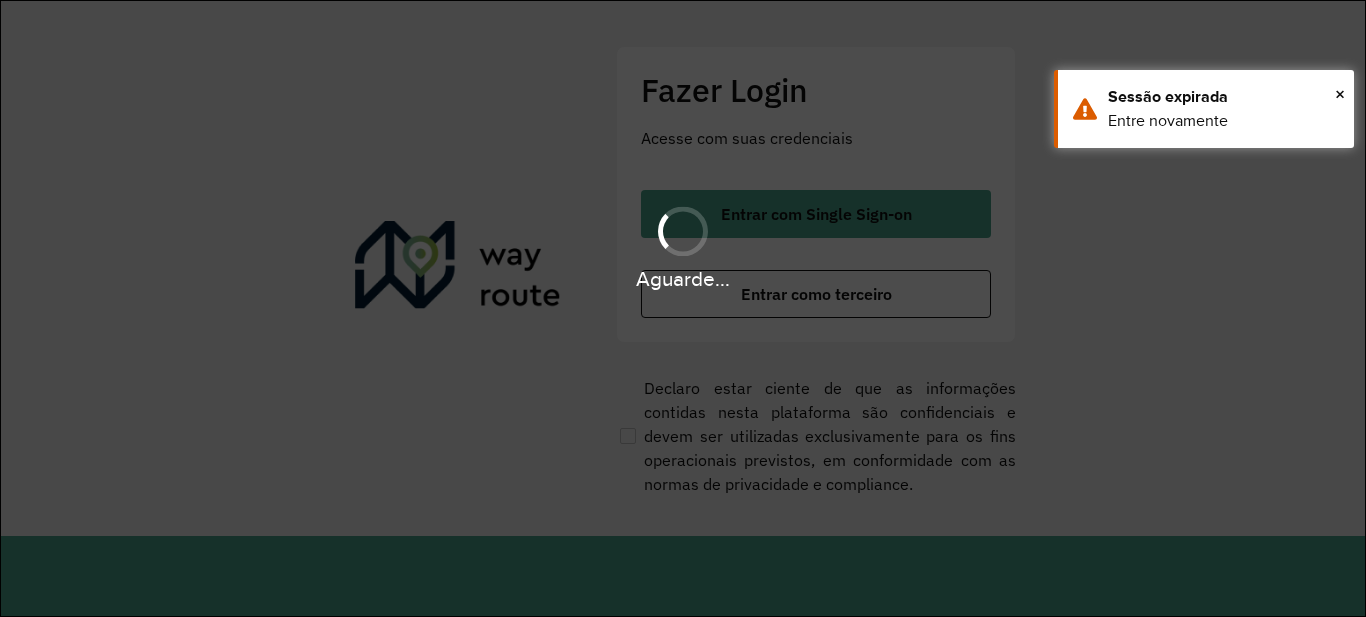 scroll, scrollTop: 0, scrollLeft: 0, axis: both 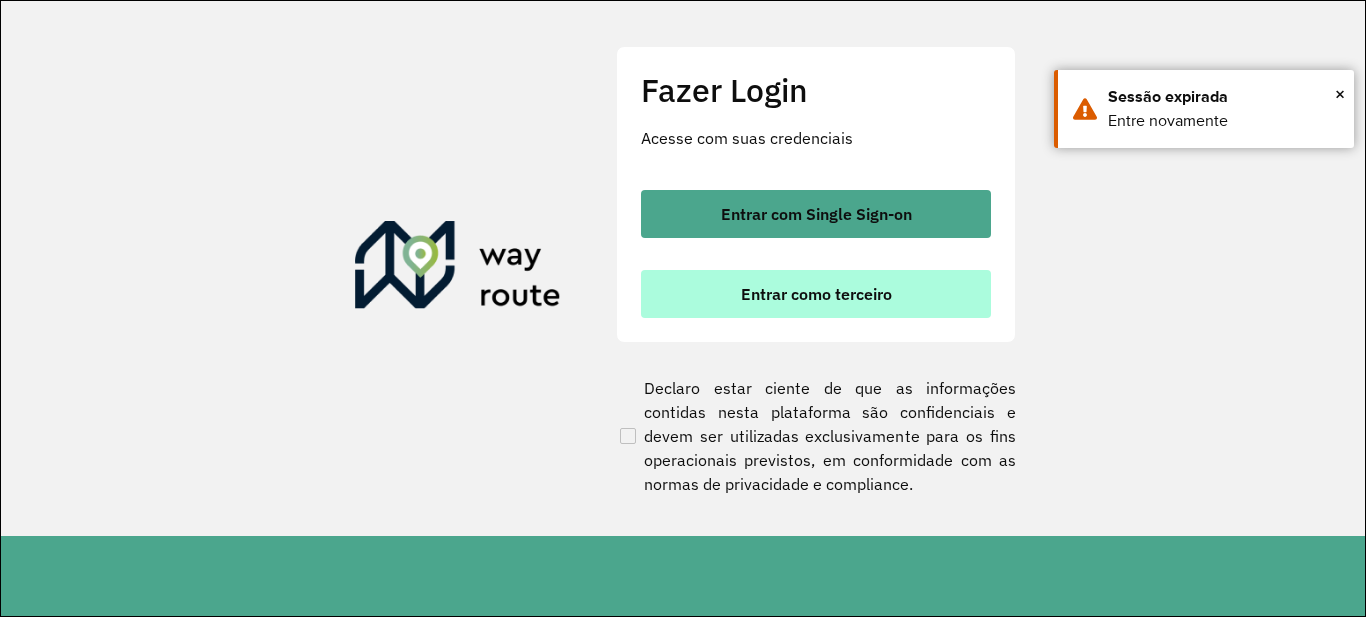 click on "Entrar como terceiro" at bounding box center [816, 294] 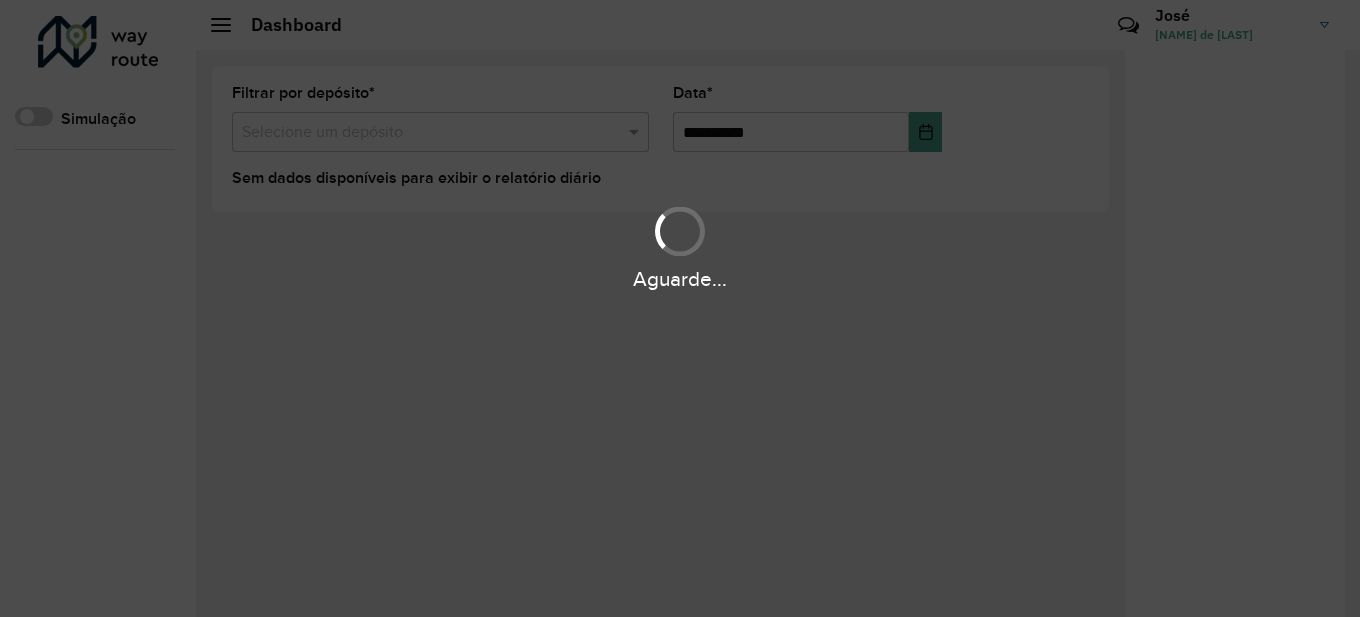 scroll, scrollTop: 0, scrollLeft: 0, axis: both 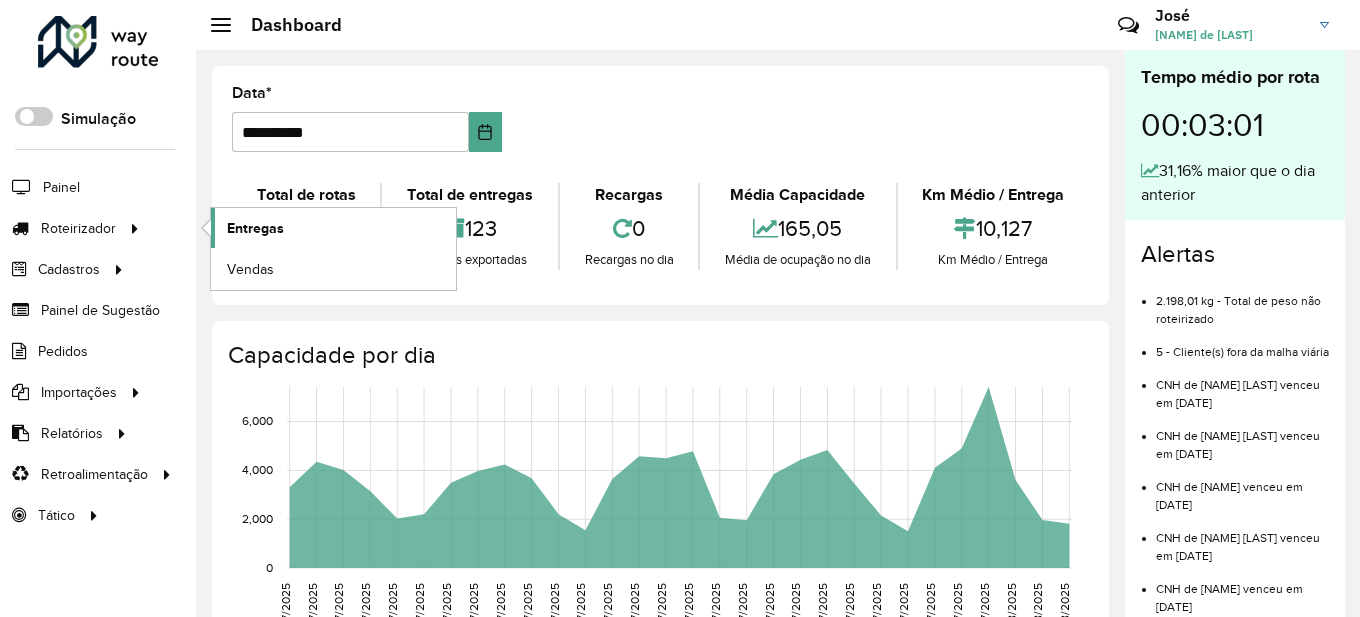 click on "Entregas" 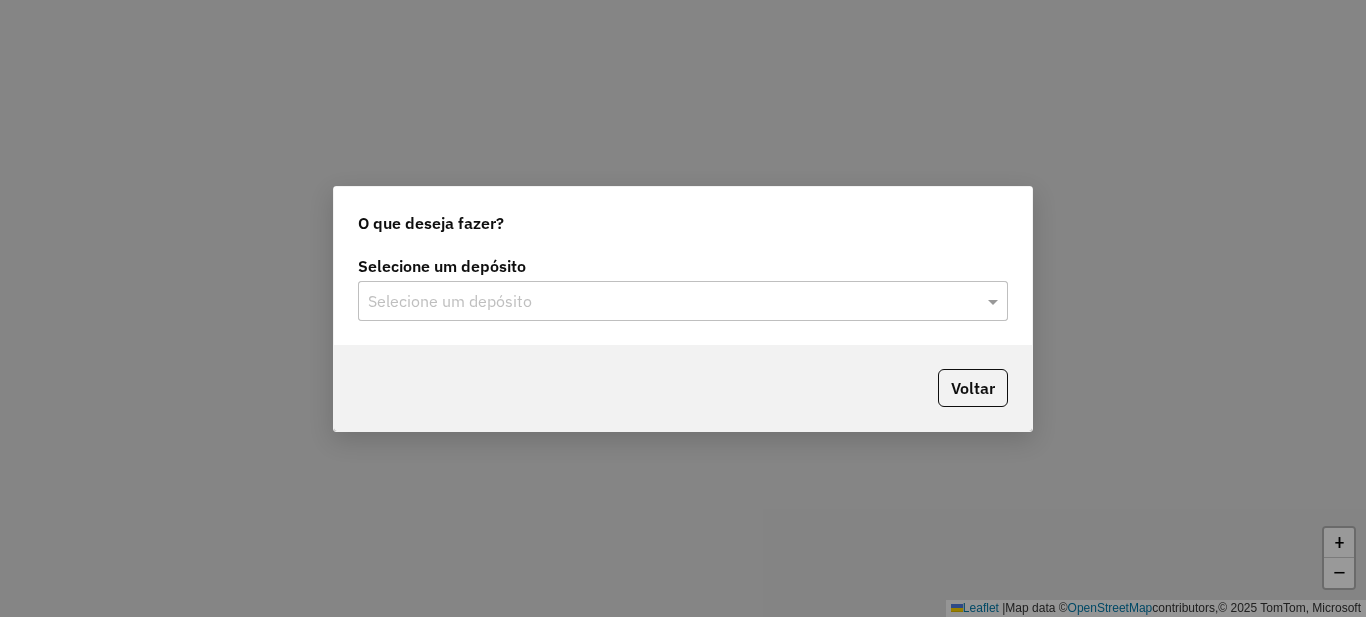 scroll, scrollTop: 0, scrollLeft: 0, axis: both 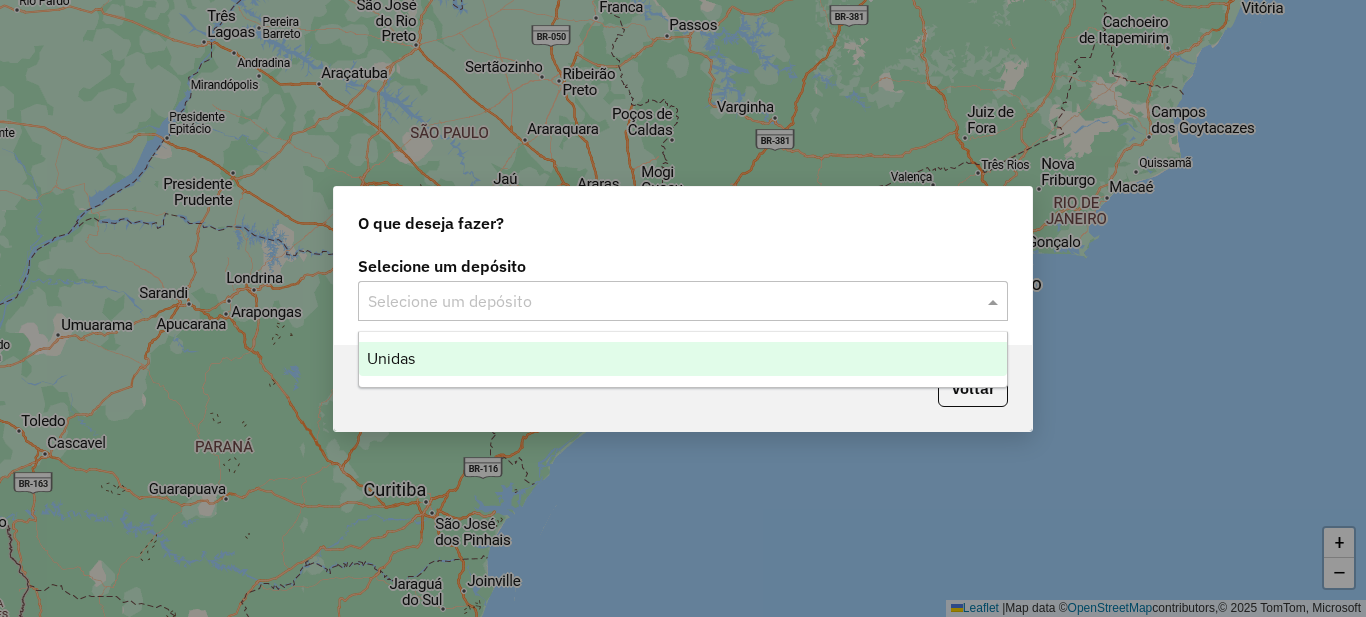 click on "Selecione um depósito" 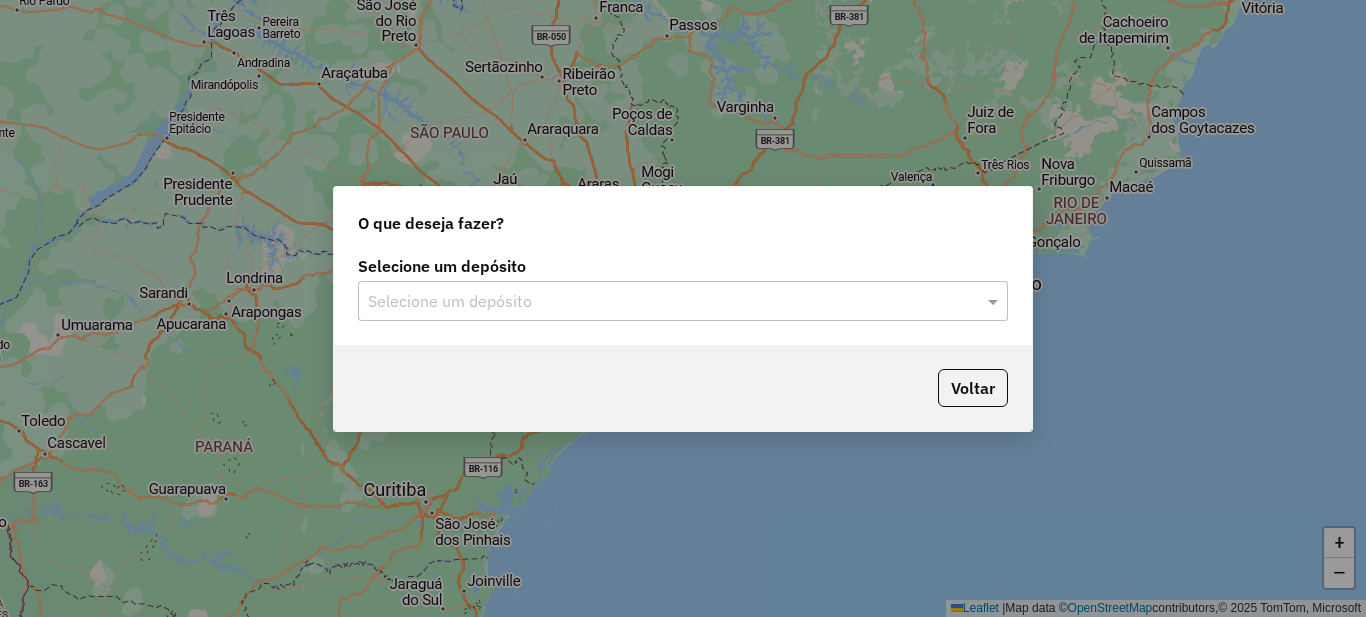 click on "Voltar" 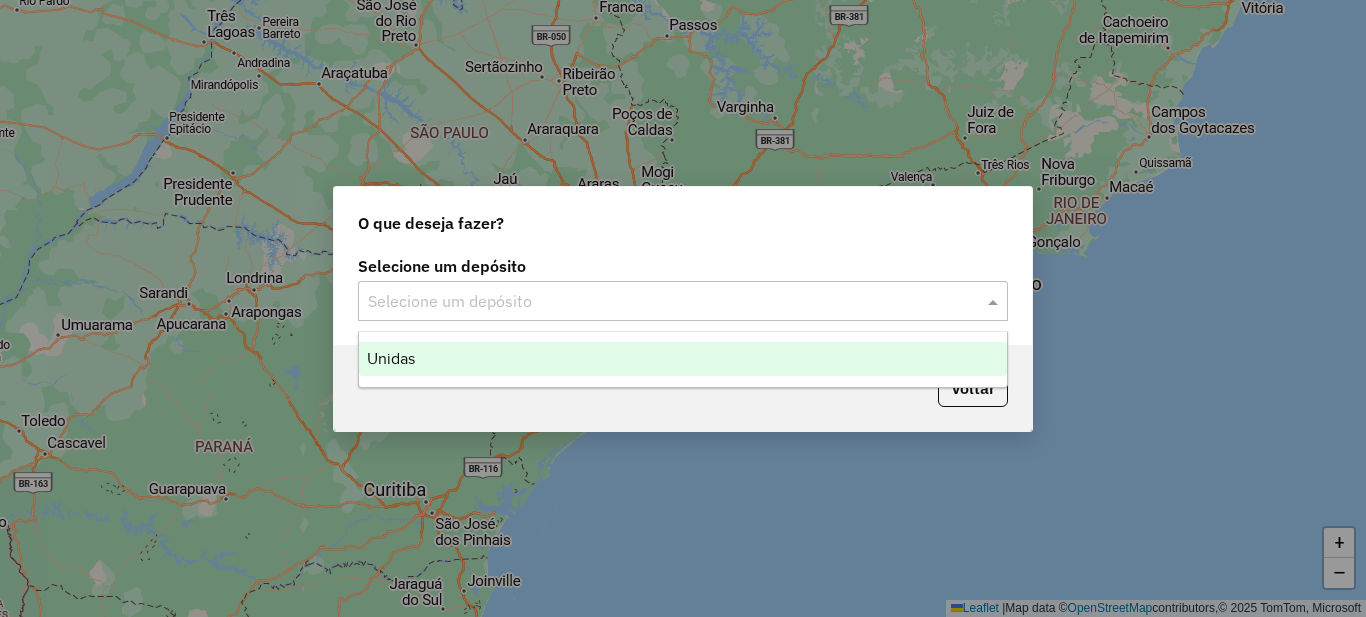 click on "Selecione um depósito" 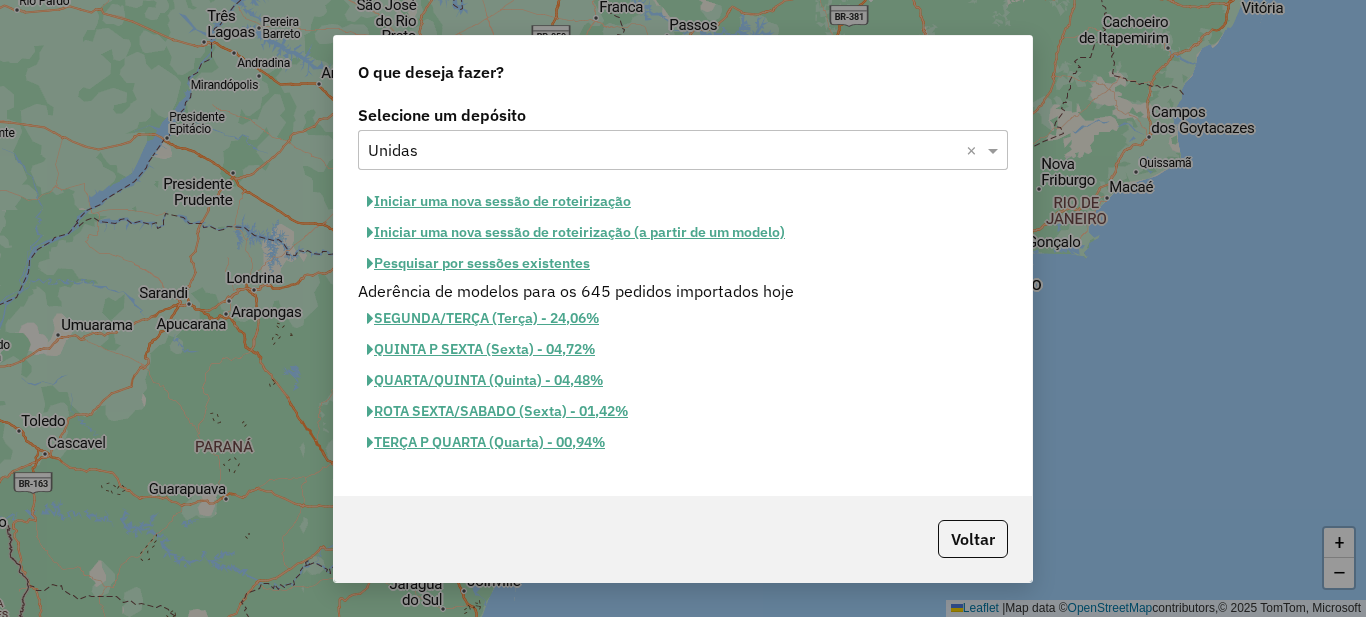 click on "Iniciar uma nova sessão de roteirização" 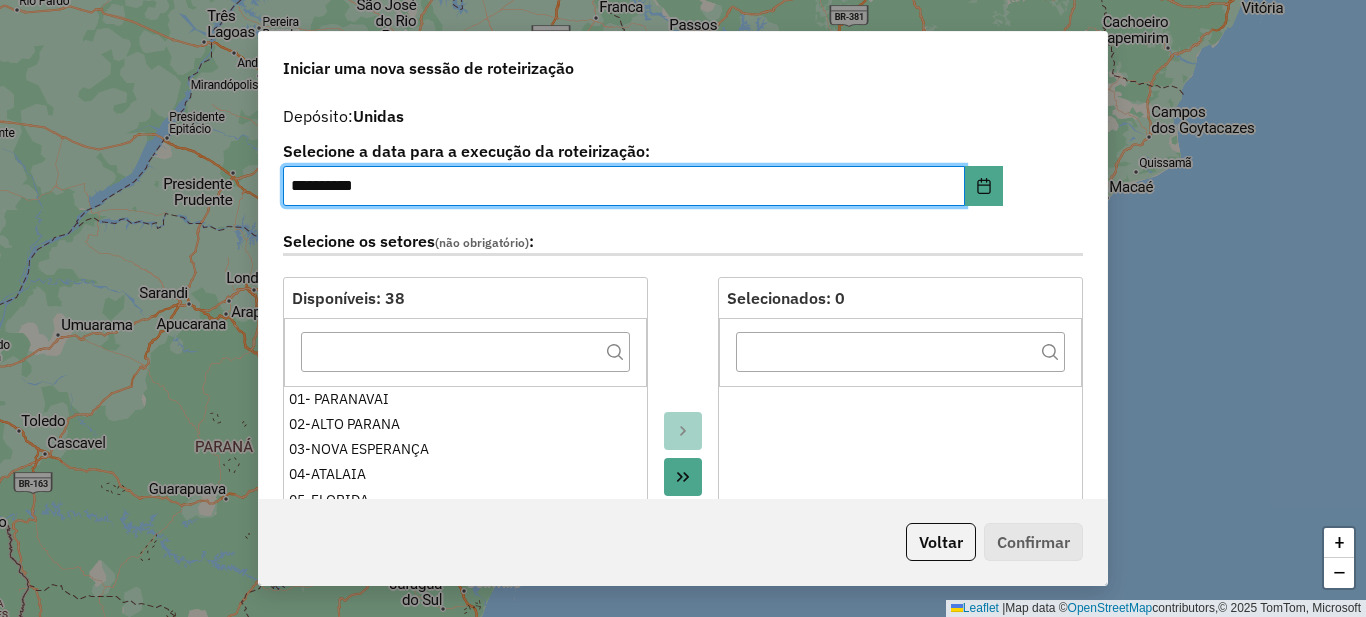 click 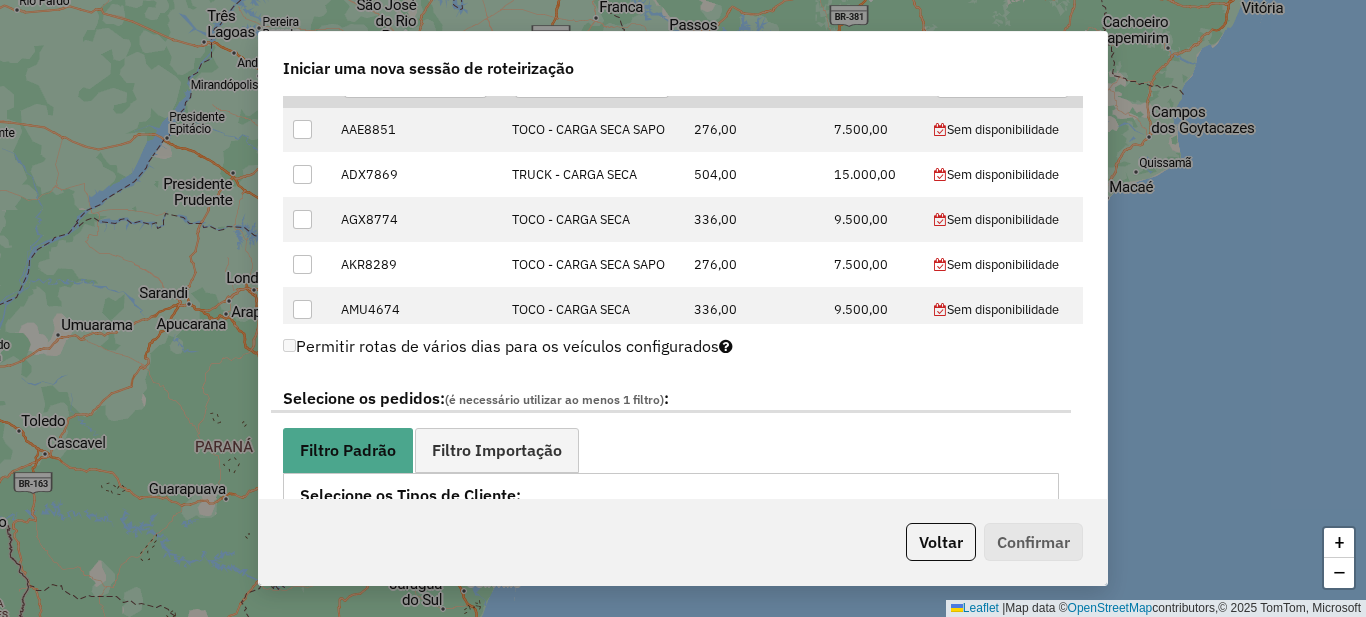 scroll, scrollTop: 1000, scrollLeft: 0, axis: vertical 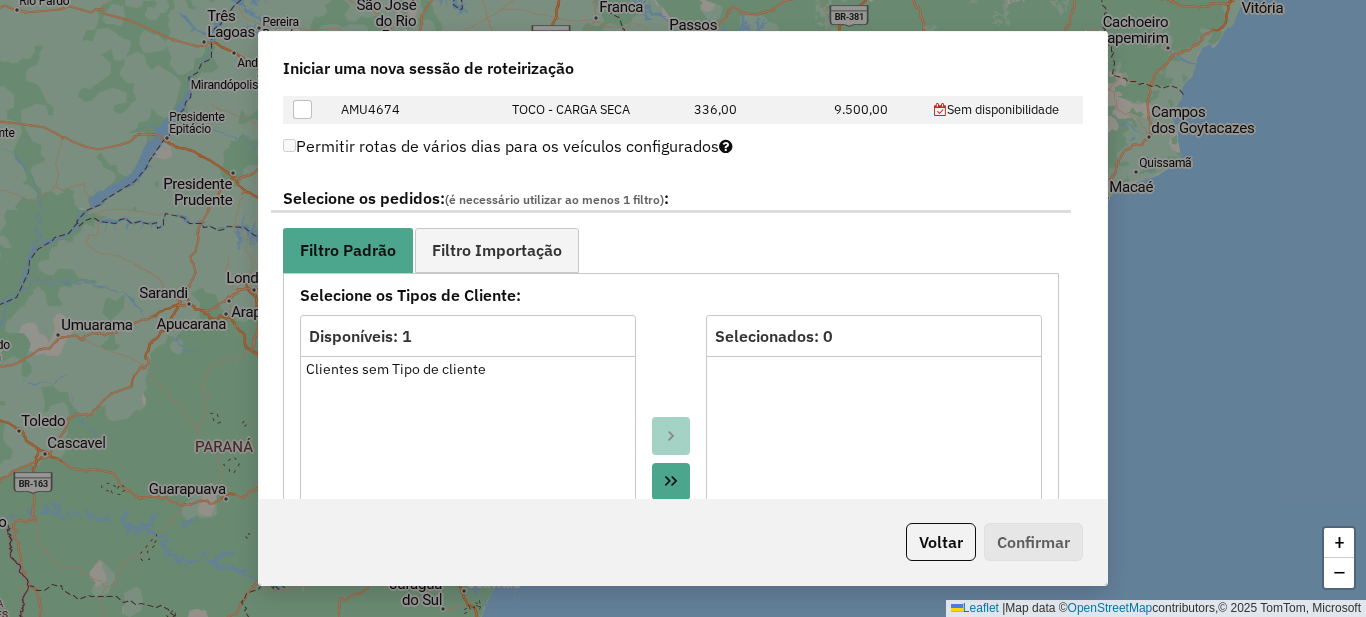 click at bounding box center [671, 482] 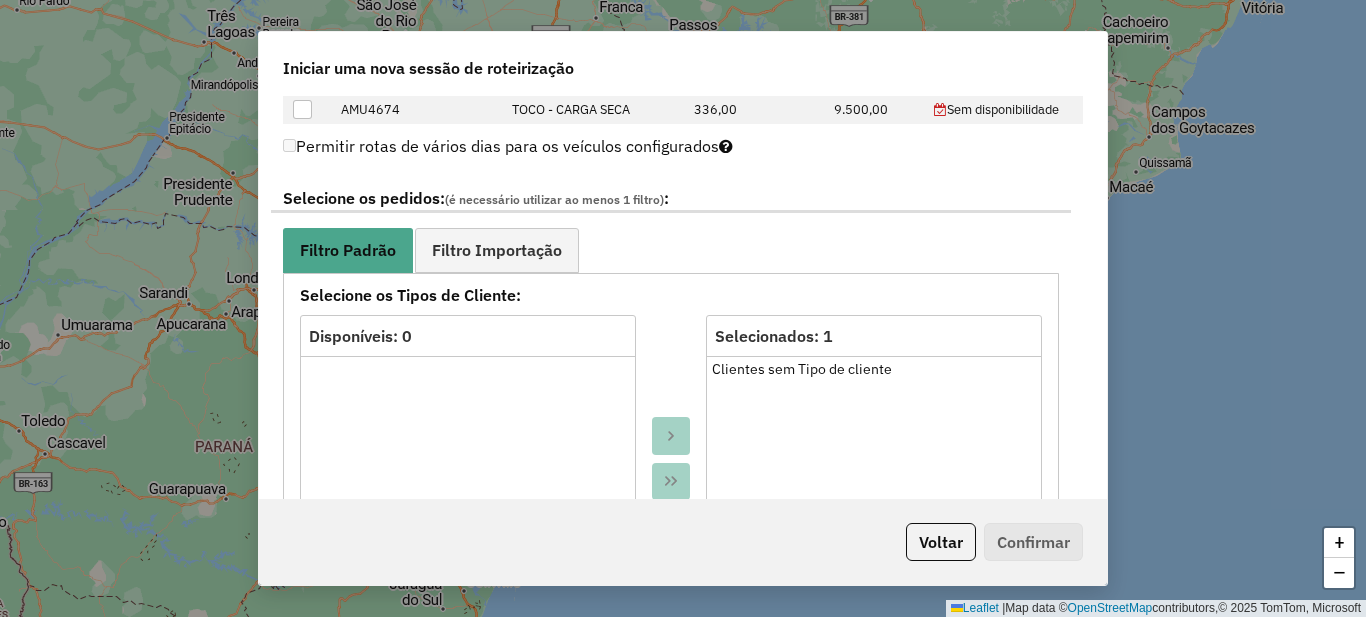 scroll, scrollTop: 1100, scrollLeft: 0, axis: vertical 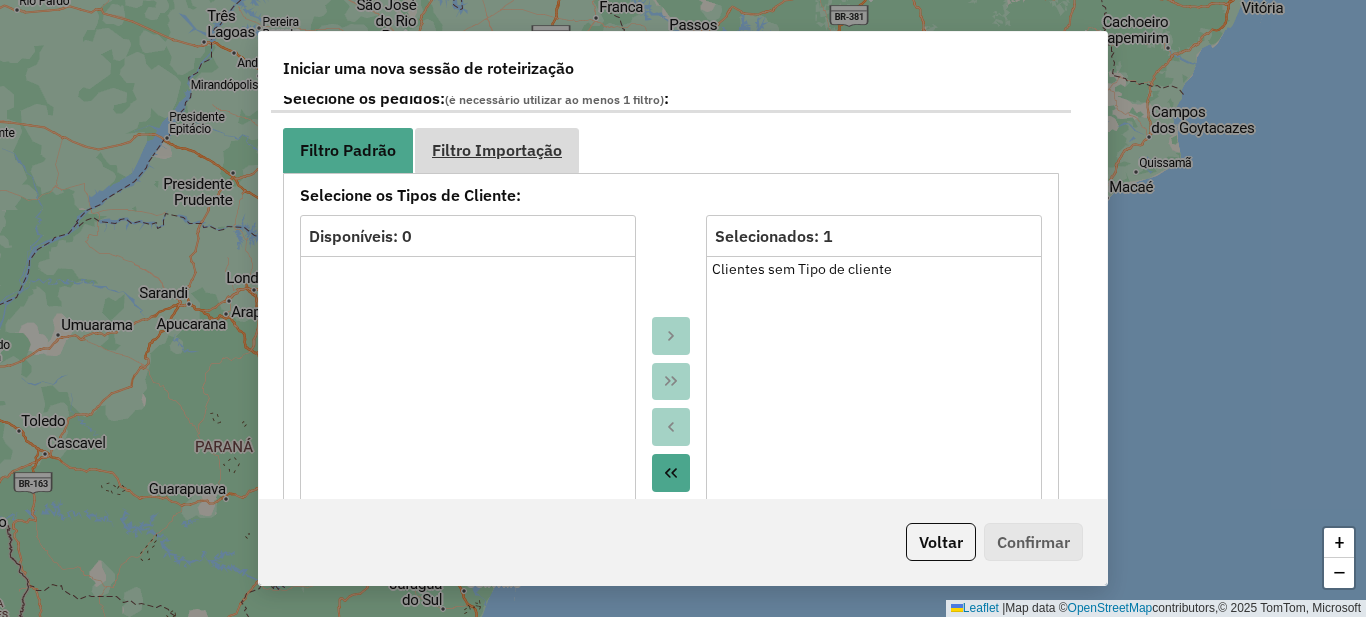 click on "Filtro Importação" at bounding box center (497, 150) 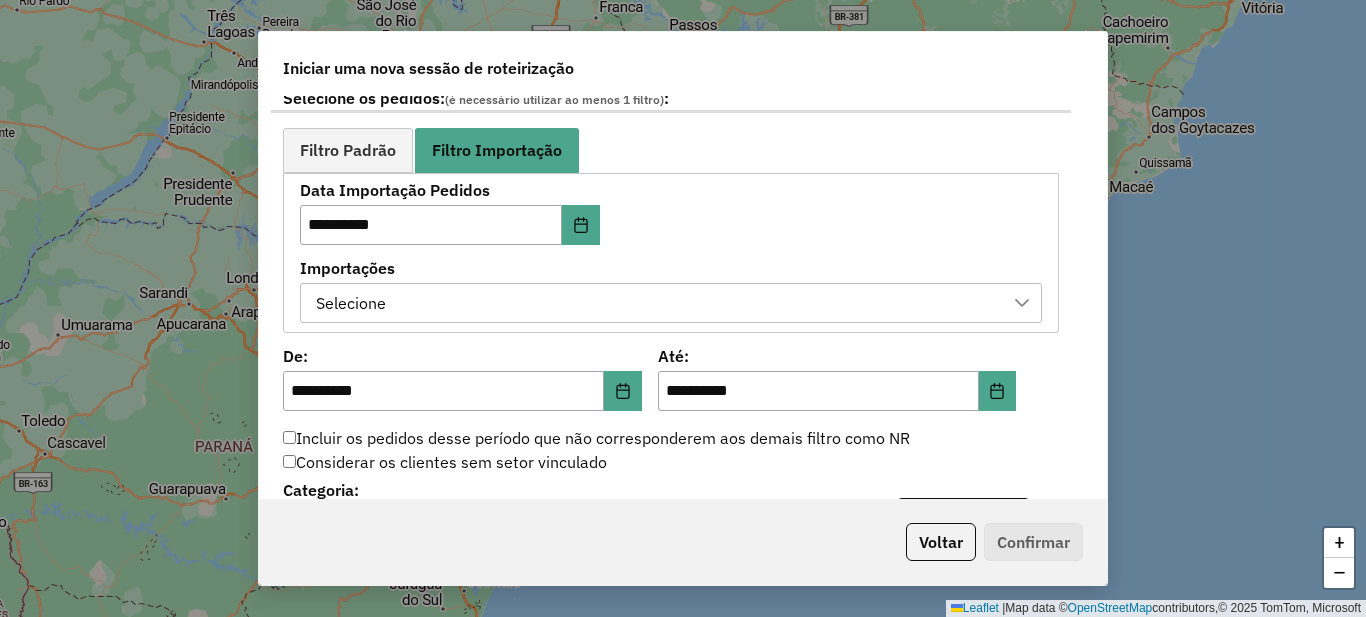 click on "Selecione" at bounding box center [351, 303] 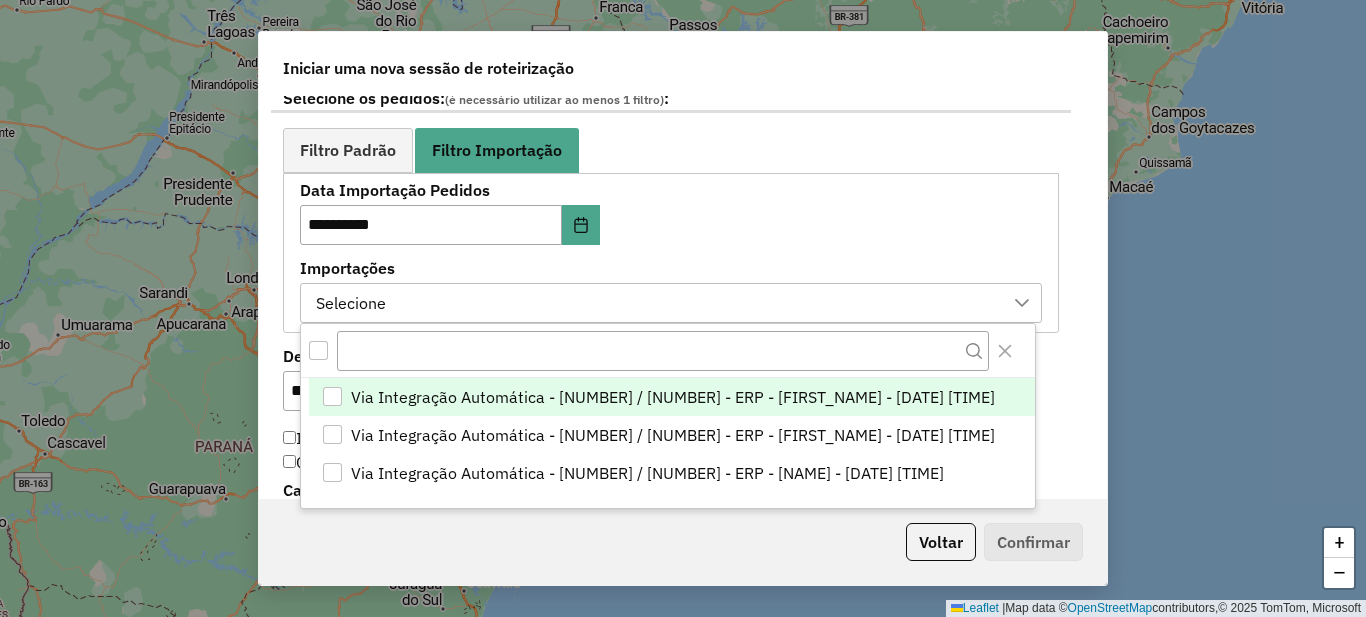 scroll, scrollTop: 15, scrollLeft: 91, axis: both 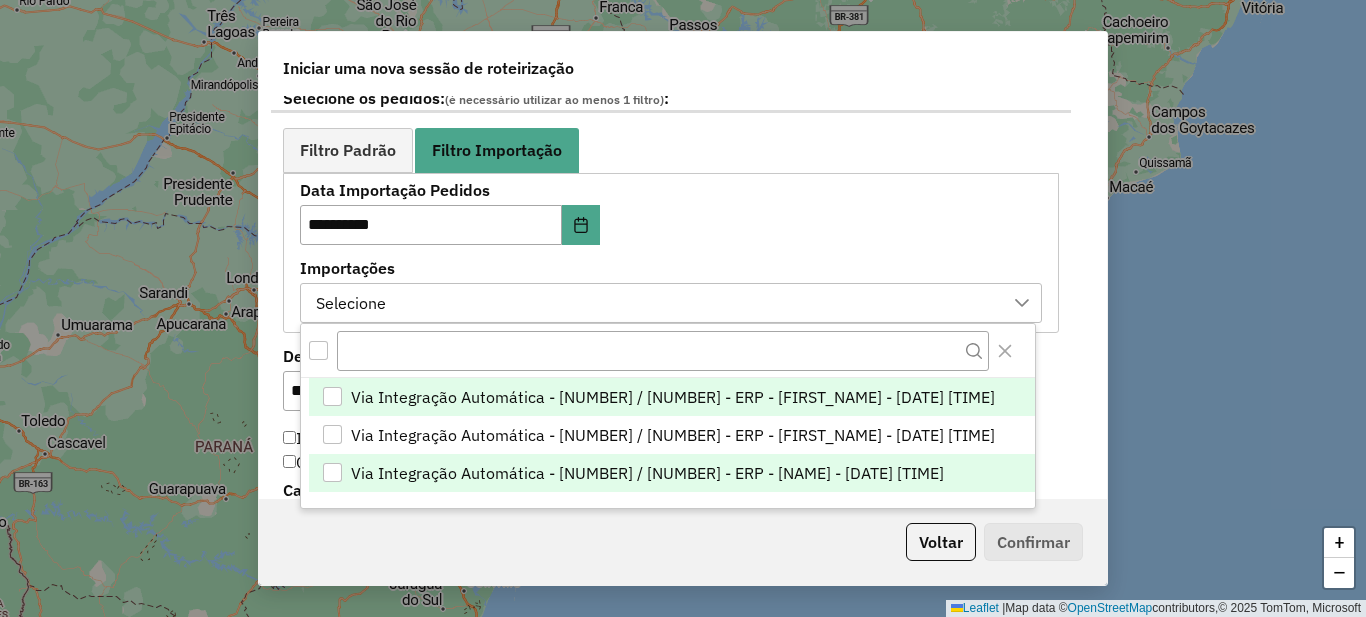 click on "Via Integração Automática - [NUMBER] / [NUMBER] - ERP - [NAME] - [DATE] [TIME]" at bounding box center [647, 473] 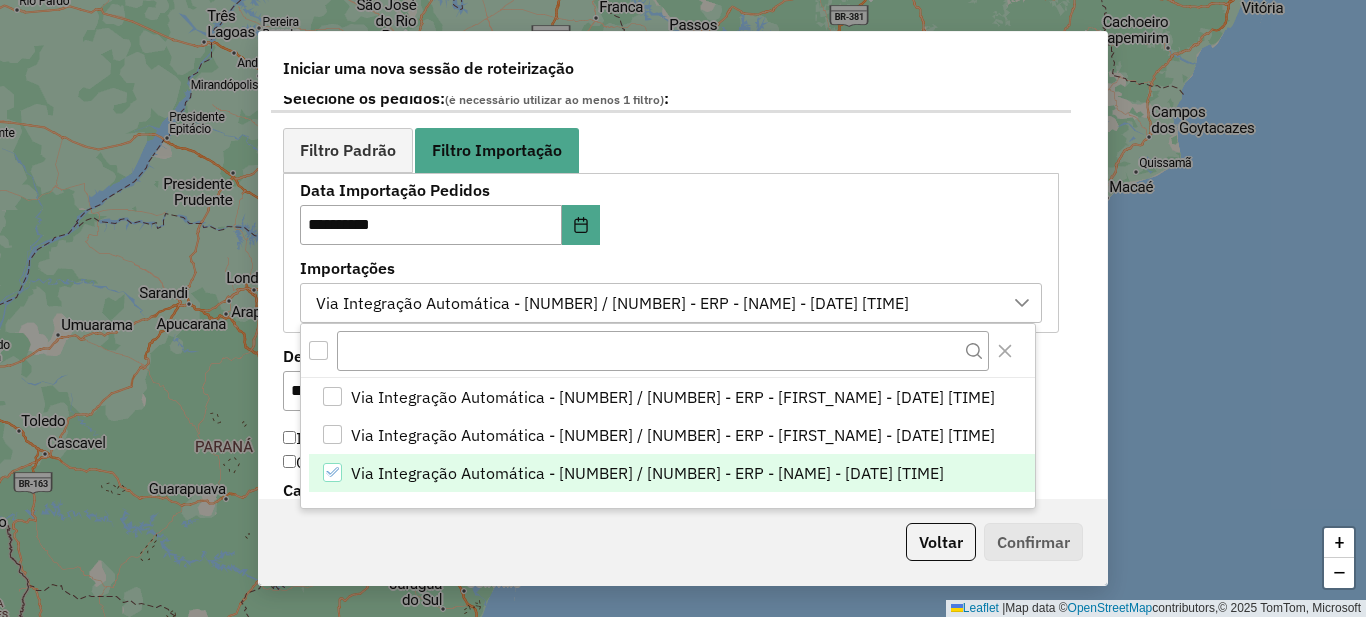 click on "**********" 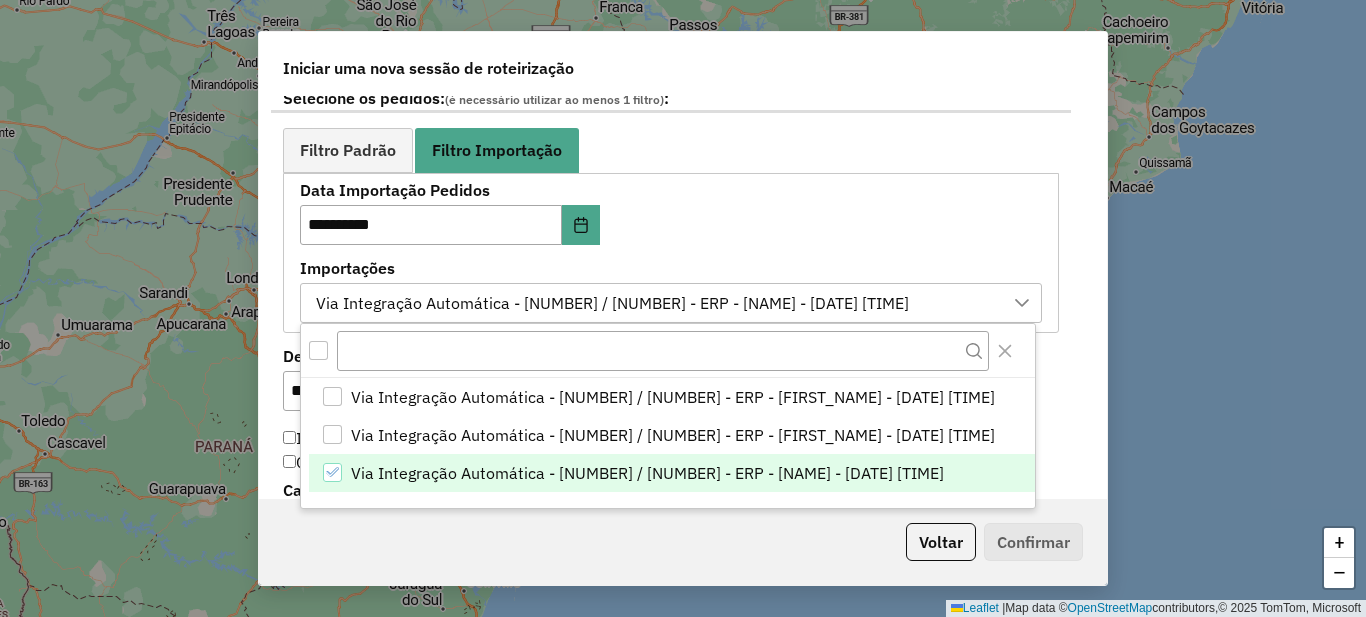 scroll, scrollTop: 1300, scrollLeft: 0, axis: vertical 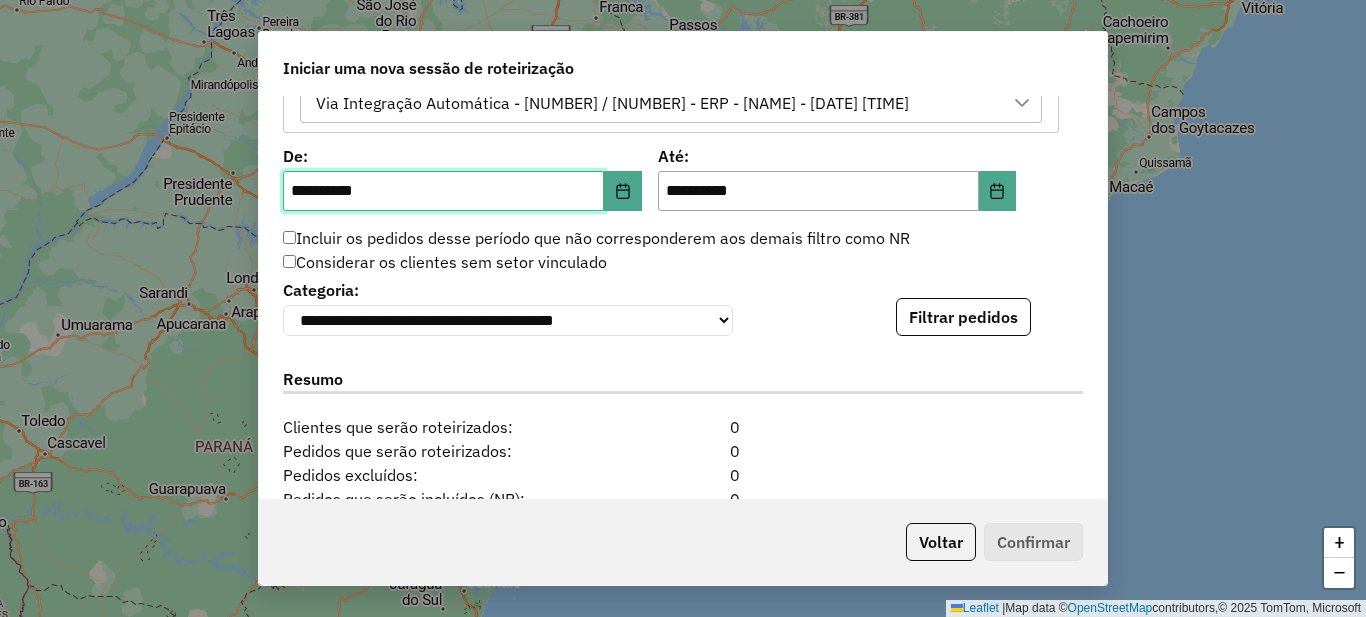 click on "**********" at bounding box center (443, 191) 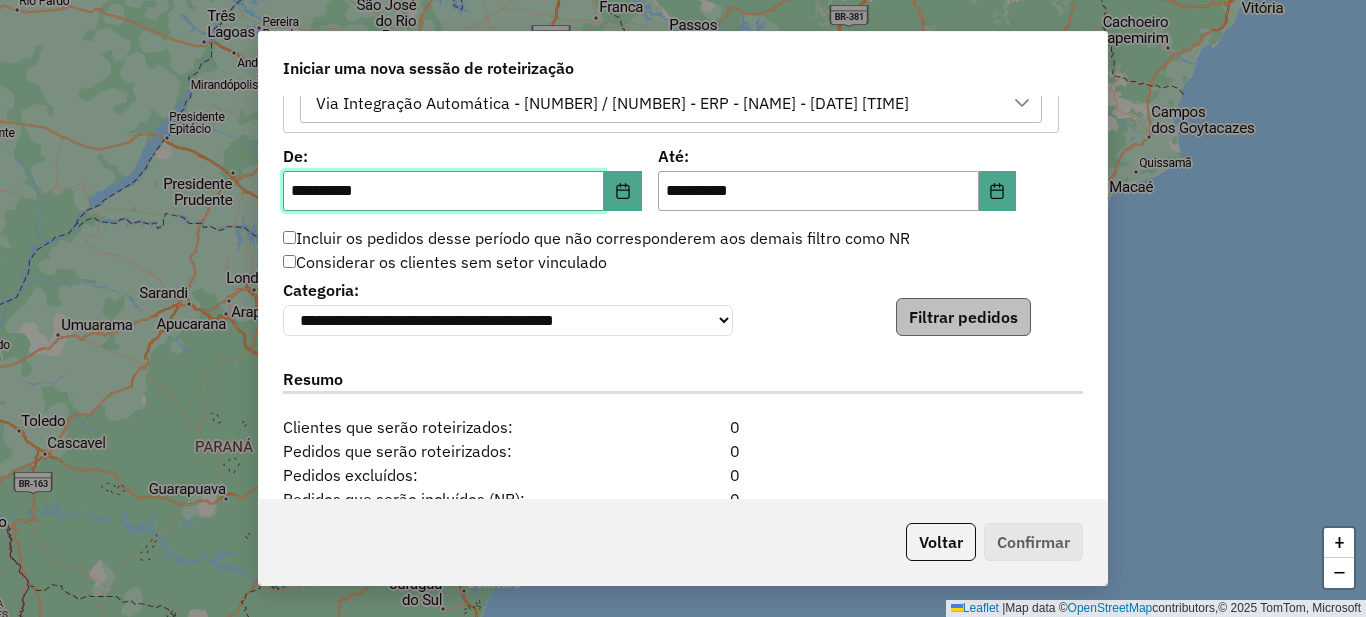 type on "**********" 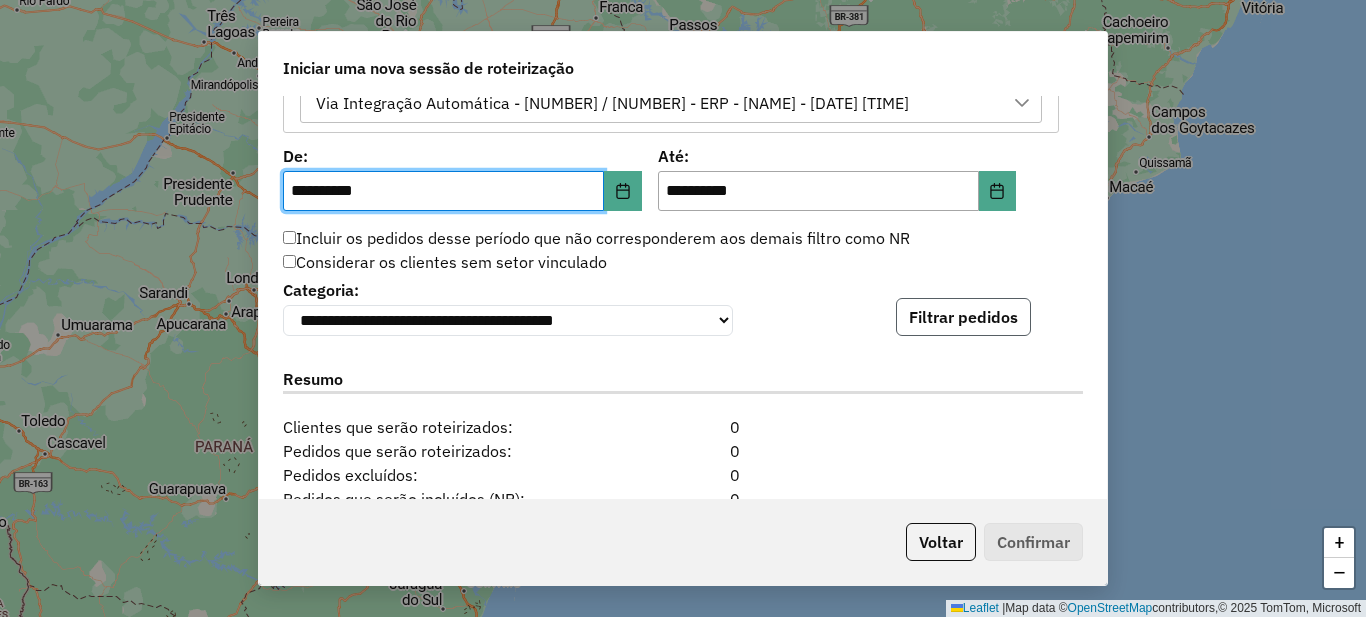 click on "Filtrar pedidos" 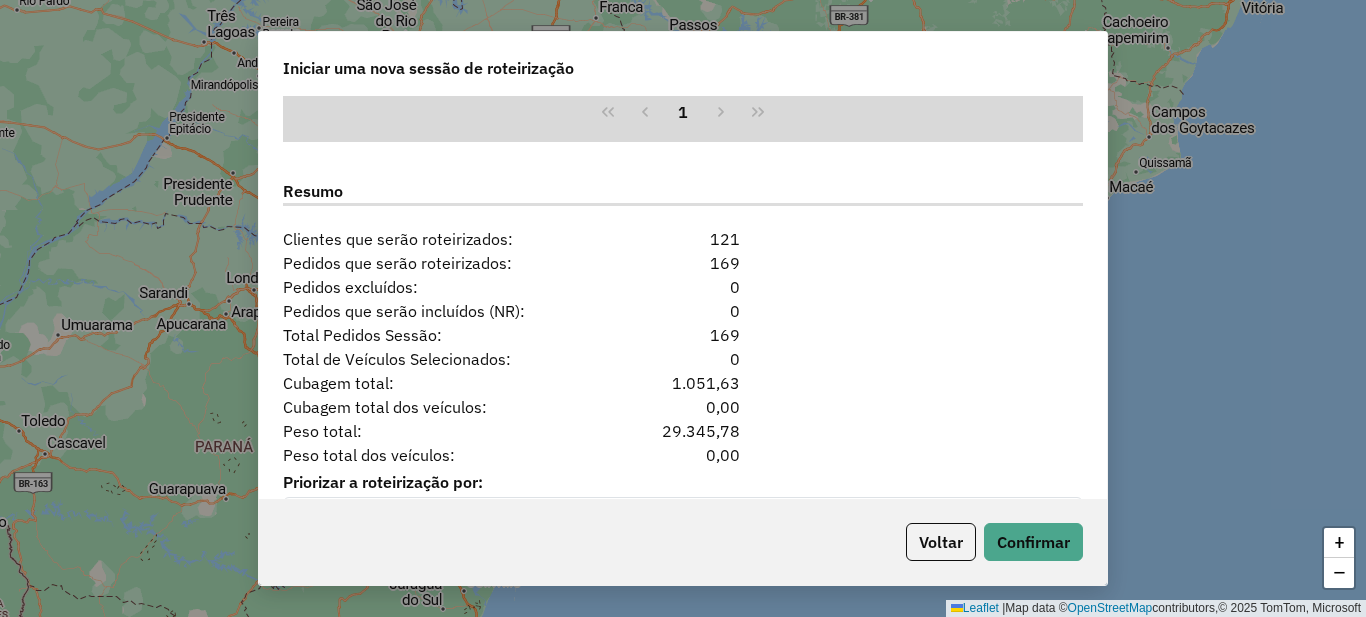 scroll, scrollTop: 1963, scrollLeft: 0, axis: vertical 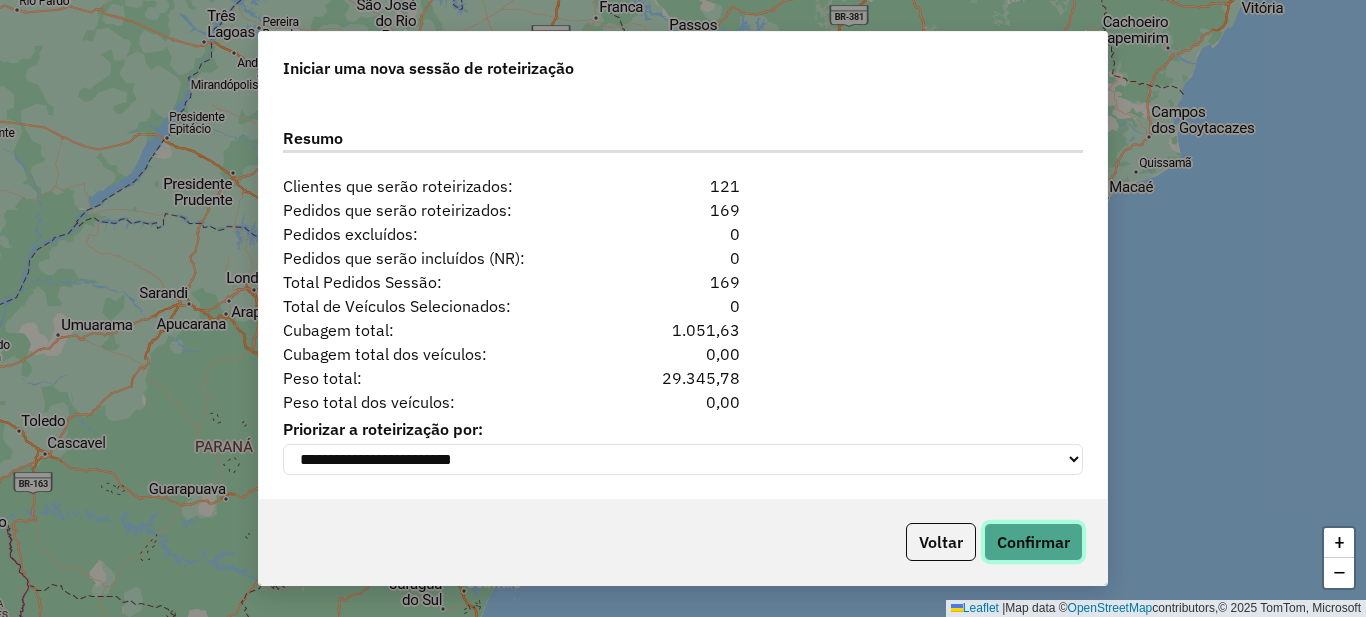 click on "Confirmar" 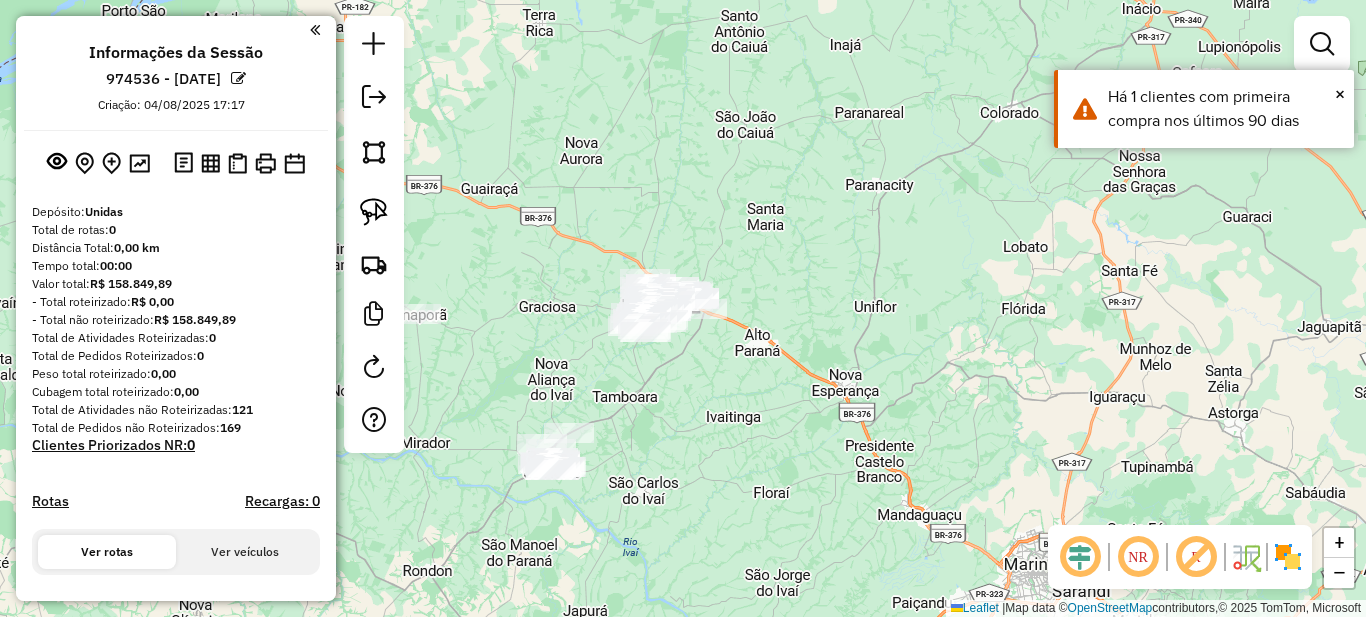 drag, startPoint x: 643, startPoint y: 438, endPoint x: 705, endPoint y: 353, distance: 105.20931 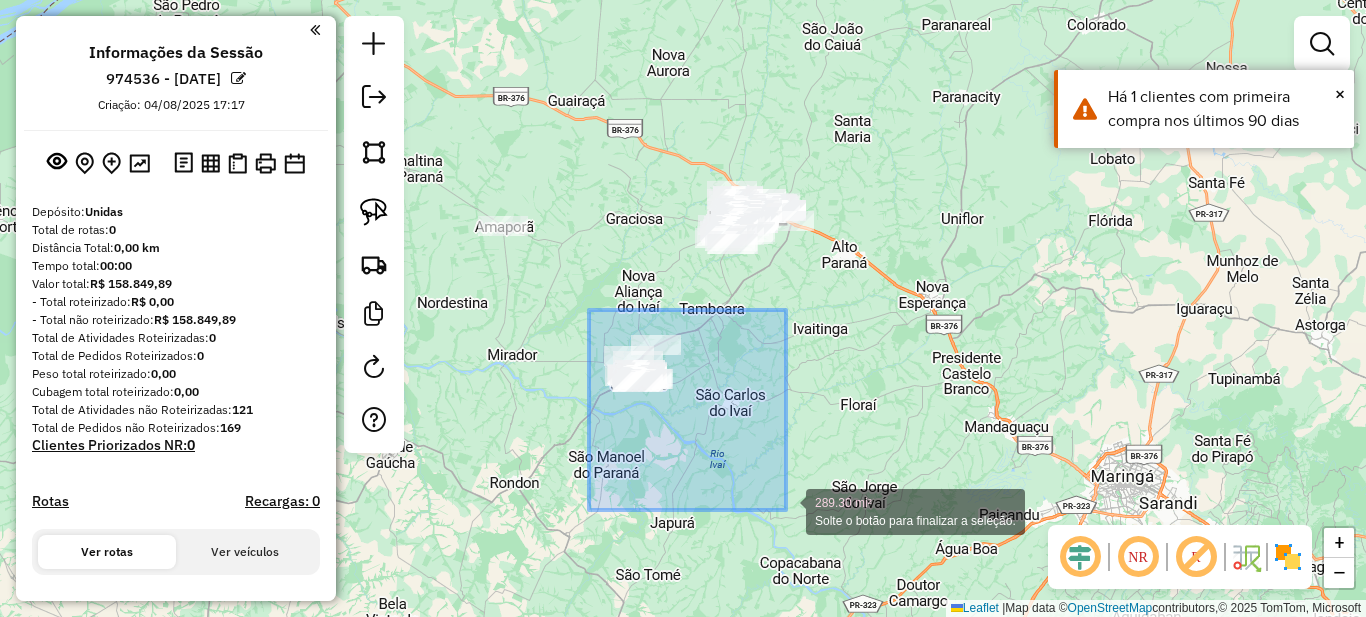 drag, startPoint x: 589, startPoint y: 310, endPoint x: 787, endPoint y: 510, distance: 281.43204 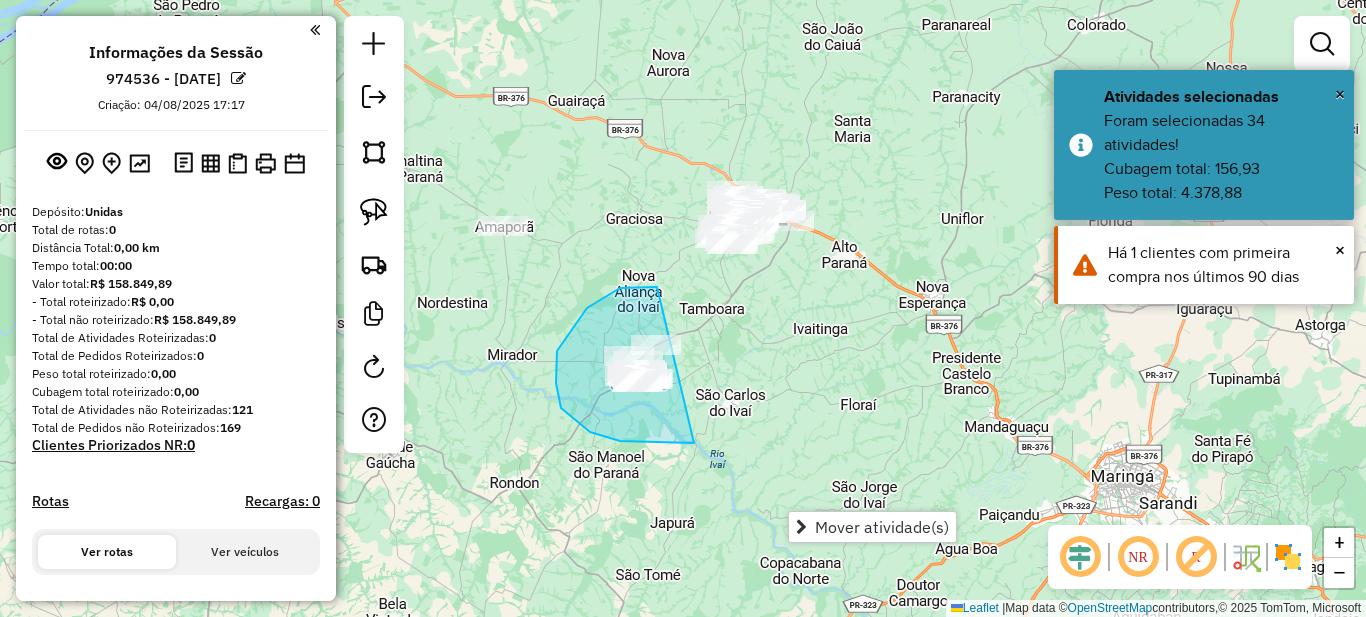 drag, startPoint x: 650, startPoint y: 287, endPoint x: 826, endPoint y: 383, distance: 200.47943 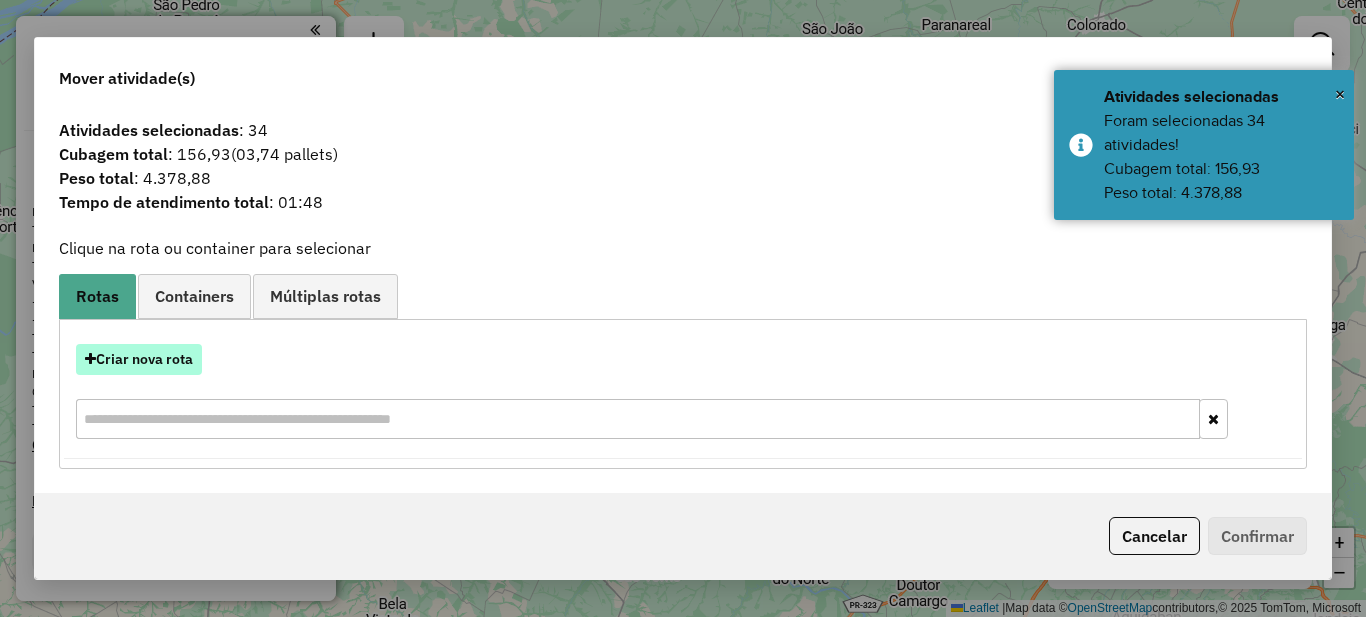 click on "Criar nova rota" at bounding box center (139, 359) 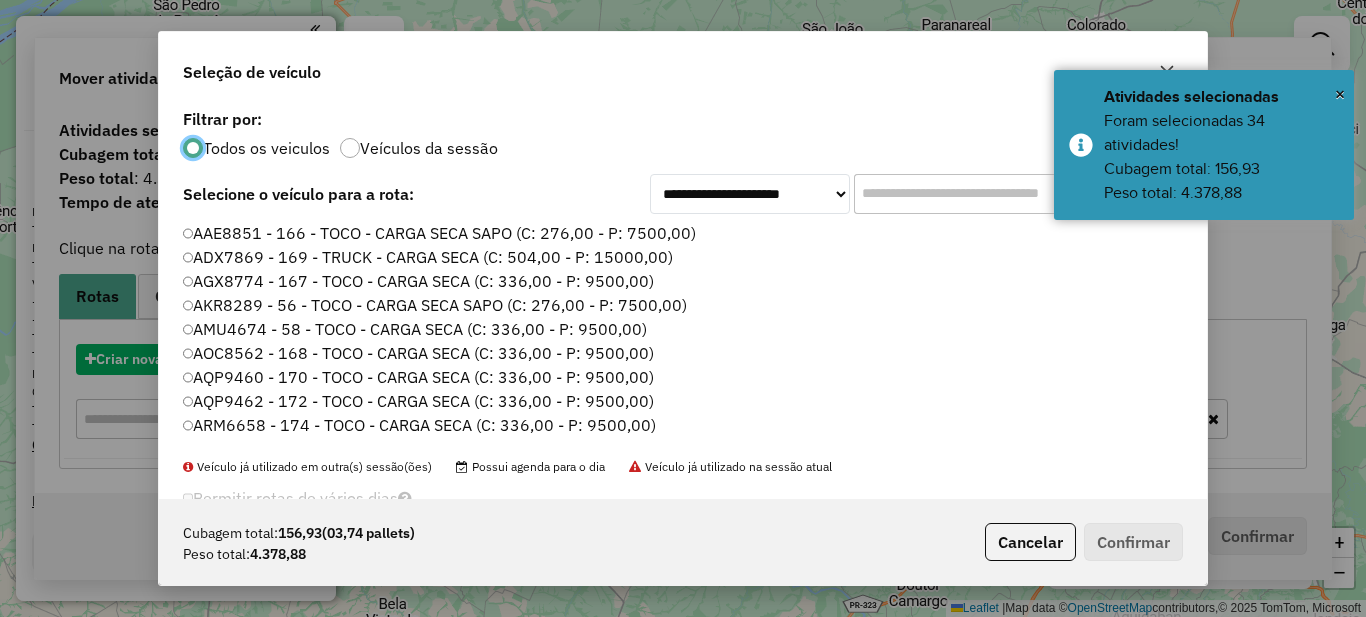 scroll, scrollTop: 11, scrollLeft: 6, axis: both 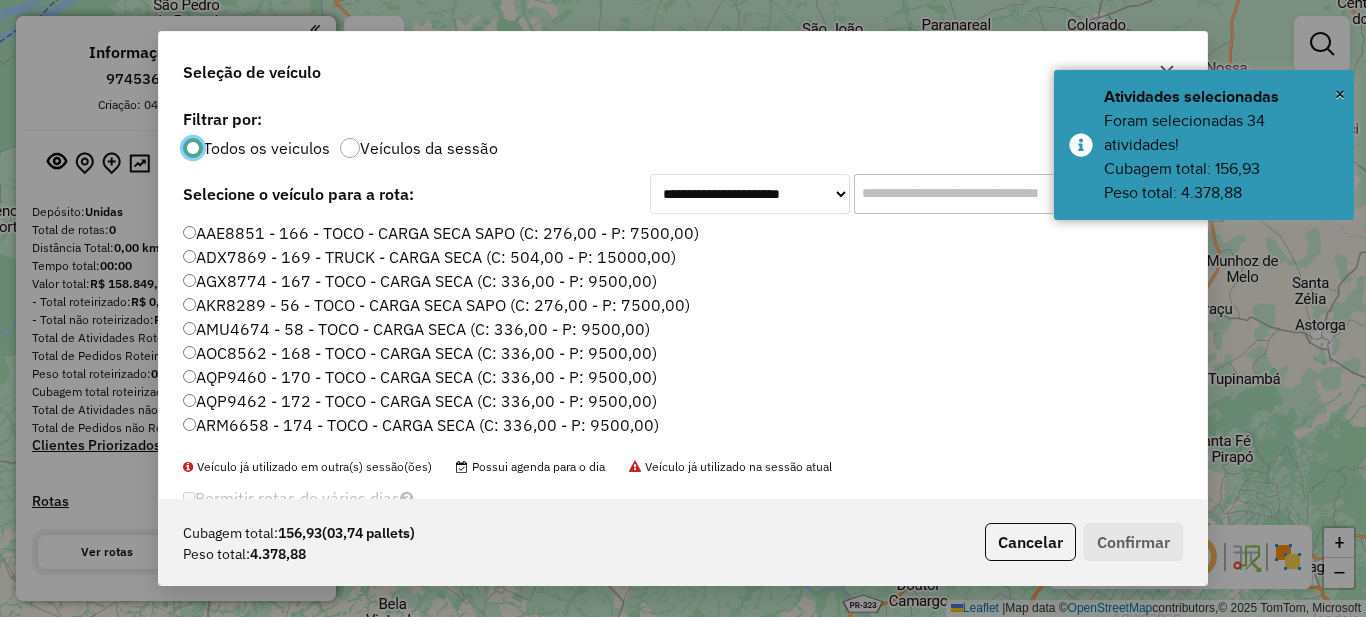 click 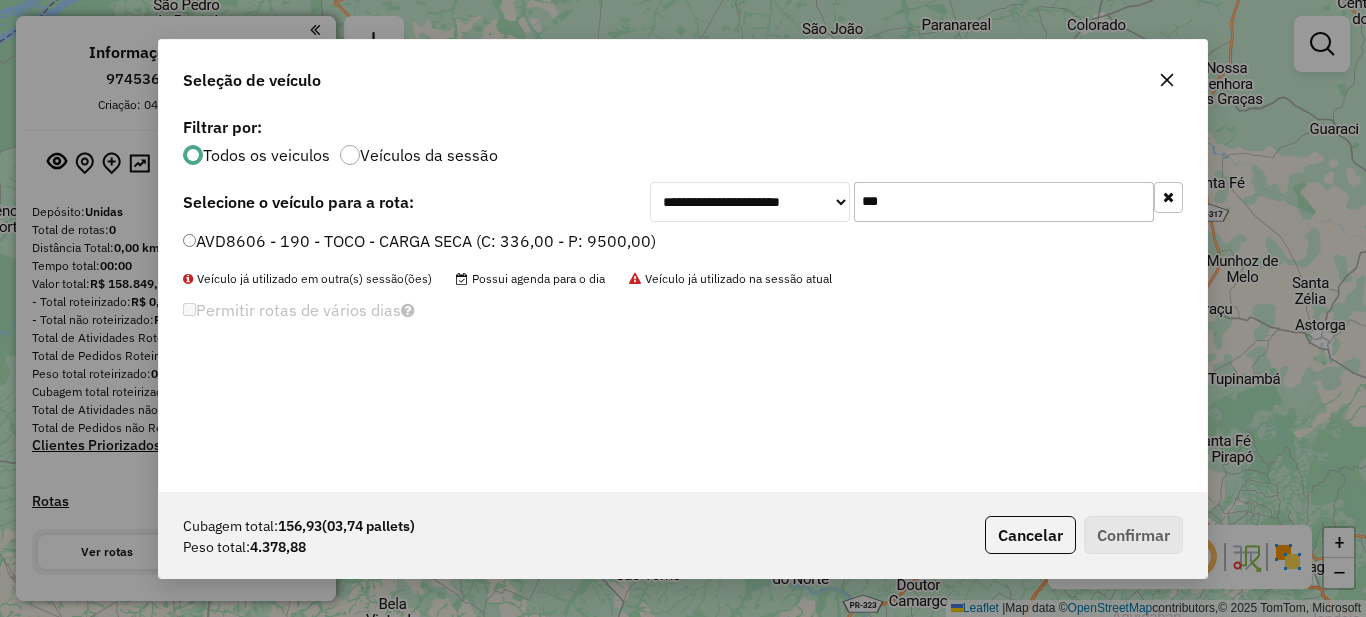 type on "***" 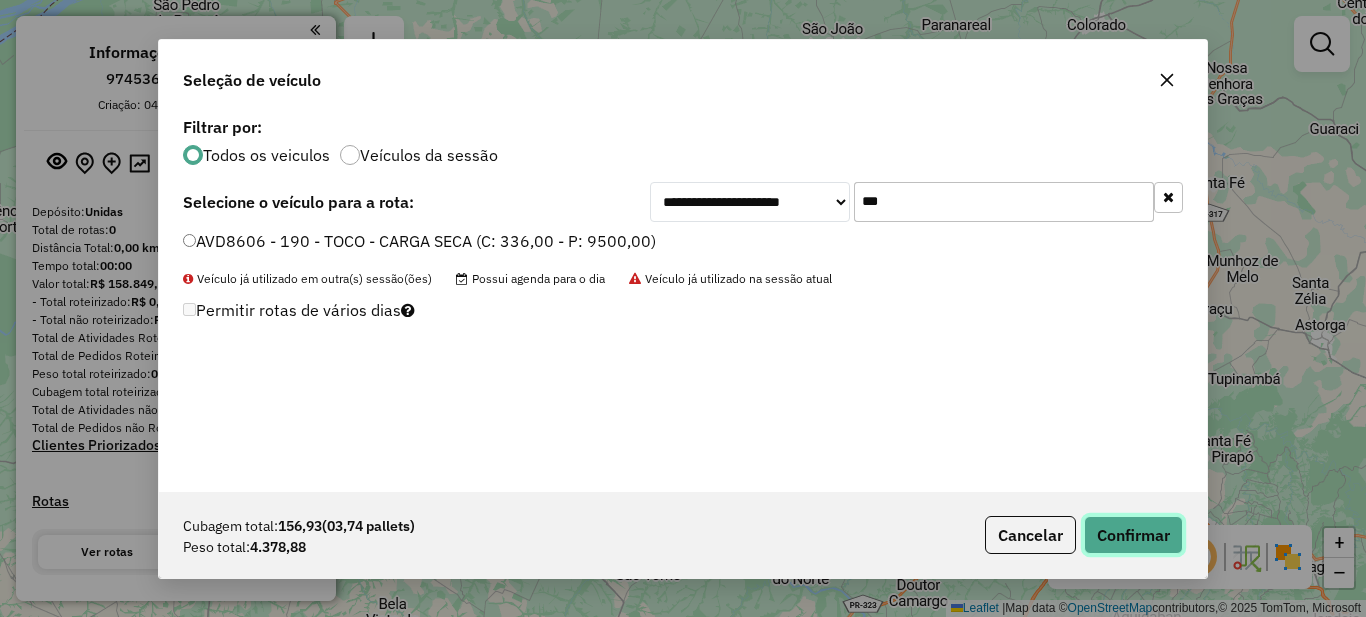 click on "Confirmar" 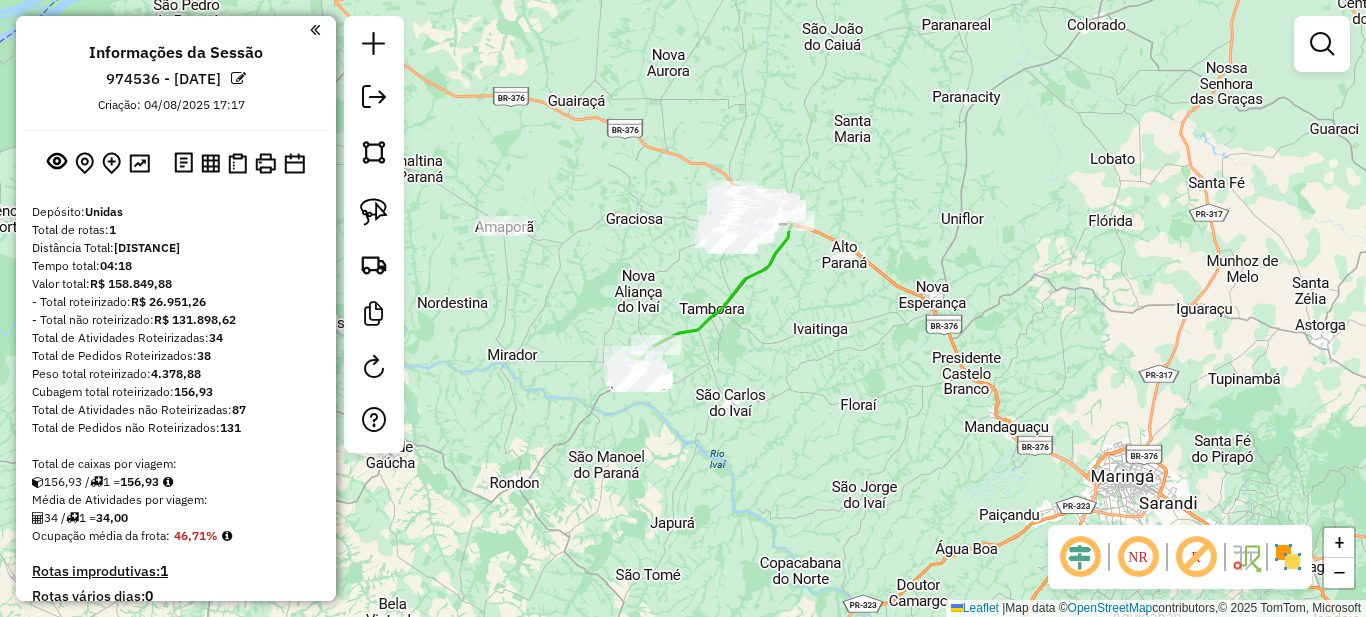 click on "Janela de atendimento Grade de atendimento Capacidade Transportadoras Veículos Cliente Pedidos  Rotas Selecione os dias de semana para filtrar as janelas de atendimento  Seg   Ter   Qua   Qui   Sex   Sáb   Dom  Informe o período da janela de atendimento: De: Até:  Filtrar exatamente a janela do cliente  Considerar janela de atendimento padrão  Selecione os dias de semana para filtrar as grades de atendimento  Seg   Ter   Qua   Qui   Sex   Sáb   Dom   Considerar clientes sem dia de atendimento cadastrado  Clientes fora do dia de atendimento selecionado Filtrar as atividades entre os valores definidos abaixo:  Peso mínimo:   Peso máximo:   Cubagem mínima:   Cubagem máxima:   De:   Até:  Filtrar as atividades entre o tempo de atendimento definido abaixo:  De:   Até:   Considerar capacidade total dos clientes não roteirizados Transportadora: Selecione um ou mais itens Tipo de veículo: Selecione um ou mais itens Veículo: Selecione um ou mais itens Motorista: Selecione um ou mais itens Nome: Rótulo:" 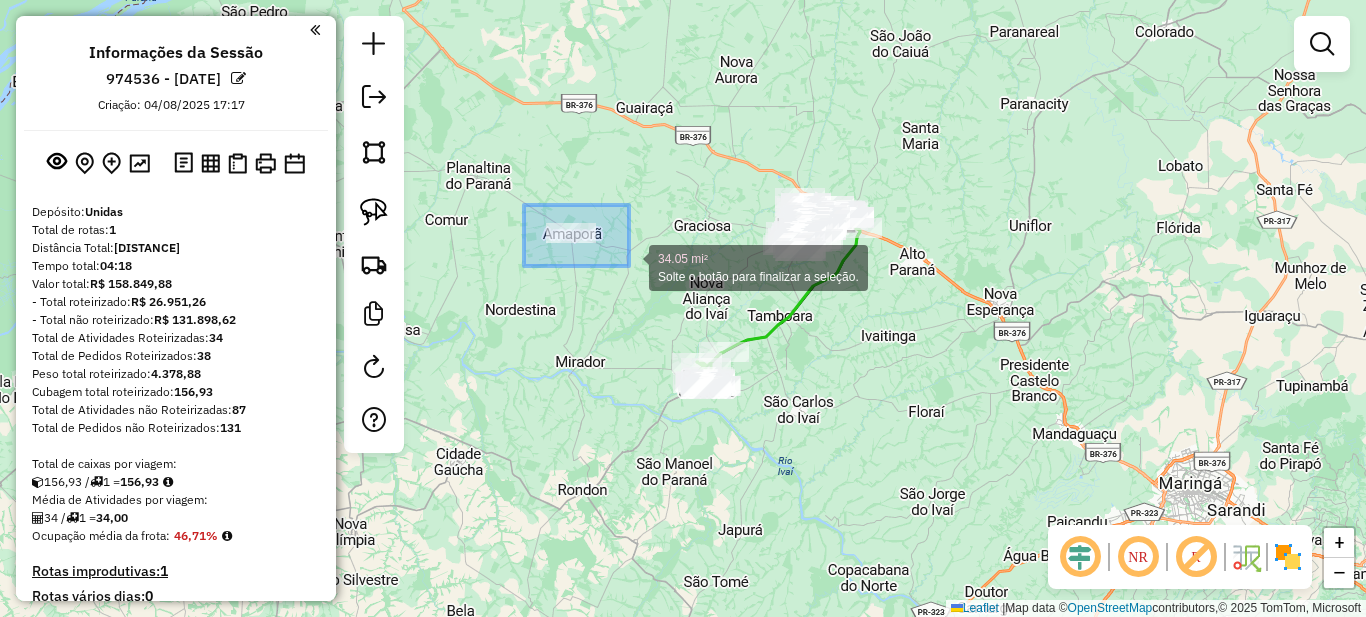 drag, startPoint x: 550, startPoint y: 220, endPoint x: 632, endPoint y: 268, distance: 95.015785 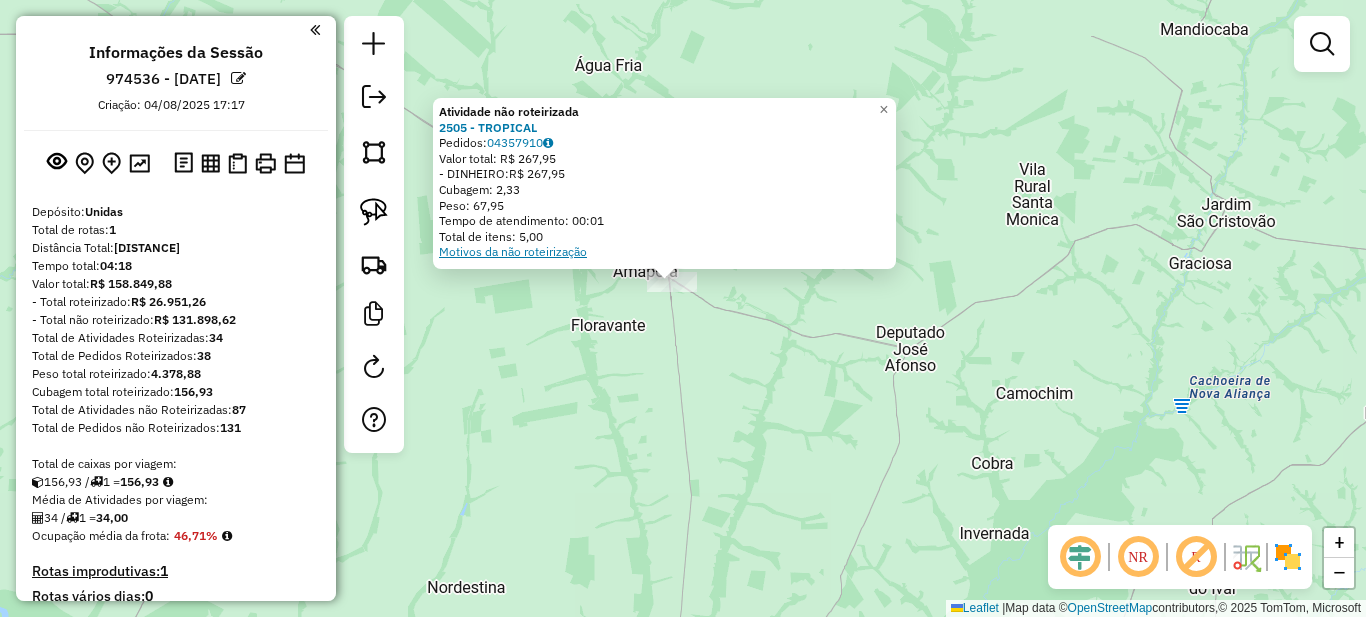 click on "Motivos da não roteirização" 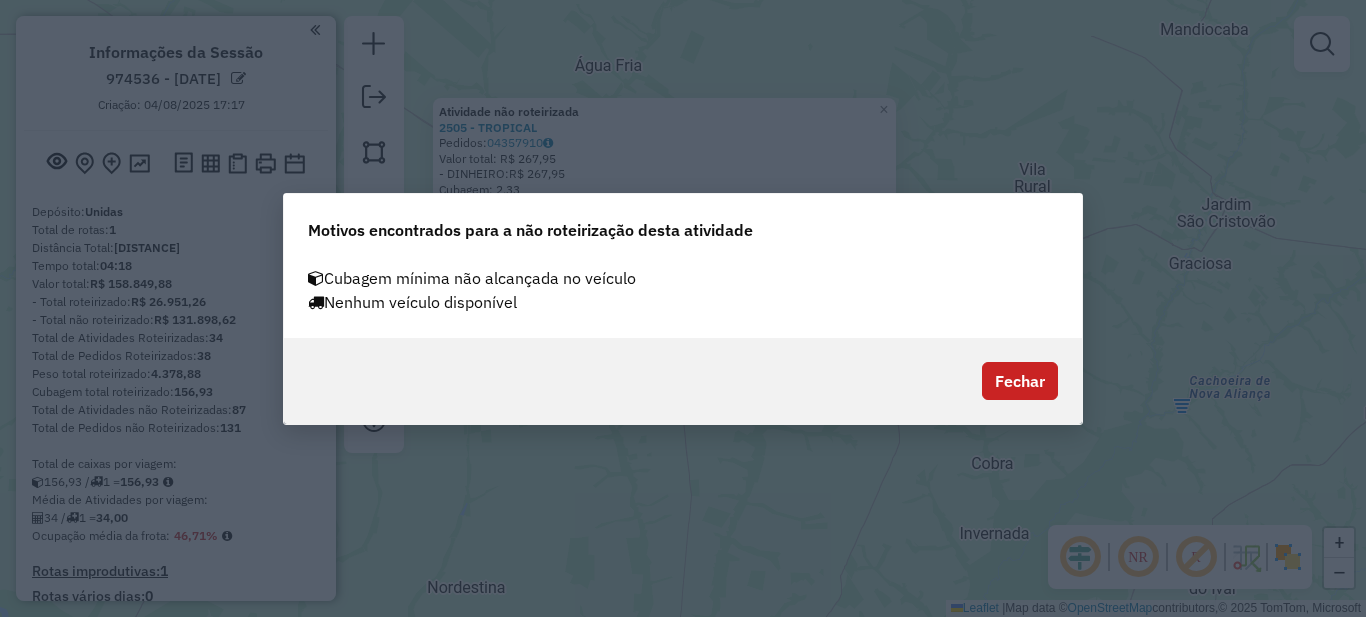 drag, startPoint x: 440, startPoint y: 300, endPoint x: 572, endPoint y: 303, distance: 132.03409 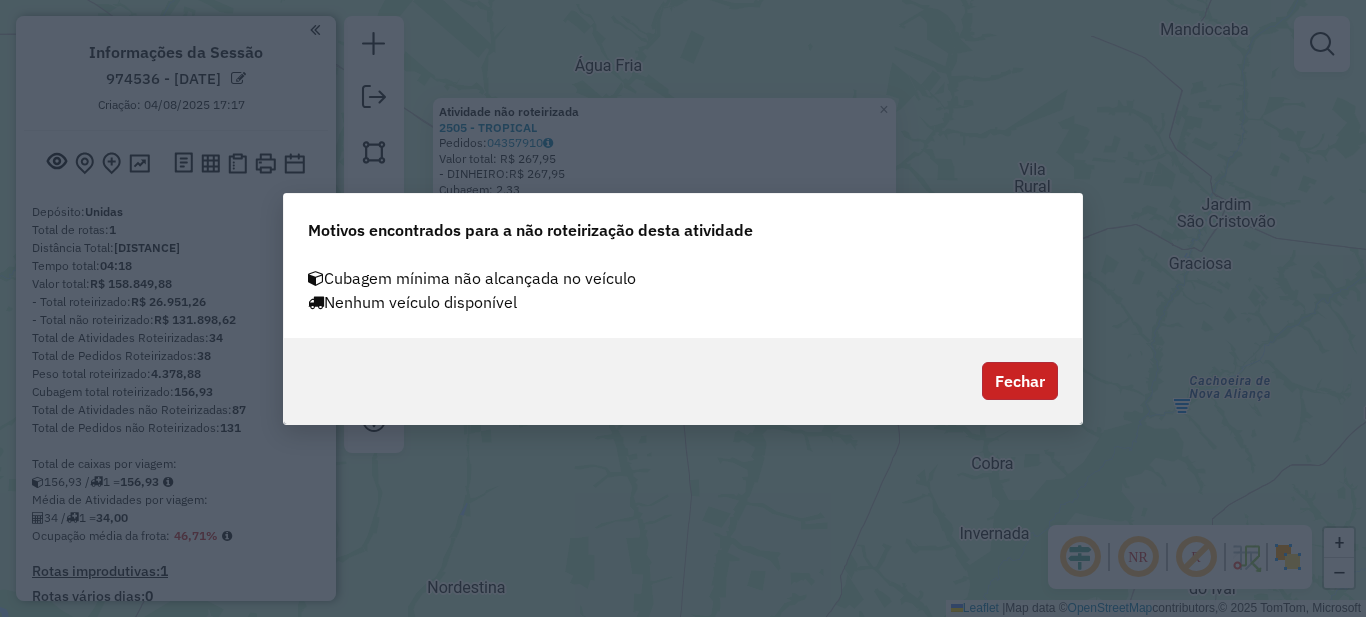 click on "Fechar" 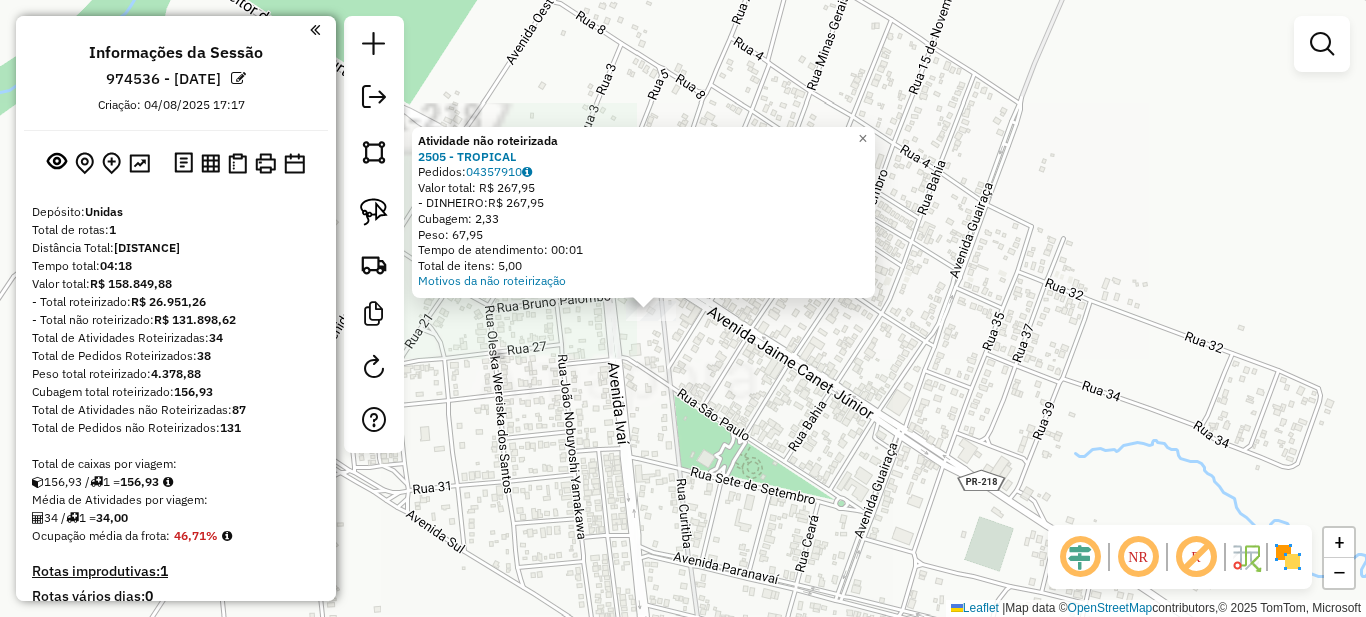 click on "Atividade não roteirizada 2505 - [NAME] Pedidos: [ORDER_ID] Valor total: R$ [PRICE] - DINHEIRO: R$ [PRICE] Cubagem: [VOLUME] Peso: [WEIGHT] Tempo de atendimento: [TIME] Total de itens: [QUANTITY] Motivos da não roteirização × Janela de atendimento Grade de atendimento Capacidade Transportadoras Veículos Cliente Pedidos Rotas Selecione os dias de semana para filtrar as janelas de atendimento Seg Ter Qua Qui Sex Sáb Dom Informe o período da janela de atendimento: De: Até: Filtrar exatamente a janela do cliente Considerar janela de atendimento padrão Selecione os dias de semana para filtrar as grades de atendimento Seg Ter Qua Qui Sex Sáb Dom Considerar clientes sem dia de atendimento cadastrado Clientes fora do dia de atendimento selecionado Filtrar as atividades entre os valores definidos abaixo: Peso mínimo: Peso máximo: Cubagem mínima: Cubagem máxima: De: Até: Filtrar as atividades entre o tempo de atendimento definido abaixo: De: Até: Nome:" 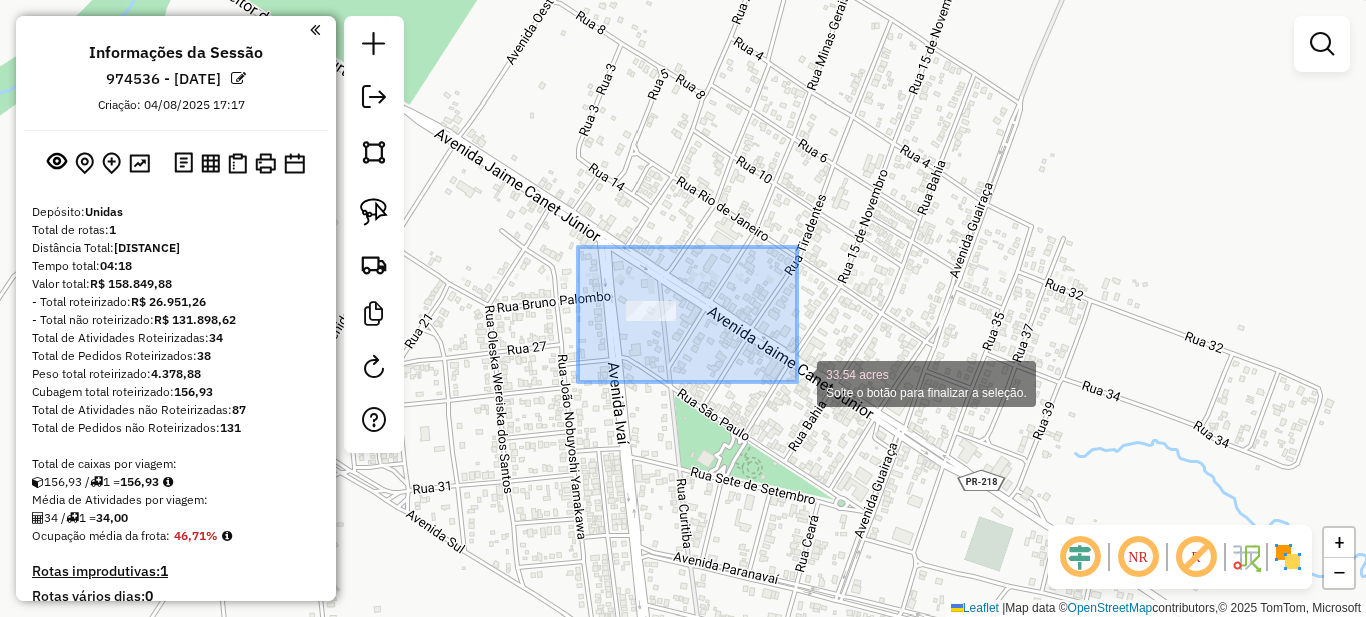 drag, startPoint x: 760, startPoint y: 360, endPoint x: 797, endPoint y: 382, distance: 43.046486 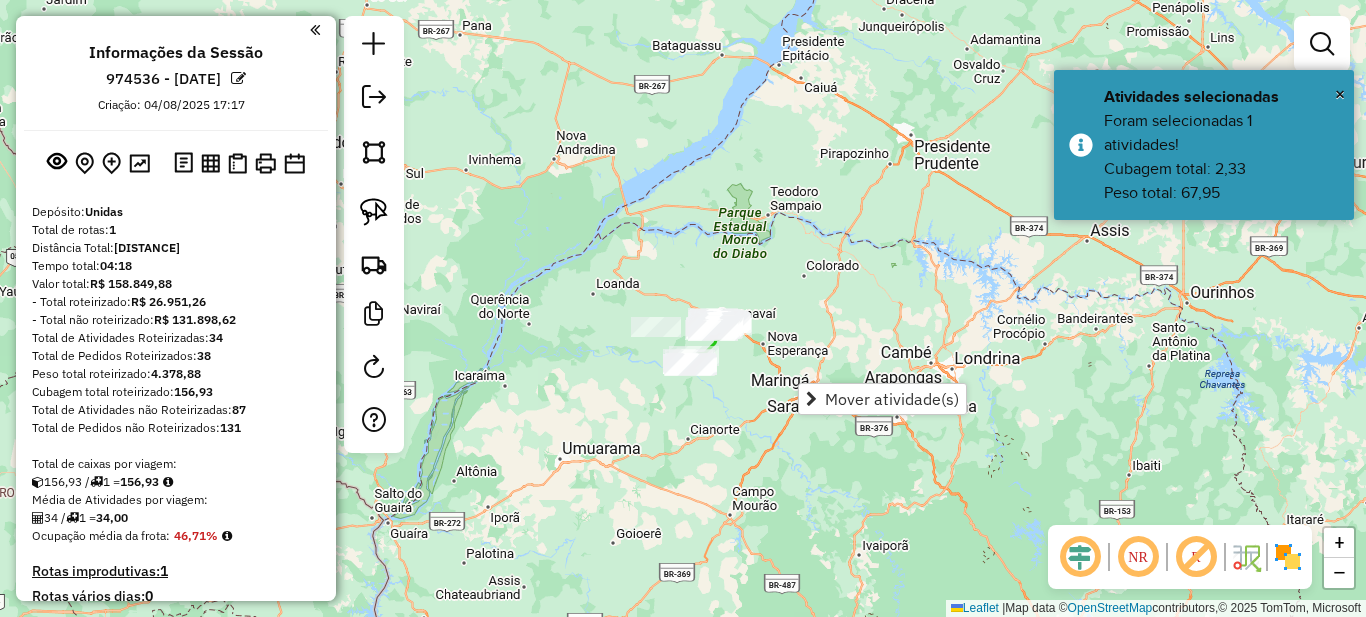 click on "Janela de atendimento Grade de atendimento Capacidade Transportadoras Veículos Cliente Pedidos  Rotas Selecione os dias de semana para filtrar as janelas de atendimento  Seg   Ter   Qua   Qui   Sex   Sáb   Dom  Informe o período da janela de atendimento: De: Até:  Filtrar exatamente a janela do cliente  Considerar janela de atendimento padrão  Selecione os dias de semana para filtrar as grades de atendimento  Seg   Ter   Qua   Qui   Sex   Sáb   Dom   Considerar clientes sem dia de atendimento cadastrado  Clientes fora do dia de atendimento selecionado Filtrar as atividades entre os valores definidos abaixo:  Peso mínimo:   Peso máximo:   Cubagem mínima:   Cubagem máxima:   De:   Até:  Filtrar as atividades entre o tempo de atendimento definido abaixo:  De:   Até:   Considerar capacidade total dos clientes não roteirizados Transportadora: Selecione um ou mais itens Tipo de veículo: Selecione um ou mais itens Veículo: Selecione um ou mais itens Motorista: Selecione um ou mais itens Nome: Rótulo:" 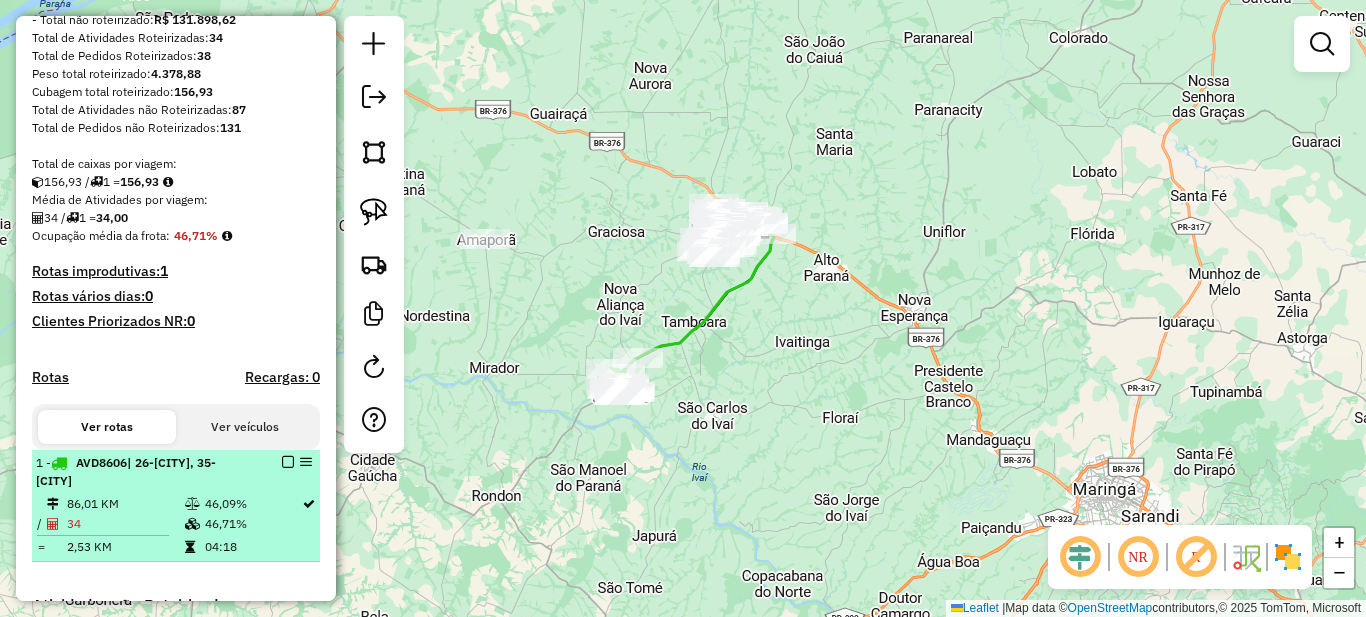 scroll, scrollTop: 500, scrollLeft: 0, axis: vertical 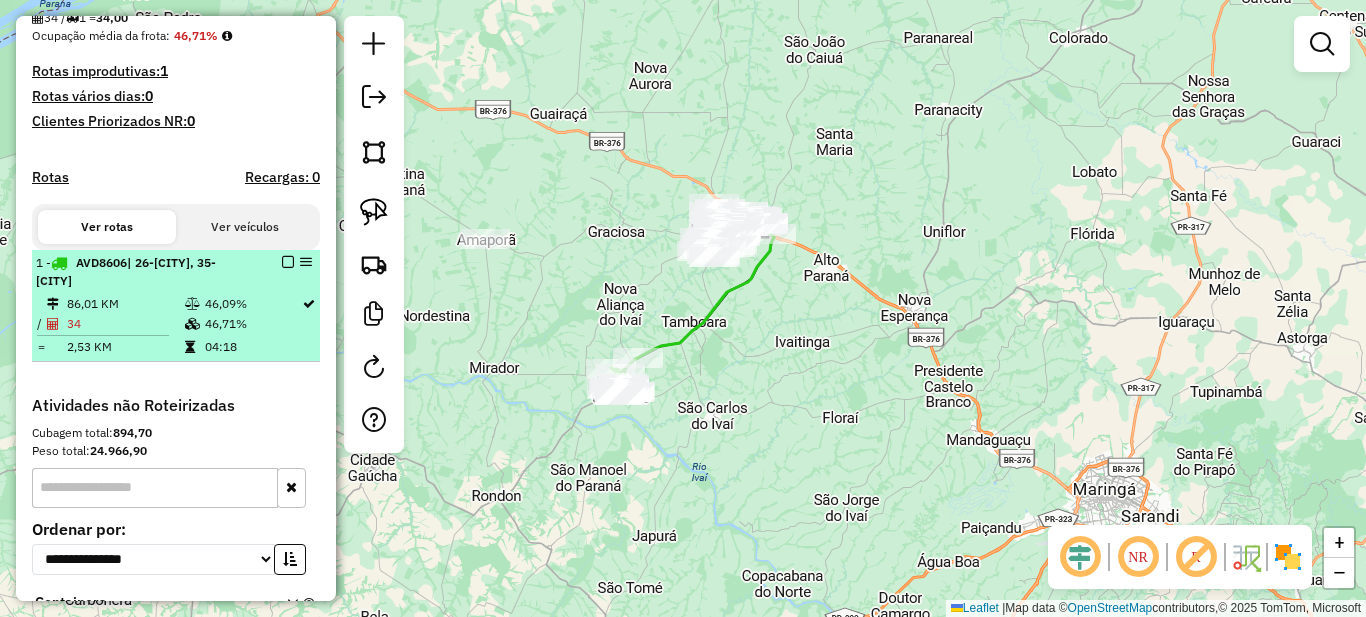 click at bounding box center (288, 262) 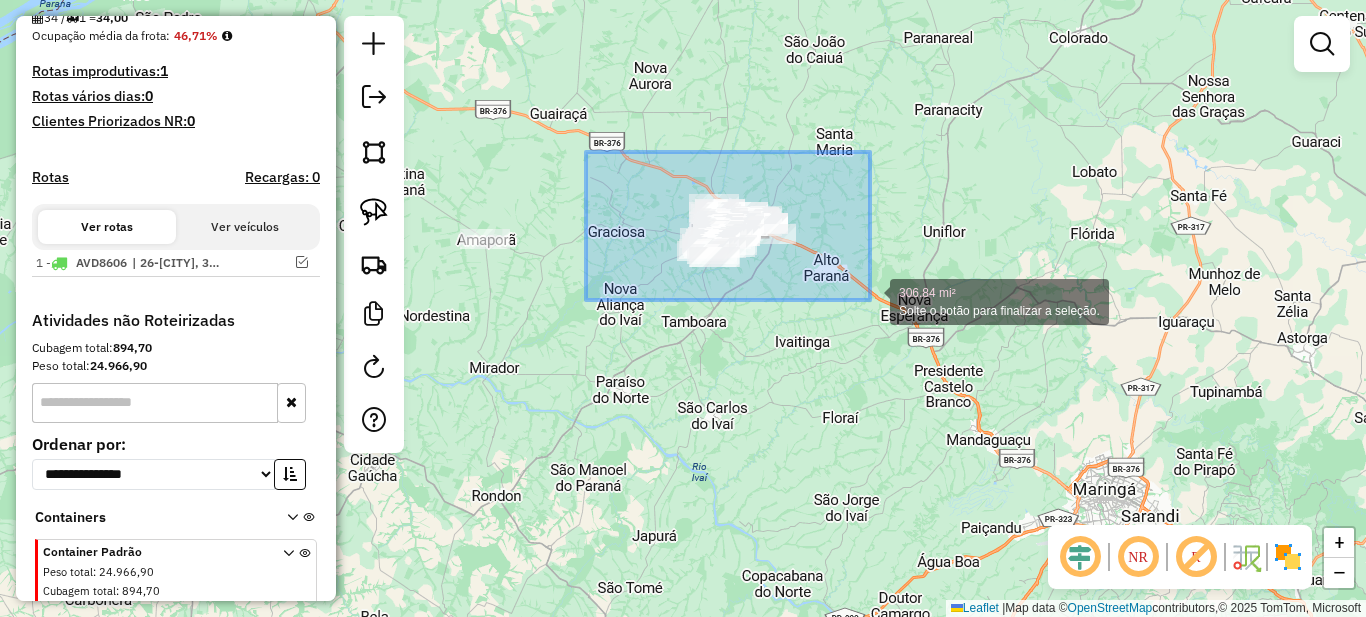 drag, startPoint x: 630, startPoint y: 180, endPoint x: 887, endPoint y: 315, distance: 290.29984 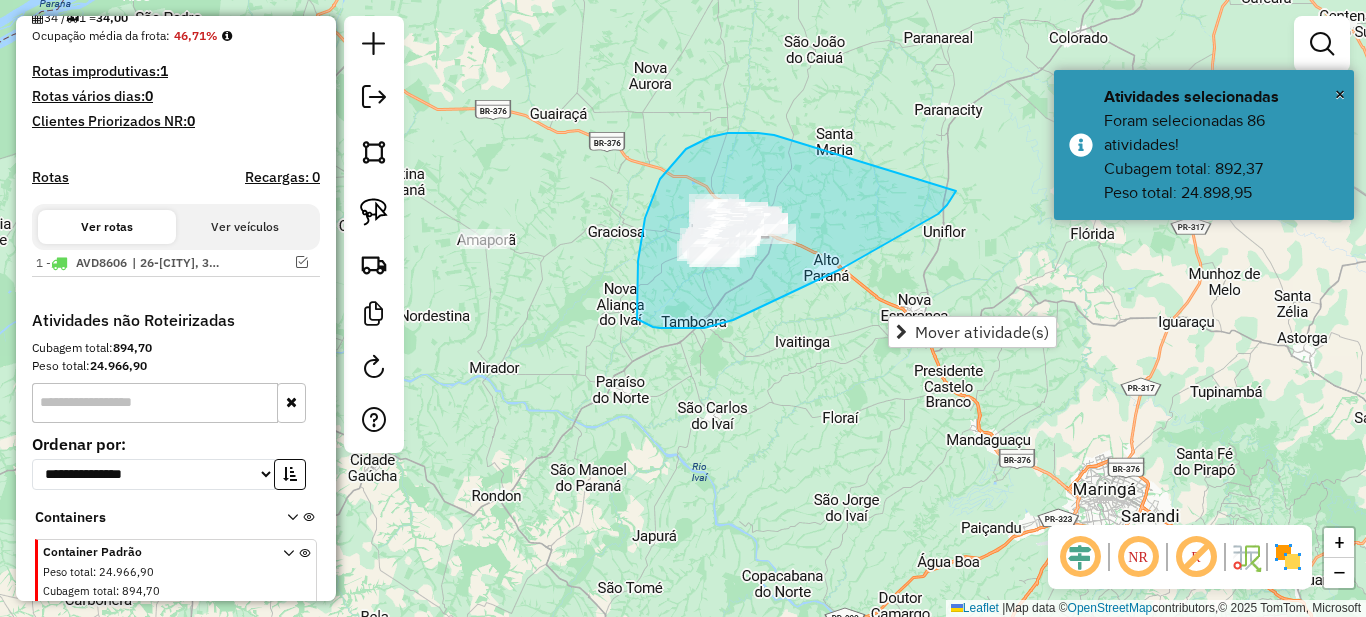 drag, startPoint x: 728, startPoint y: 133, endPoint x: 956, endPoint y: 191, distance: 235.26155 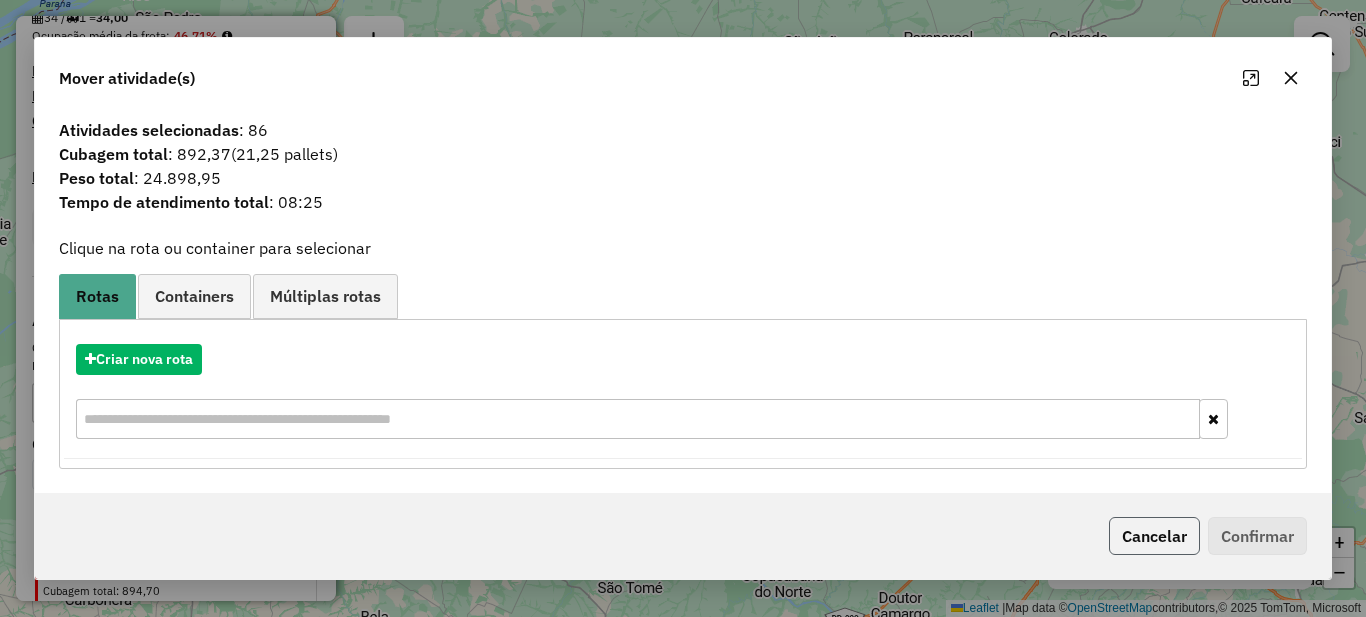 click on "Cancelar" 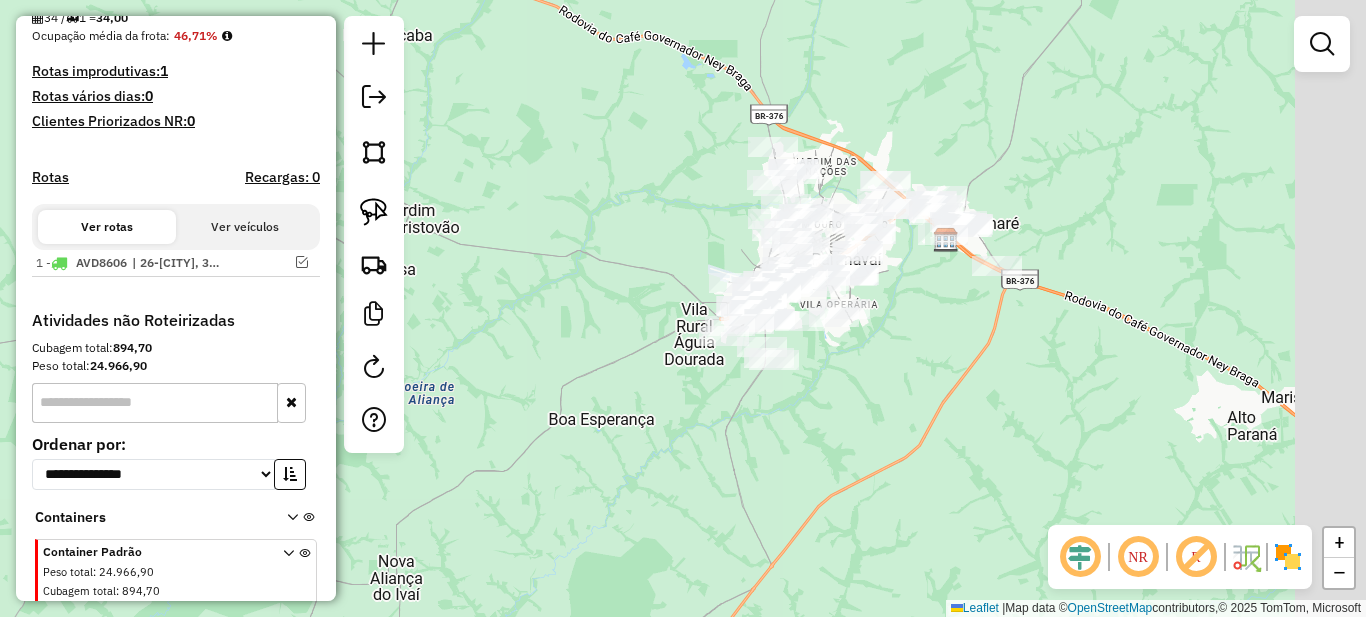 drag, startPoint x: 815, startPoint y: 325, endPoint x: 717, endPoint y: 450, distance: 158.8364 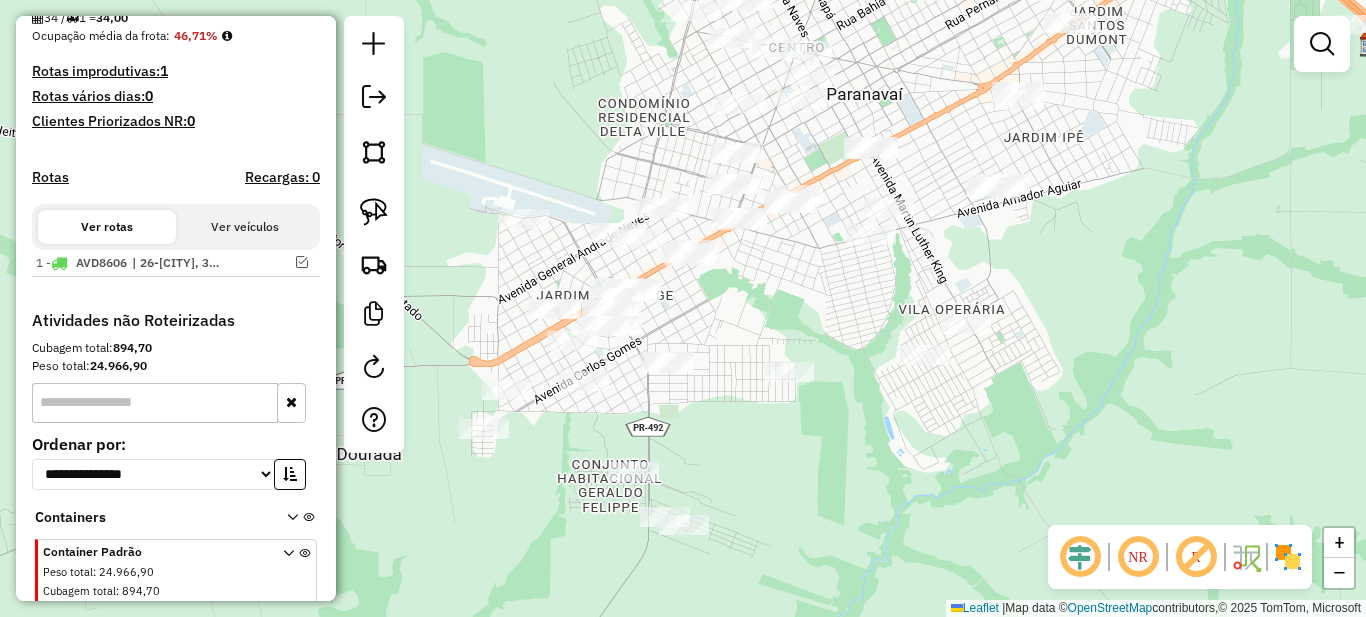 drag, startPoint x: 718, startPoint y: 438, endPoint x: 756, endPoint y: 362, distance: 84.97058 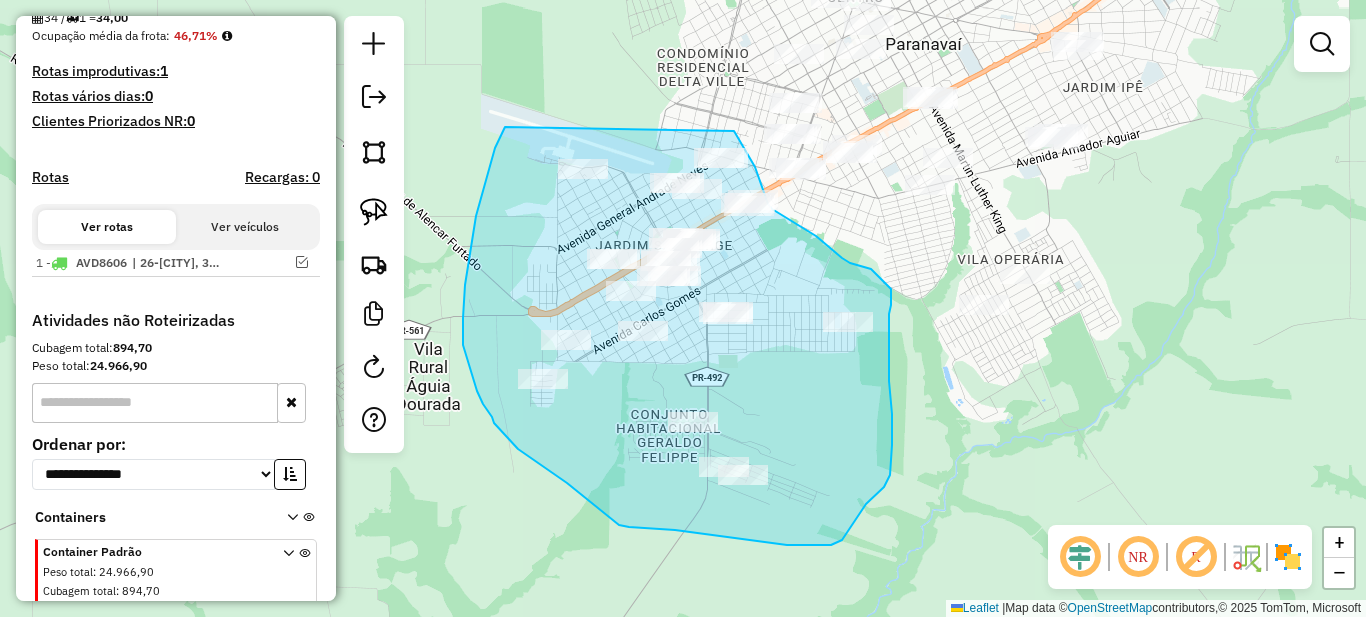 drag, startPoint x: 495, startPoint y: 148, endPoint x: 602, endPoint y: 118, distance: 111.12605 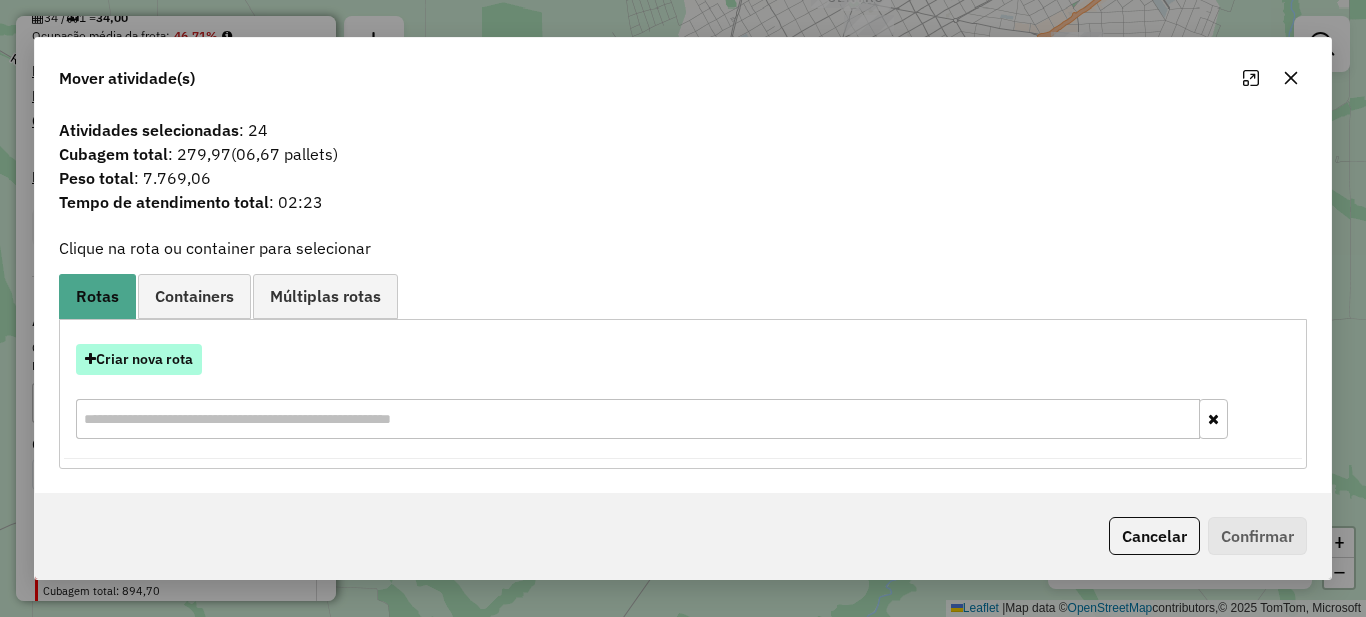 click on "Criar nova rota" at bounding box center [139, 359] 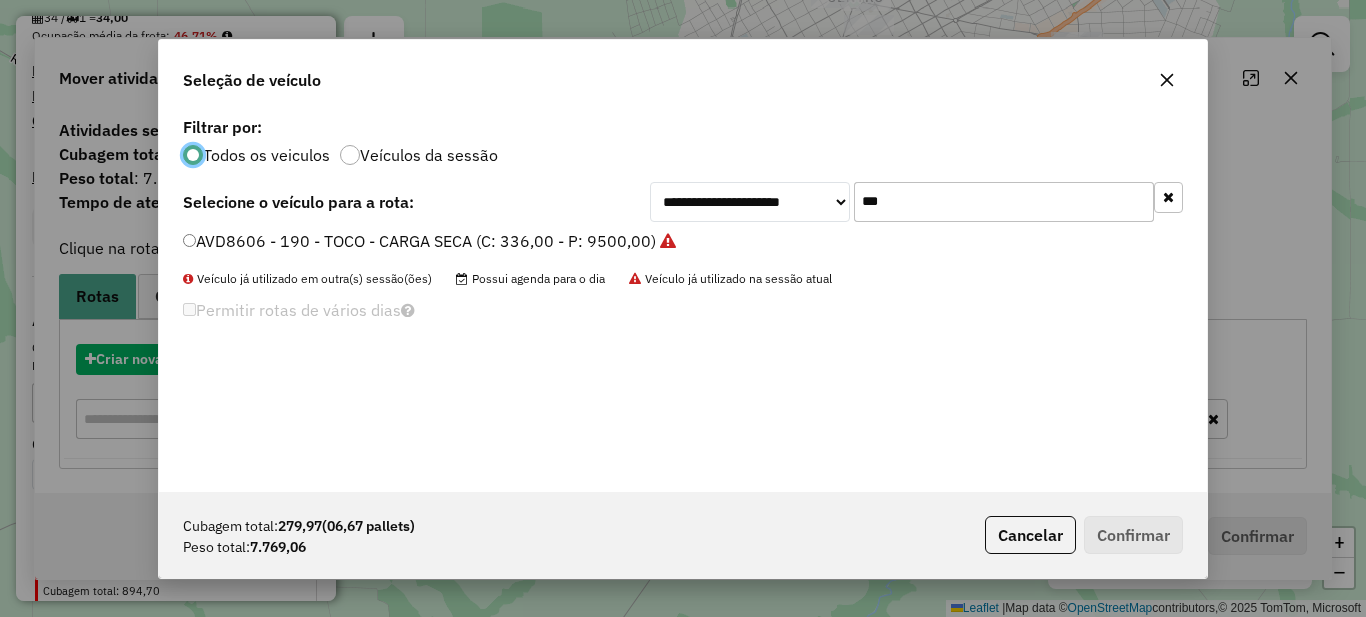 scroll, scrollTop: 11, scrollLeft: 6, axis: both 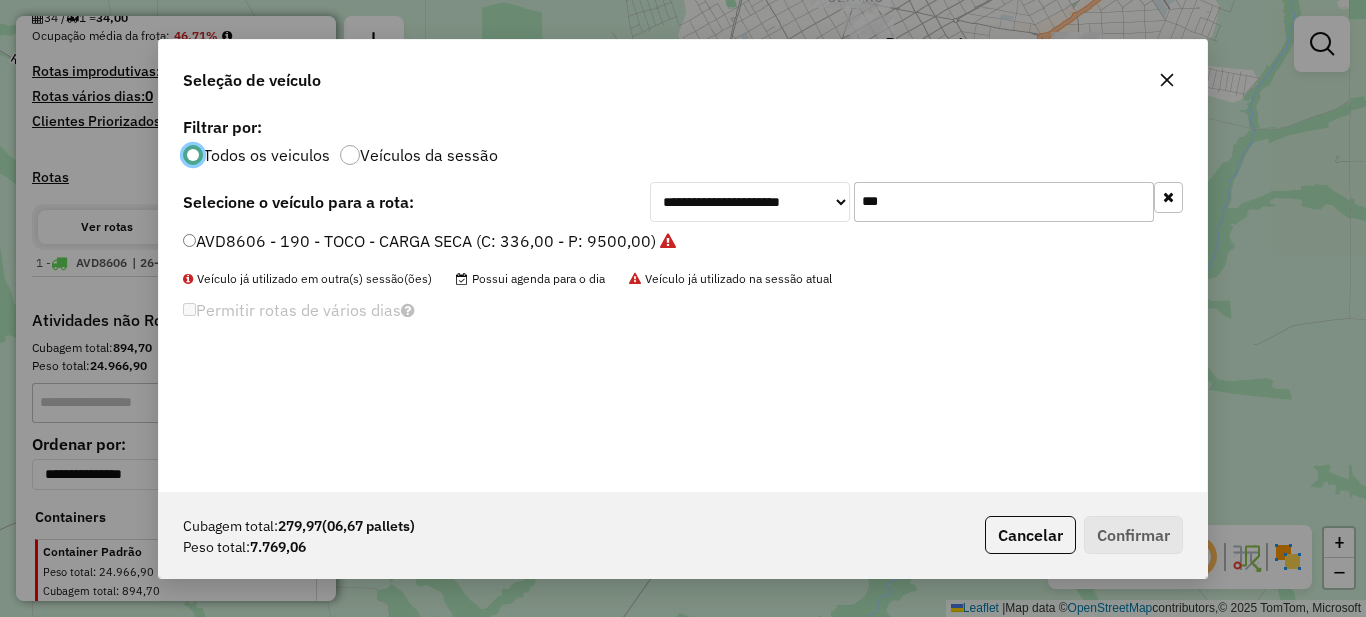 click on "***" 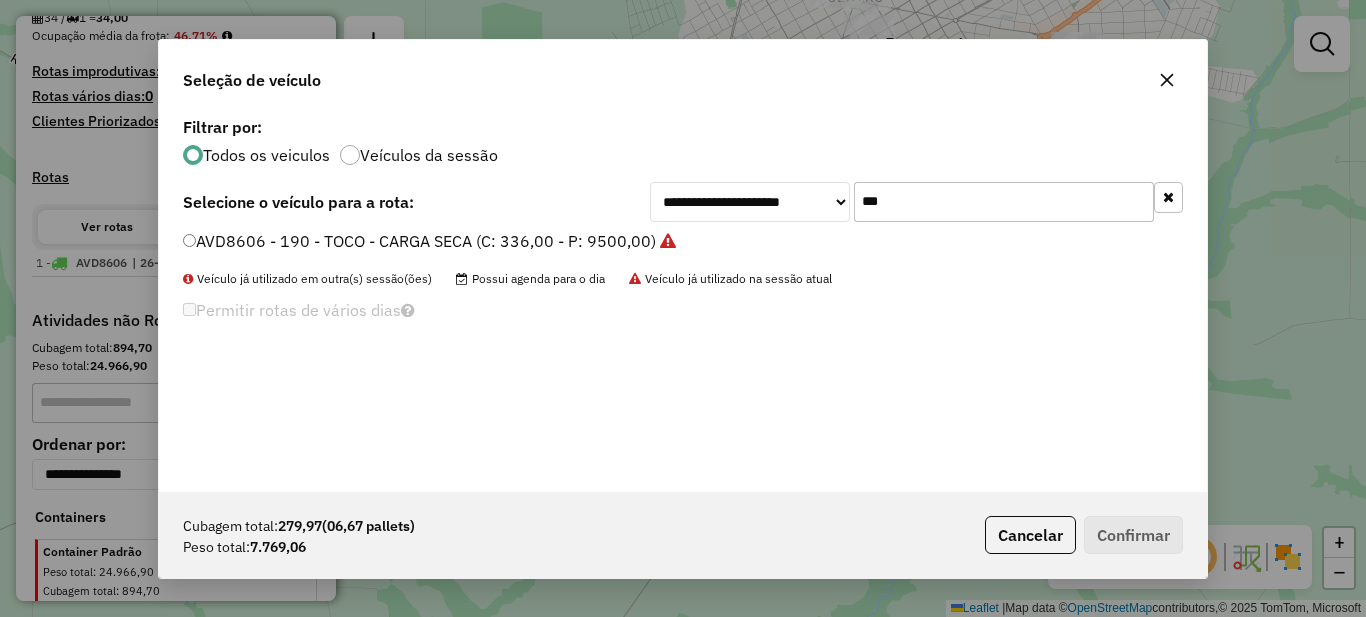 click on "***" 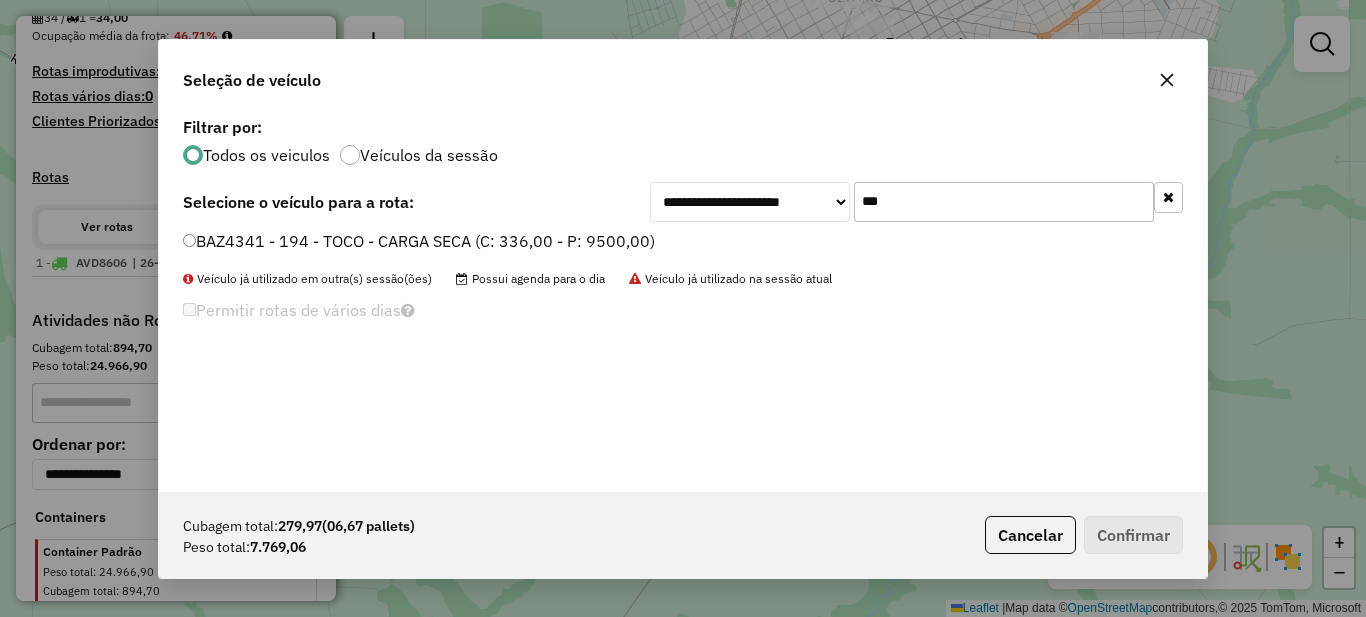 type on "***" 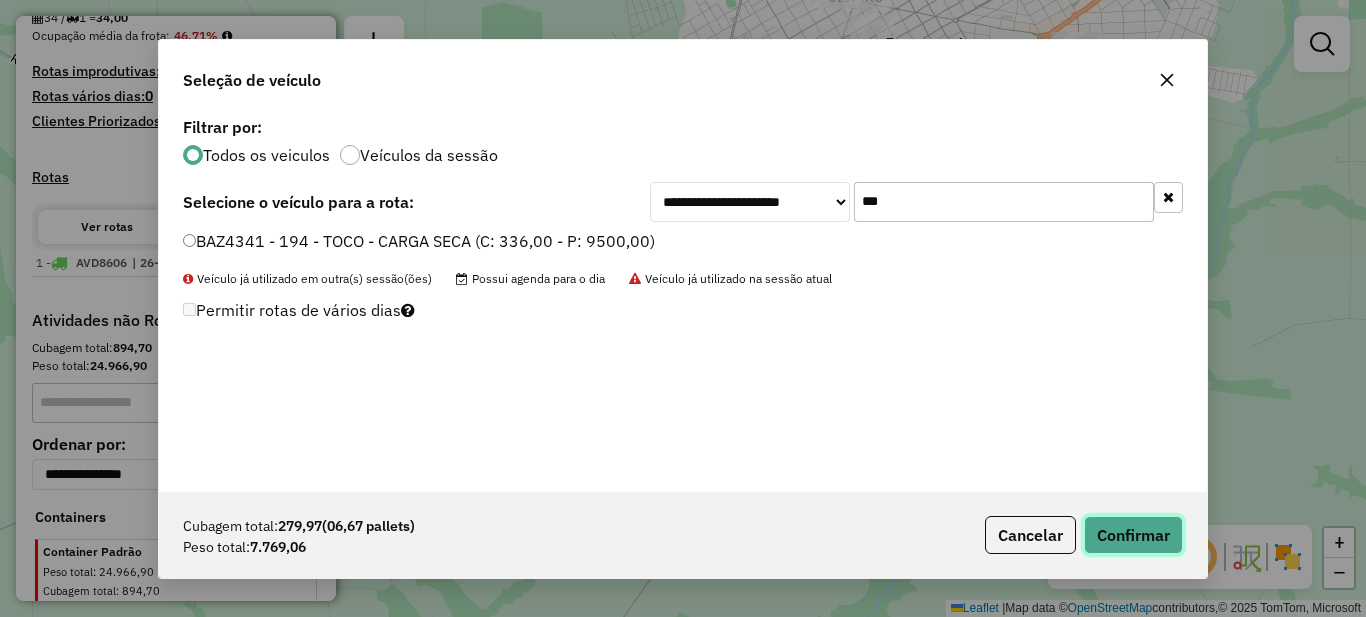 click on "Confirmar" 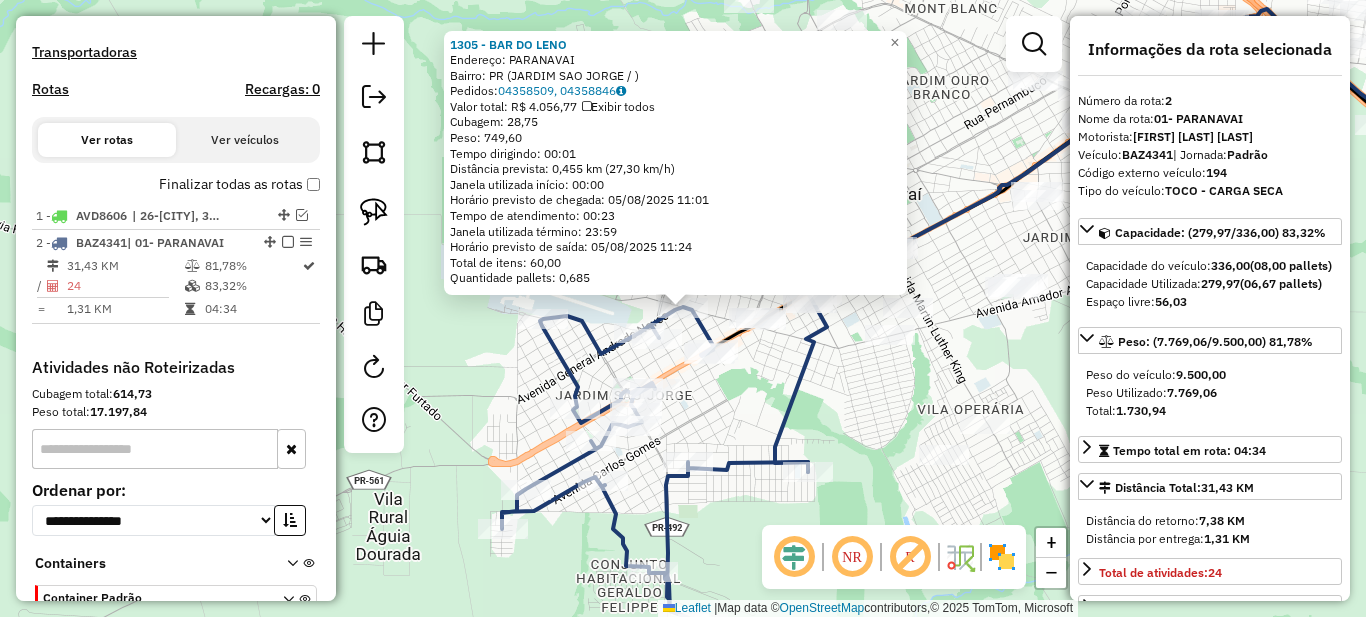 scroll, scrollTop: 729, scrollLeft: 0, axis: vertical 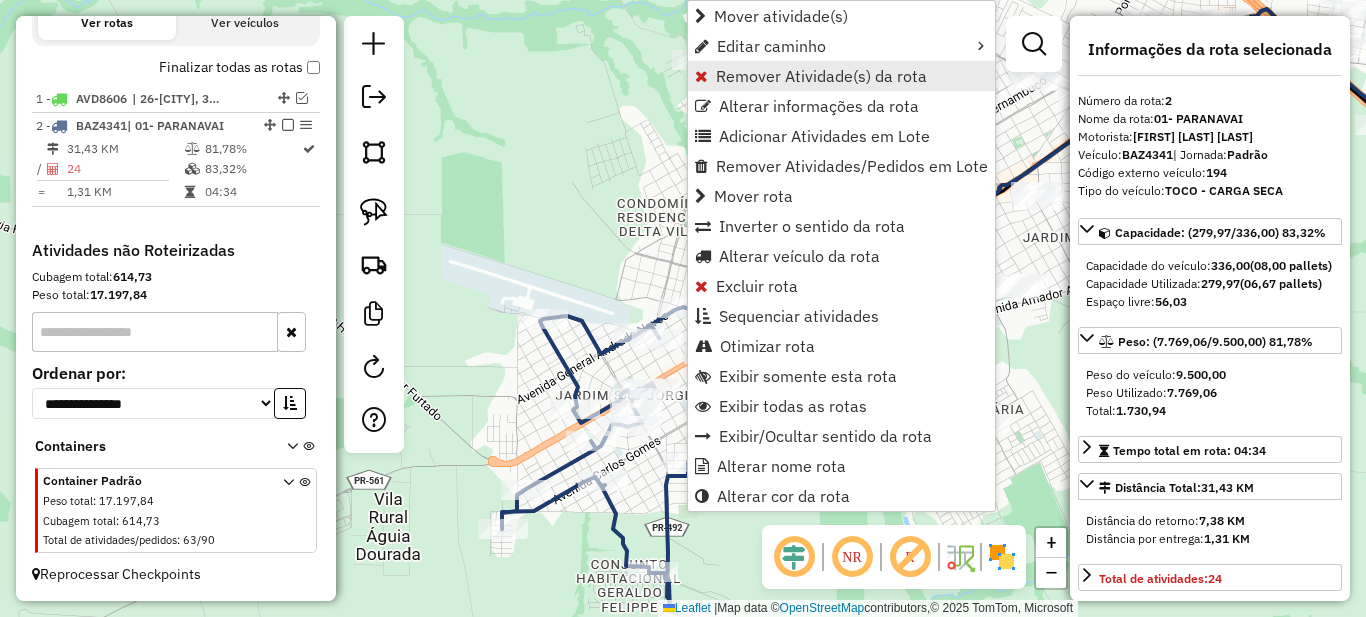 click on "Remover Atividade(s) da rota" at bounding box center [821, 76] 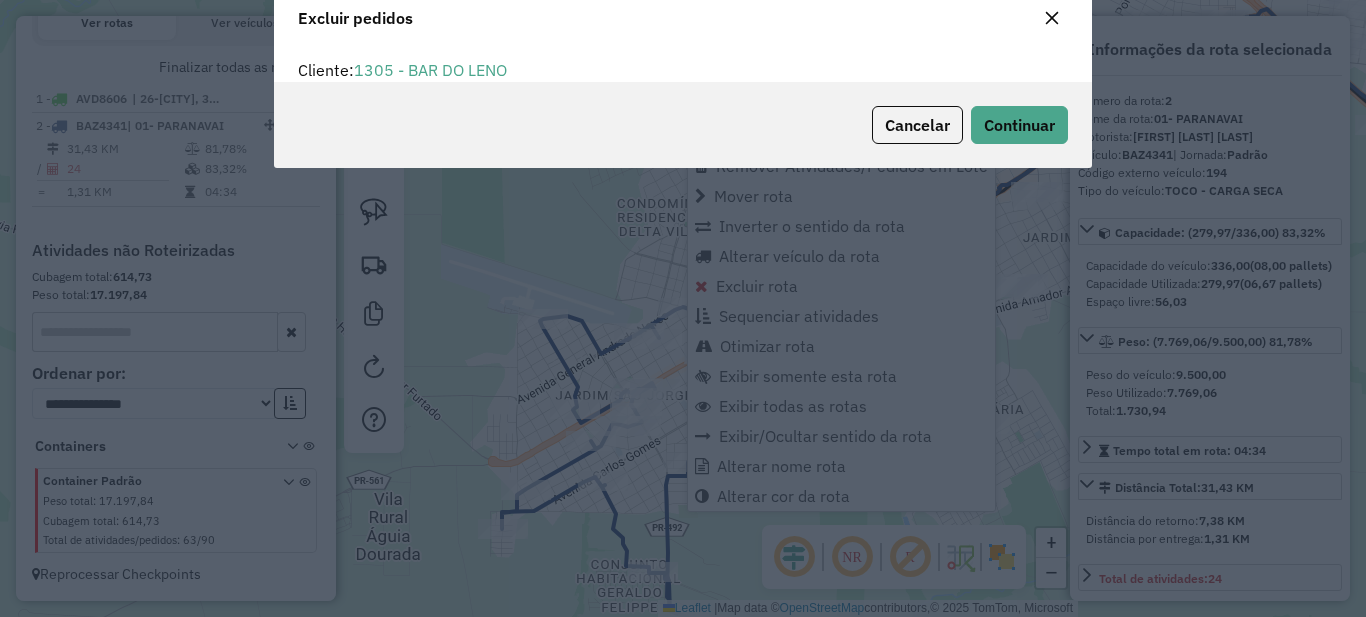 scroll, scrollTop: 0, scrollLeft: 0, axis: both 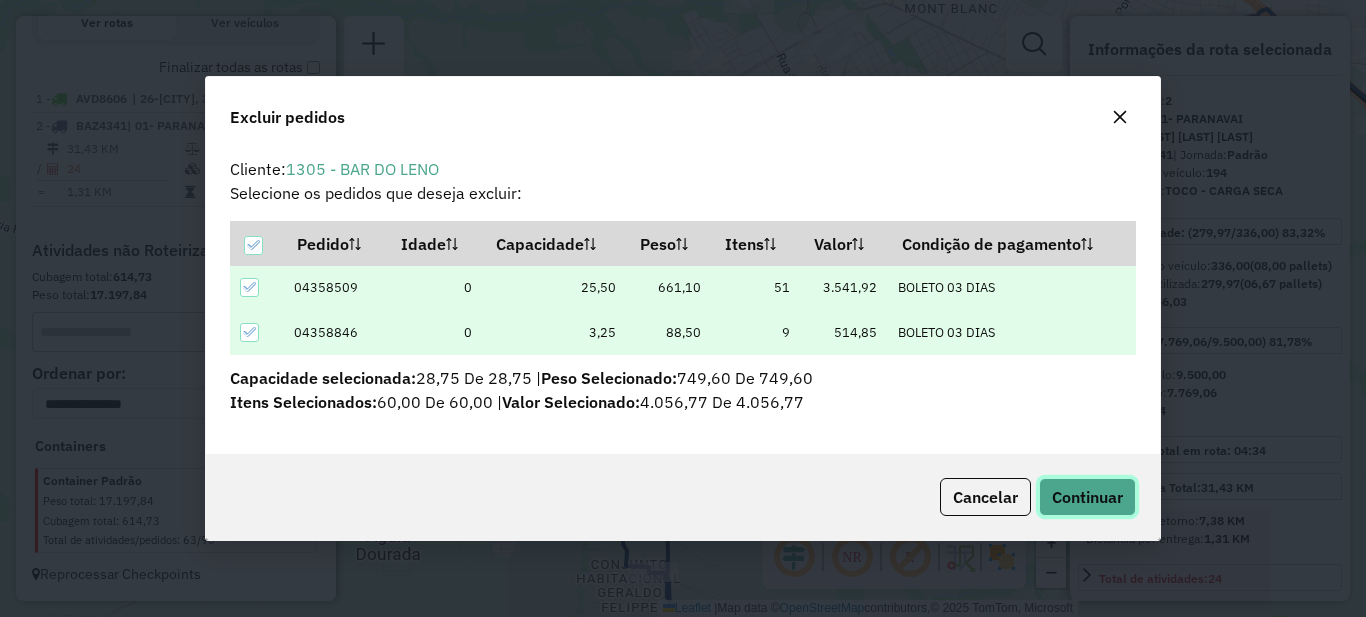 click on "Continuar" 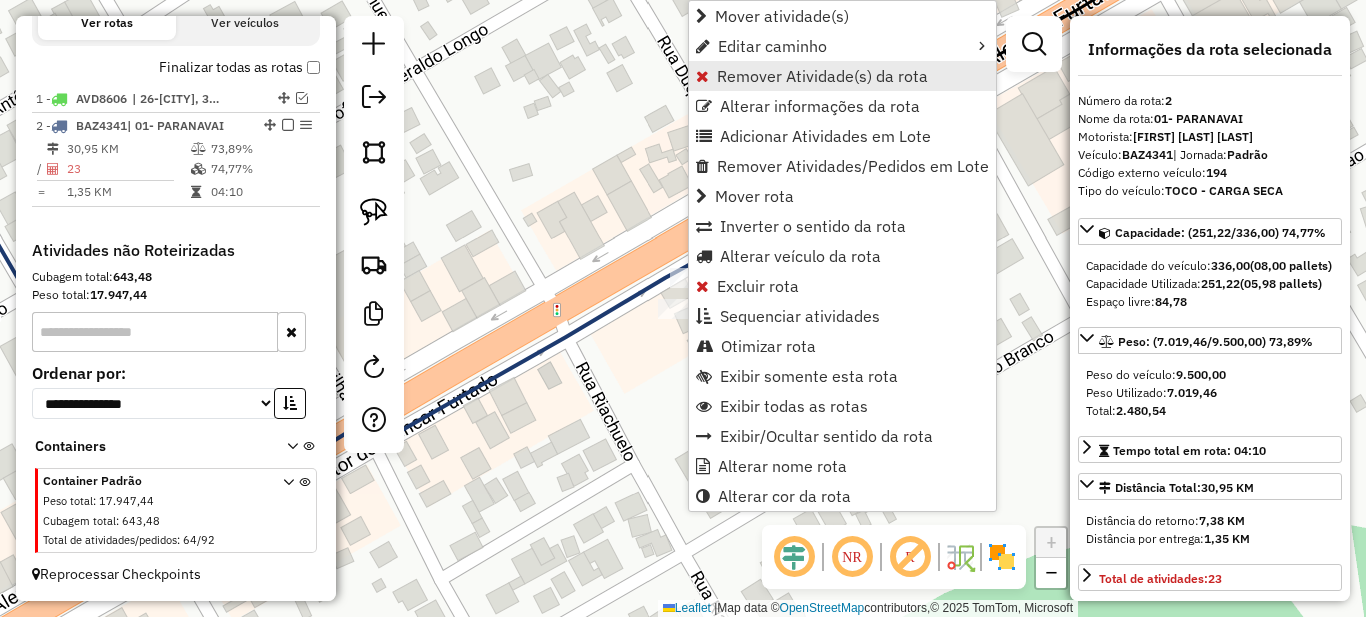 click on "Remover Atividade(s) da rota" at bounding box center [842, 76] 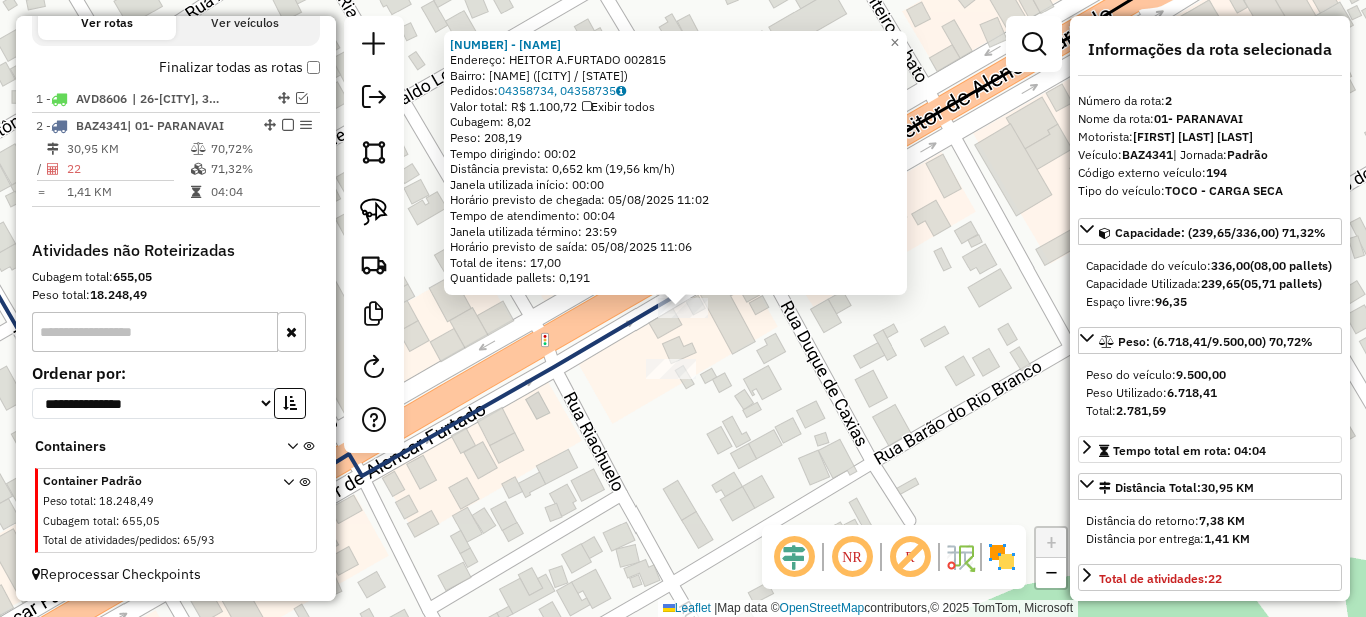 scroll, scrollTop: 600, scrollLeft: 0, axis: vertical 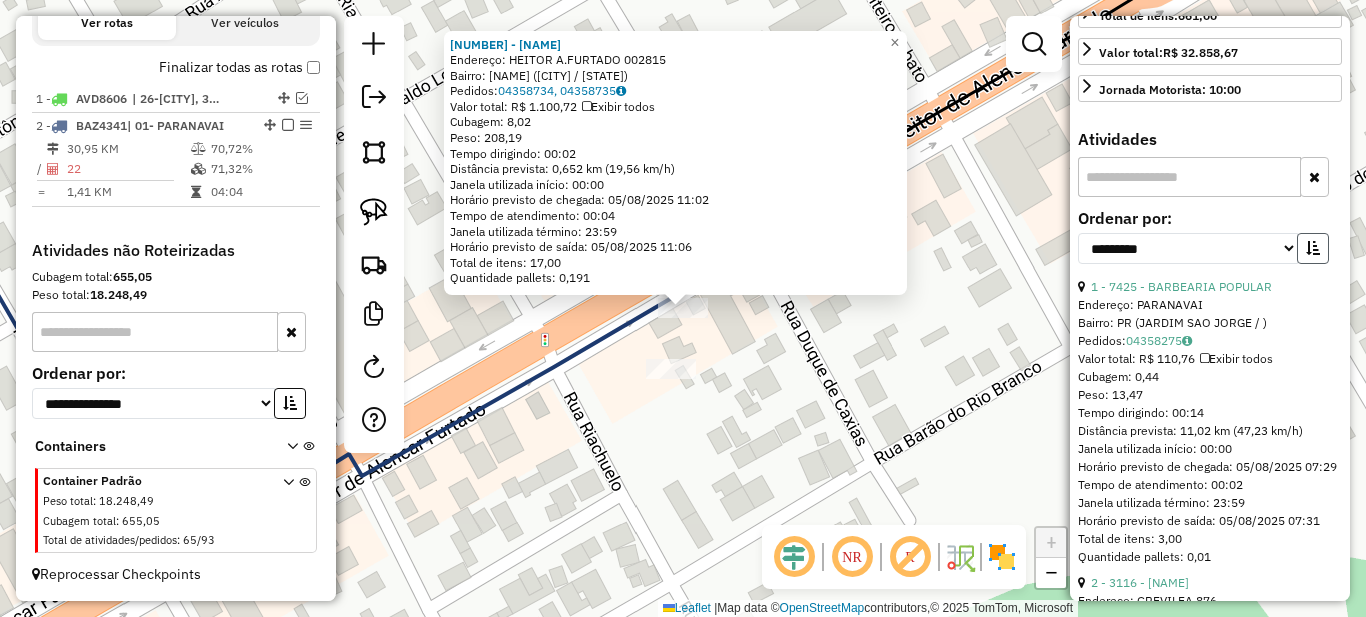 click at bounding box center (1313, 248) 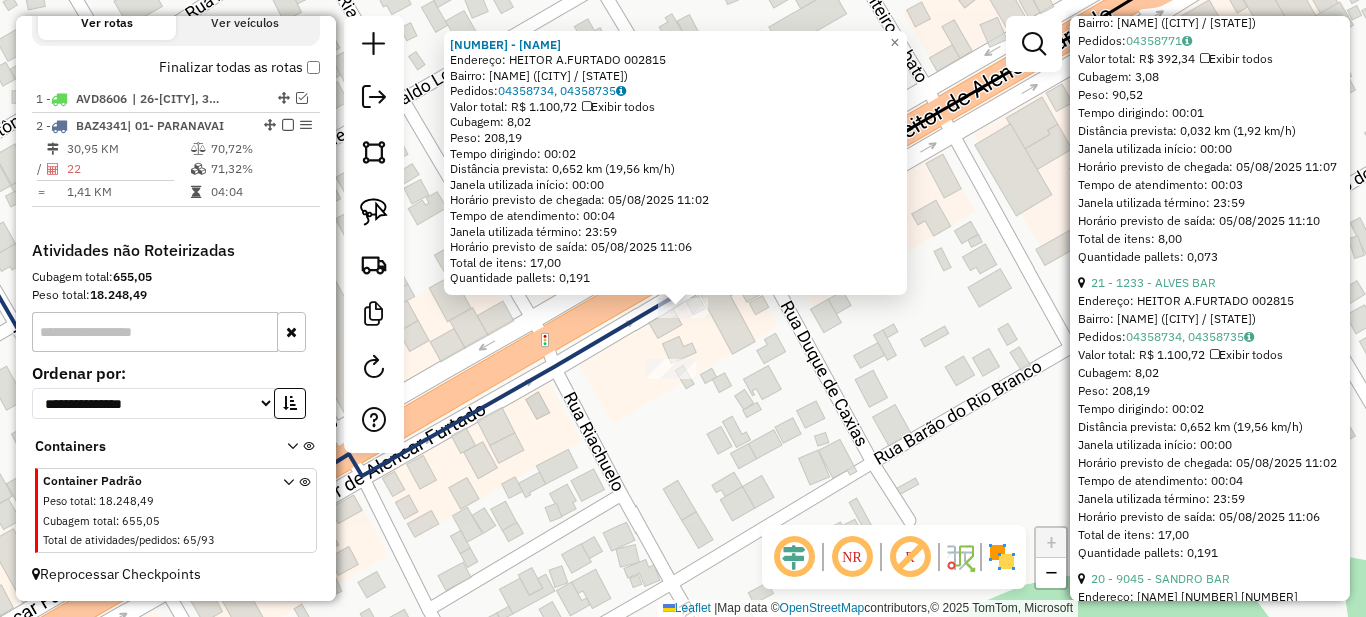 scroll, scrollTop: 600, scrollLeft: 0, axis: vertical 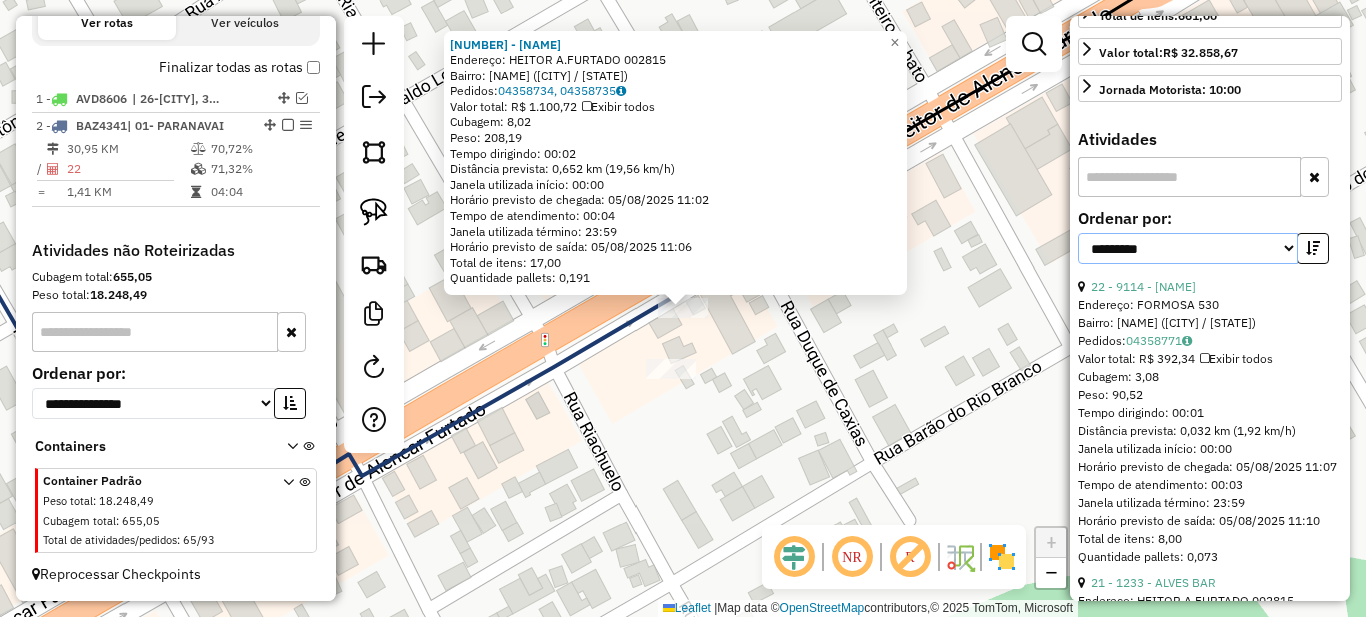 drag, startPoint x: 1221, startPoint y: 288, endPoint x: 1189, endPoint y: 297, distance: 33.24154 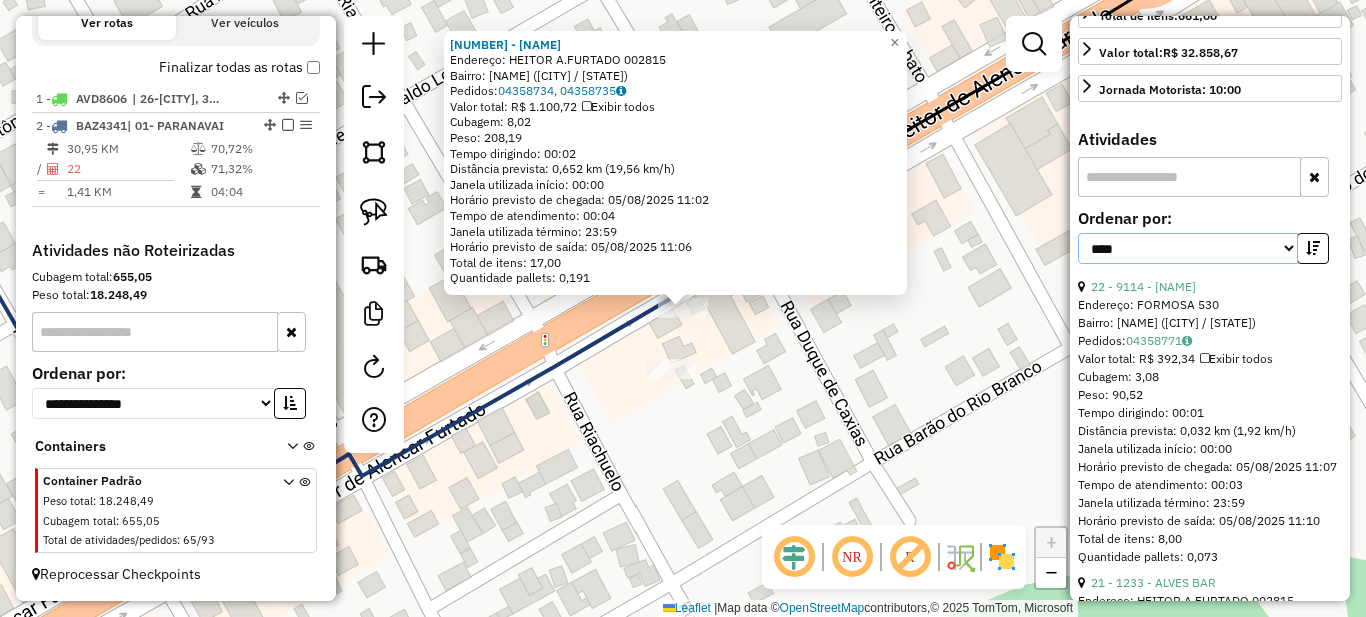 click on "**********" at bounding box center [1188, 248] 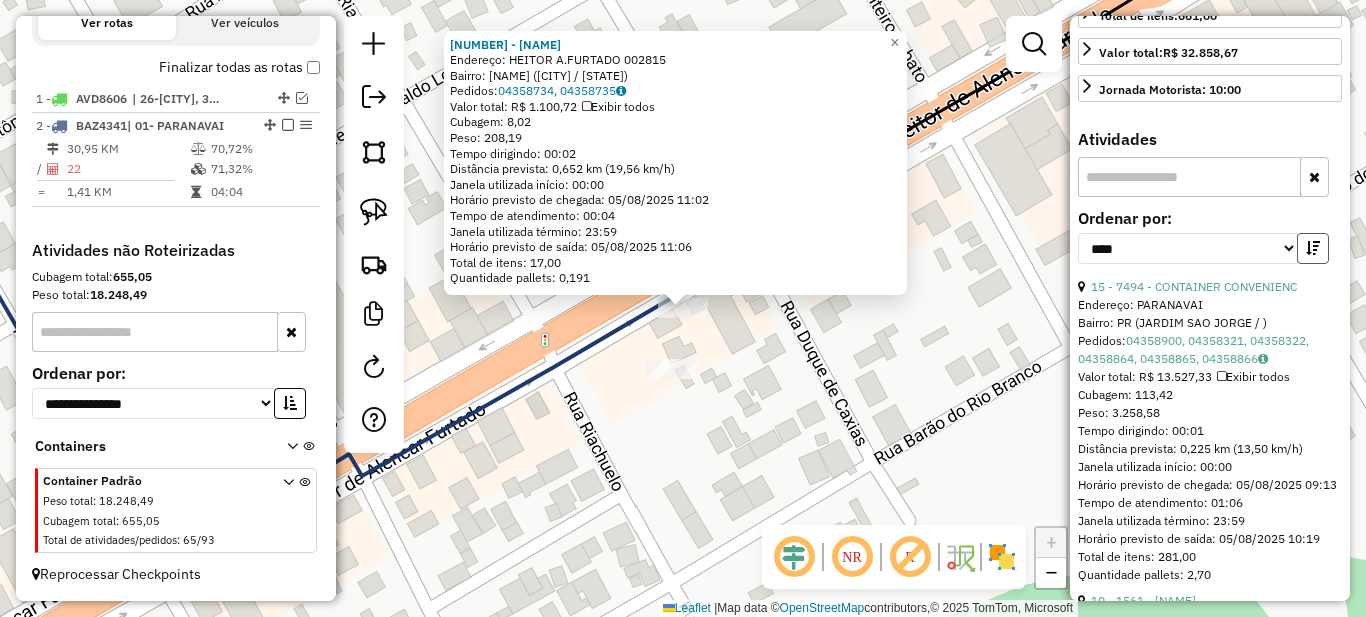 click at bounding box center (1313, 248) 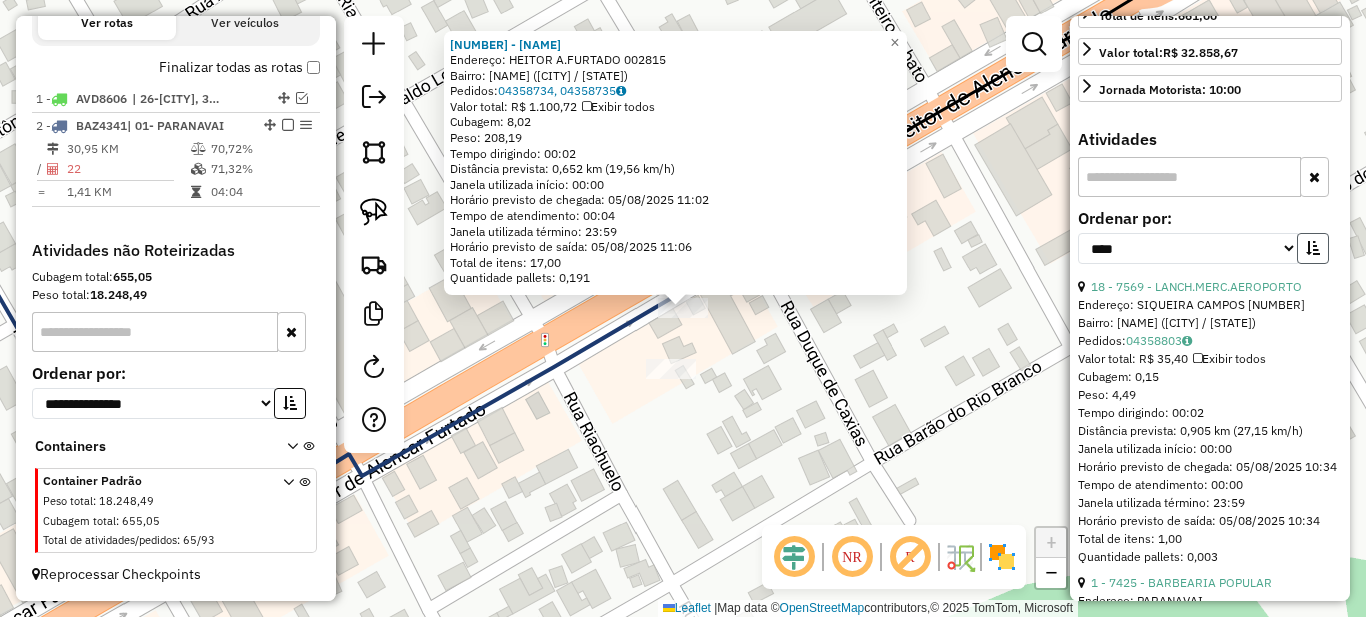 click at bounding box center [1313, 248] 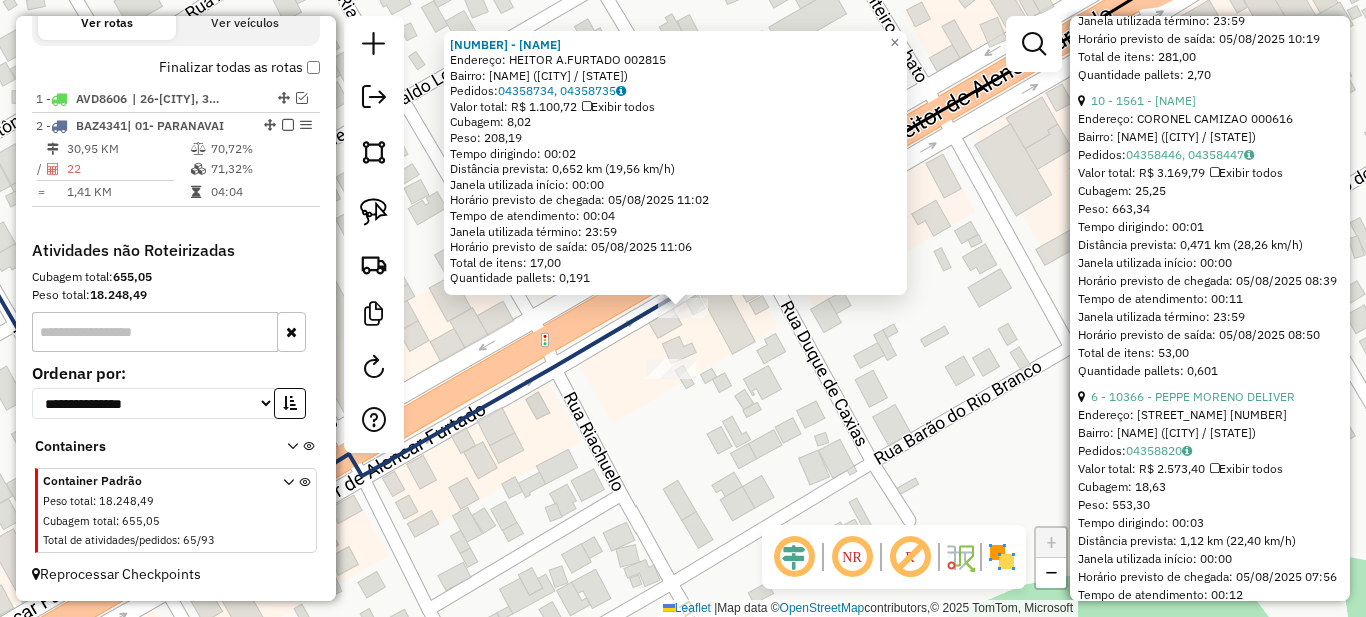 scroll, scrollTop: 1200, scrollLeft: 0, axis: vertical 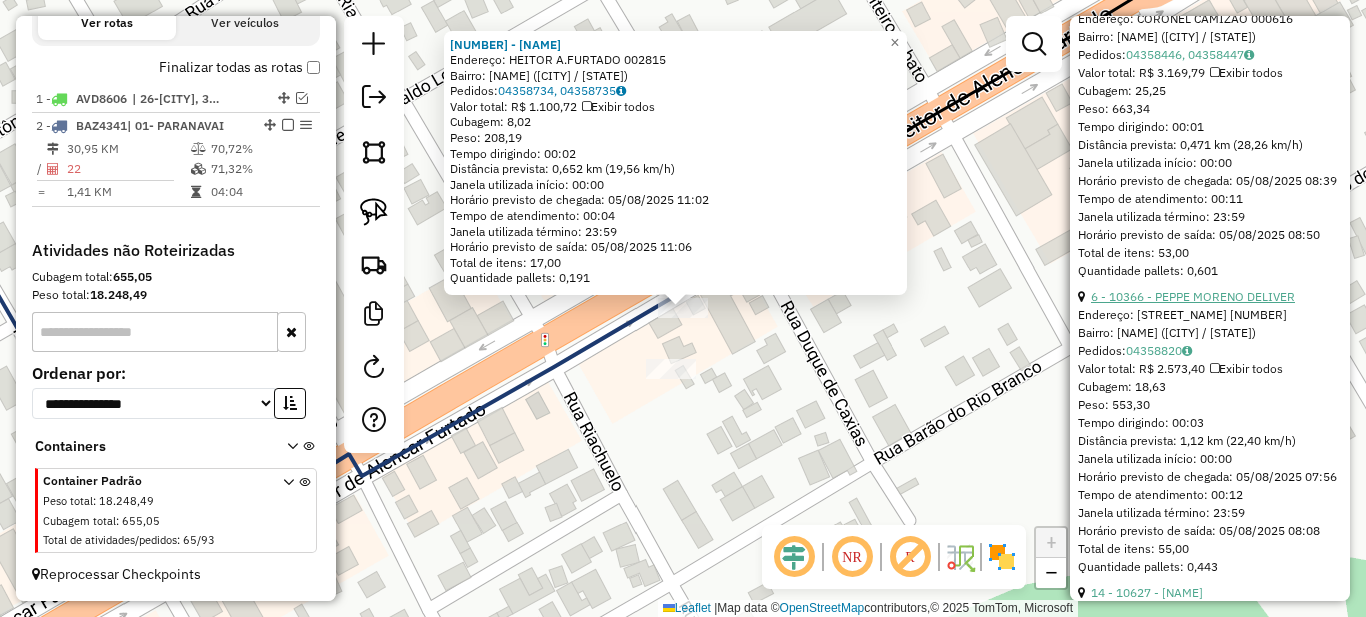 click on "6 - 10366 - PEPPE MORENO DELIVER" at bounding box center [1193, 296] 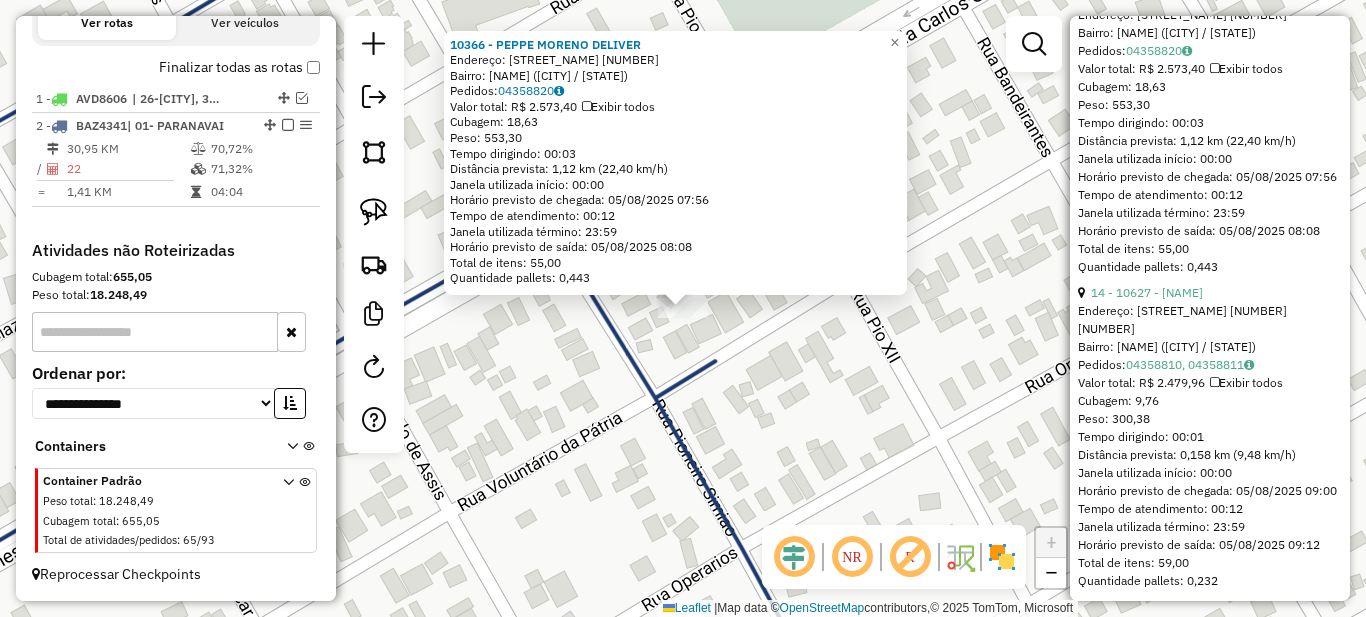 scroll, scrollTop: 1600, scrollLeft: 0, axis: vertical 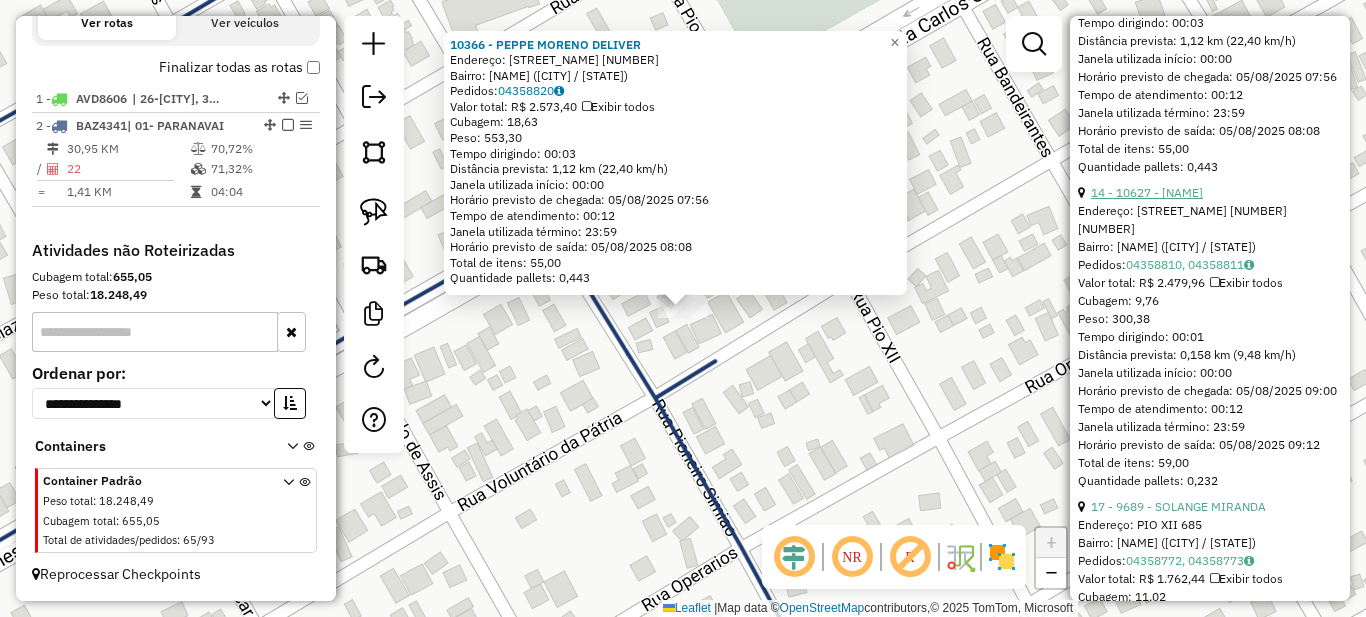 click on "14 - 10627 - [NAME]" at bounding box center [1147, 192] 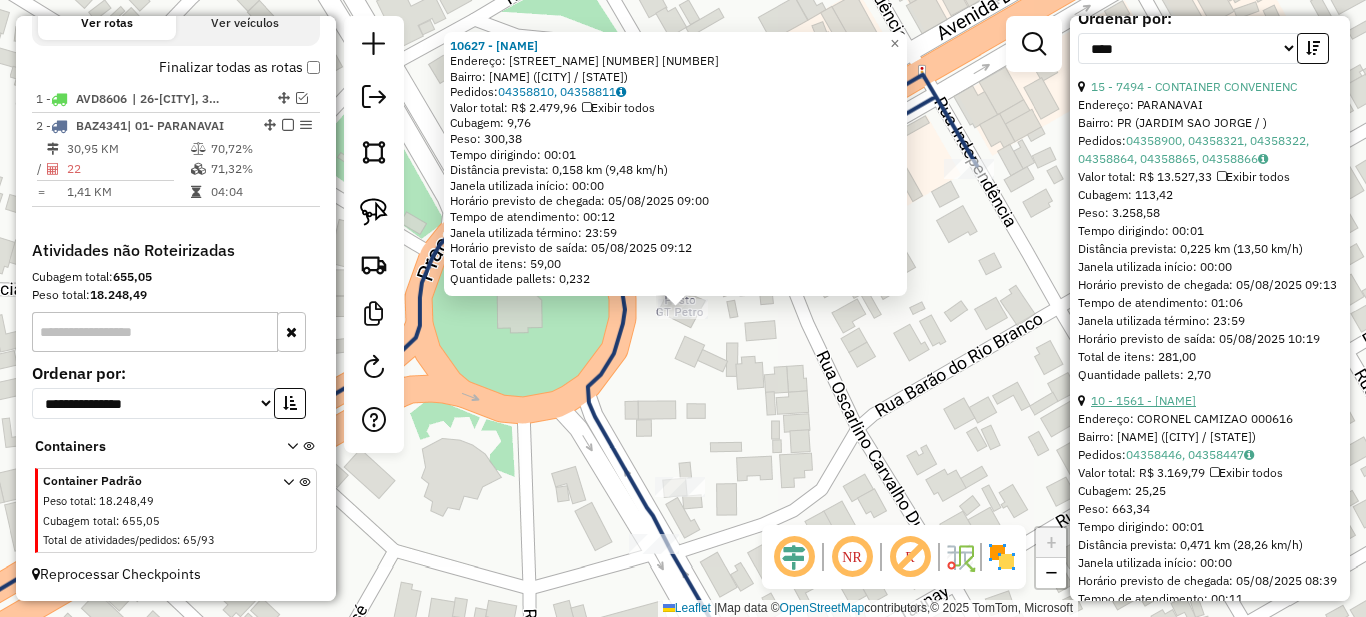 scroll, scrollTop: 900, scrollLeft: 0, axis: vertical 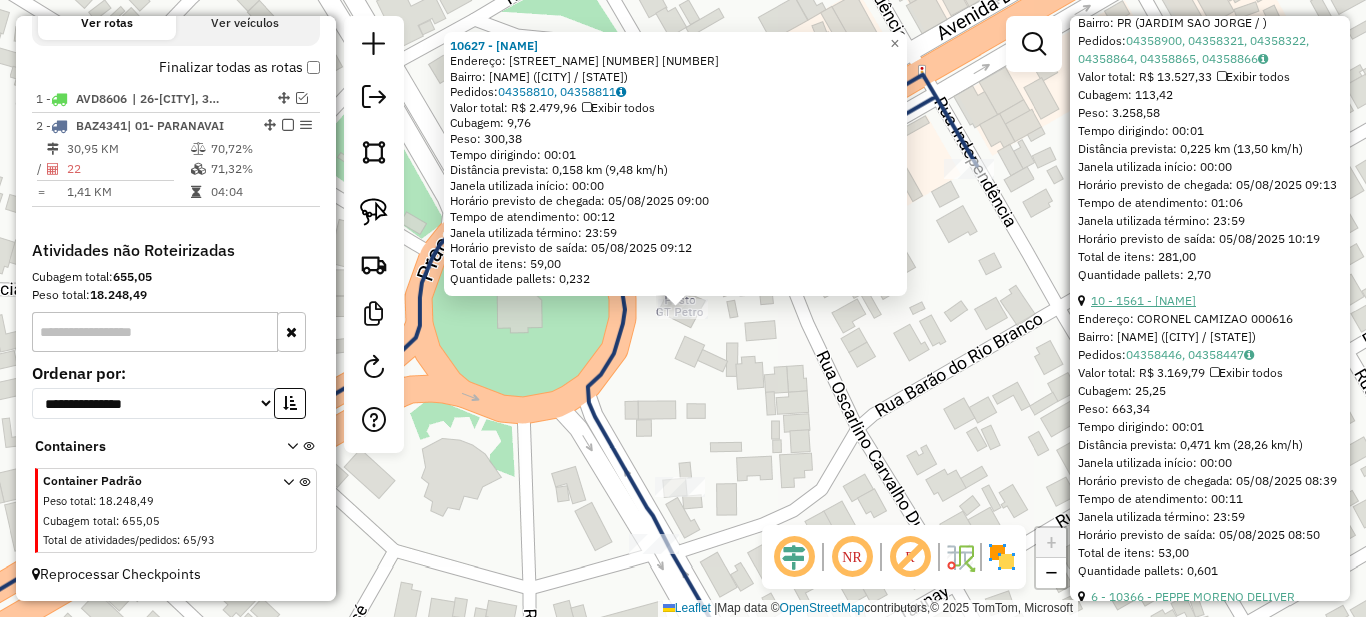 click on "10 - 1561 - [NAME]" at bounding box center [1143, 300] 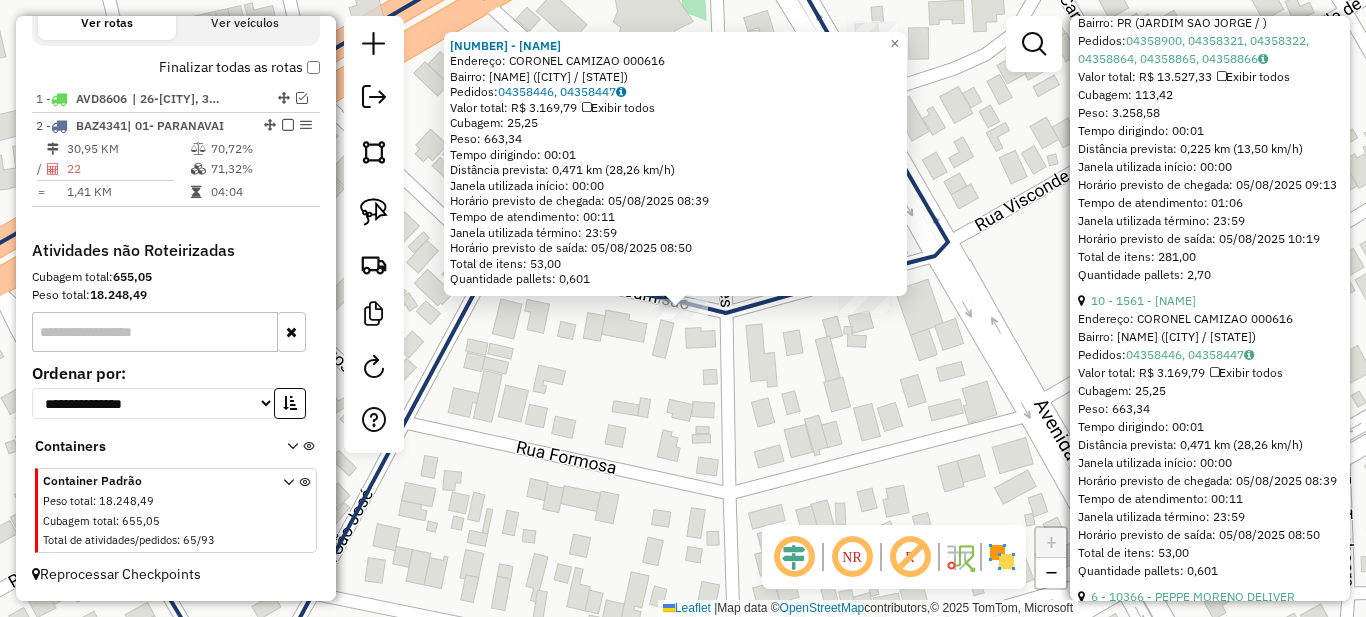 scroll, scrollTop: 1100, scrollLeft: 0, axis: vertical 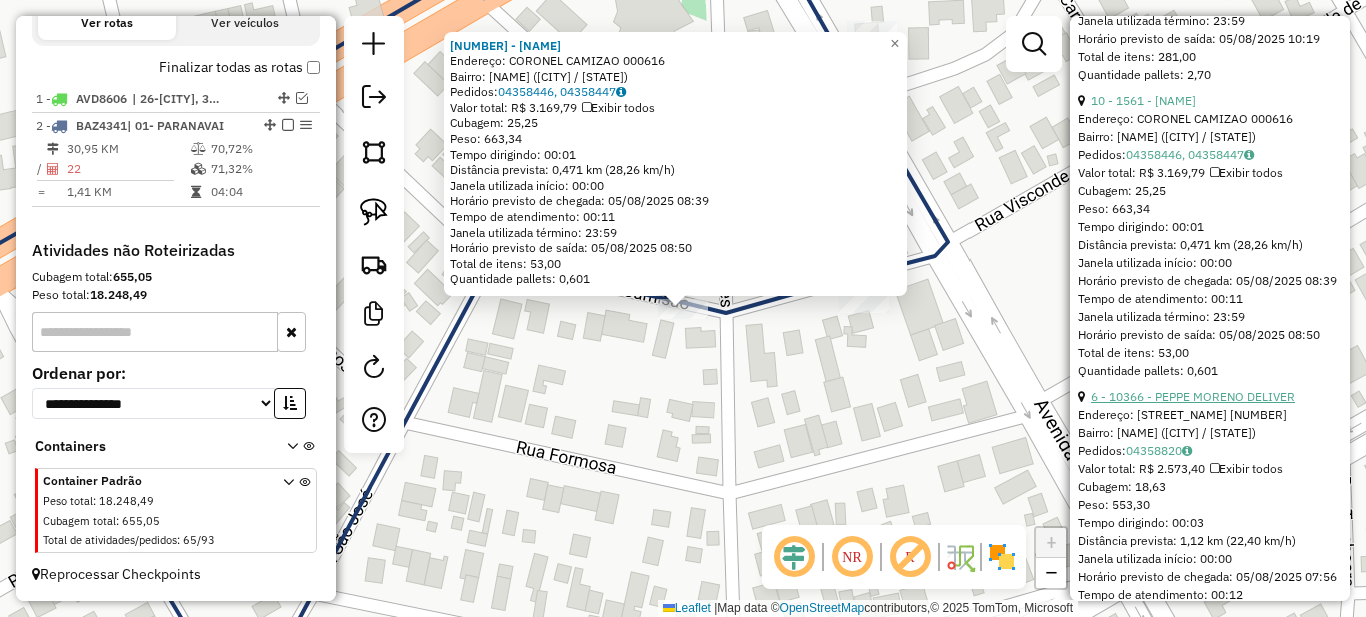 click on "6 - 10366 - PEPPE MORENO DELIVER" at bounding box center [1193, 396] 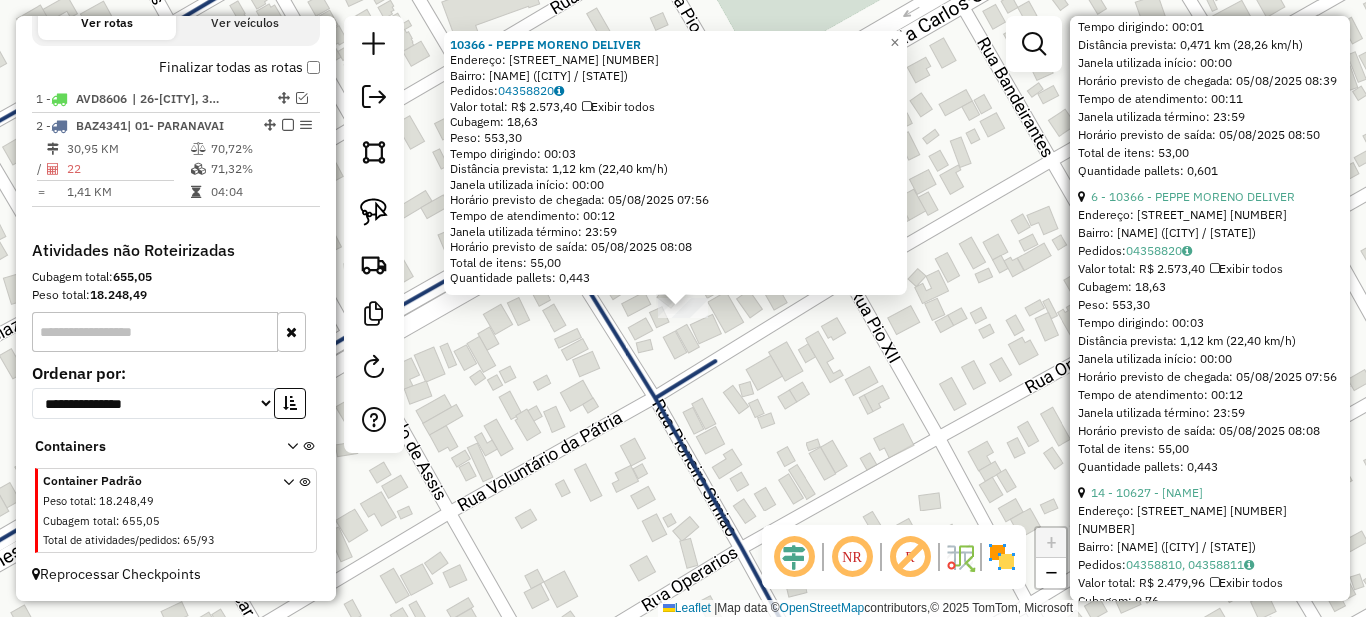 scroll, scrollTop: 1400, scrollLeft: 0, axis: vertical 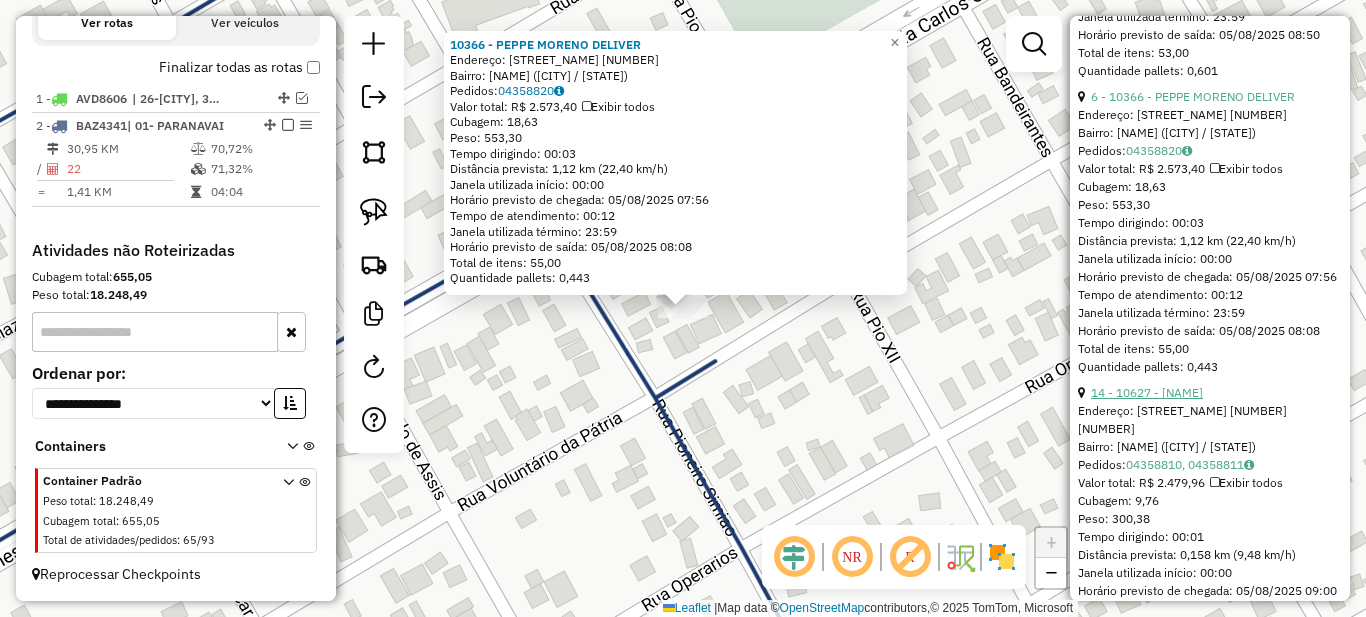 click on "14 - 10627 - [NAME]" at bounding box center [1147, 392] 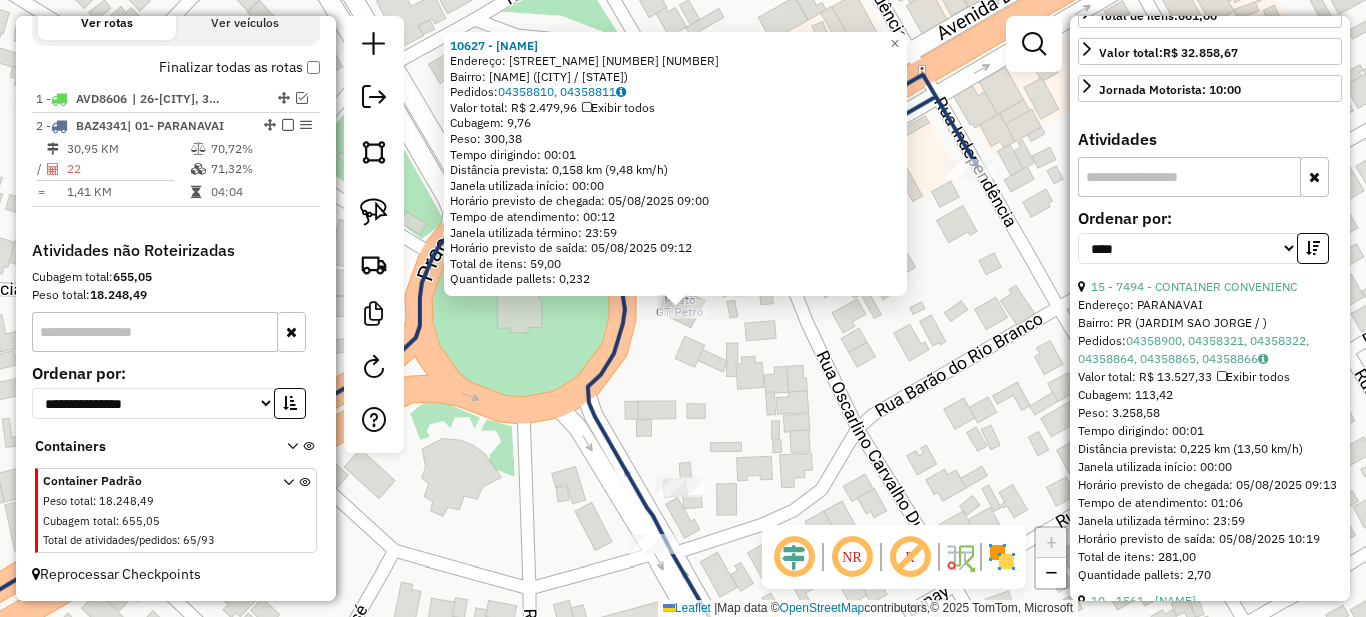scroll, scrollTop: 0, scrollLeft: 0, axis: both 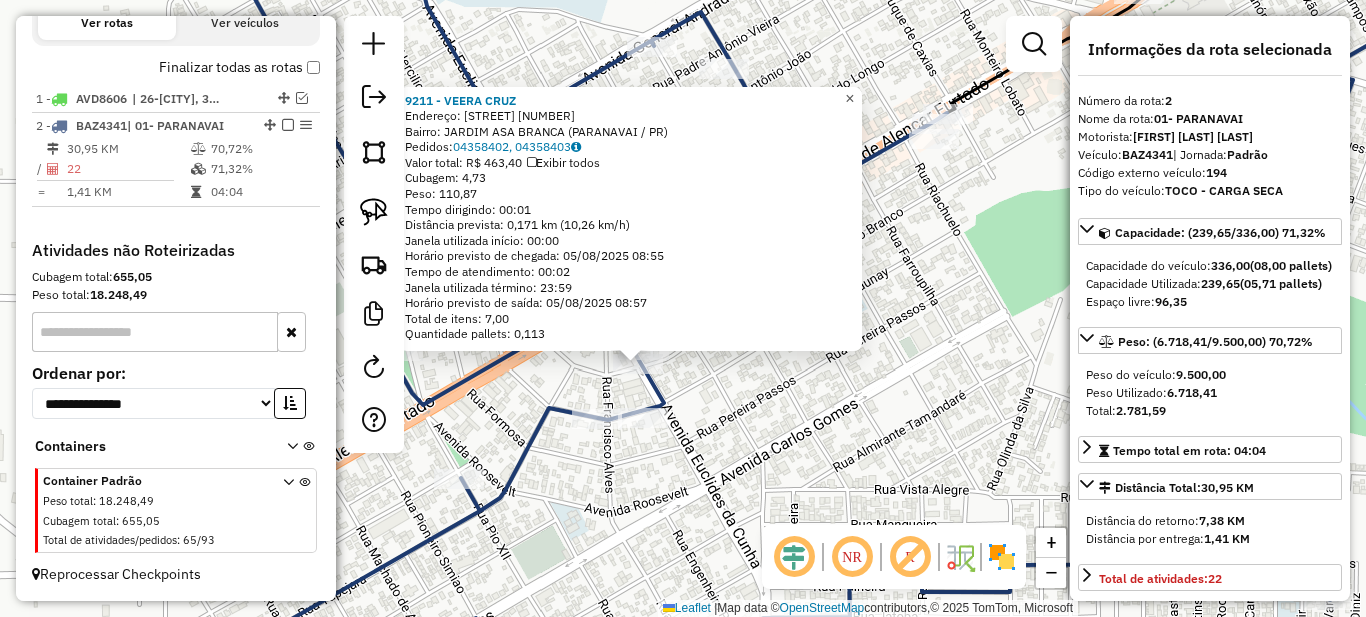 click on "×" 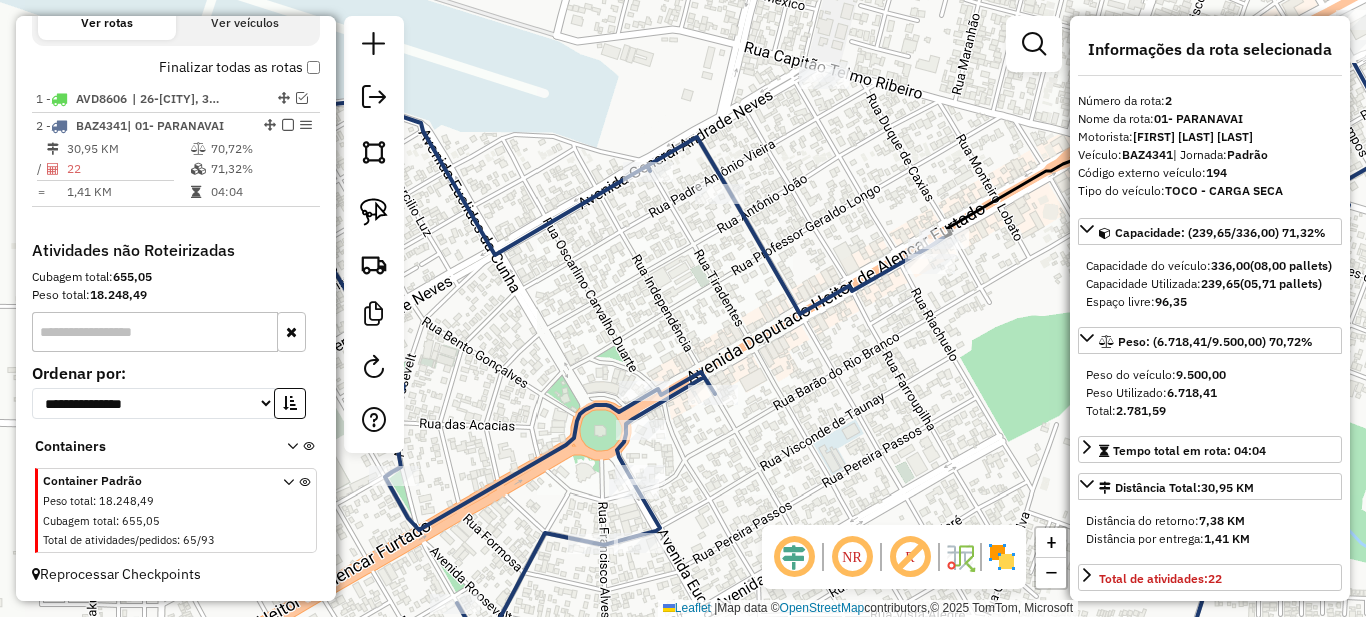 drag, startPoint x: 895, startPoint y: 254, endPoint x: 913, endPoint y: 364, distance: 111.463 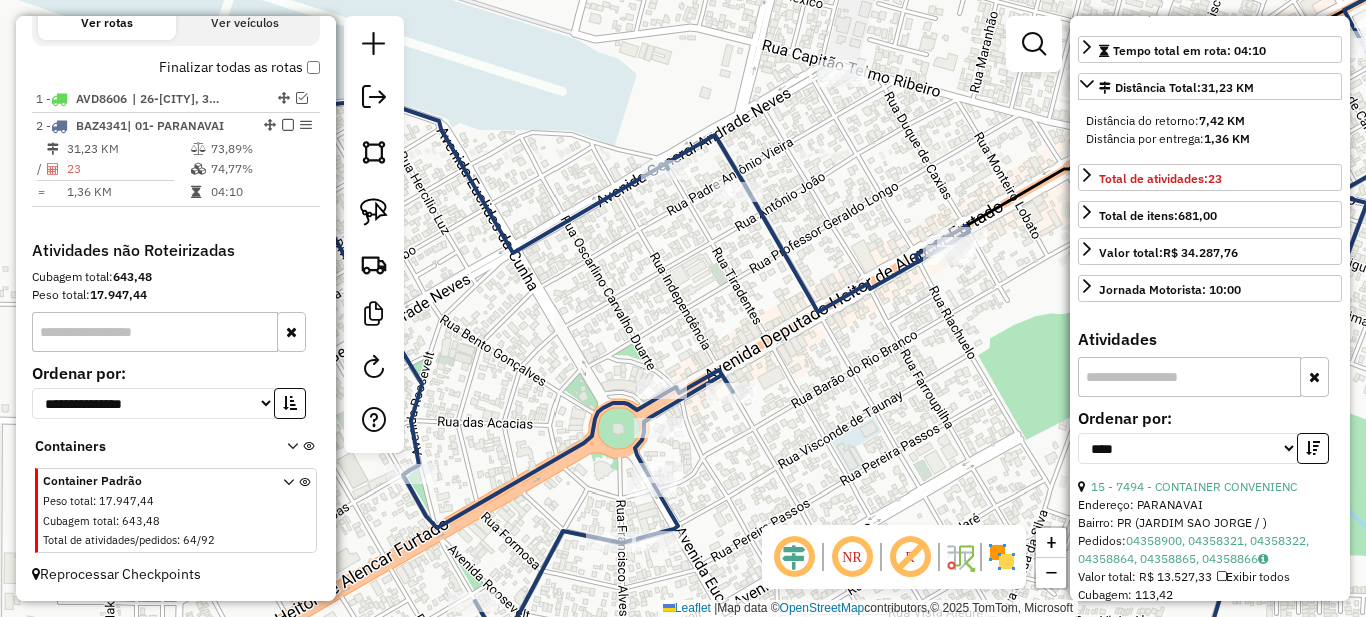 scroll, scrollTop: 600, scrollLeft: 0, axis: vertical 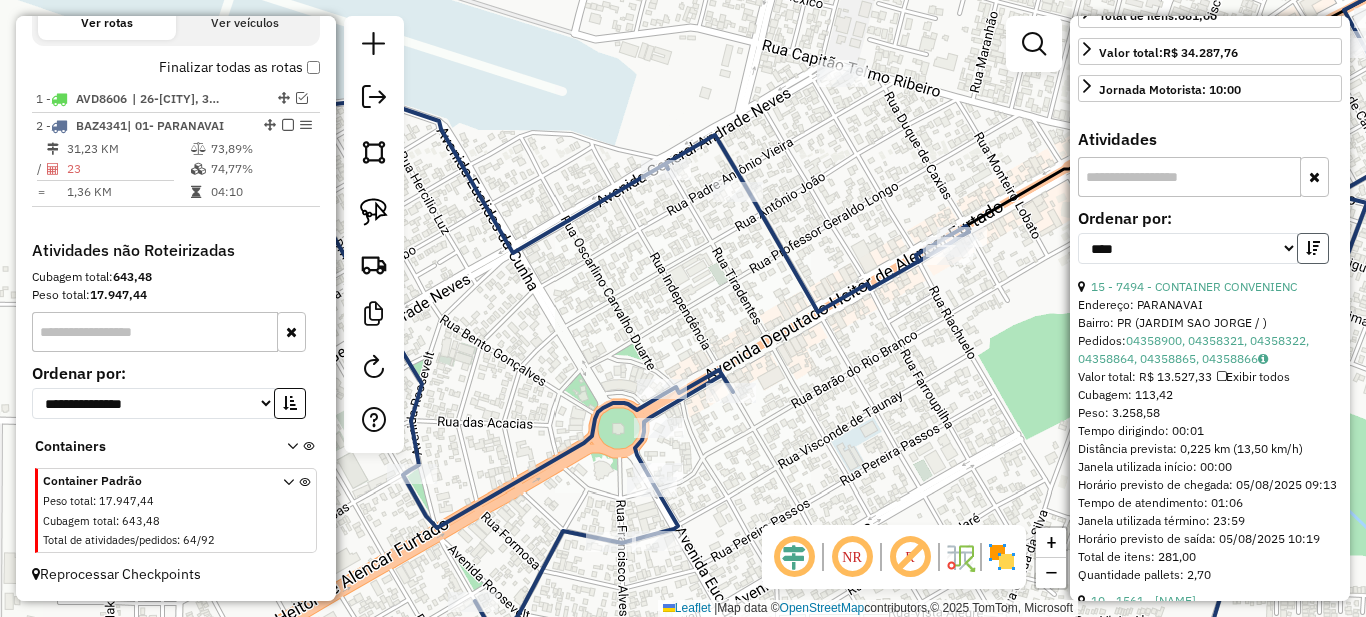 click at bounding box center (1313, 248) 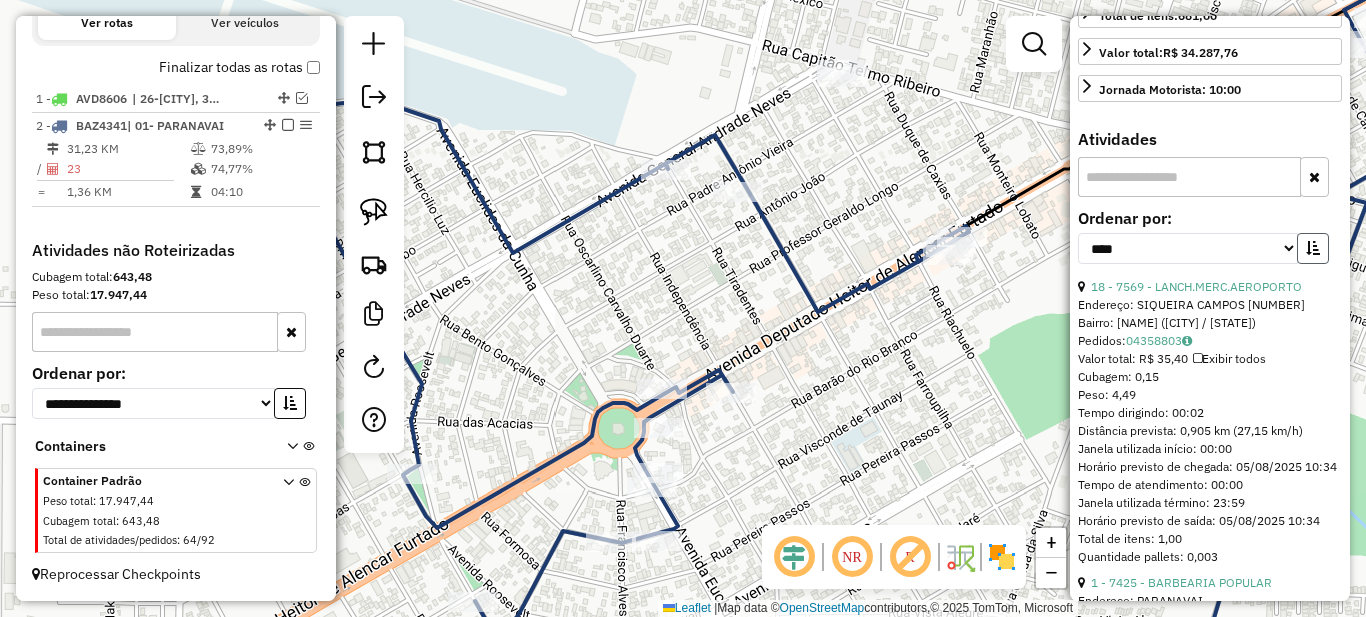 click at bounding box center [1313, 248] 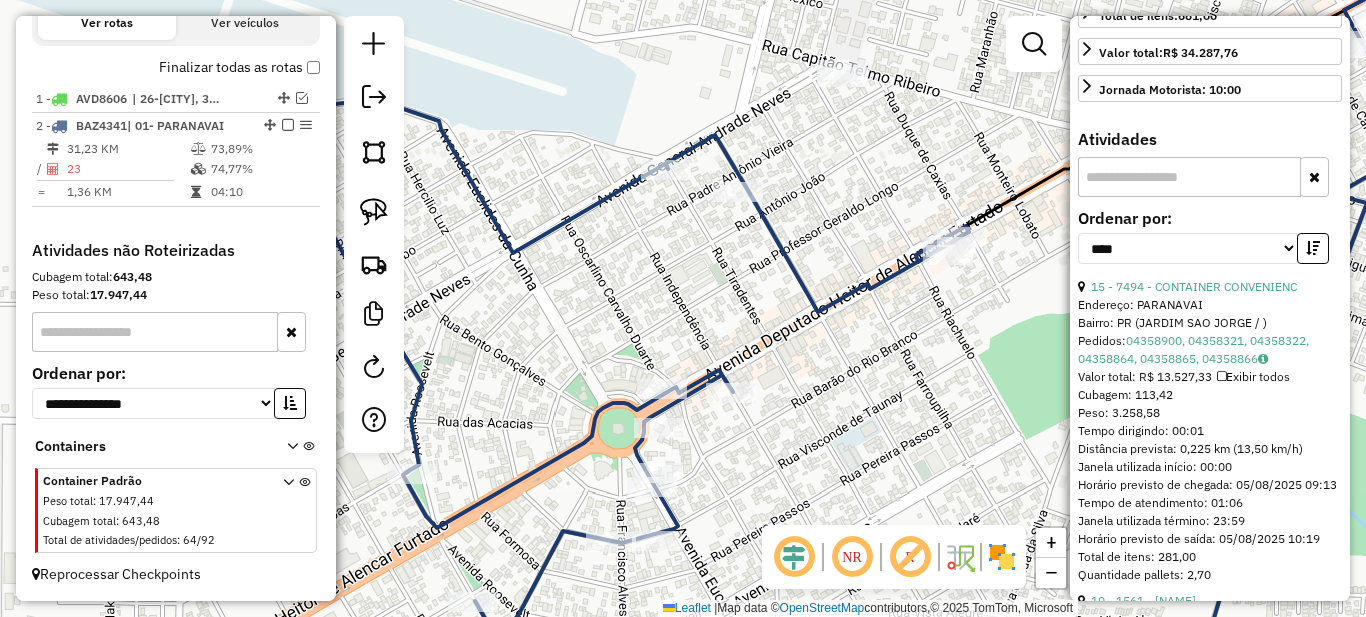 scroll, scrollTop: 900, scrollLeft: 0, axis: vertical 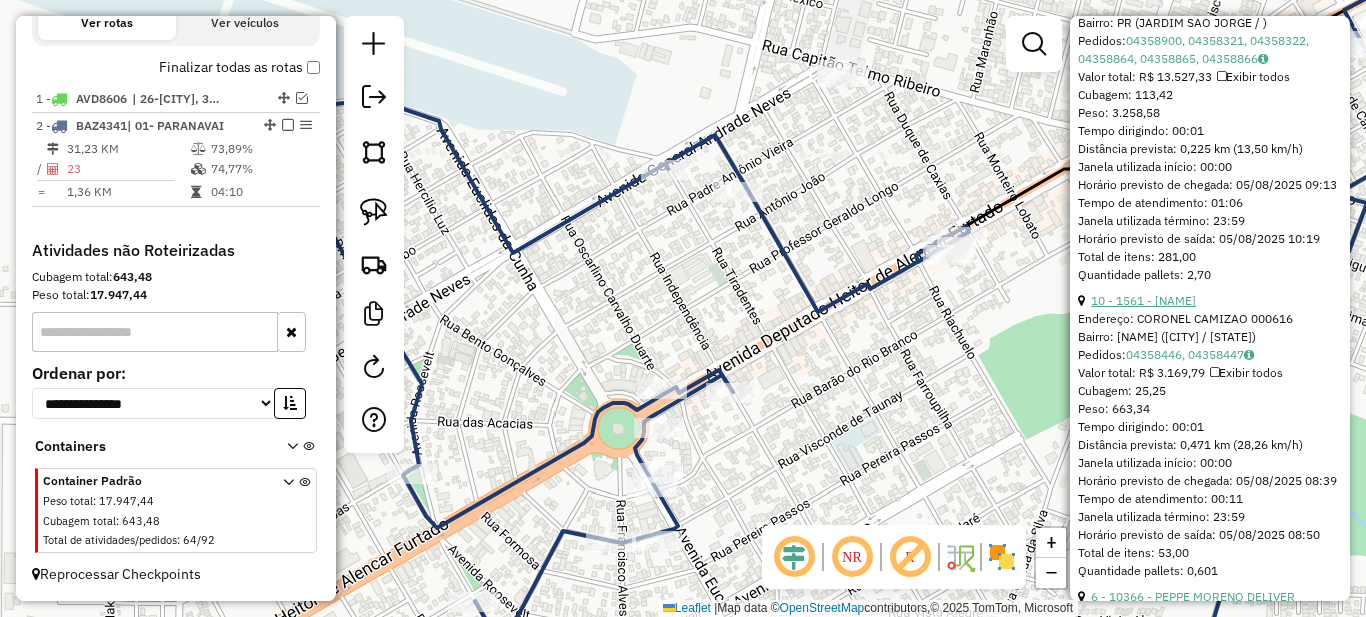 click on "10 - 1561 - [NAME]" at bounding box center (1143, 300) 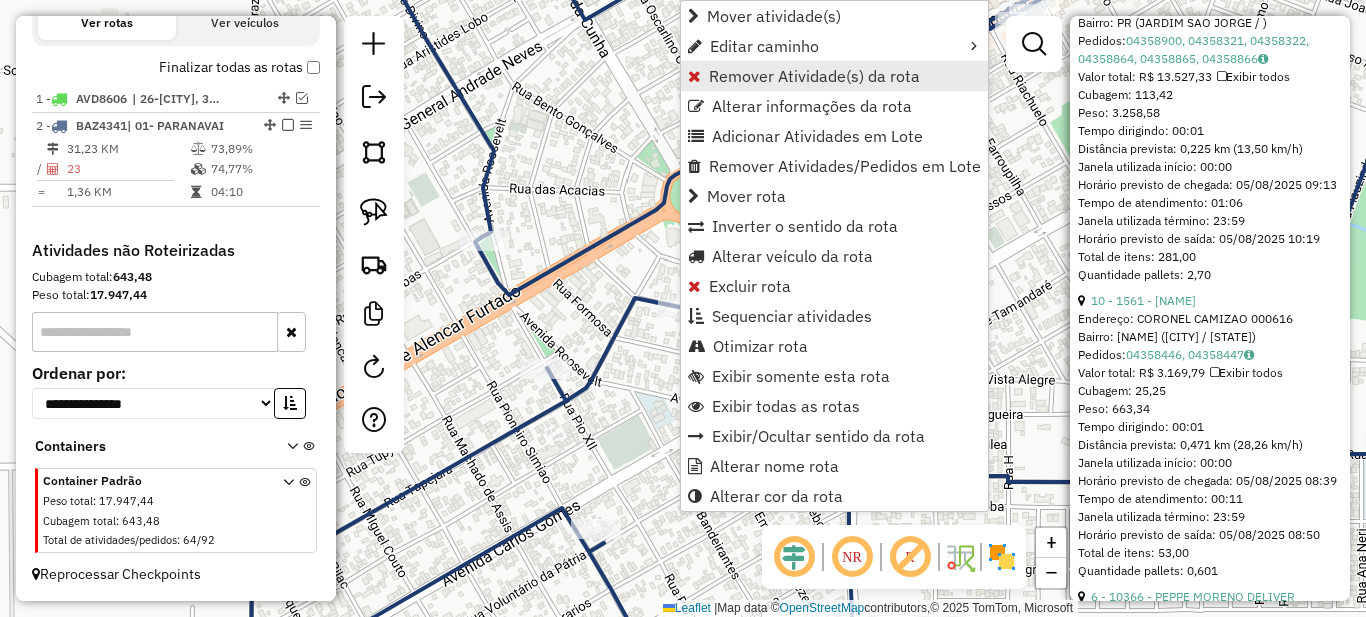 click on "Remover Atividade(s) da rota" at bounding box center [814, 76] 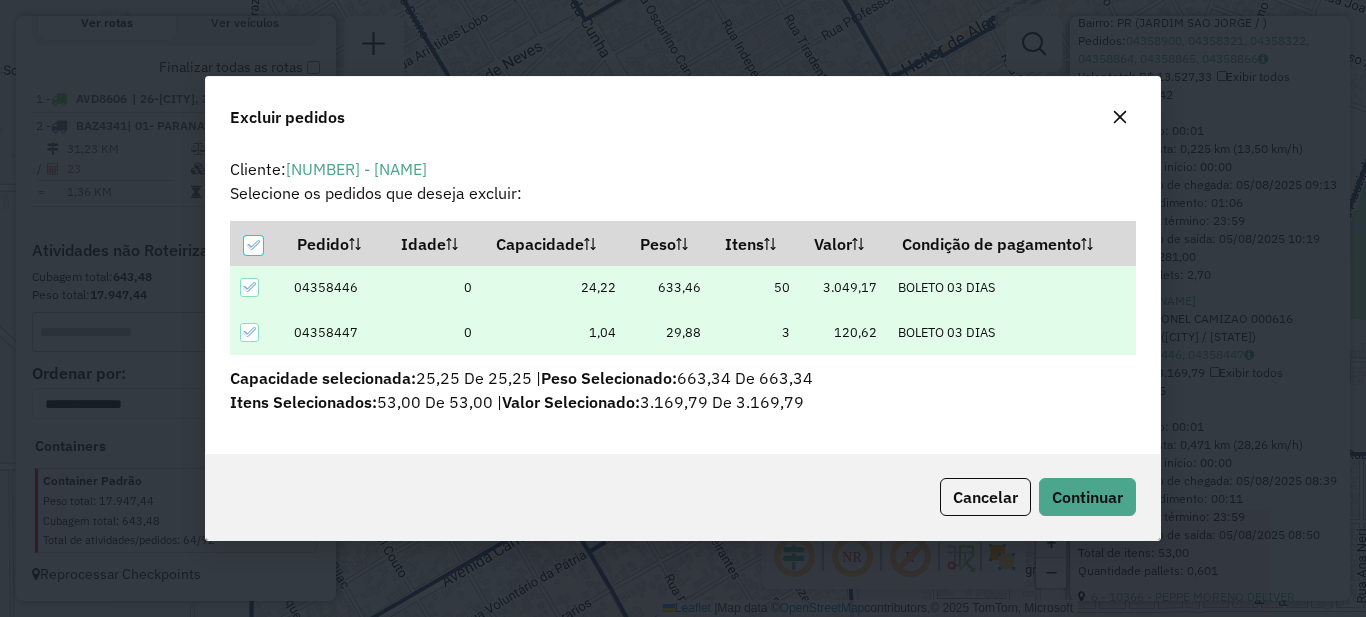 scroll, scrollTop: 12, scrollLeft: 6, axis: both 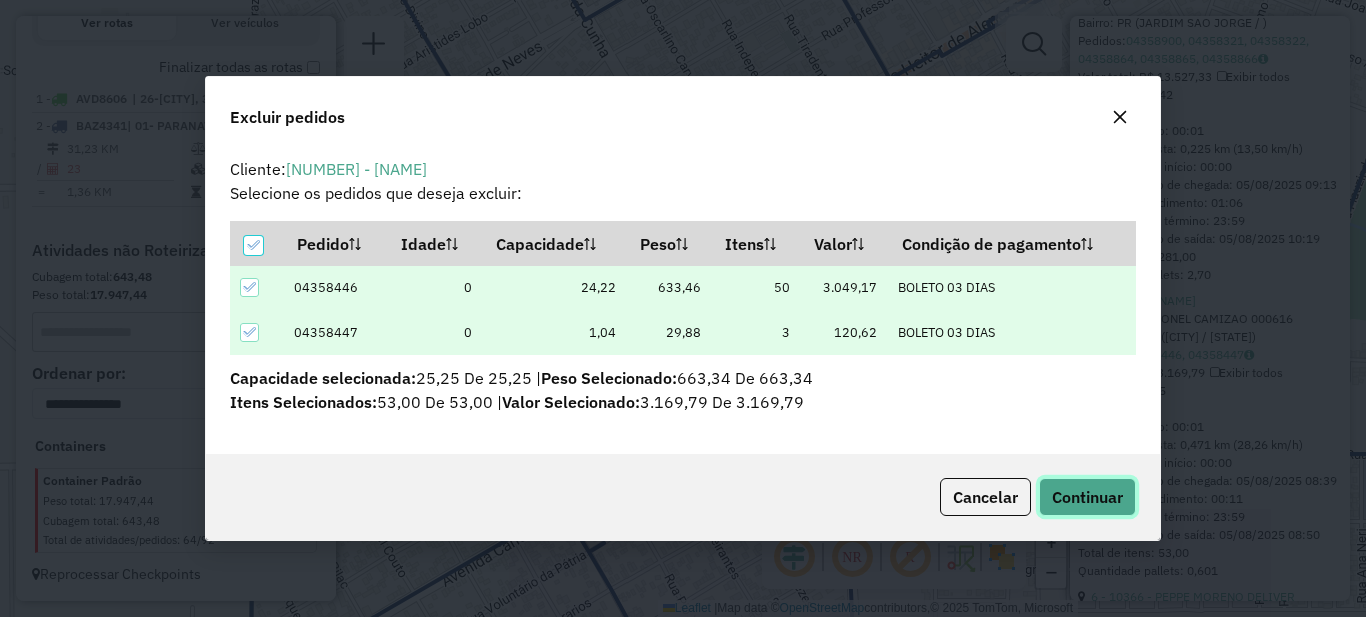 click on "Continuar" 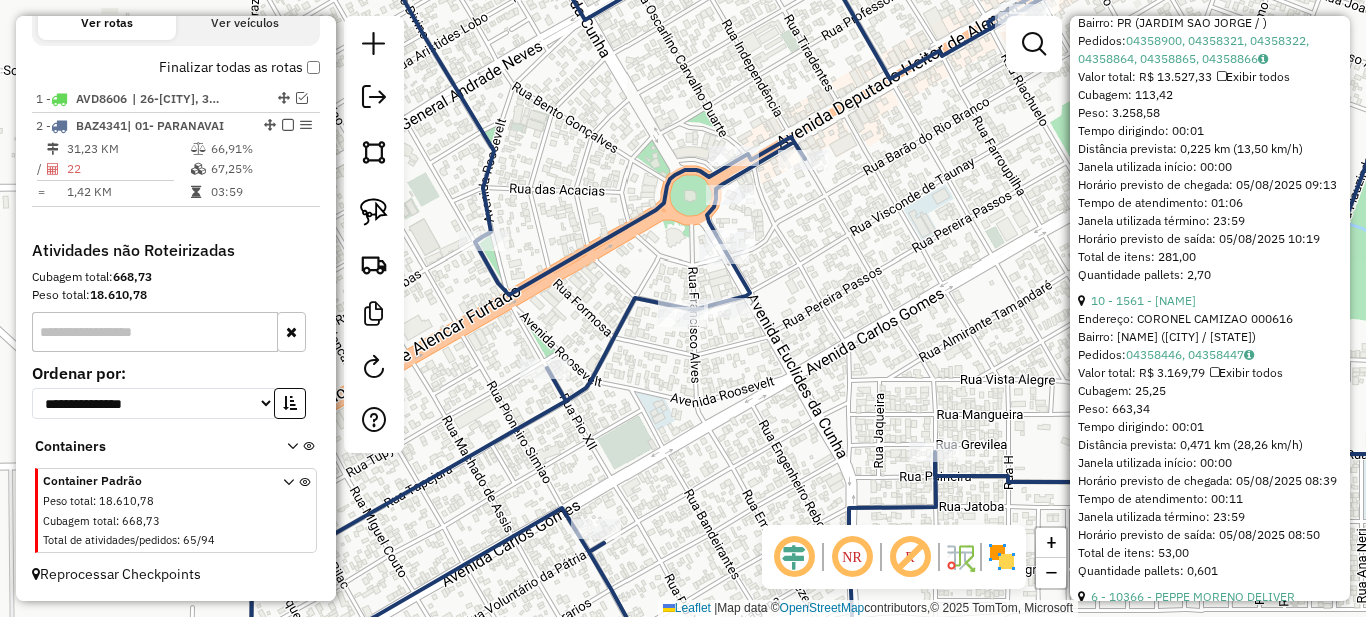 scroll, scrollTop: 100, scrollLeft: 0, axis: vertical 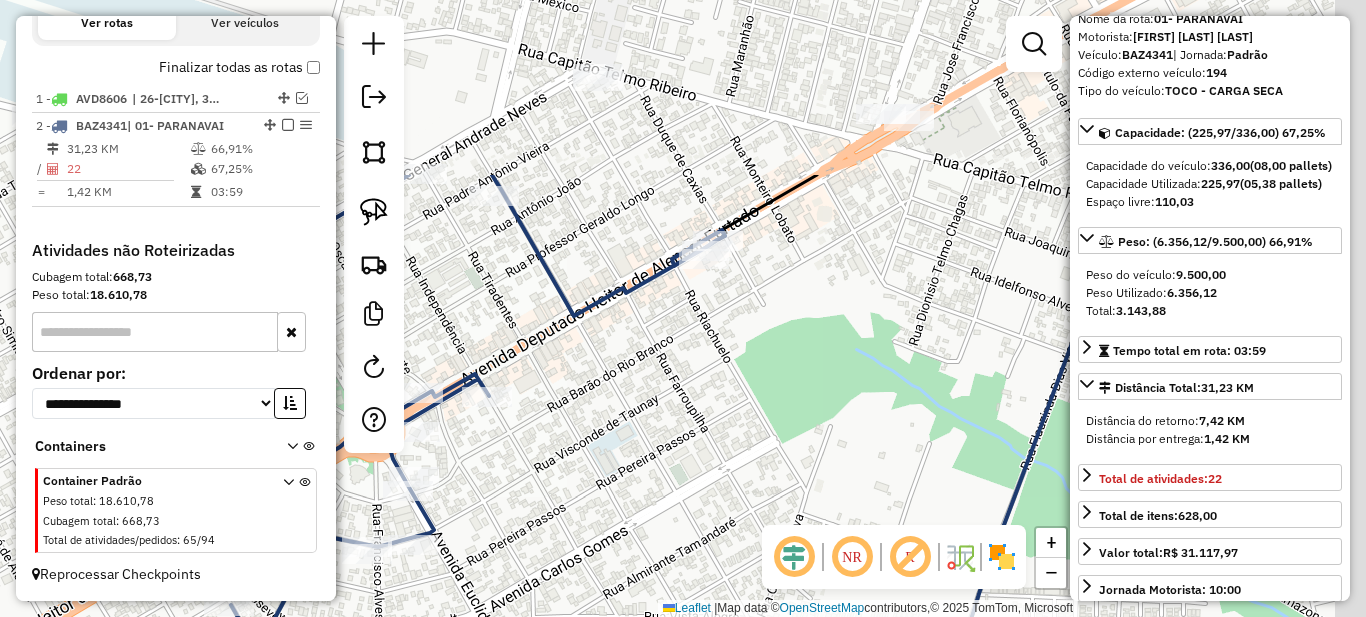 drag, startPoint x: 964, startPoint y: 127, endPoint x: 645, endPoint y: 389, distance: 412.8014 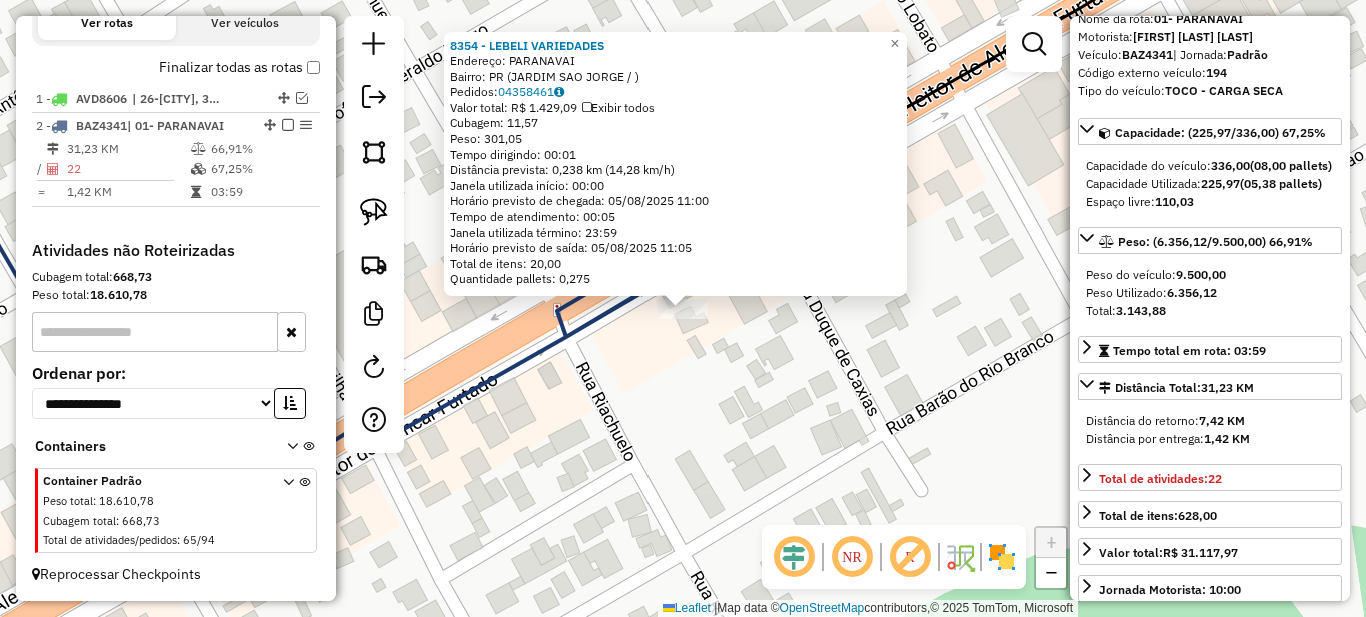 click on "8354 - [NAME] Endereço: [CITY] Bairro: [STATE] ([CITY] / ) Pedidos: [ORDER_ID] Valor total: R$ [PRICE] Exibir todos Cubagem: [VOLUME] Peso: [WEIGHT] Tempo dirigindo: [TIME] Distância prevista: [DISTANCE] km ([SPEED] km/h) Janela utilizada início: [TIME] Horário previsto de chegada: [DATE] [TIME] Tempo de atendimento: [TIME] Janela utilizada término: [TIME] Horário previsto de saída: [DATE] [TIME] Total de itens: [QUANTITY],00 Quantidade pallets: [QUANTITY] × Janela de atendimento Grade de atendimento Capacidade Transportadoras Veículos Cliente Pedidos Rotas Selecione os dias de semana para filtrar as janelas de atendimento Seg Ter Qua Qui Sex Sáb Dom Informe o período da janela de atendimento: De: Até: Filtrar exatamente a janela do cliente Considerar janela de atendimento padrão Selecione os dias de semana para filtrar as grades de atendimento Seg Ter Qua Qui Sex Sáb Dom Considerar clientes sem dia de atendimento cadastrado De: De:" 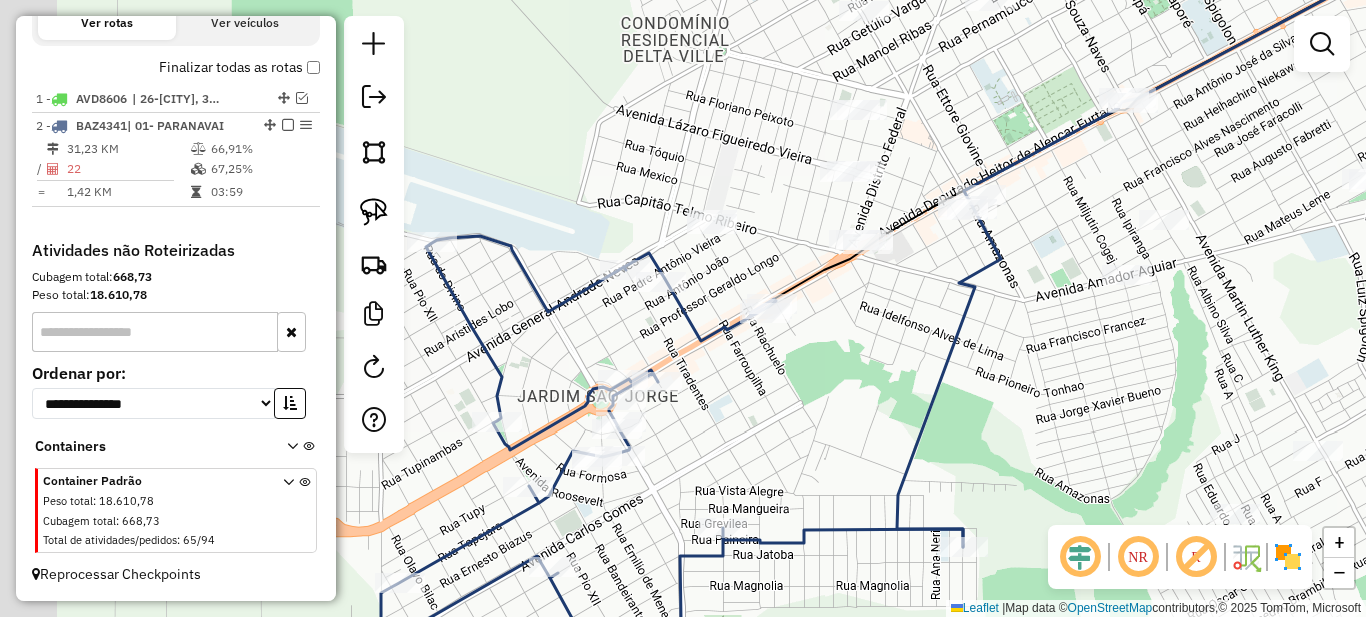 drag, startPoint x: 619, startPoint y: 441, endPoint x: 838, endPoint y: 368, distance: 230.84627 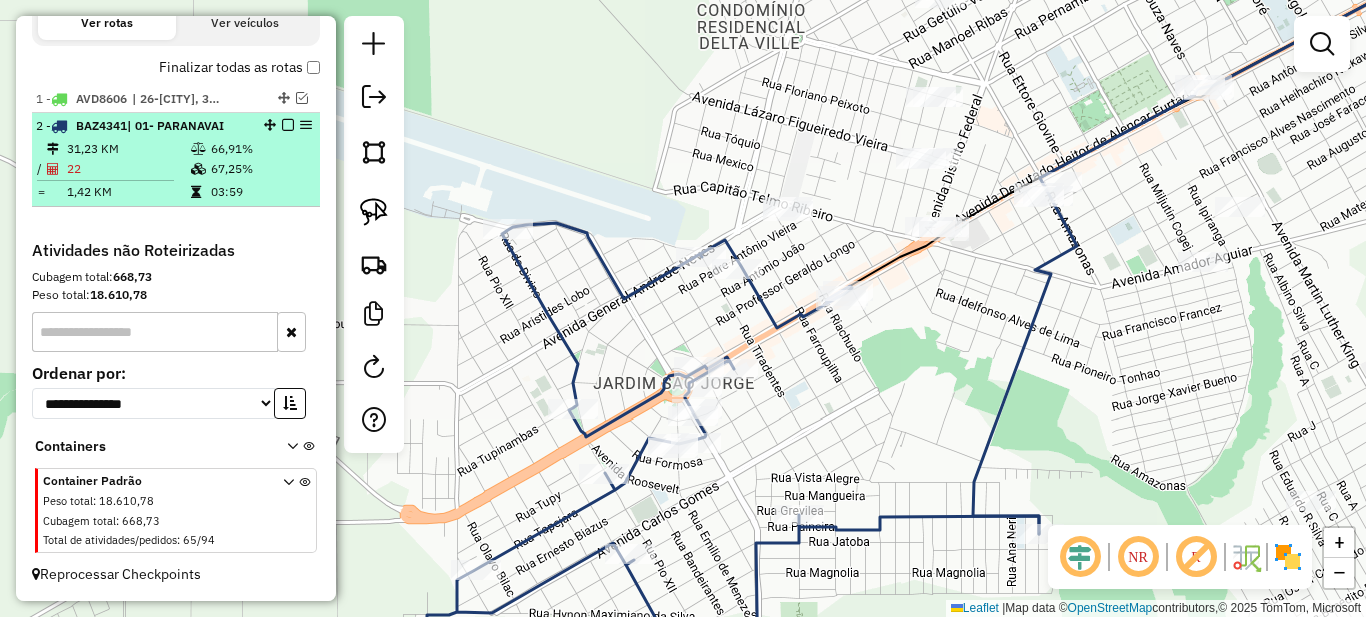 click on "67,25%" at bounding box center (260, 169) 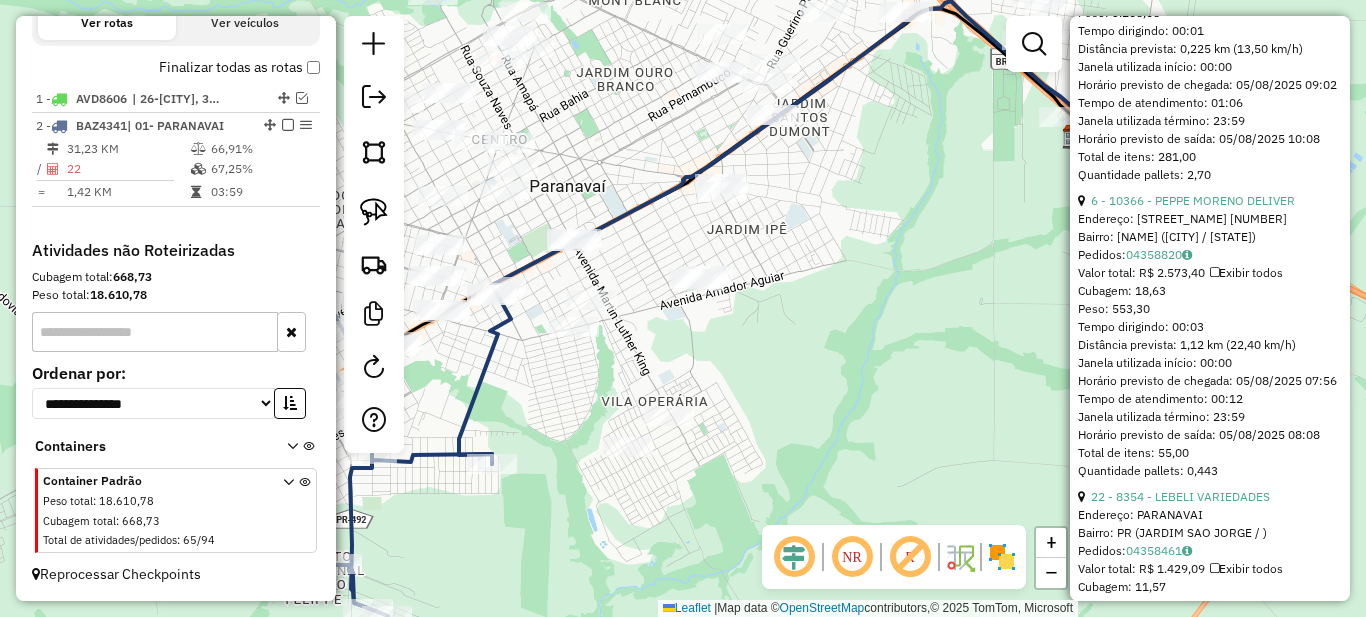 scroll, scrollTop: 600, scrollLeft: 0, axis: vertical 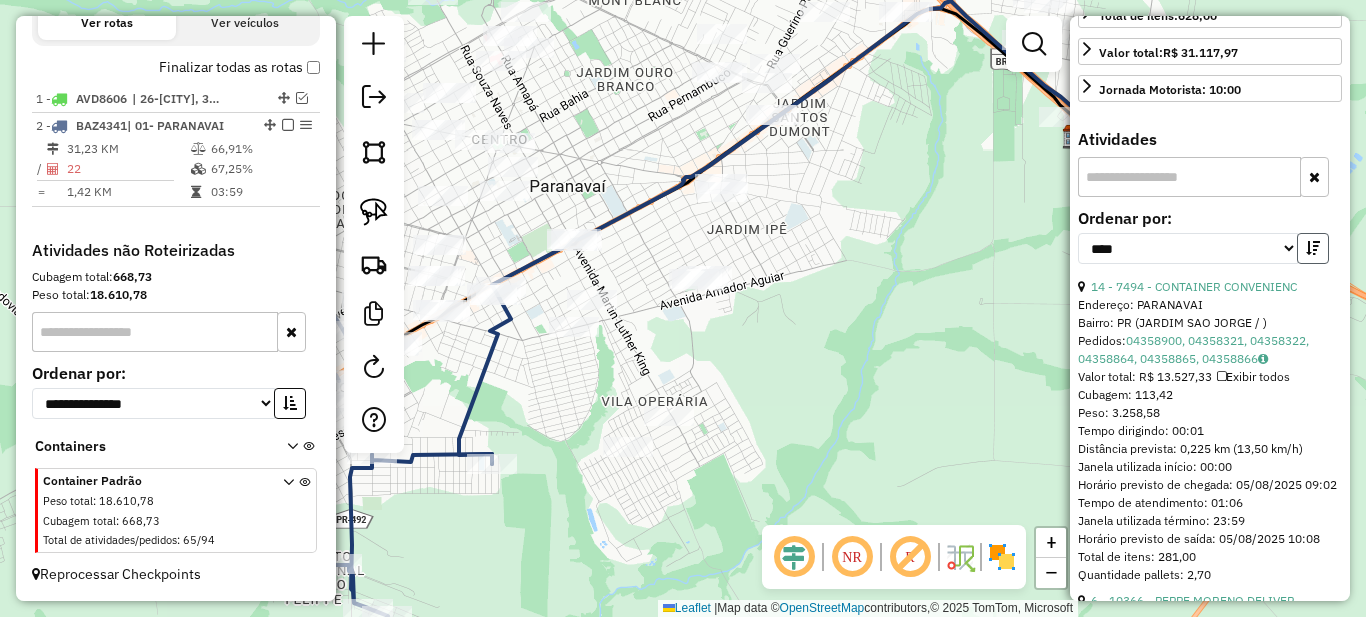 click at bounding box center (1313, 248) 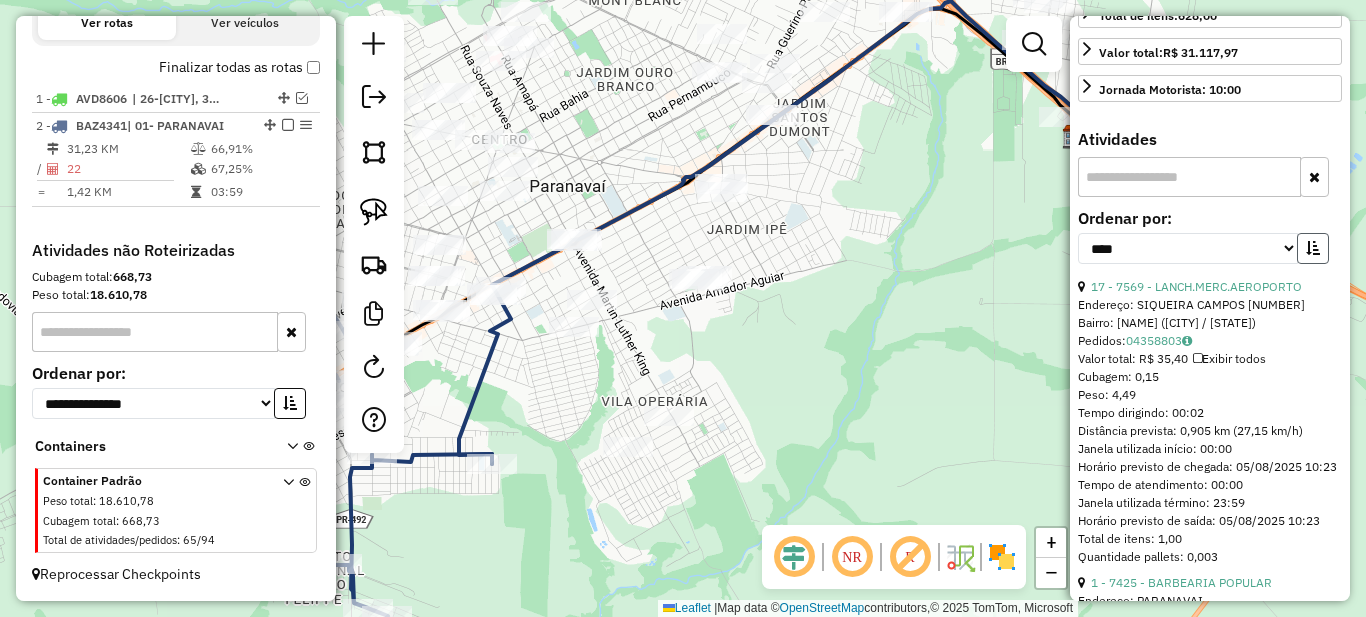 click at bounding box center [1313, 248] 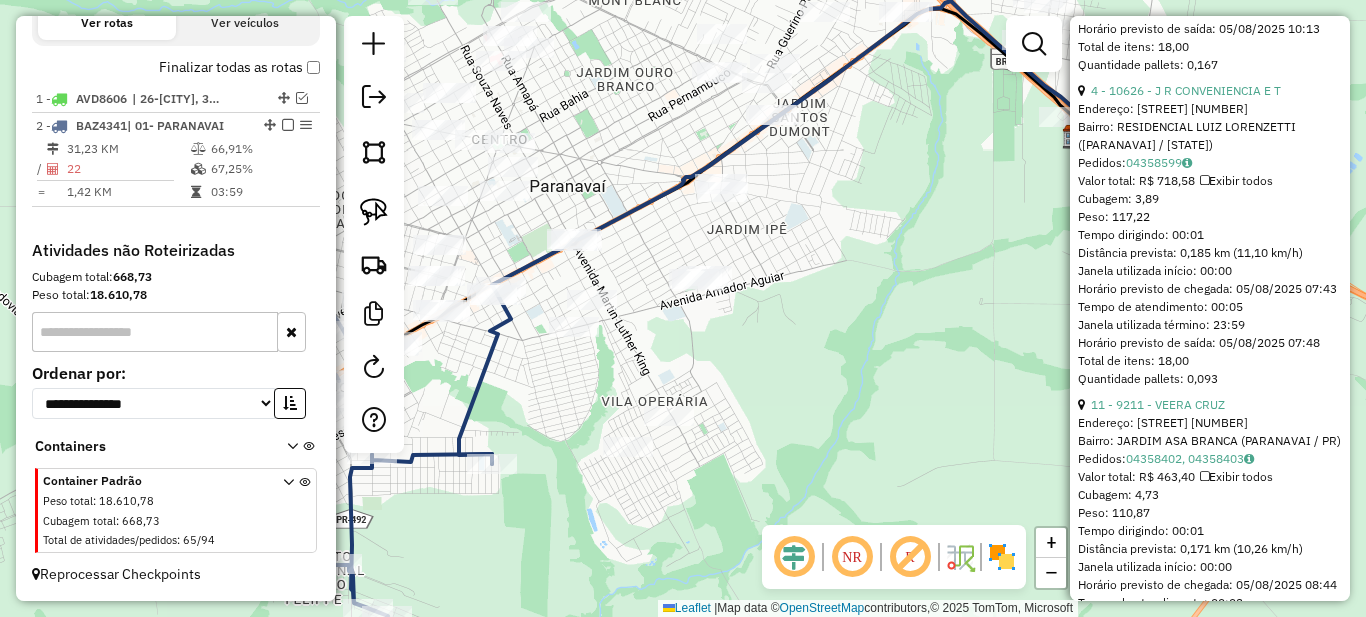 scroll, scrollTop: 3500, scrollLeft: 0, axis: vertical 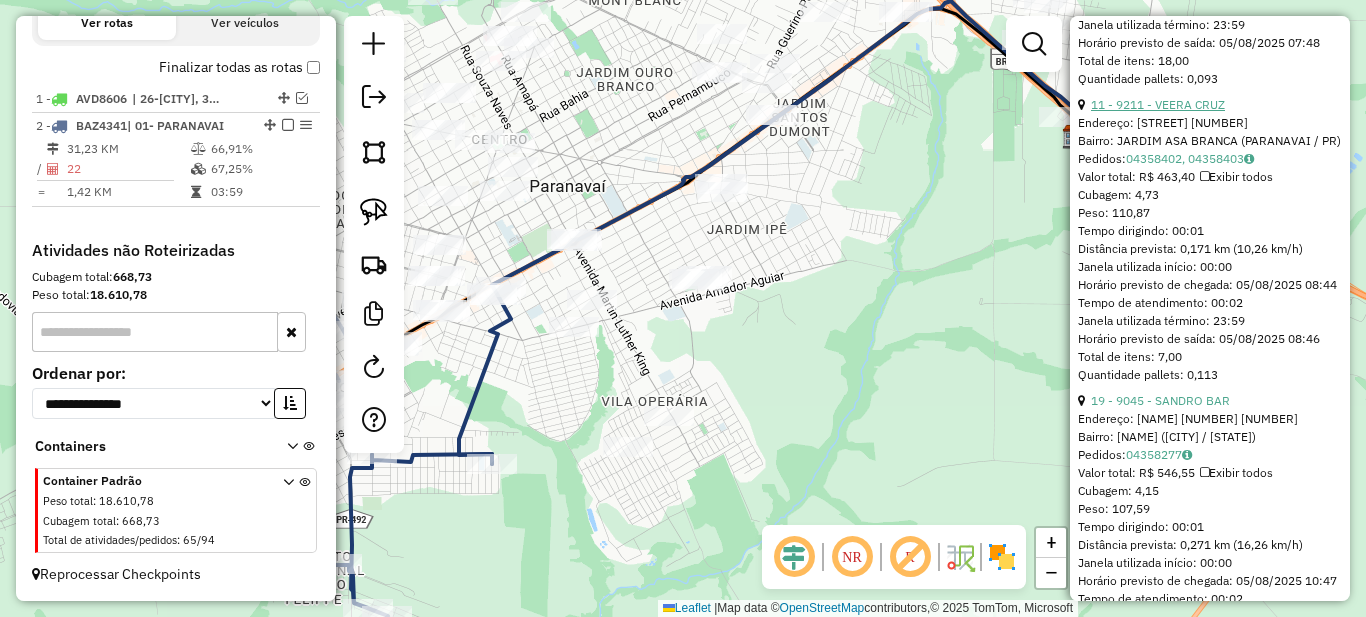 click on "11 - 9211 - VEERA CRUZ" at bounding box center [1158, 104] 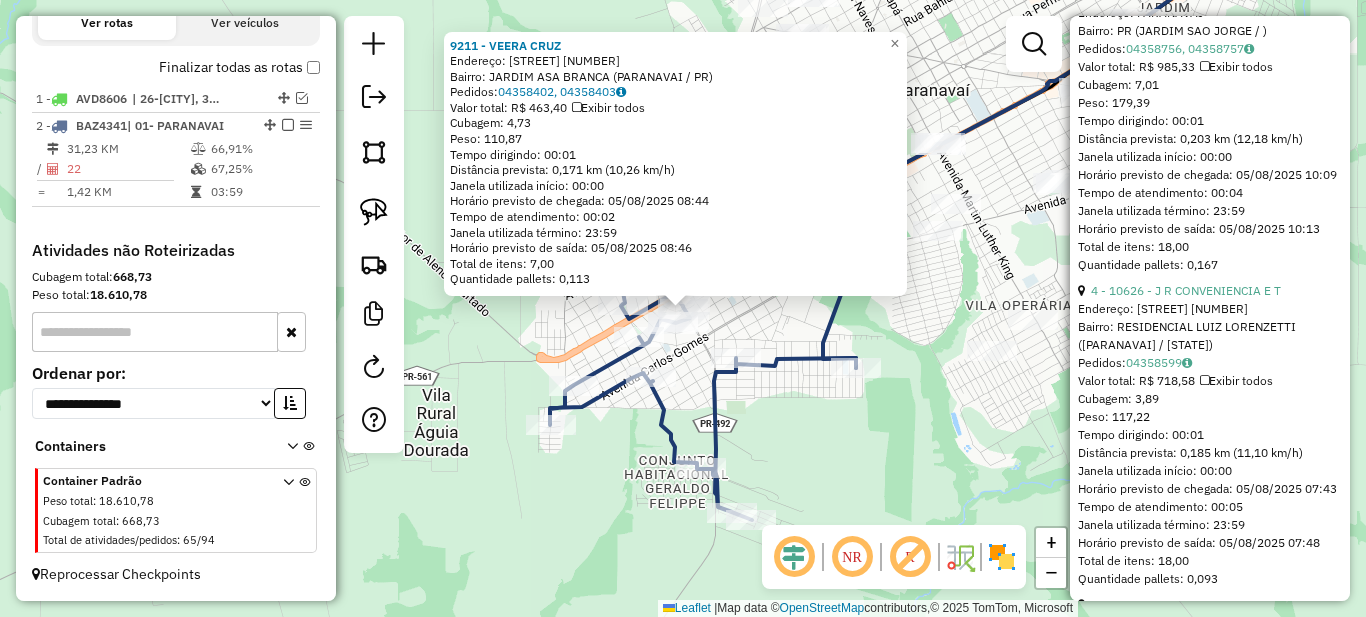 scroll, scrollTop: 2900, scrollLeft: 0, axis: vertical 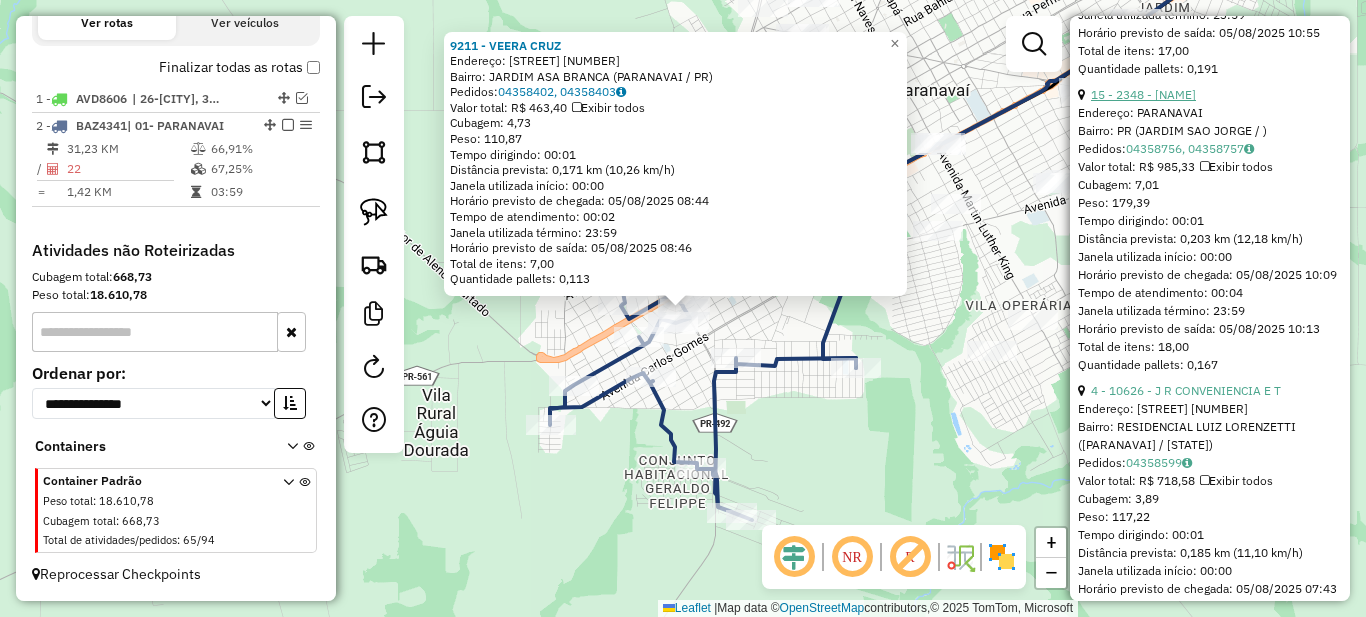 click on "15 - 2348 - [NAME]" at bounding box center (1143, 94) 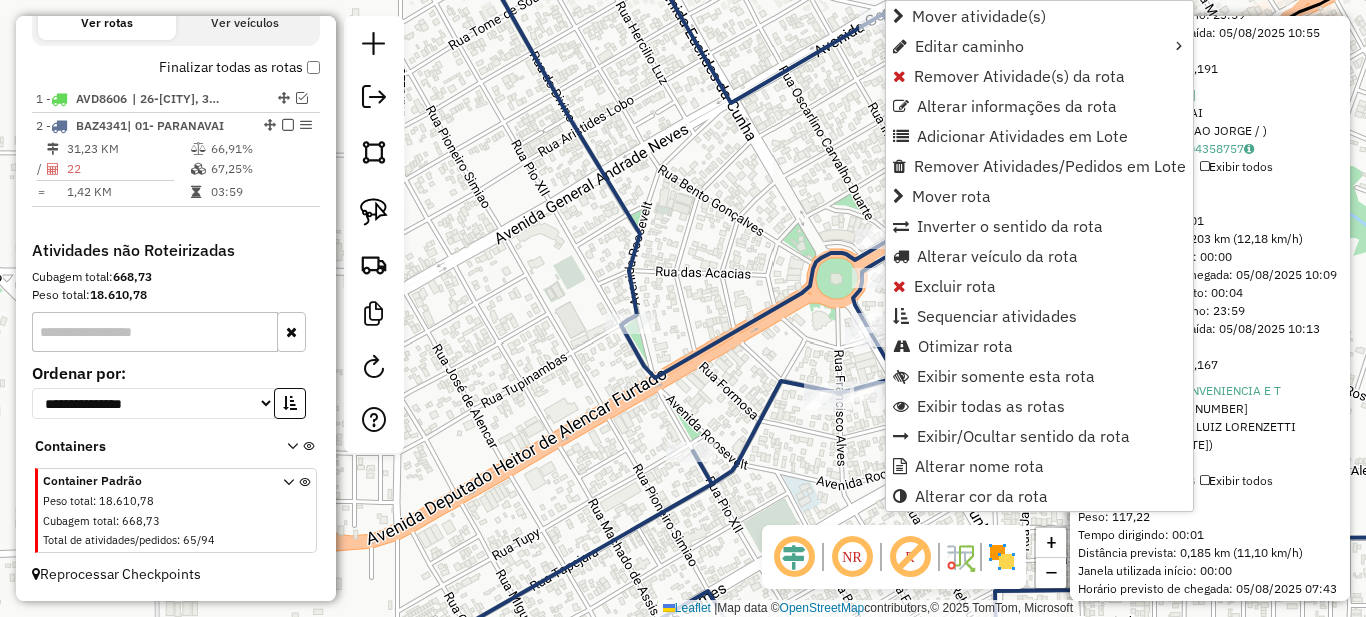 drag, startPoint x: 796, startPoint y: 244, endPoint x: 736, endPoint y: 204, distance: 72.11102 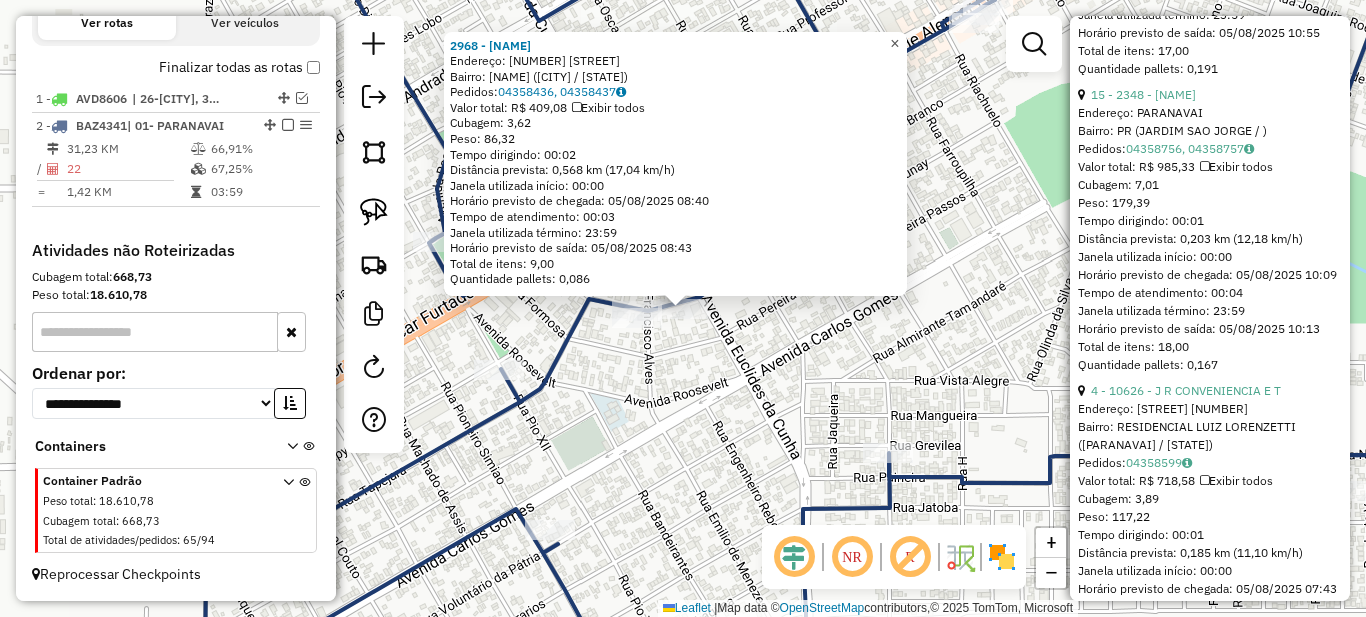click on "×" 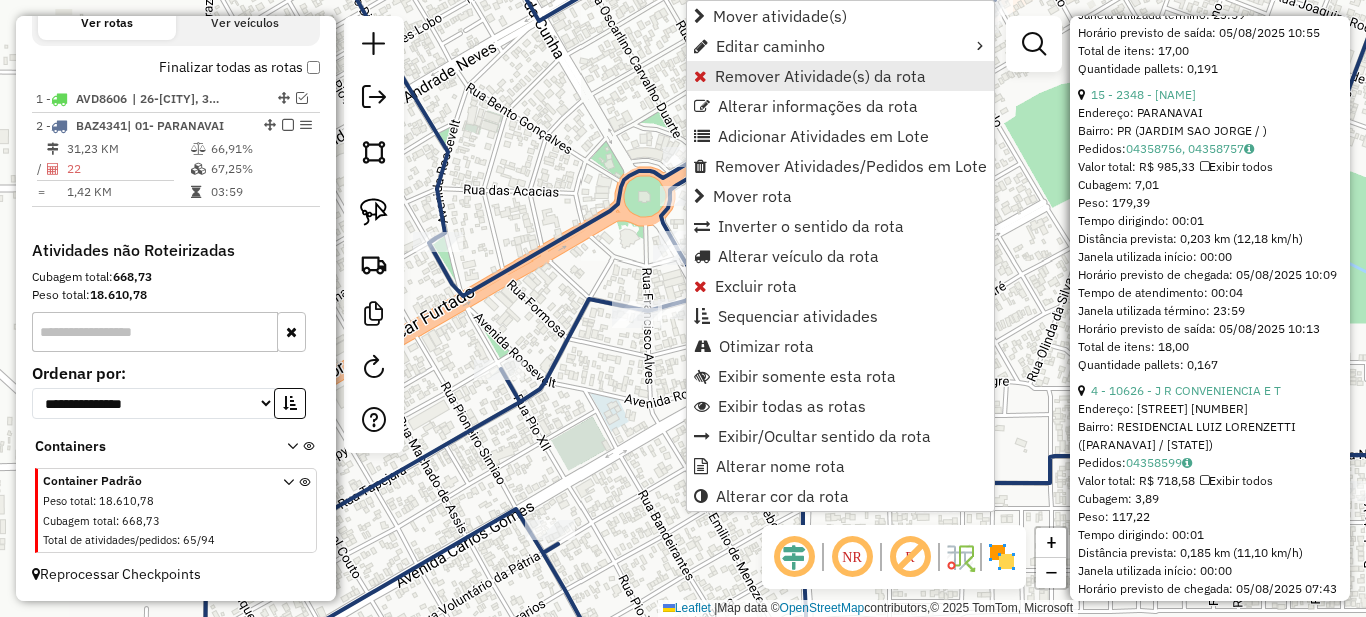 click on "Remover Atividade(s) da rota" at bounding box center (820, 76) 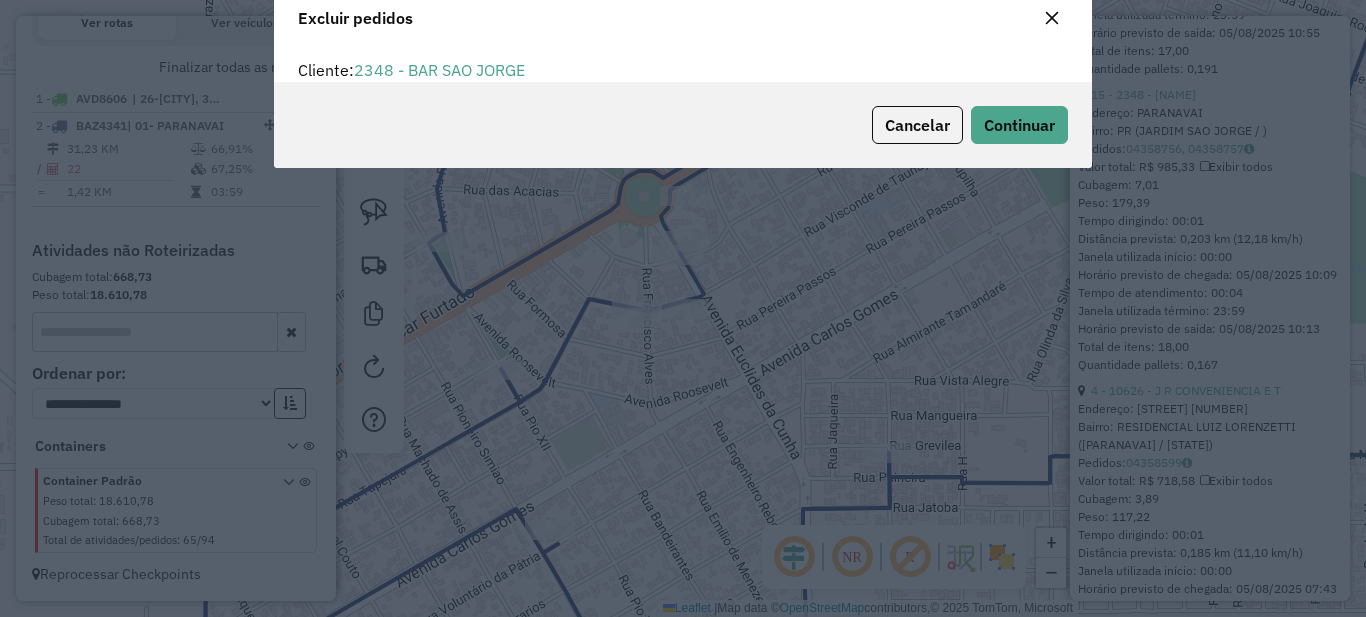 scroll, scrollTop: 0, scrollLeft: 0, axis: both 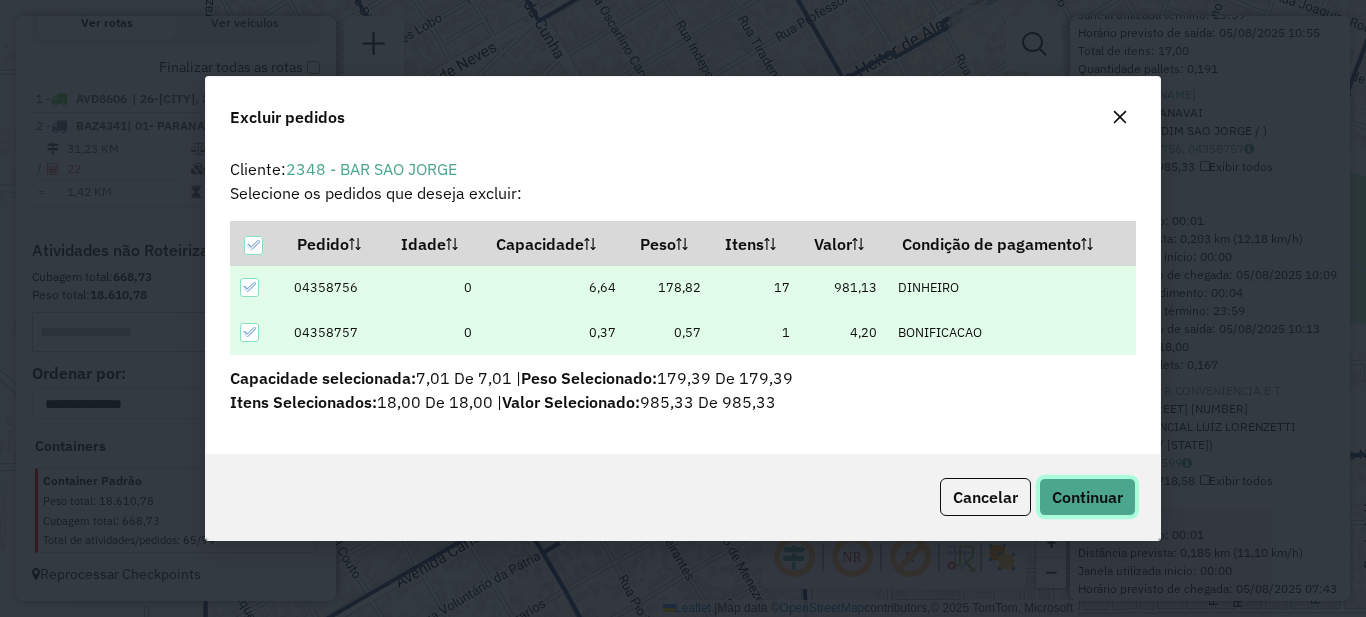 click on "Continuar" 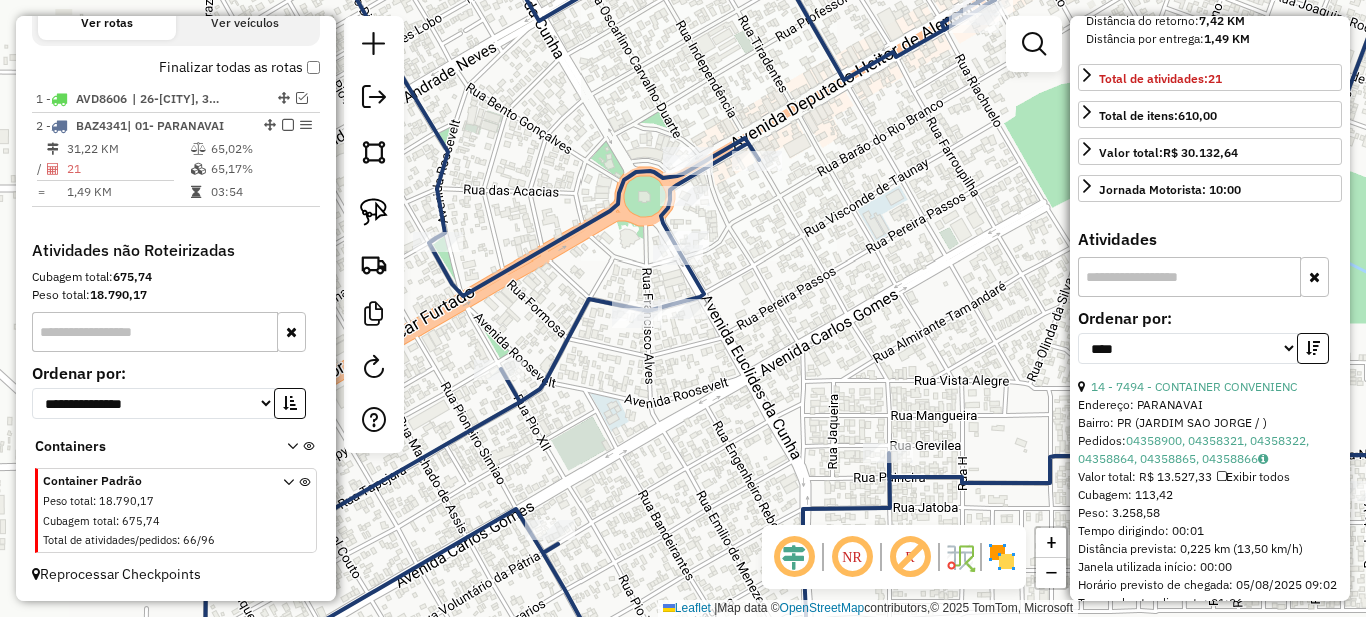 scroll, scrollTop: 0, scrollLeft: 0, axis: both 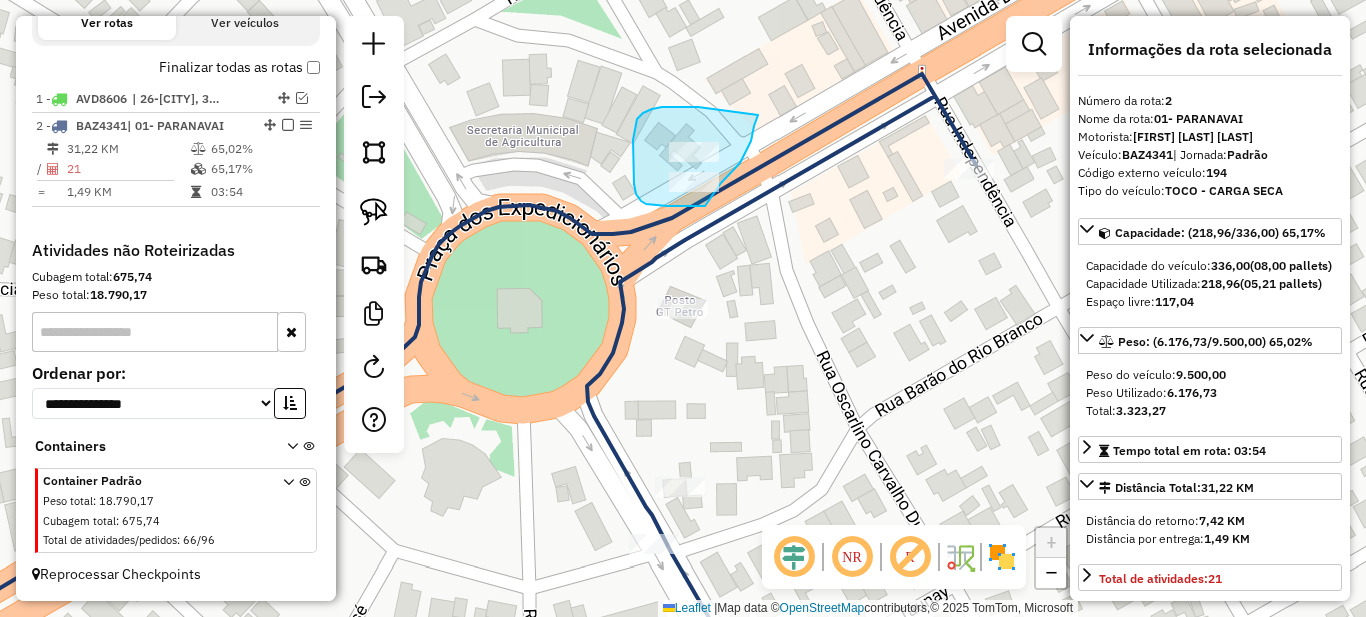 drag, startPoint x: 694, startPoint y: 107, endPoint x: 758, endPoint y: 115, distance: 64.49806 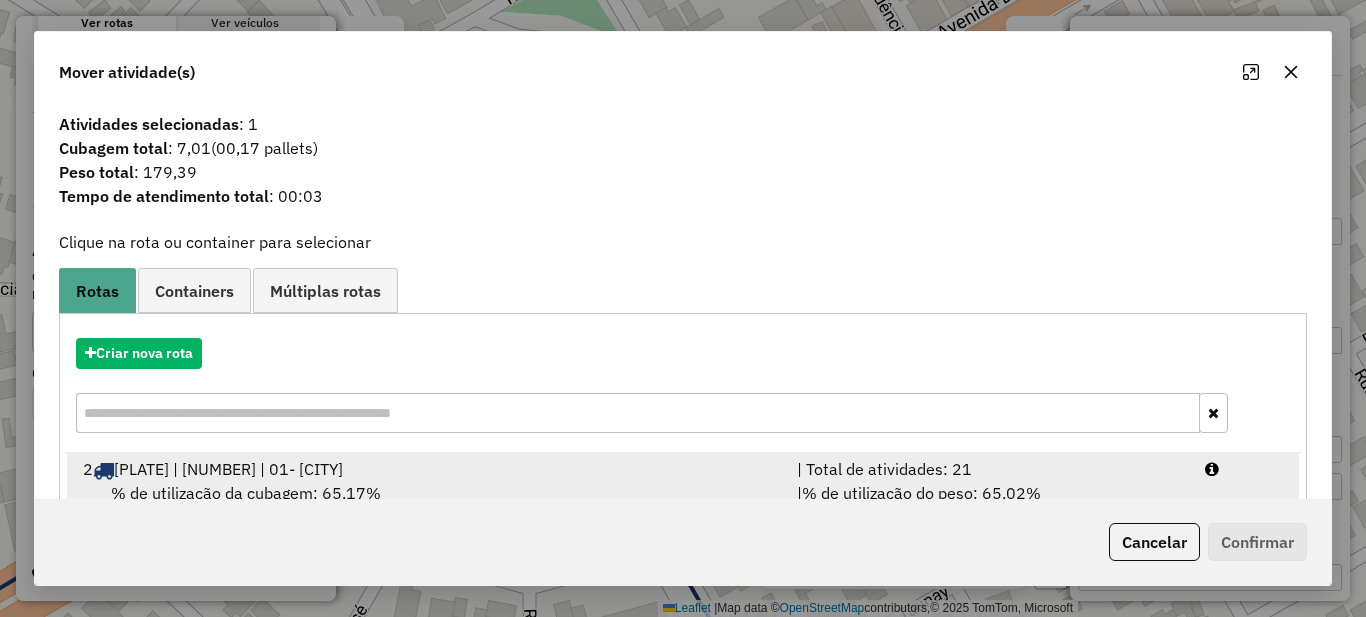 scroll, scrollTop: 70, scrollLeft: 0, axis: vertical 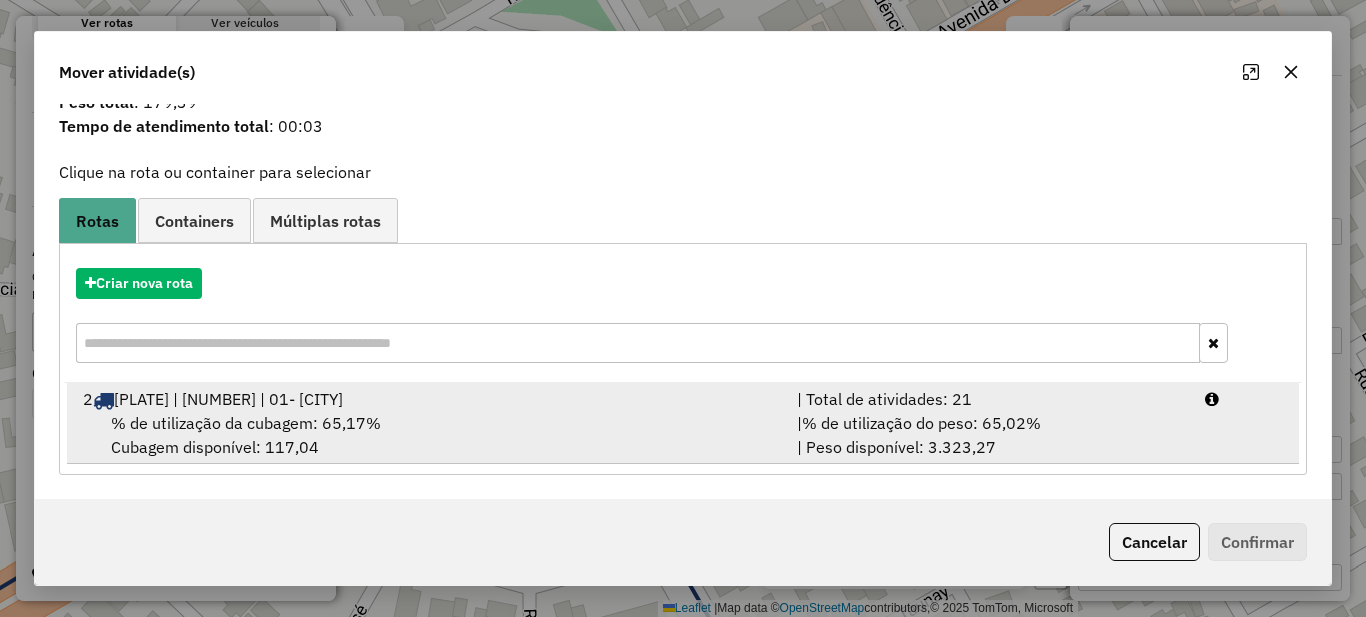 click on "|  % de utilização do peso: [PERCENTAGE]%  | Peso disponível: [WEIGHT]" at bounding box center (989, 435) 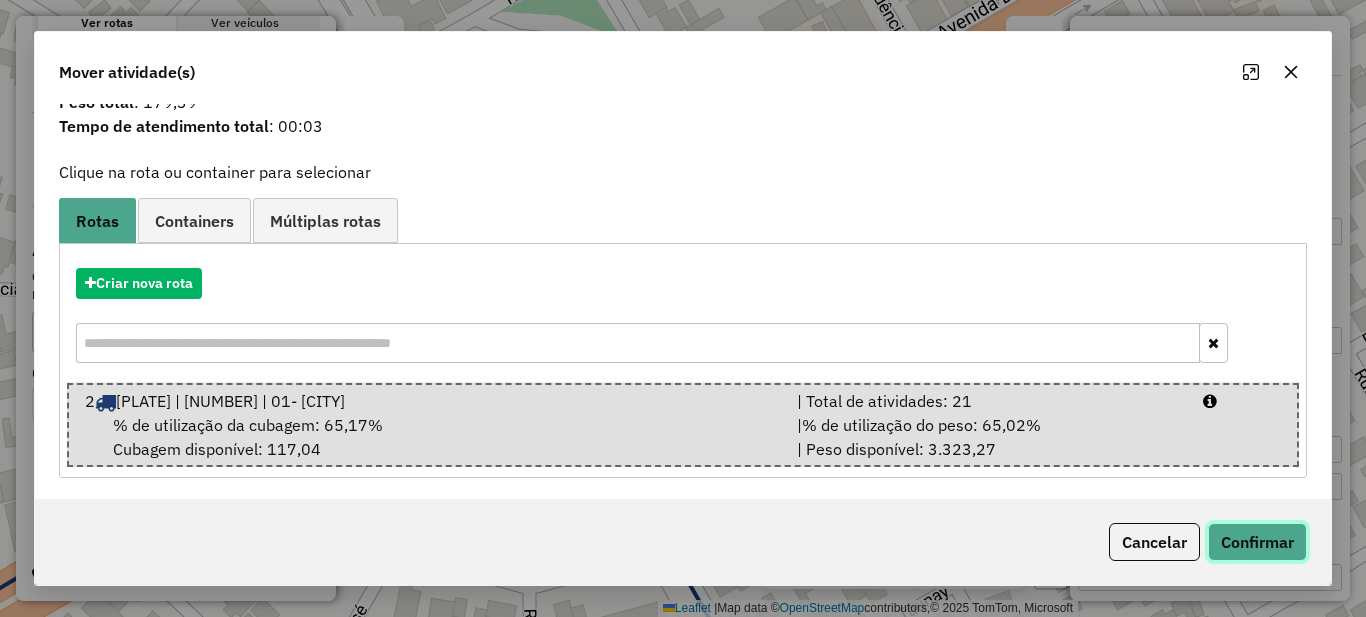 click on "Confirmar" 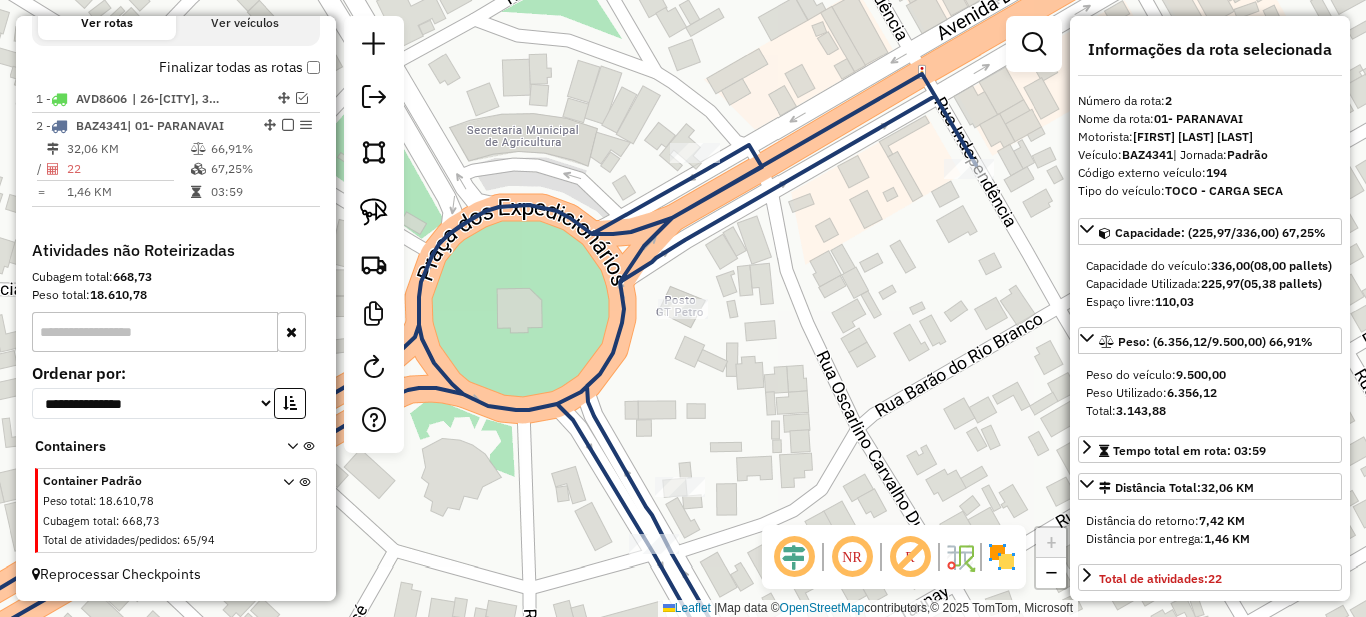 scroll, scrollTop: 0, scrollLeft: 0, axis: both 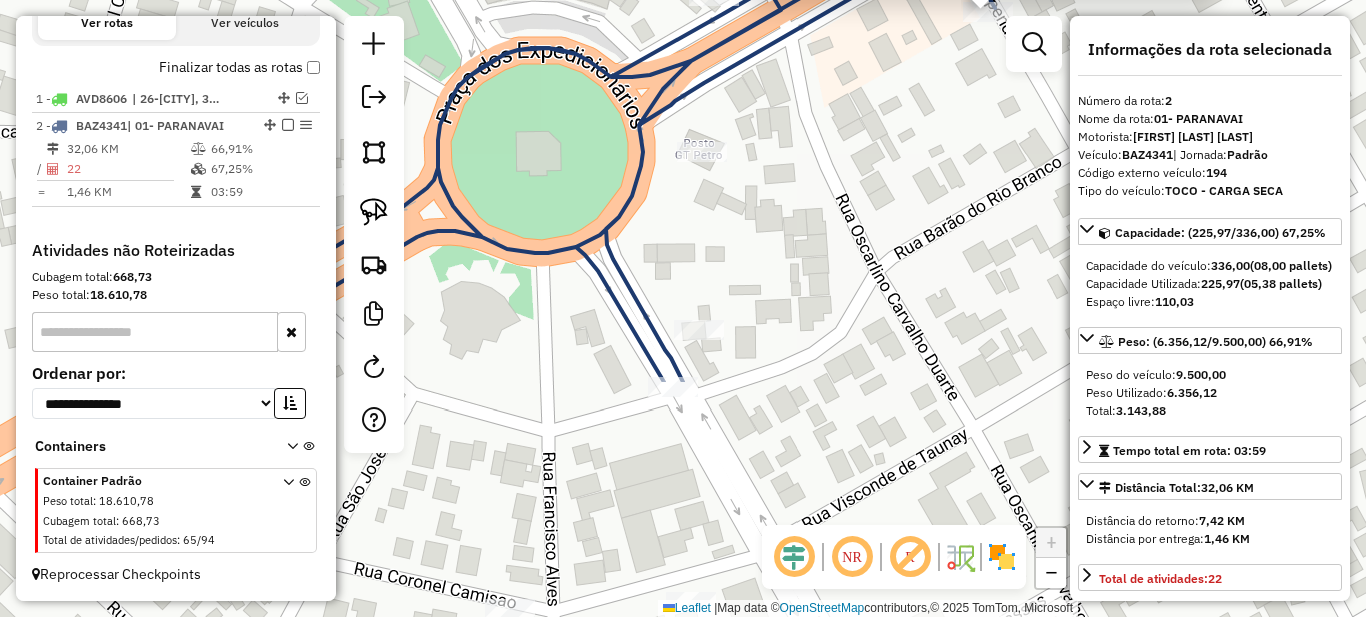 drag, startPoint x: 534, startPoint y: 427, endPoint x: 825, endPoint y: 157, distance: 396.96472 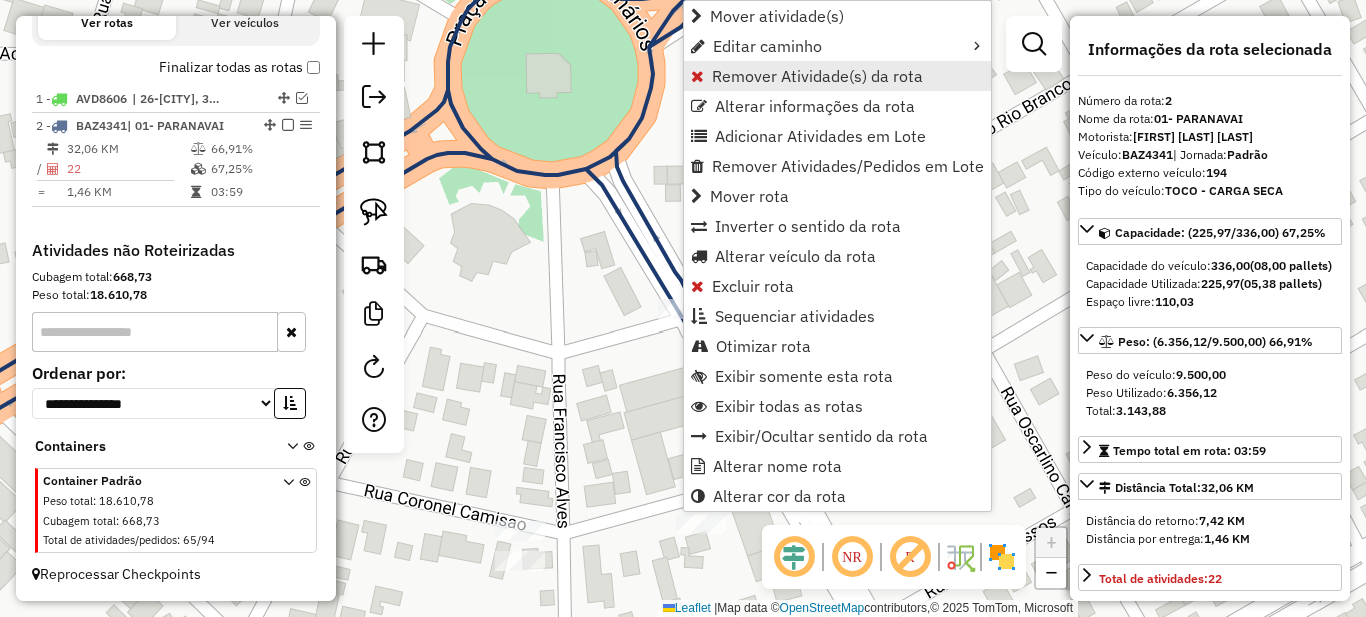 click on "Remover Atividade(s) da rota" at bounding box center (817, 76) 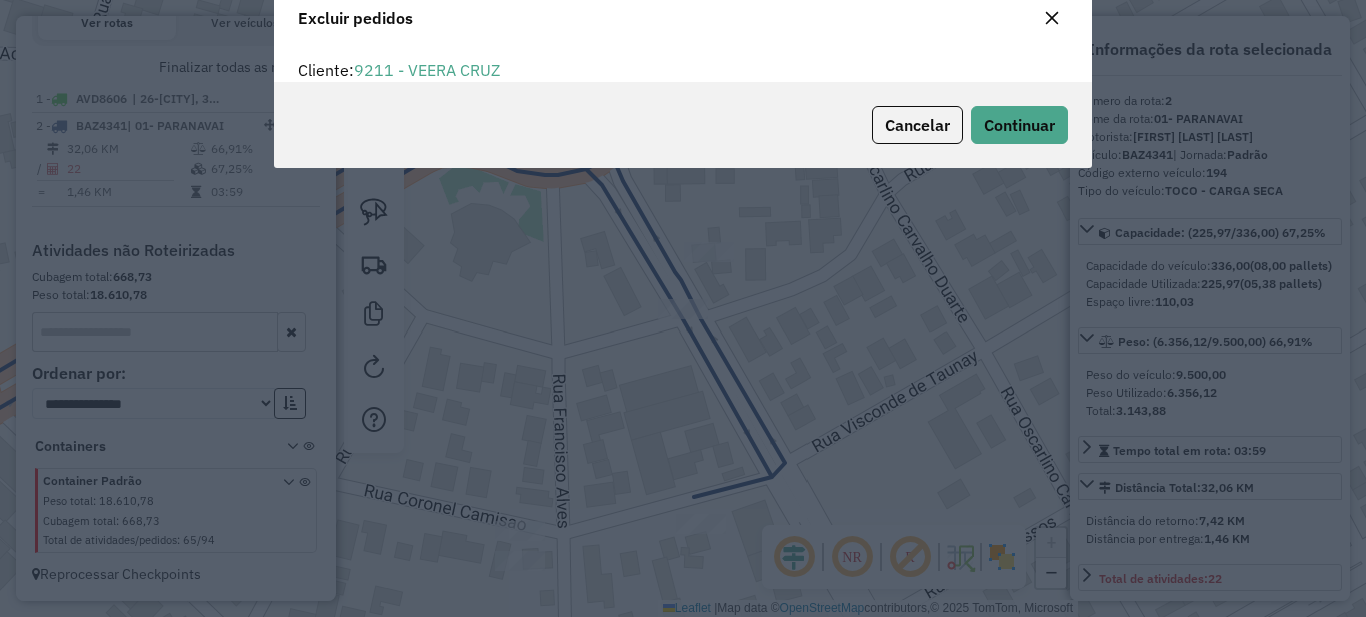 scroll, scrollTop: 0, scrollLeft: 0, axis: both 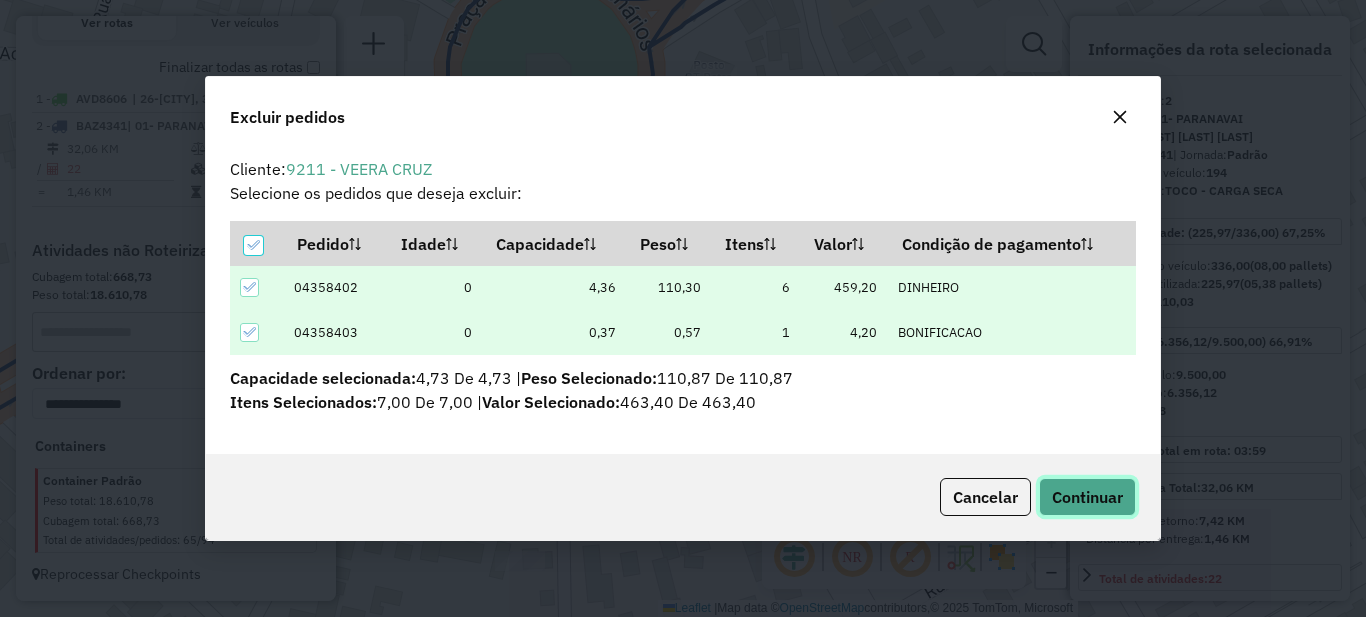 click on "Continuar" 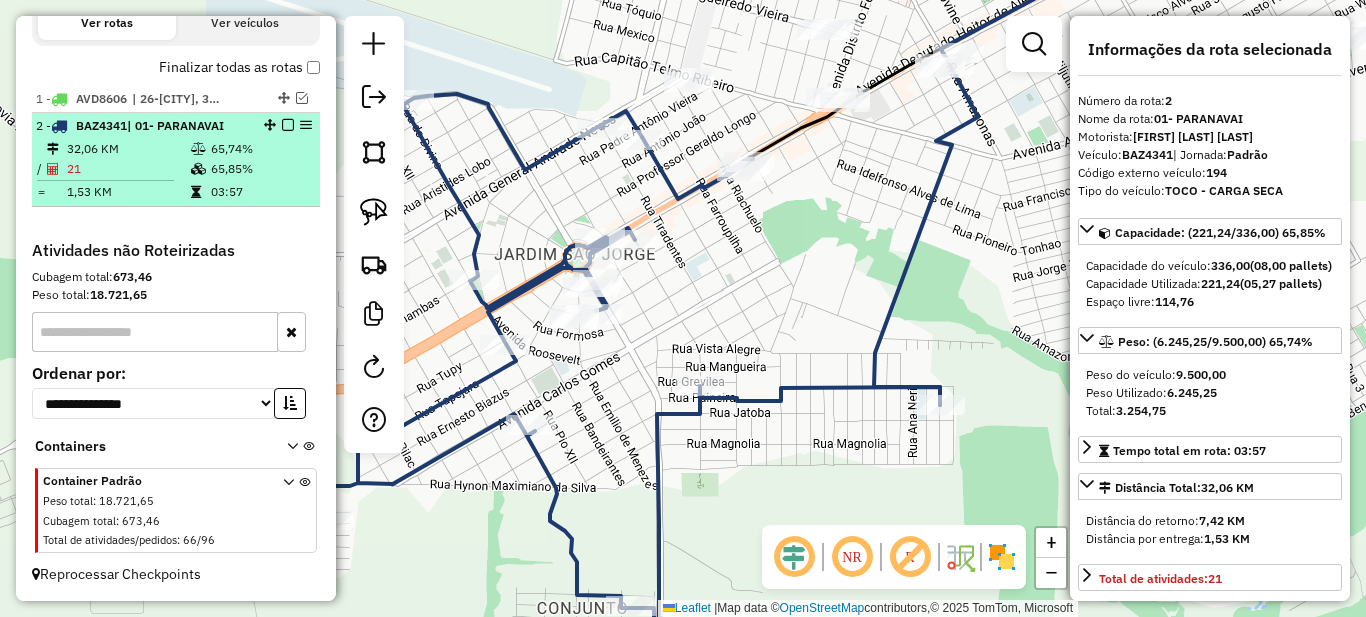 click at bounding box center [288, 125] 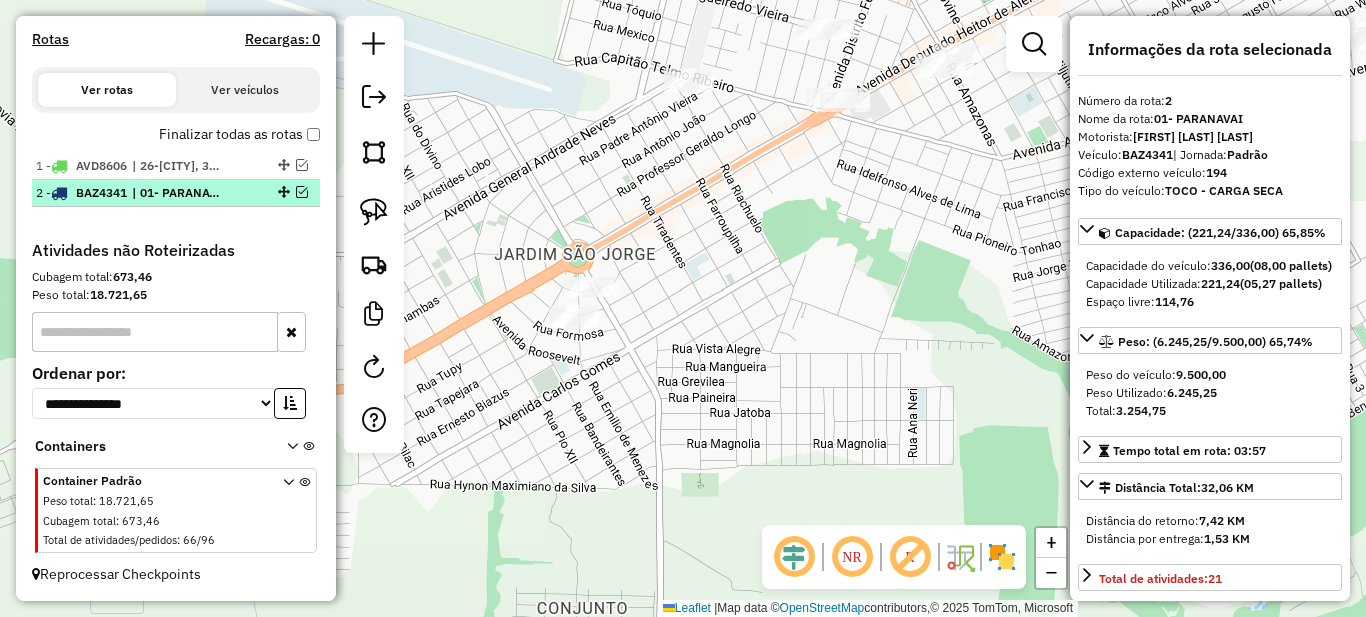 click on "| 01- PARANAVAI" at bounding box center [178, 193] 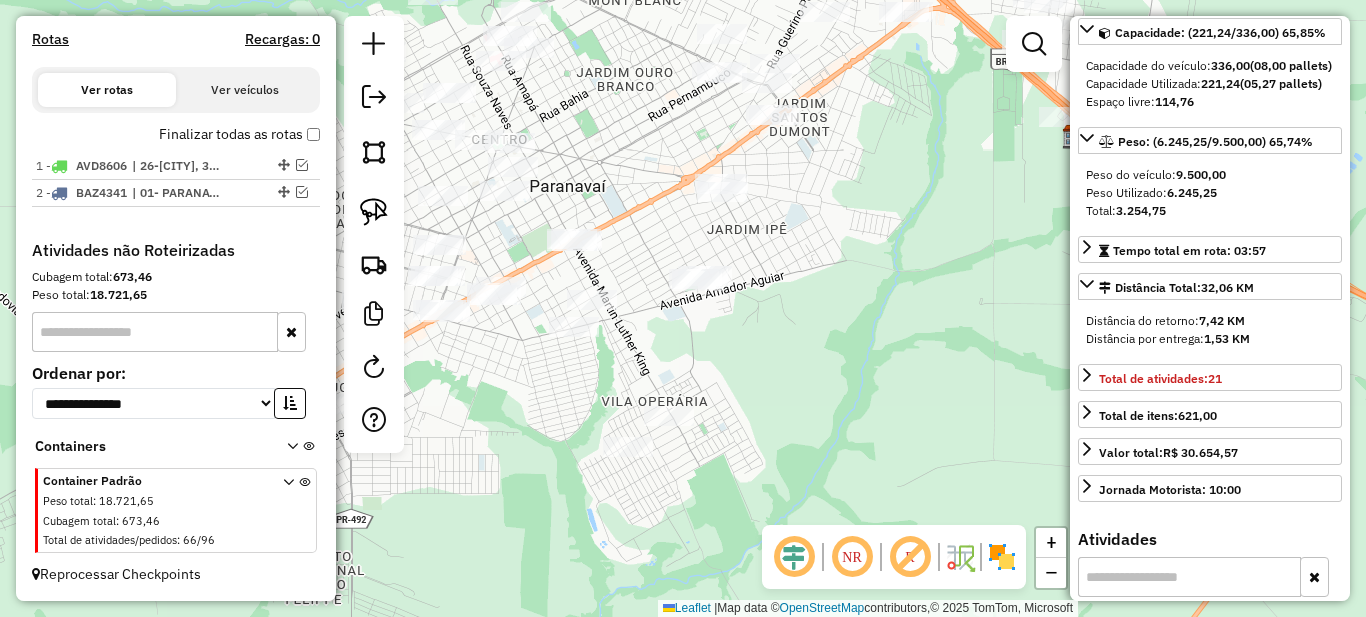 scroll, scrollTop: 500, scrollLeft: 0, axis: vertical 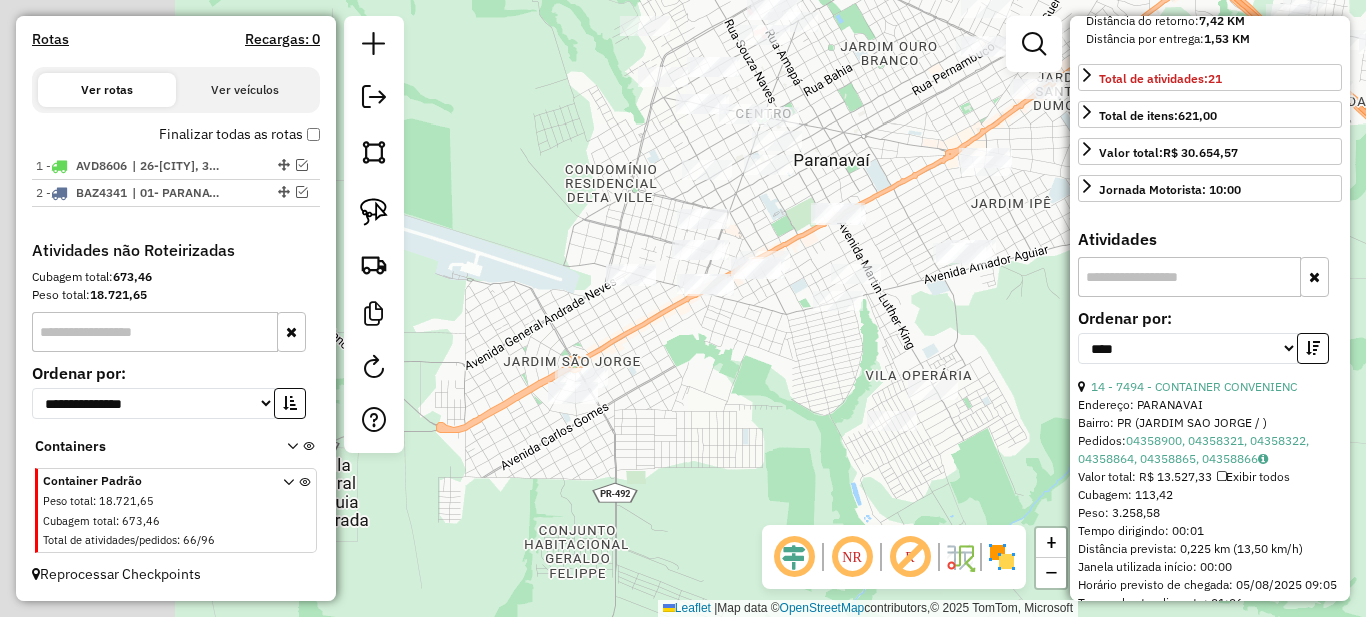 drag, startPoint x: 758, startPoint y: 449, endPoint x: 818, endPoint y: 424, distance: 65 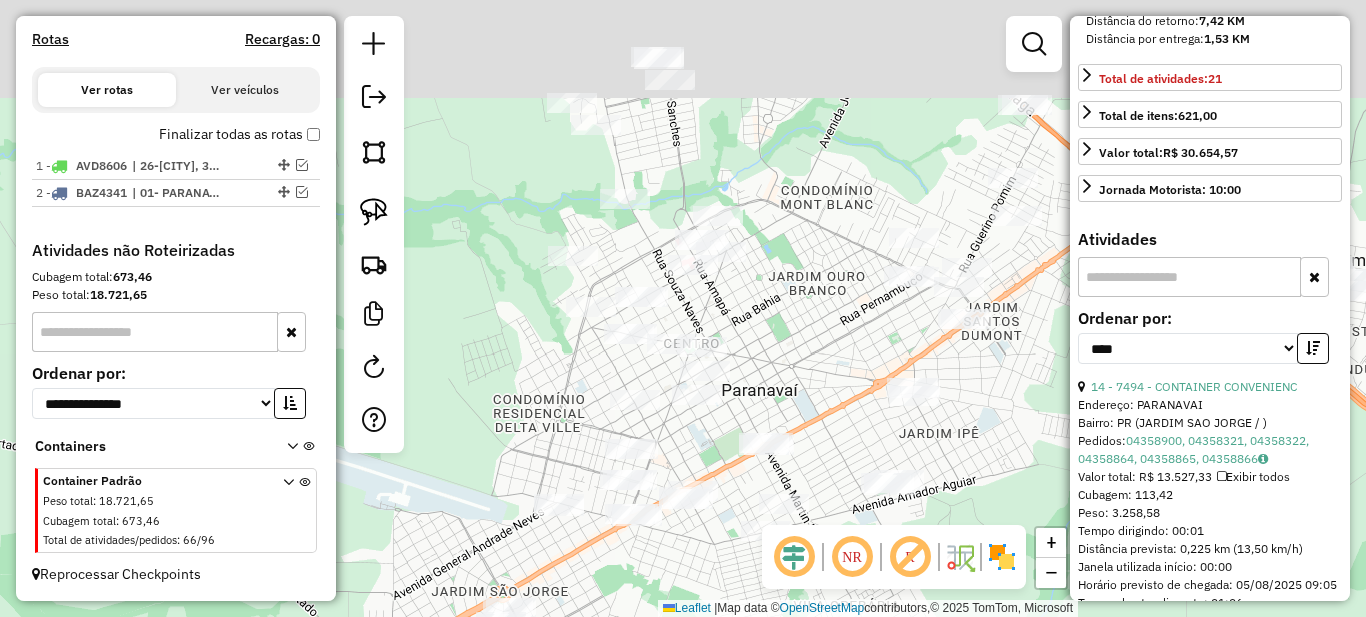 drag, startPoint x: 754, startPoint y: 379, endPoint x: 682, endPoint y: 618, distance: 249.6097 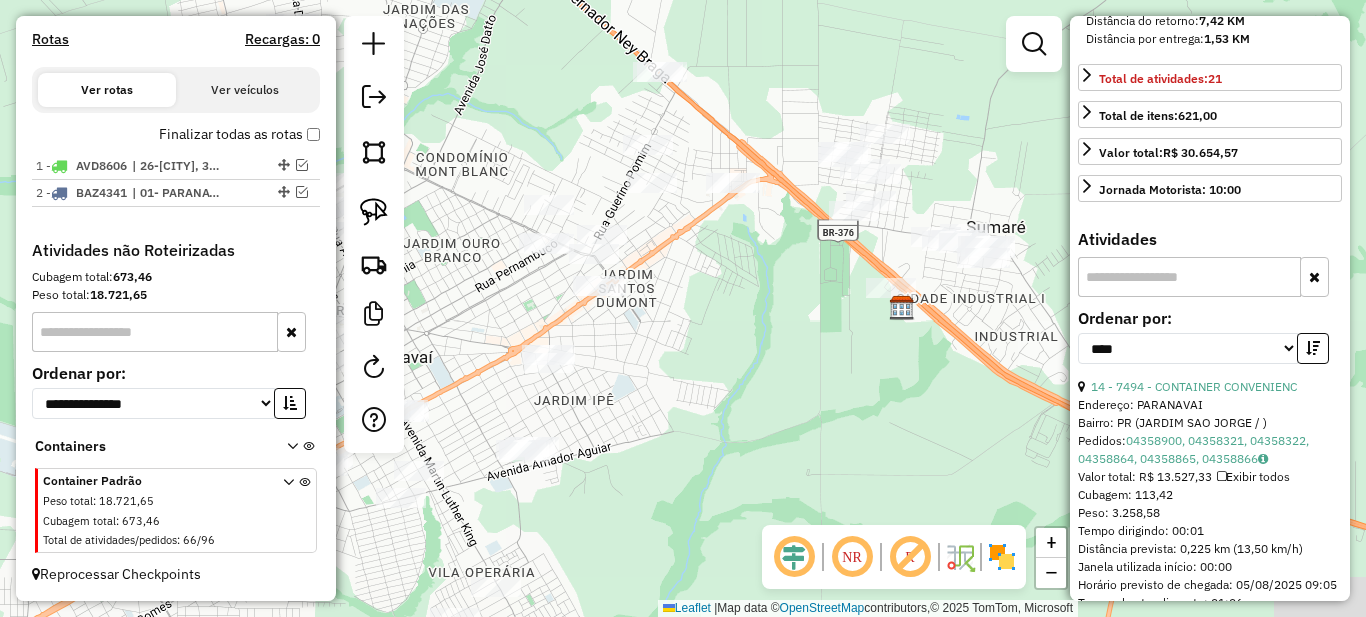drag, startPoint x: 695, startPoint y: 167, endPoint x: 787, endPoint y: 406, distance: 256.09567 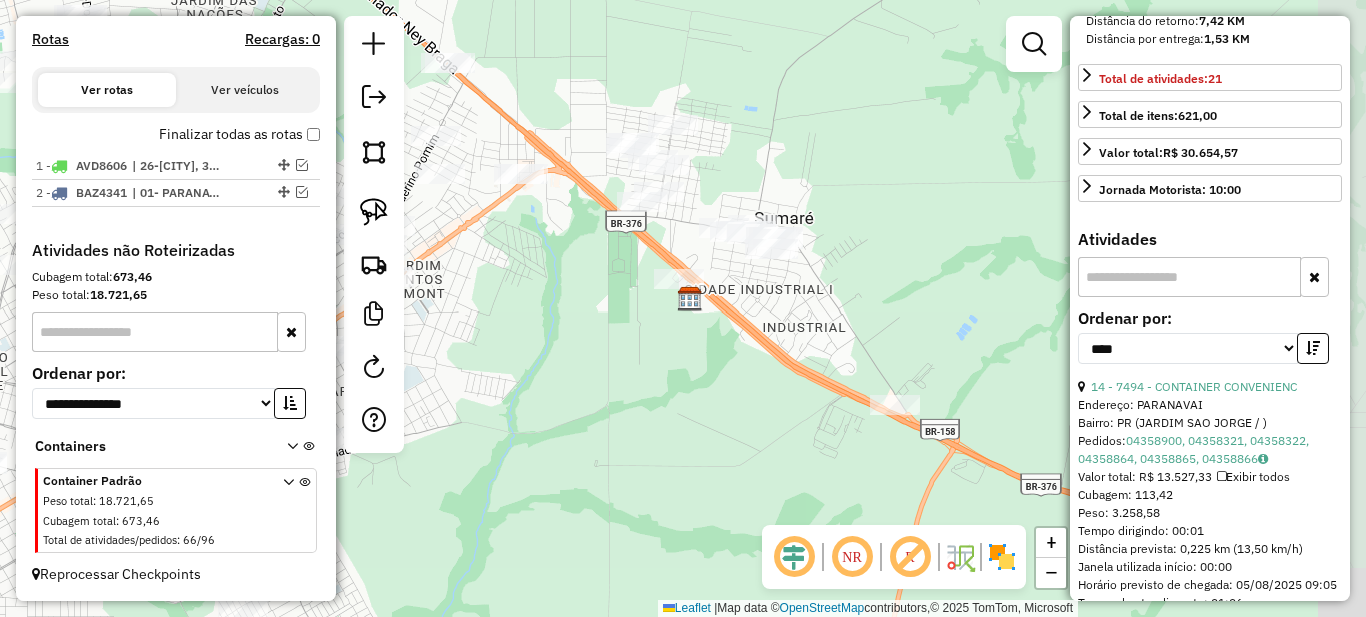 drag, startPoint x: 900, startPoint y: 425, endPoint x: 695, endPoint y: 418, distance: 205.11948 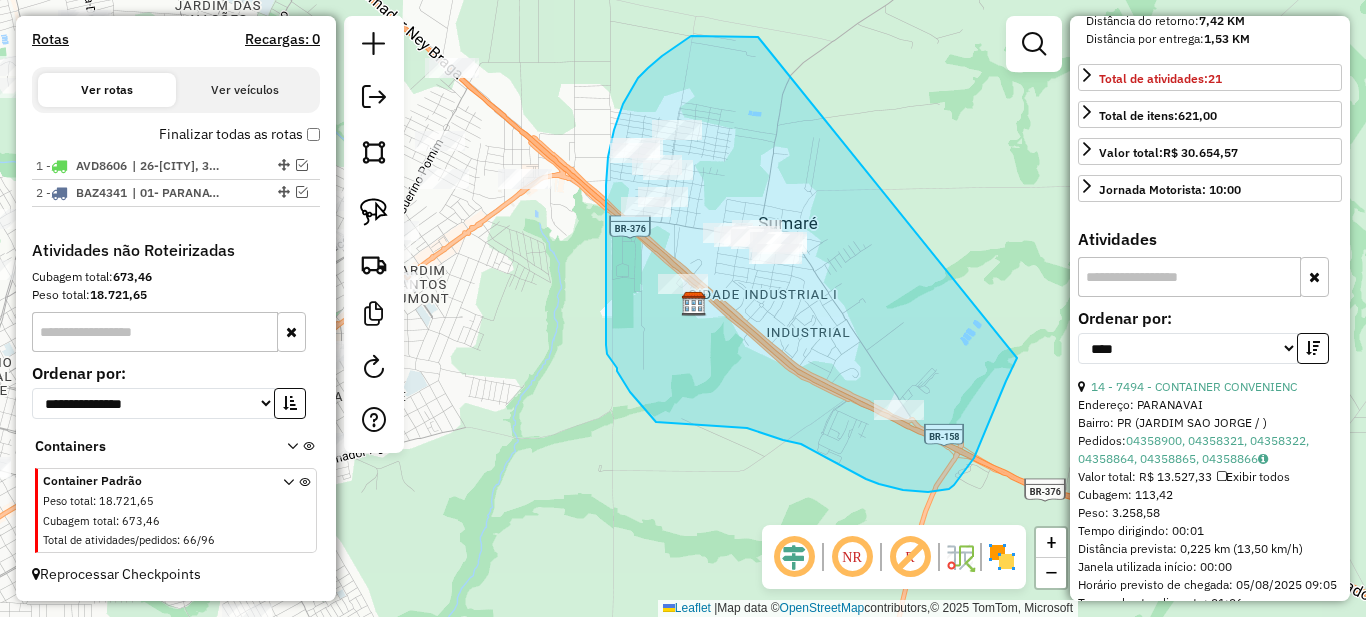 drag, startPoint x: 758, startPoint y: 37, endPoint x: 1017, endPoint y: 358, distance: 412.4585 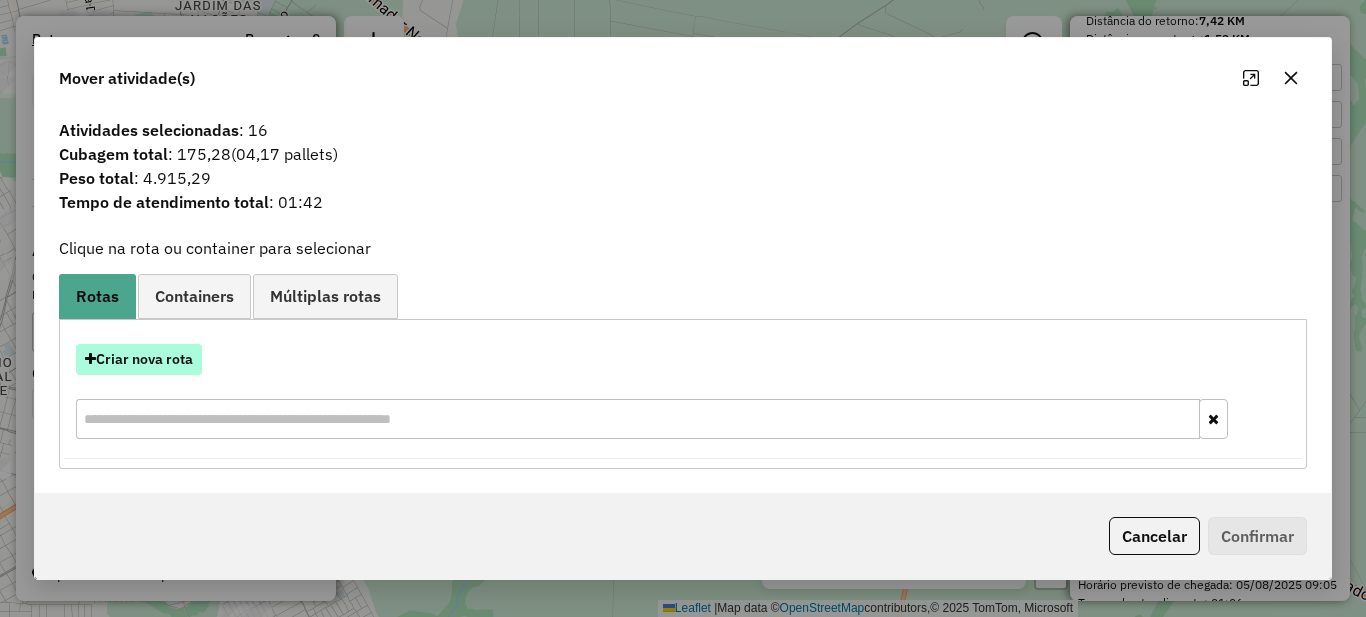 click on "Criar nova rota" at bounding box center [139, 359] 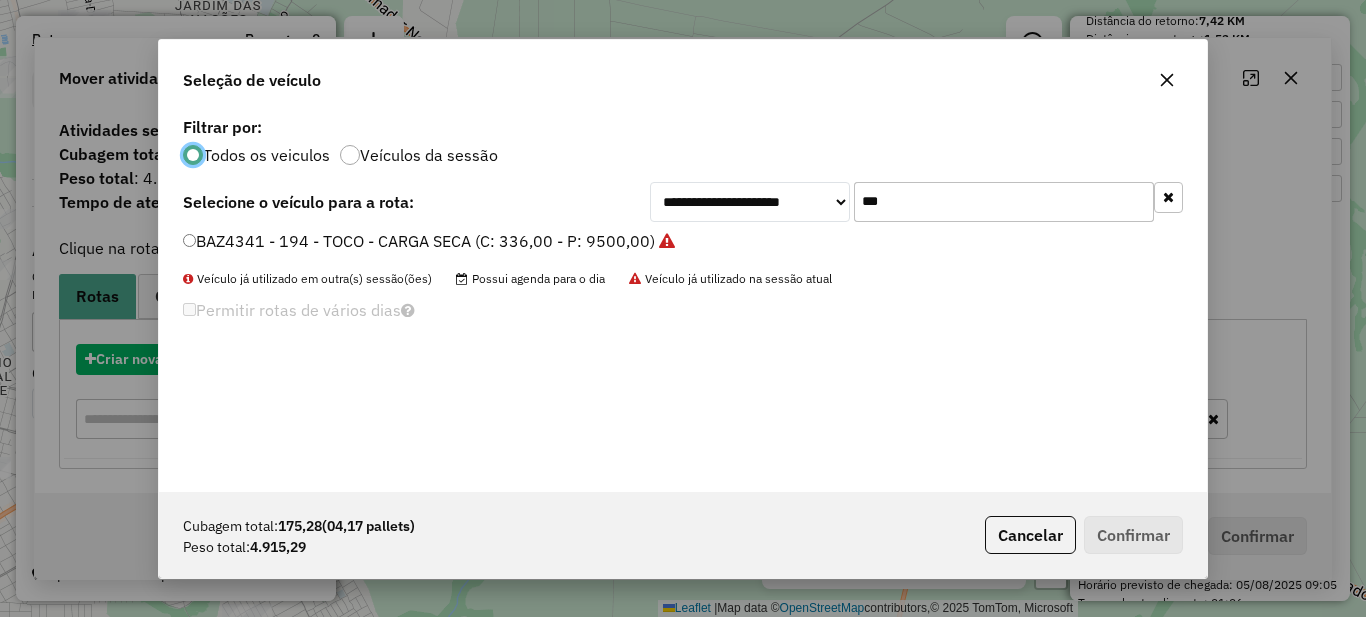 scroll, scrollTop: 11, scrollLeft: 6, axis: both 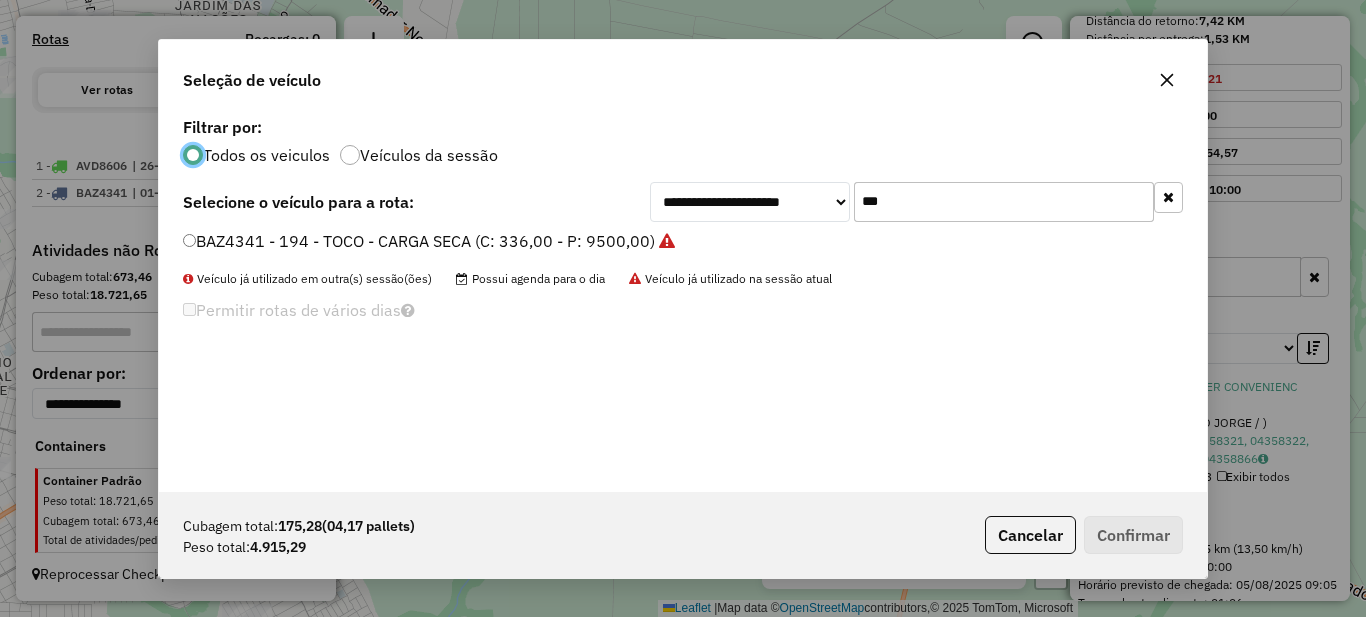 click on "***" 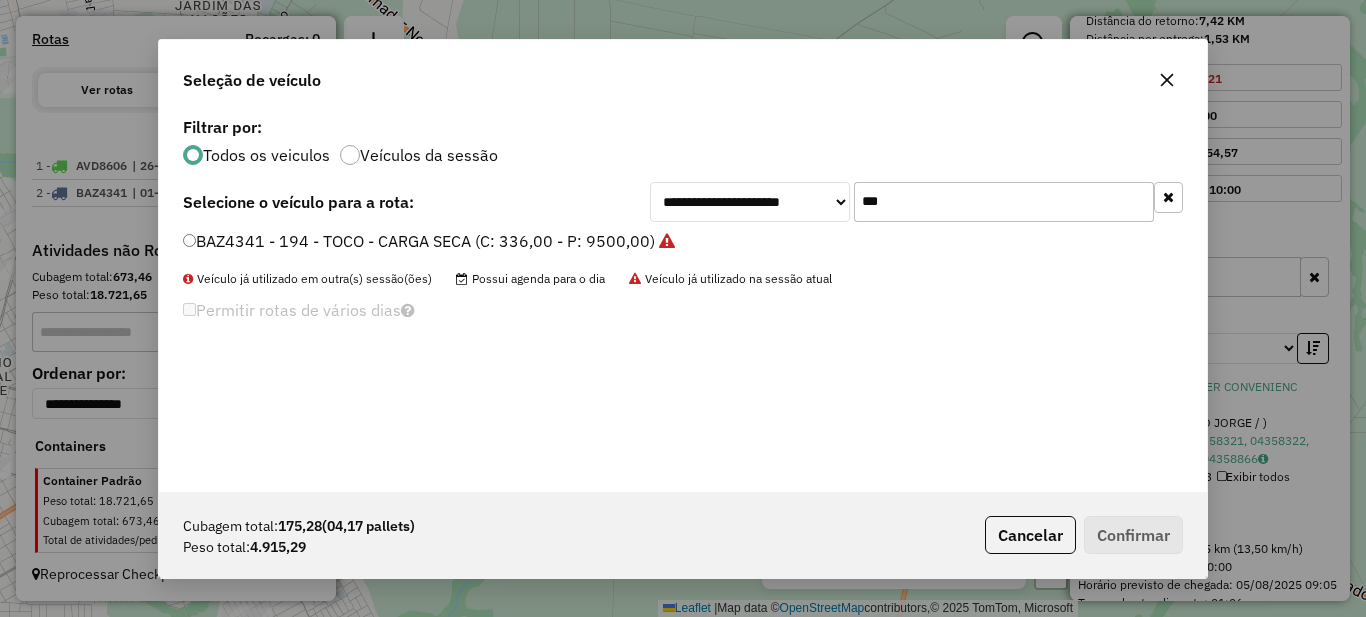 click on "***" 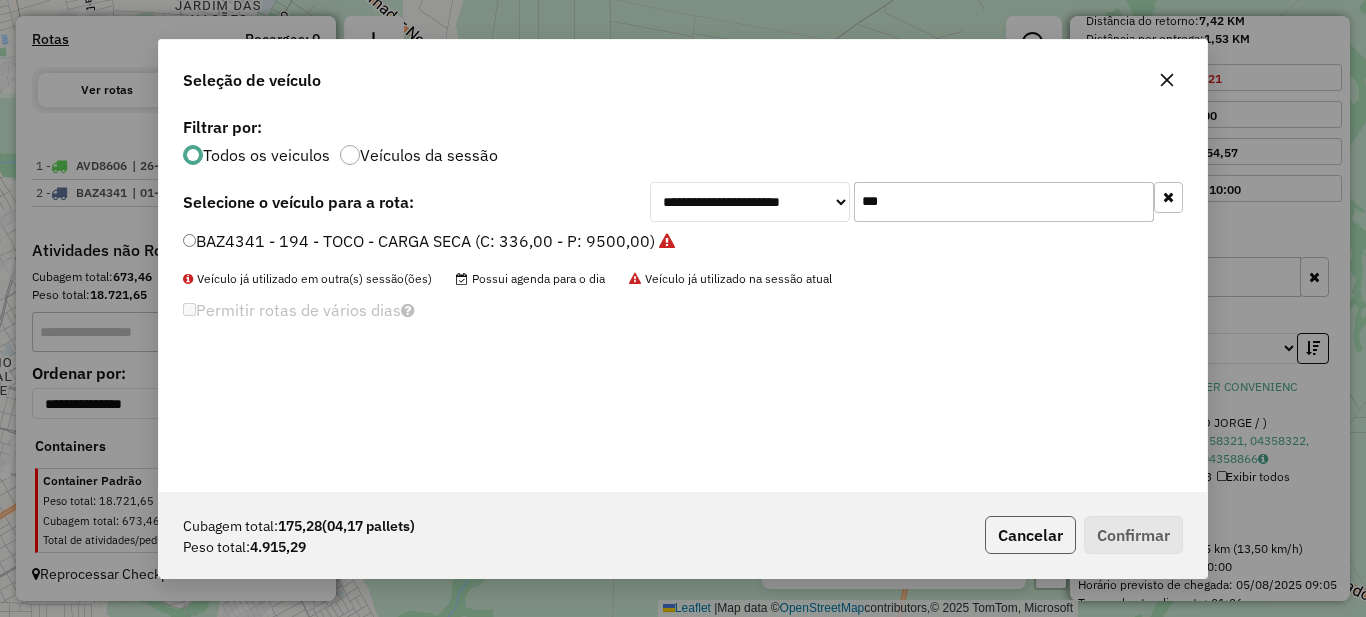 click on "Cancelar" 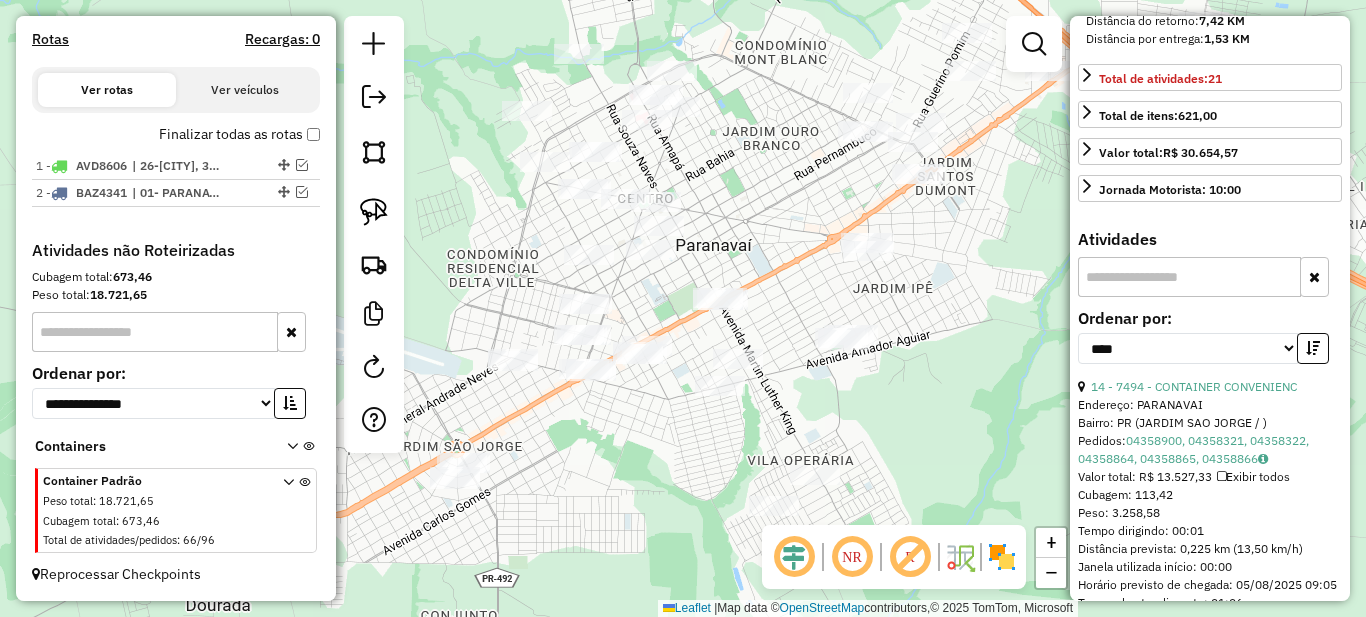 drag, startPoint x: 692, startPoint y: 412, endPoint x: 1087, endPoint y: 337, distance: 402.05722 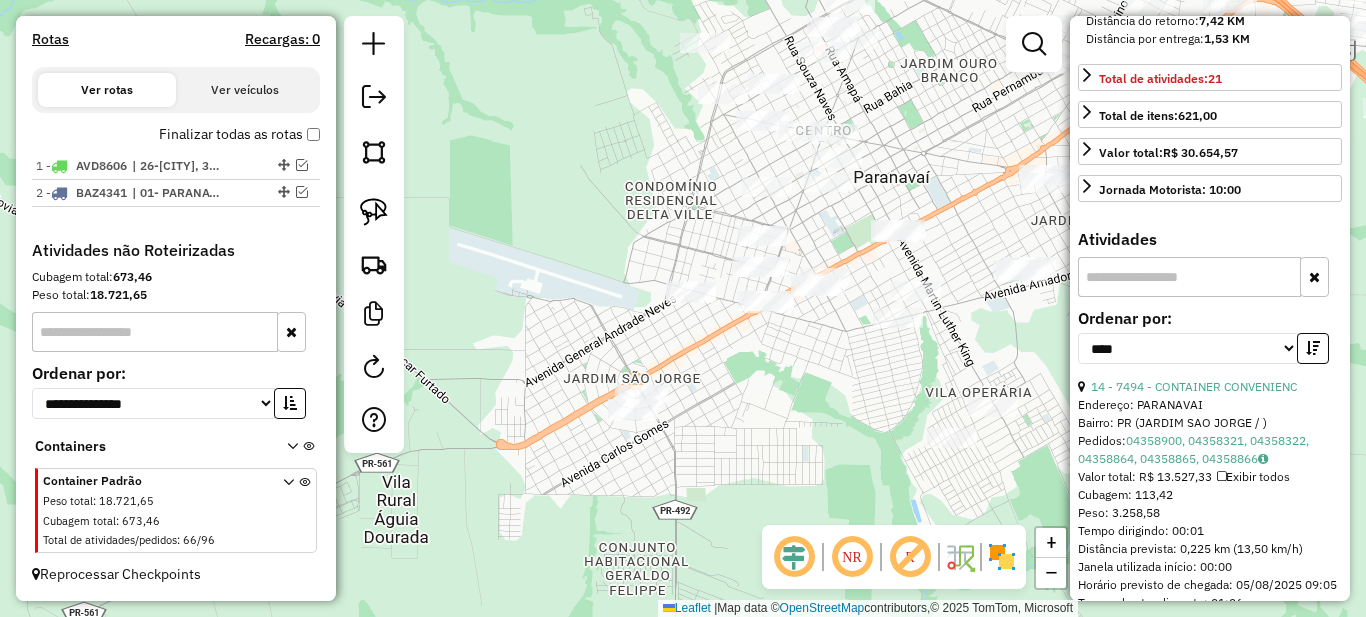 drag, startPoint x: 762, startPoint y: 387, endPoint x: 781, endPoint y: 368, distance: 26.870058 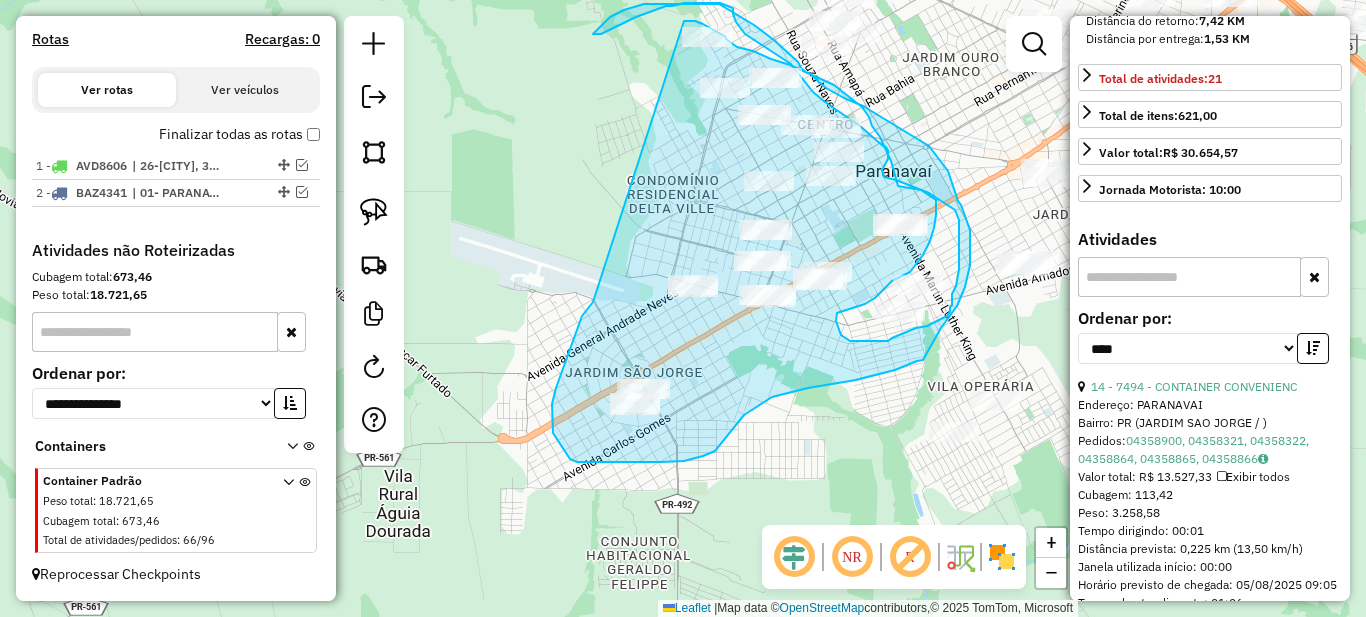 drag, startPoint x: 591, startPoint y: 304, endPoint x: 654, endPoint y: 25, distance: 286.02448 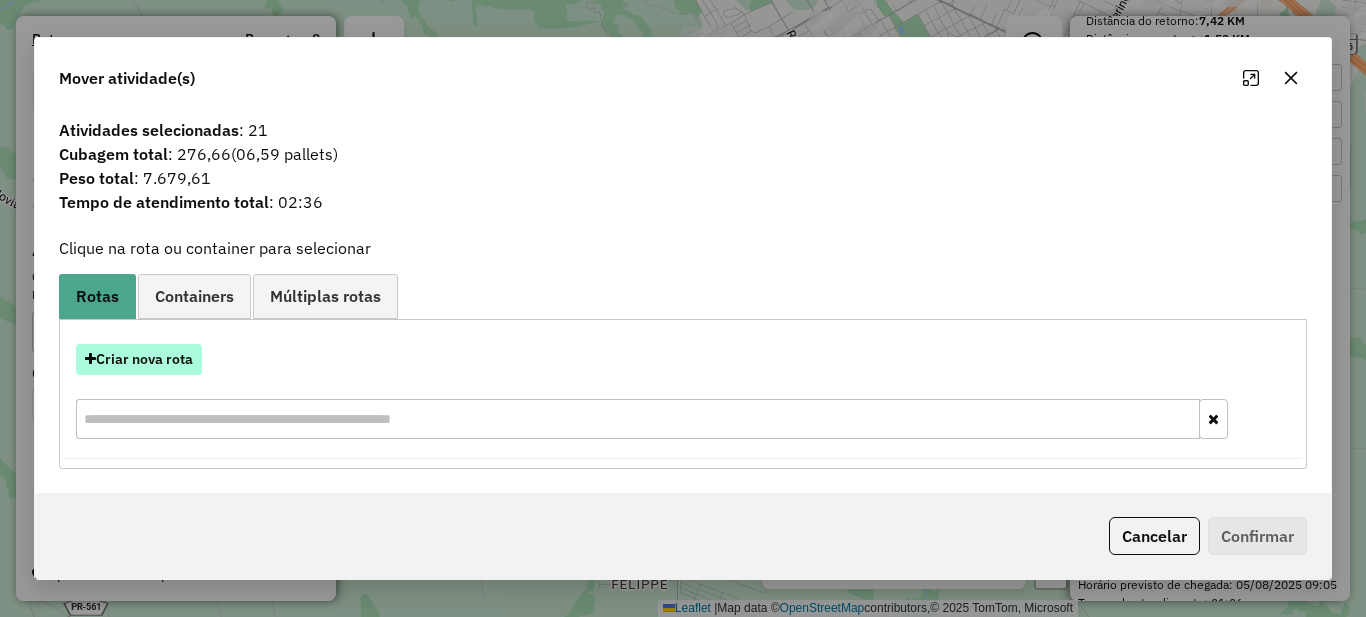 click on "Criar nova rota" at bounding box center (139, 359) 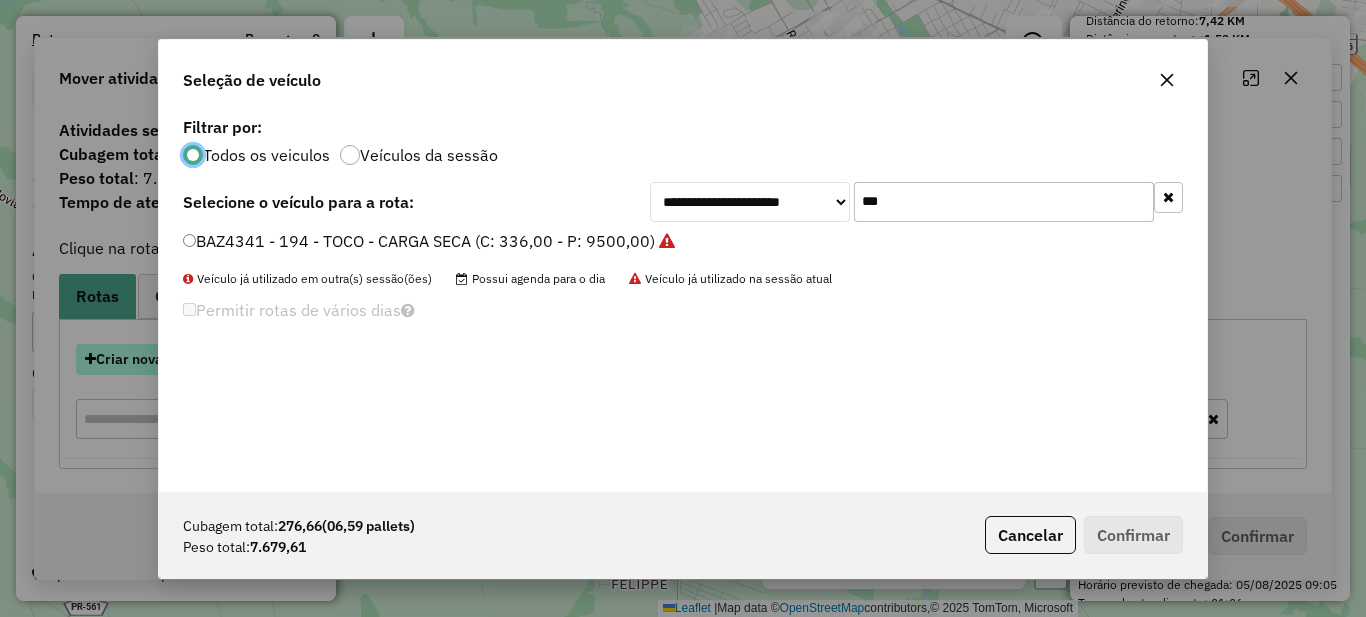 scroll, scrollTop: 11, scrollLeft: 6, axis: both 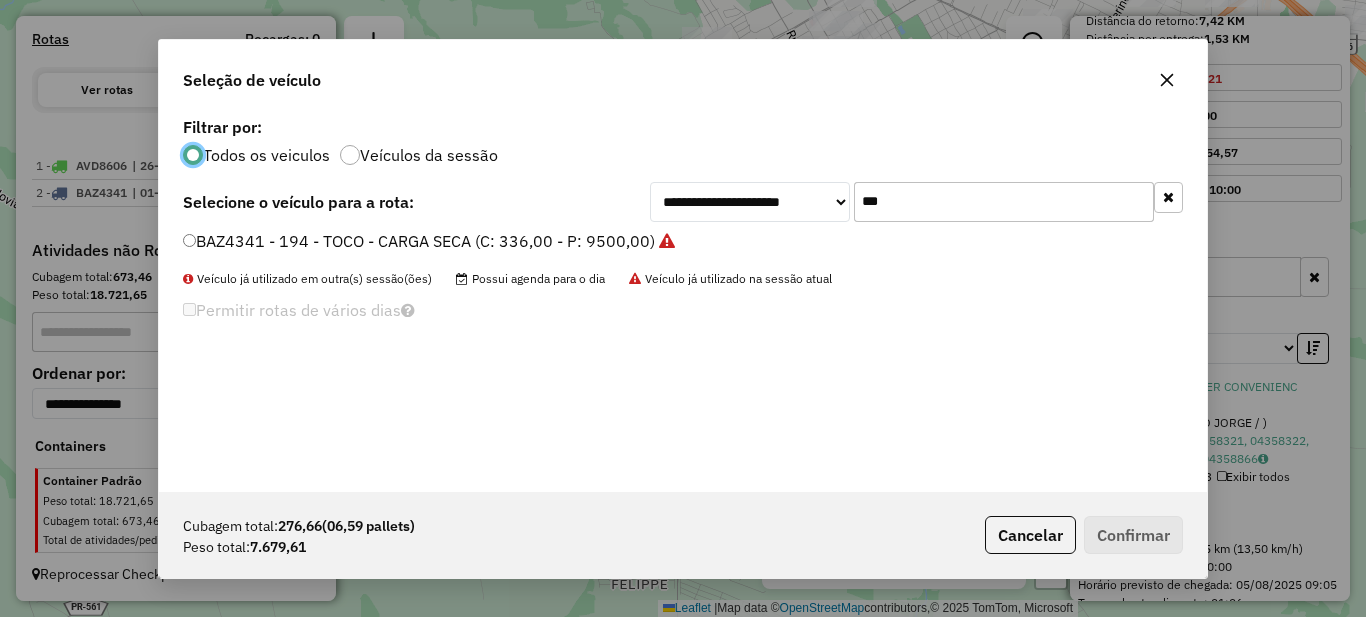 click on "***" 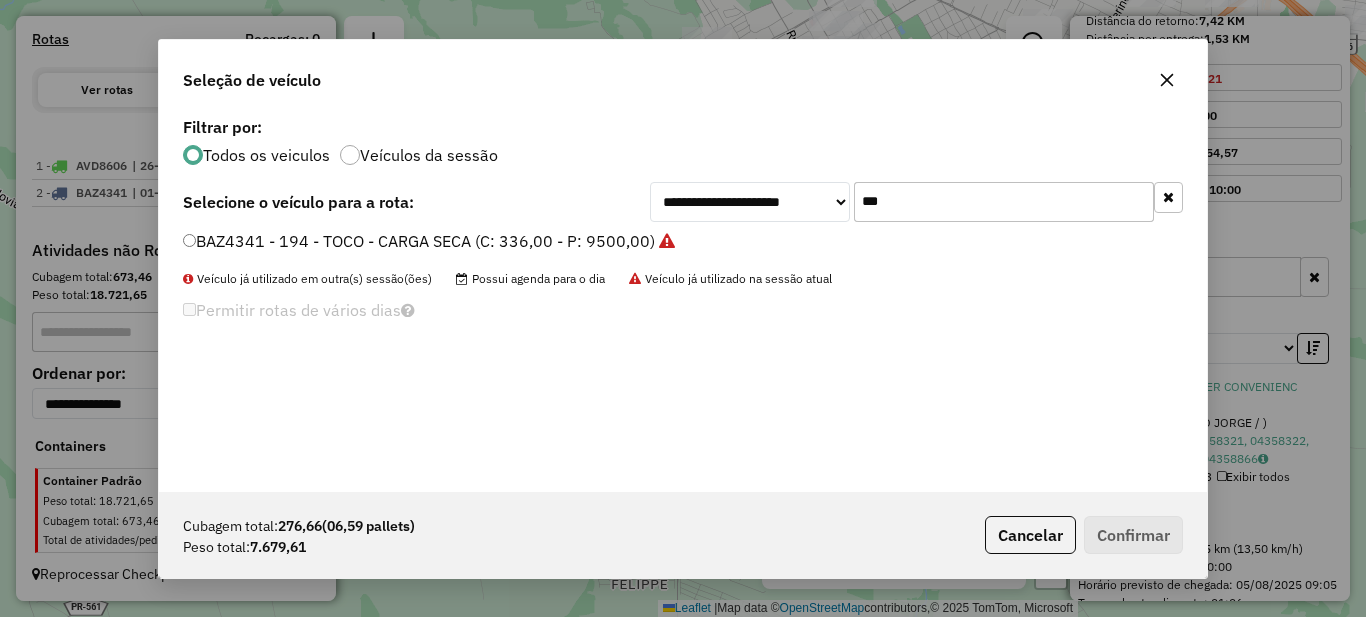 click on "***" 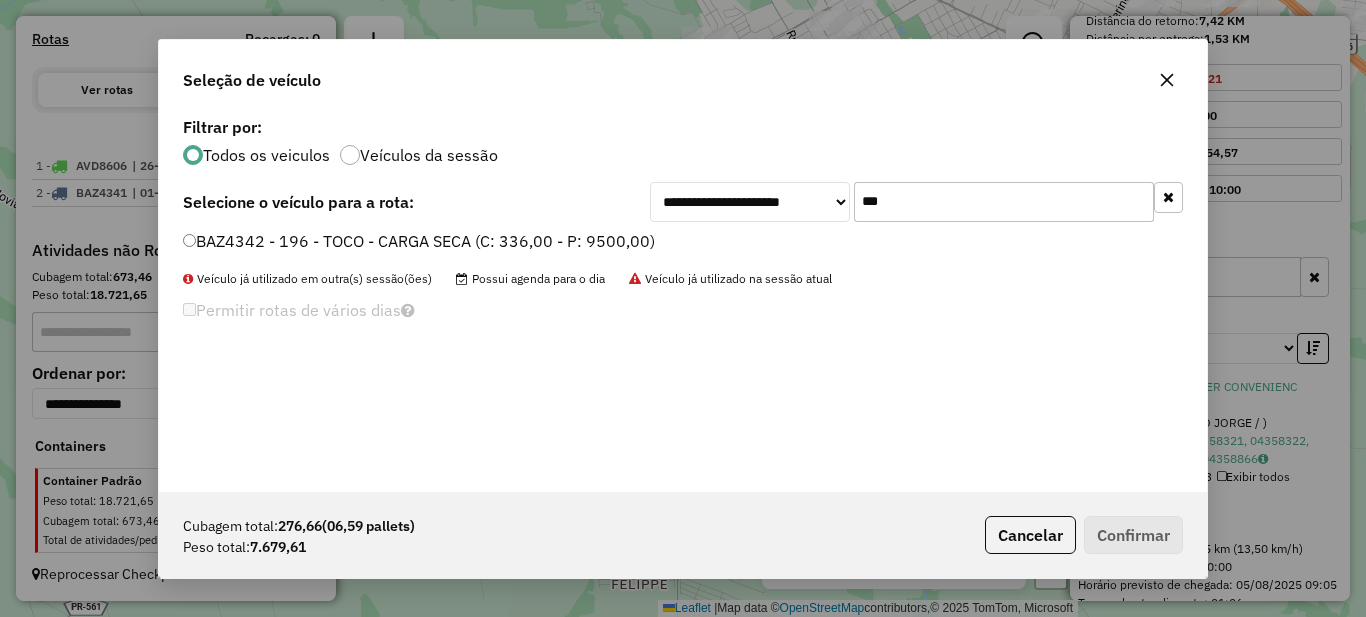 type on "***" 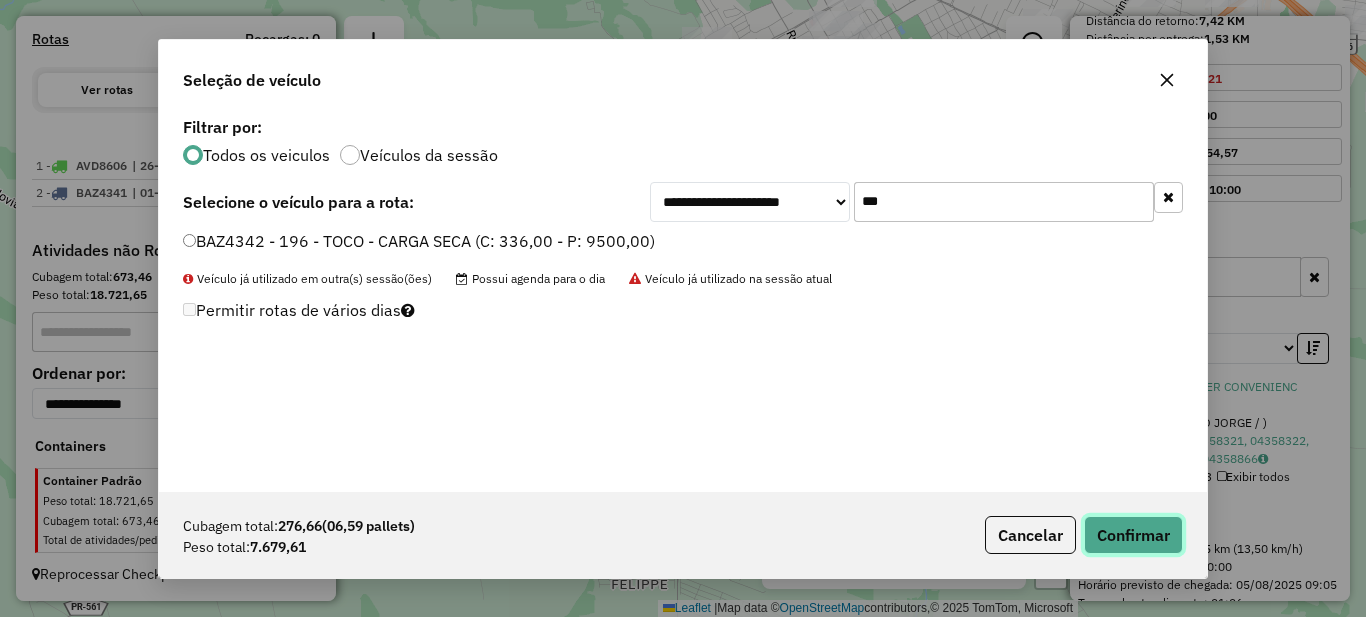 click on "Confirmar" 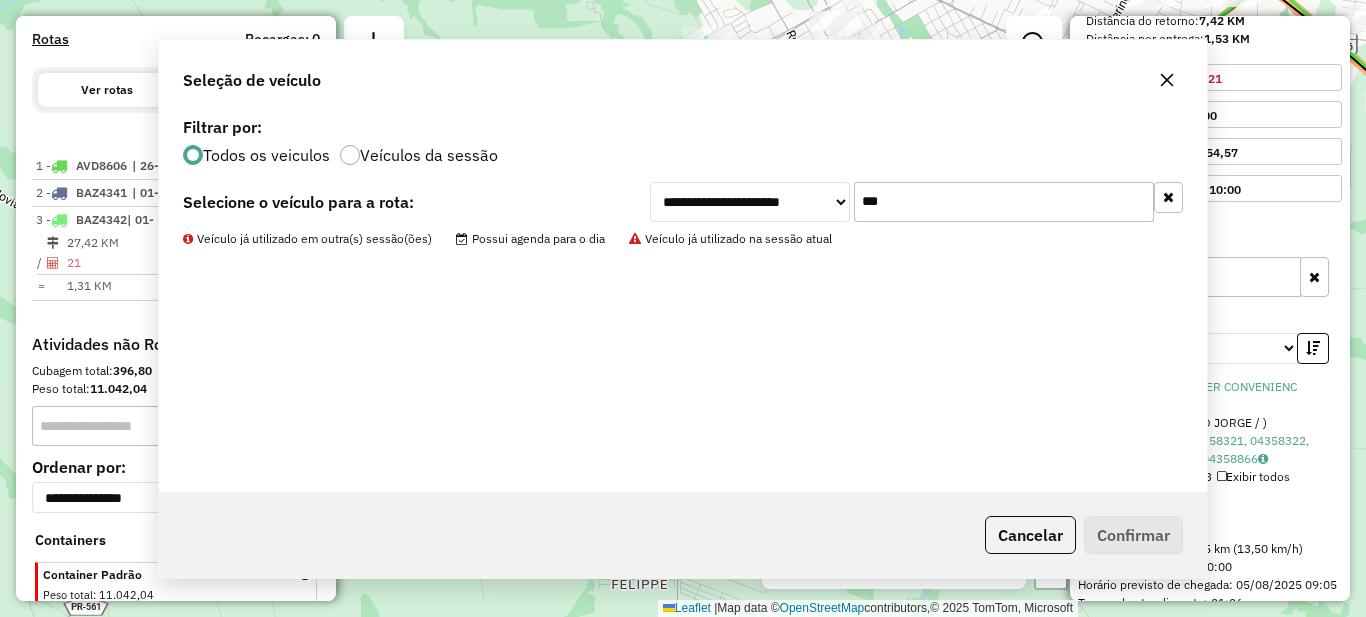 scroll, scrollTop: 756, scrollLeft: 0, axis: vertical 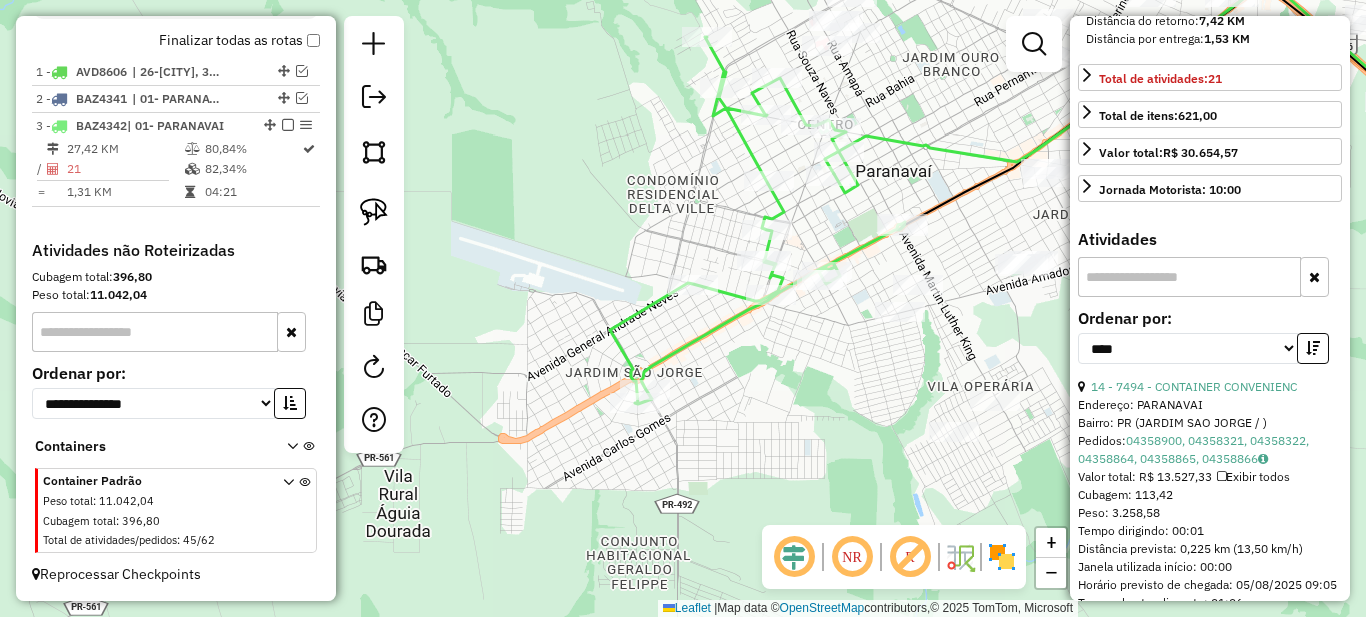drag, startPoint x: 833, startPoint y: 227, endPoint x: 411, endPoint y: 267, distance: 423.8915 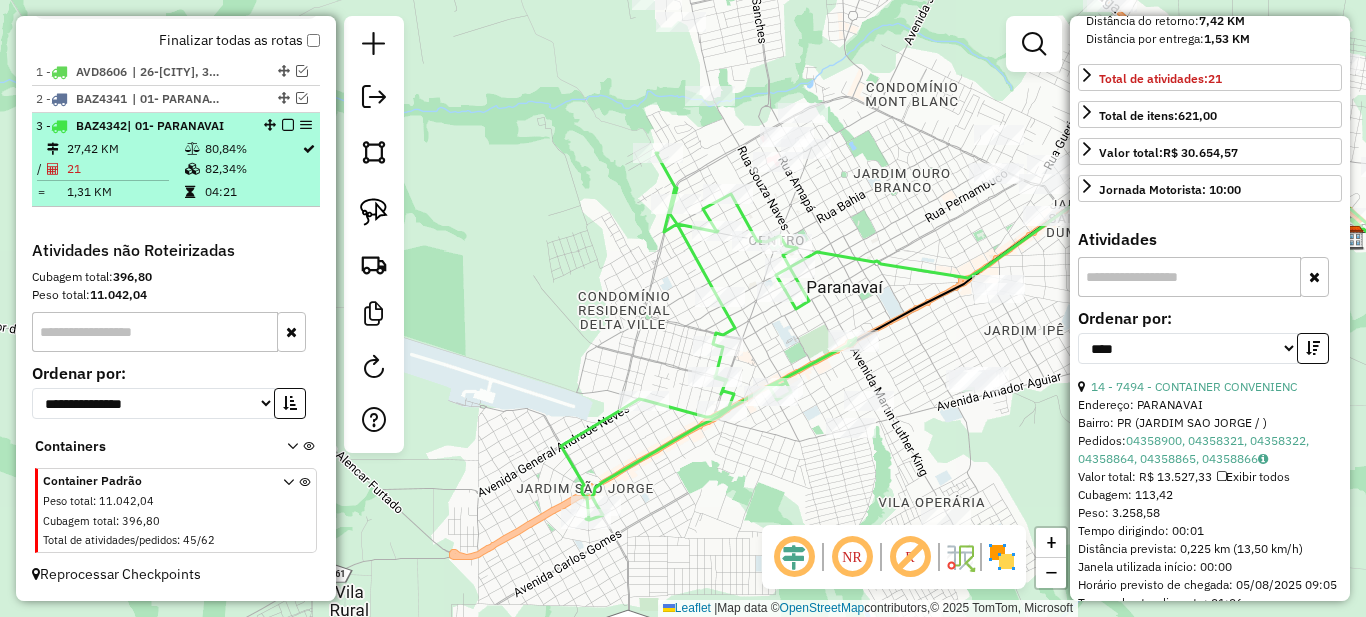 click on "| 01- PARANAVAI" at bounding box center (175, 125) 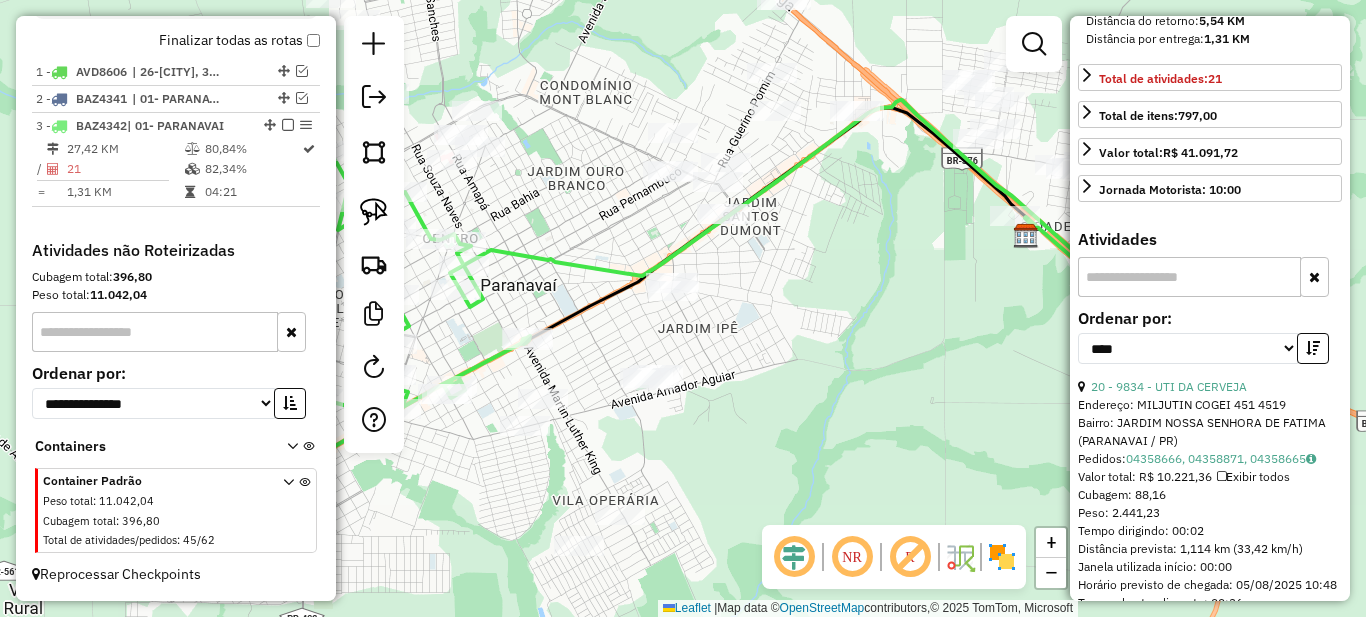 scroll, scrollTop: 700, scrollLeft: 0, axis: vertical 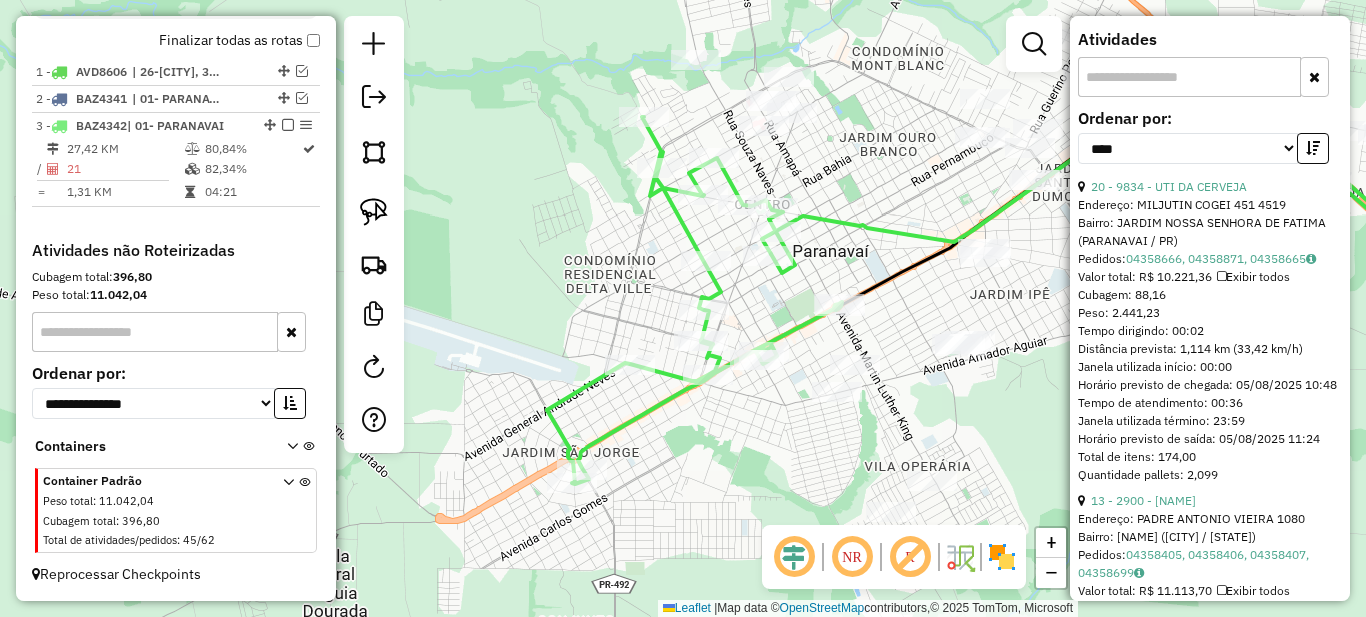 drag, startPoint x: 601, startPoint y: 331, endPoint x: 913, endPoint y: 297, distance: 313.8471 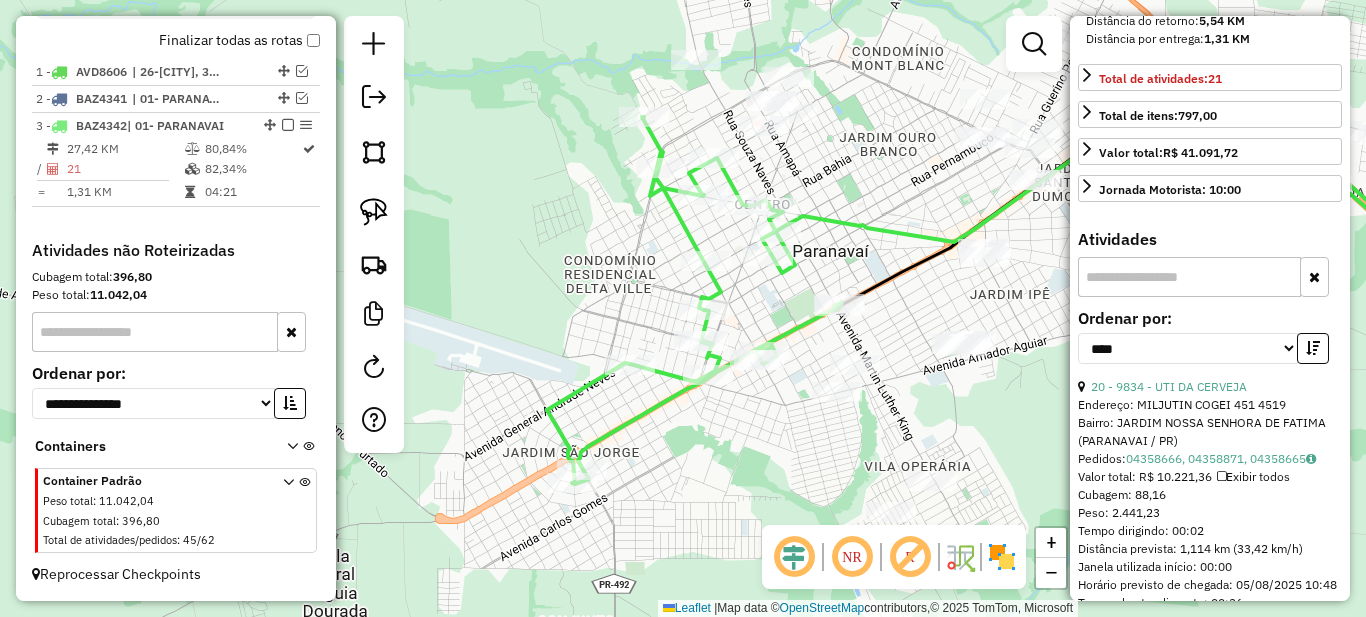 scroll, scrollTop: 600, scrollLeft: 0, axis: vertical 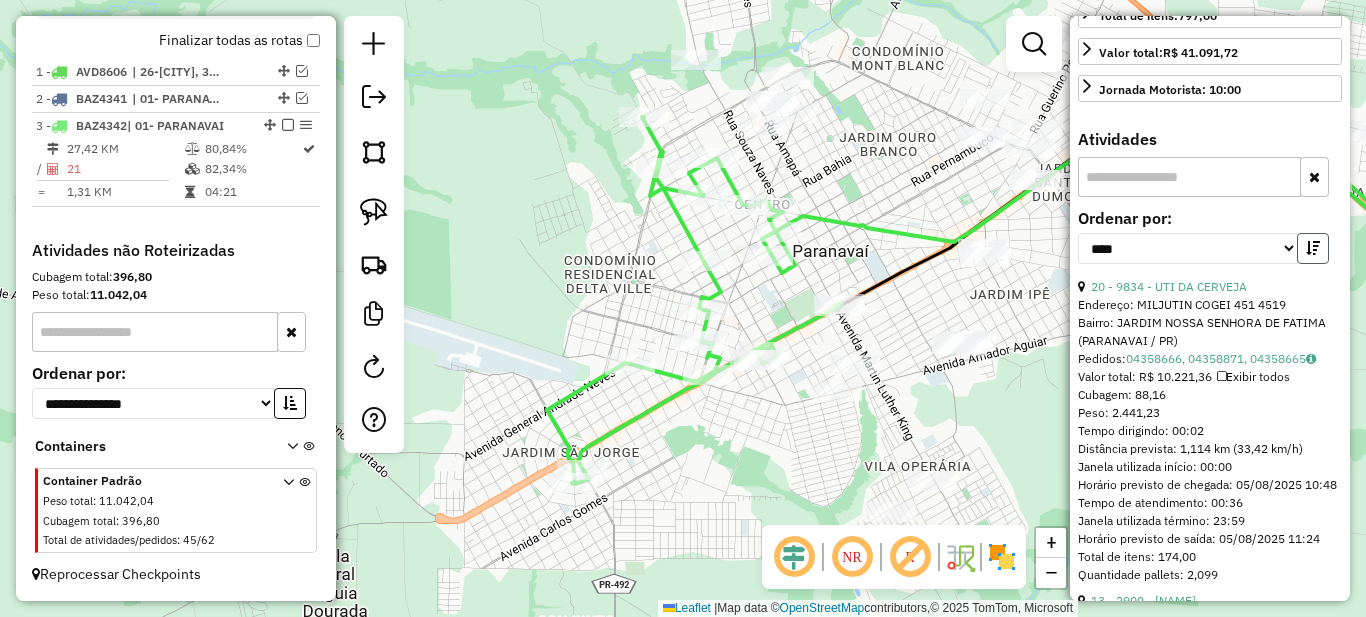 click at bounding box center (1313, 248) 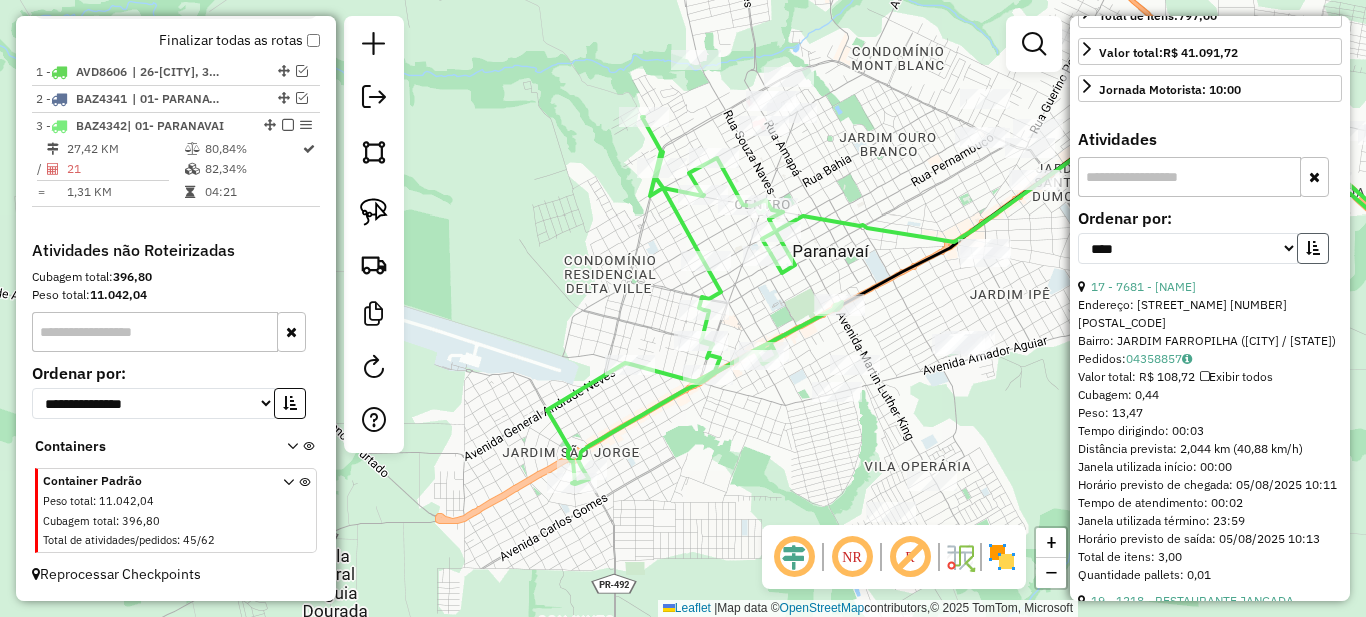 click at bounding box center (1313, 248) 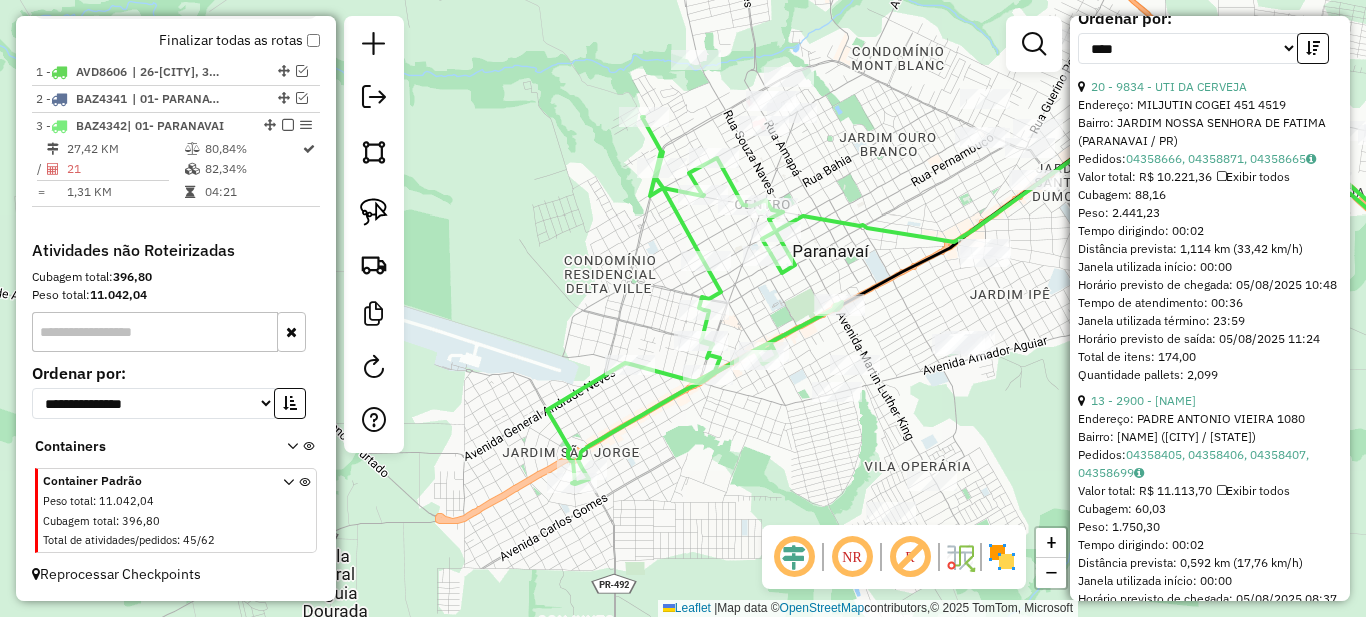 scroll, scrollTop: 900, scrollLeft: 0, axis: vertical 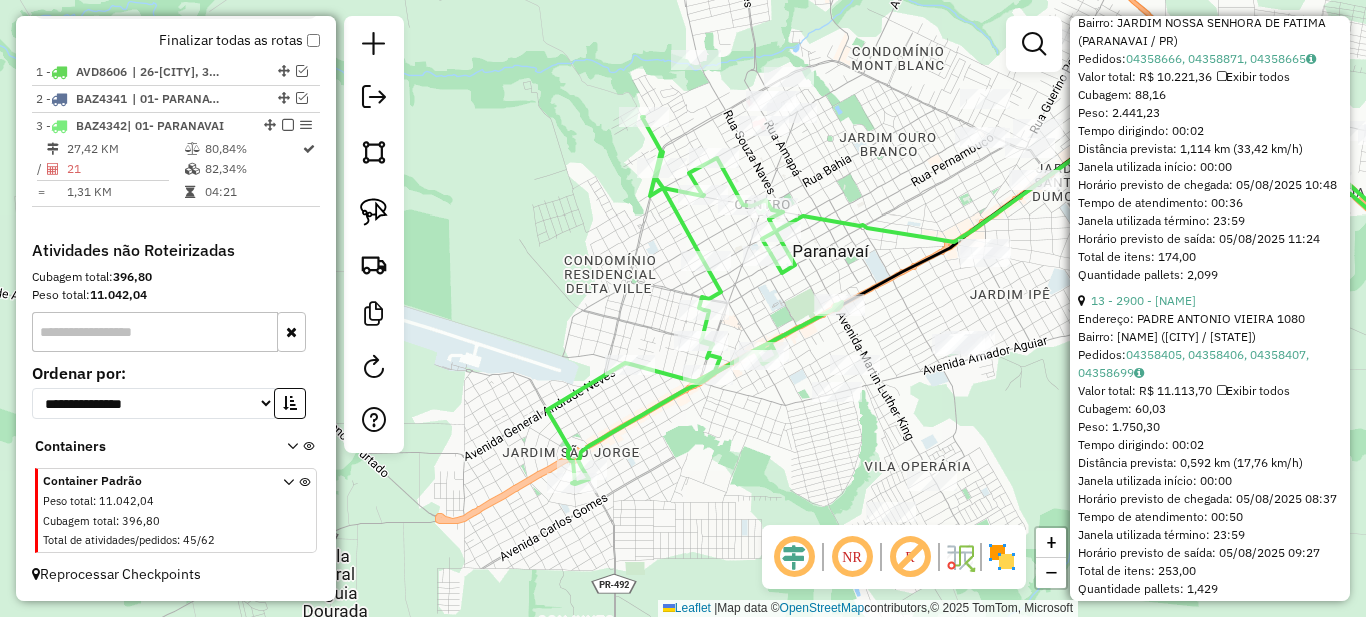 click on "Endereço:  PADRE ANTONIO VIEIRA 1080" at bounding box center [1210, 319] 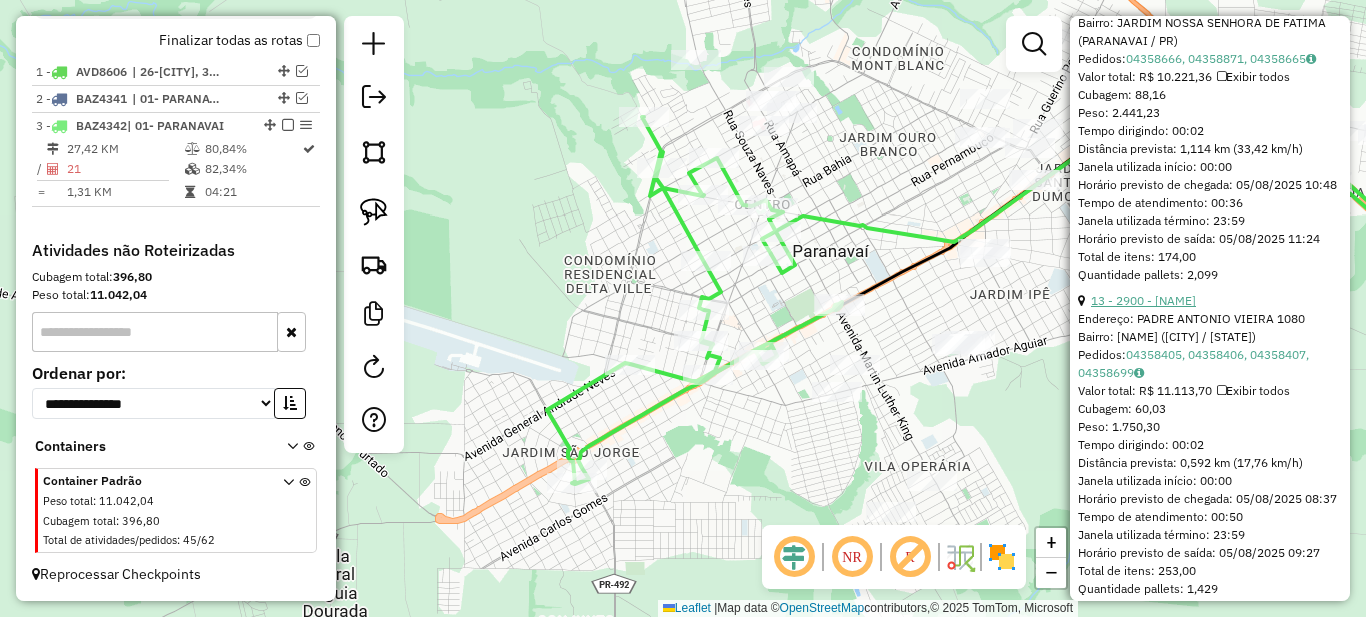 click on "13 - 2900 - [NAME]" at bounding box center [1143, 300] 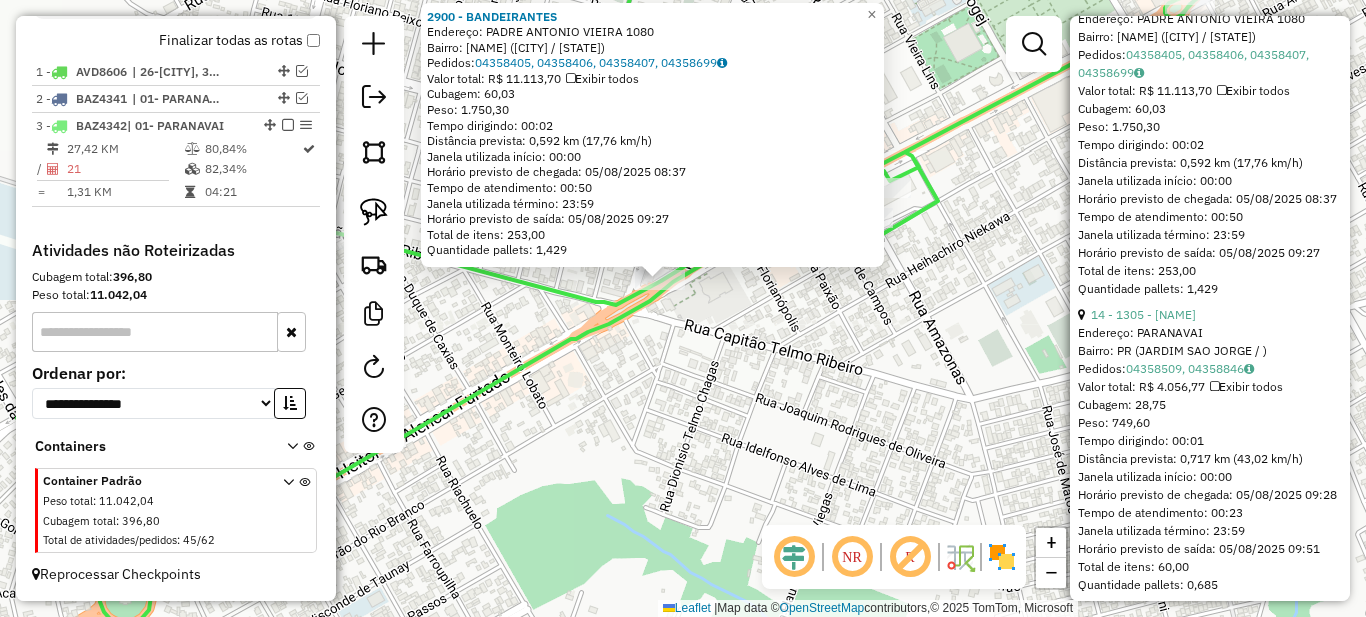 scroll, scrollTop: 1300, scrollLeft: 0, axis: vertical 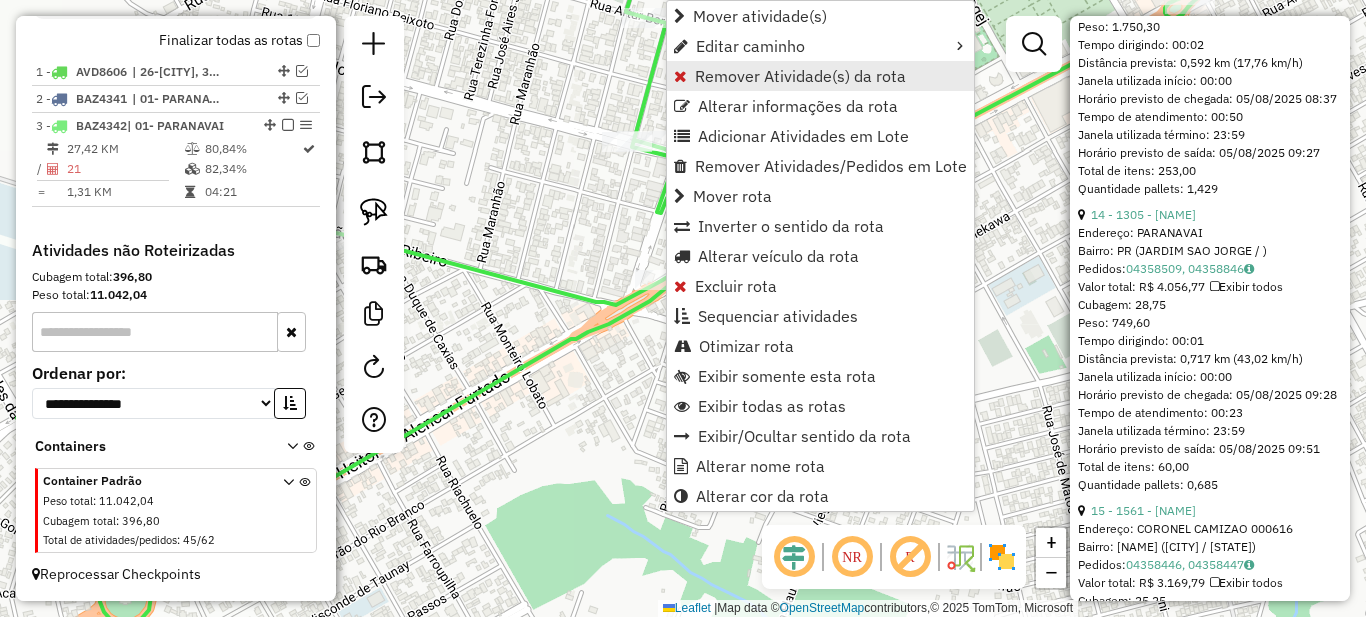 click on "Remover Atividade(s) da rota" at bounding box center [800, 76] 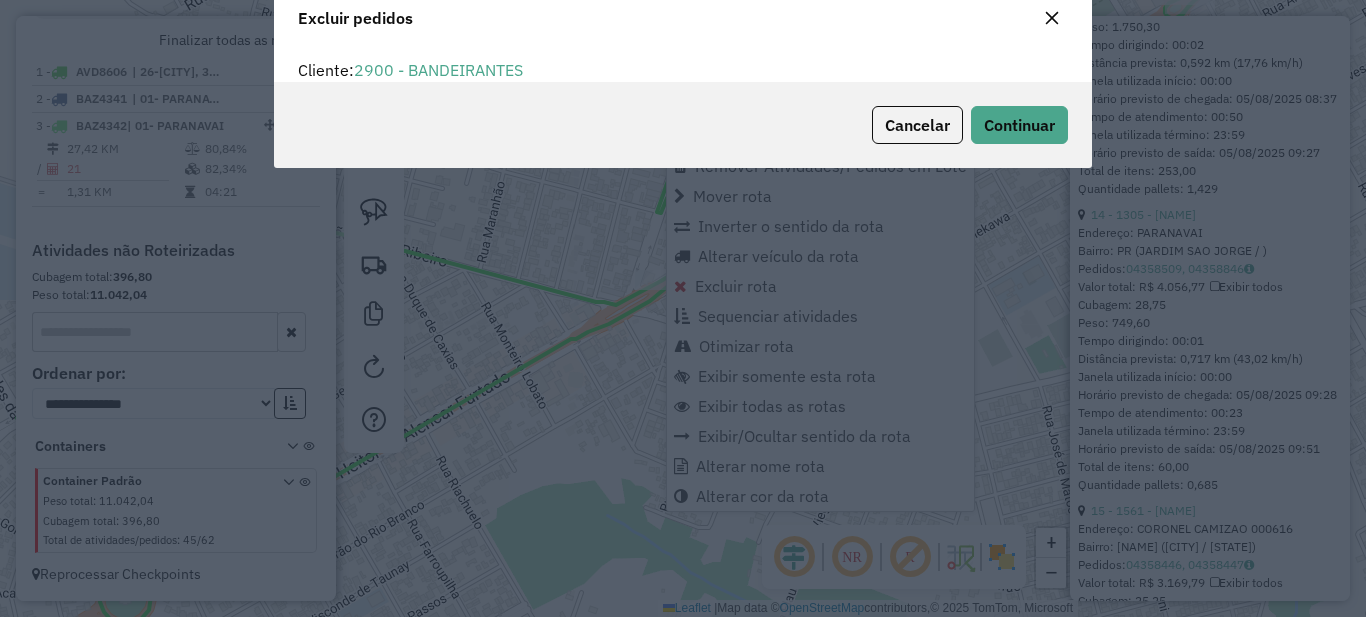 scroll, scrollTop: 0, scrollLeft: 0, axis: both 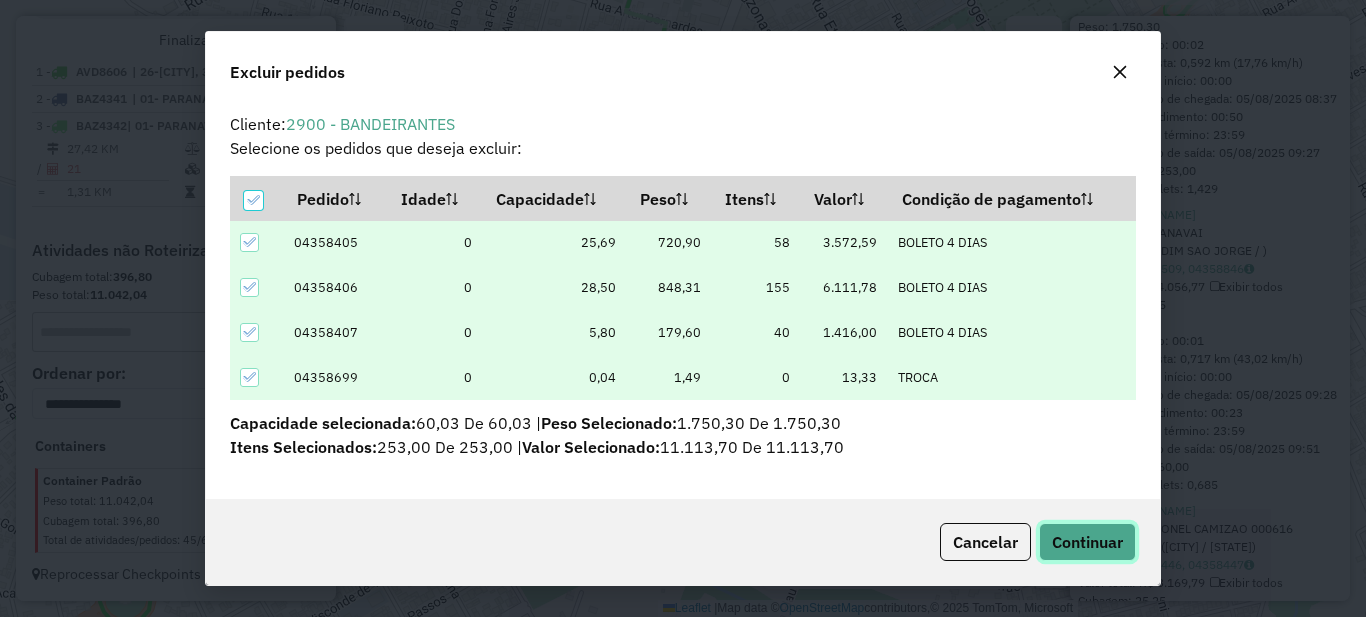 click on "Continuar" 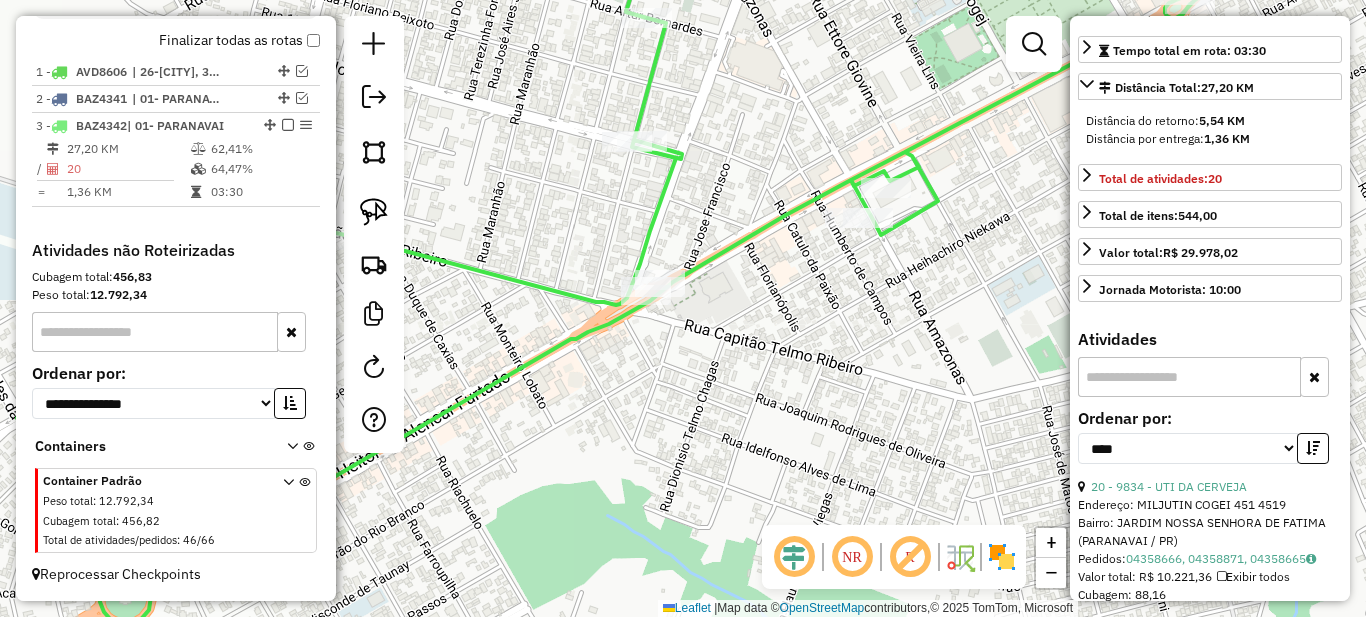 scroll, scrollTop: 0, scrollLeft: 0, axis: both 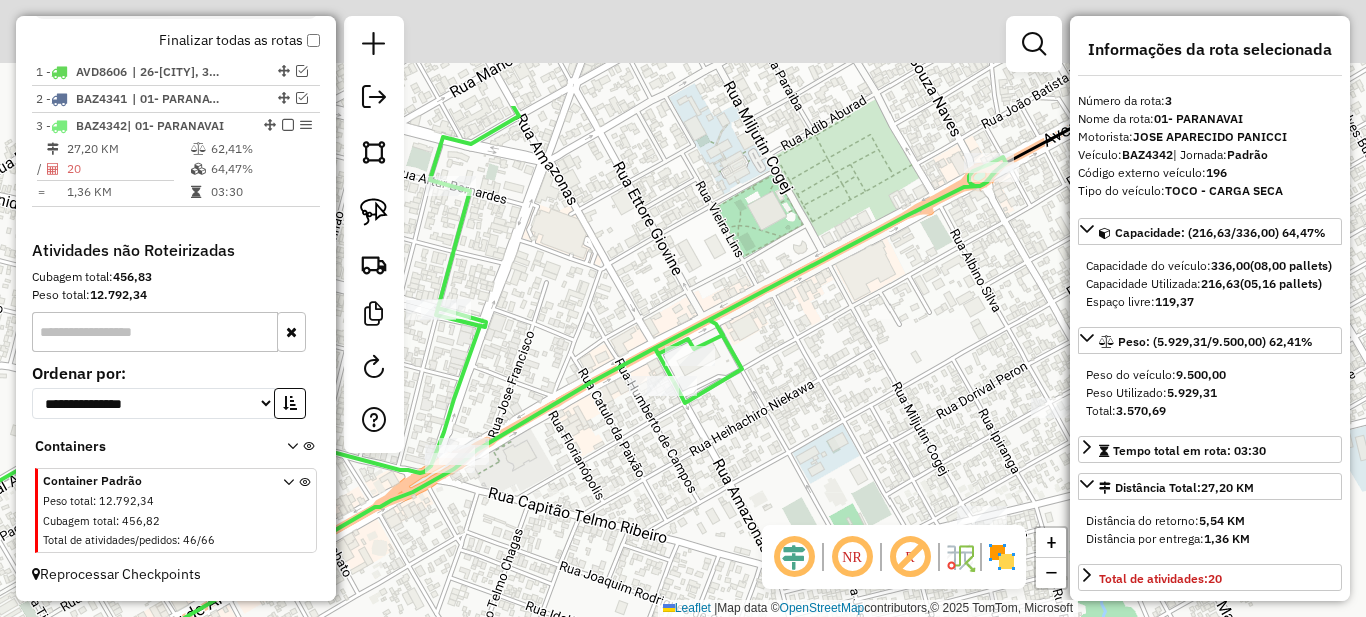 drag, startPoint x: 825, startPoint y: 357, endPoint x: 637, endPoint y: 560, distance: 276.68213 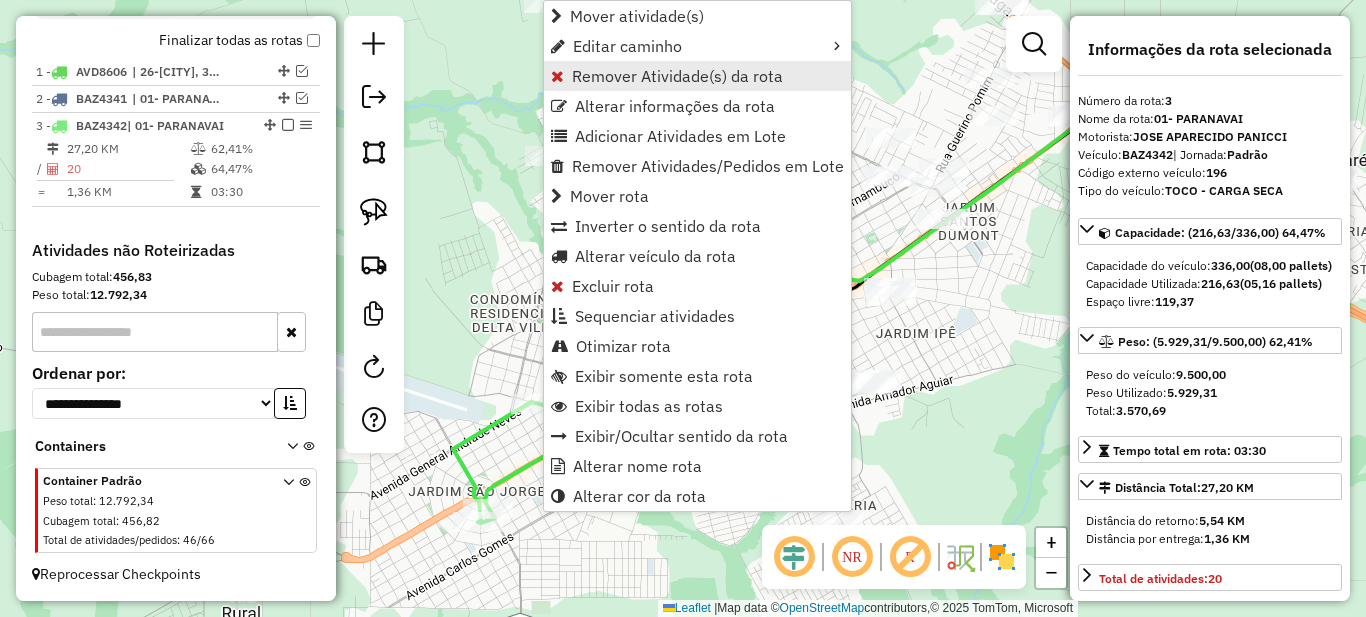click on "Remover Atividade(s) da rota" at bounding box center [677, 76] 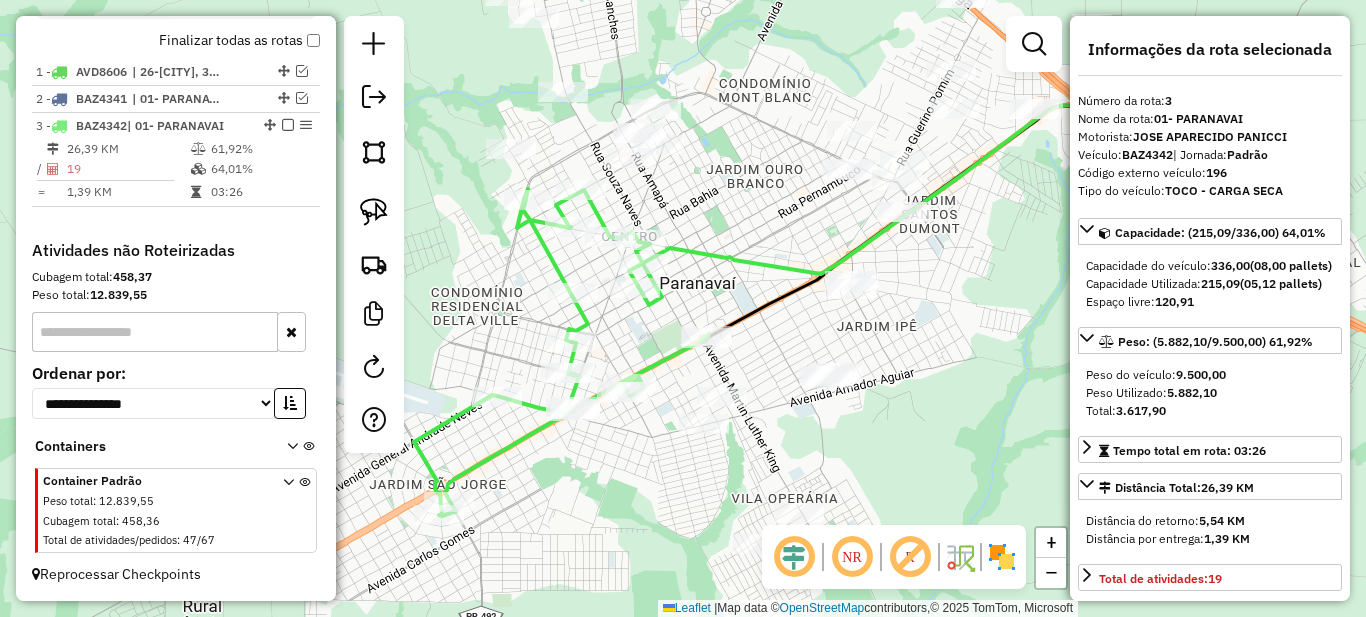 drag, startPoint x: 693, startPoint y: 472, endPoint x: 655, endPoint y: 430, distance: 56.63921 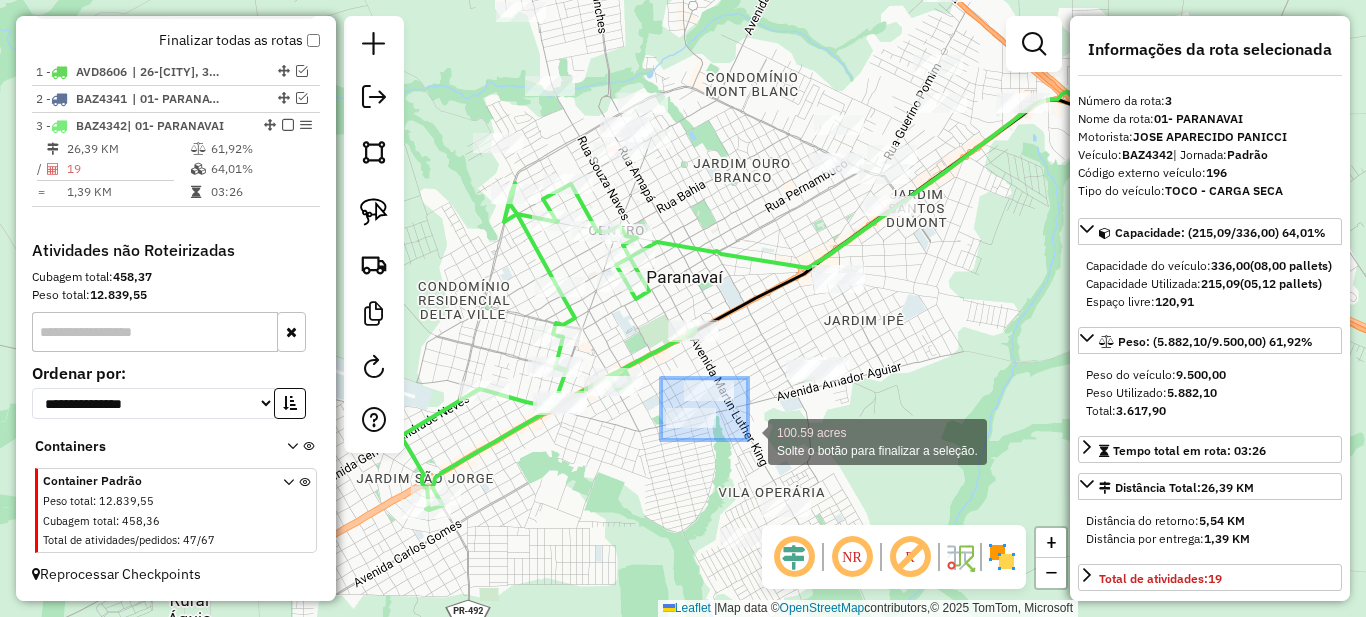 drag, startPoint x: 661, startPoint y: 378, endPoint x: 748, endPoint y: 440, distance: 106.83164 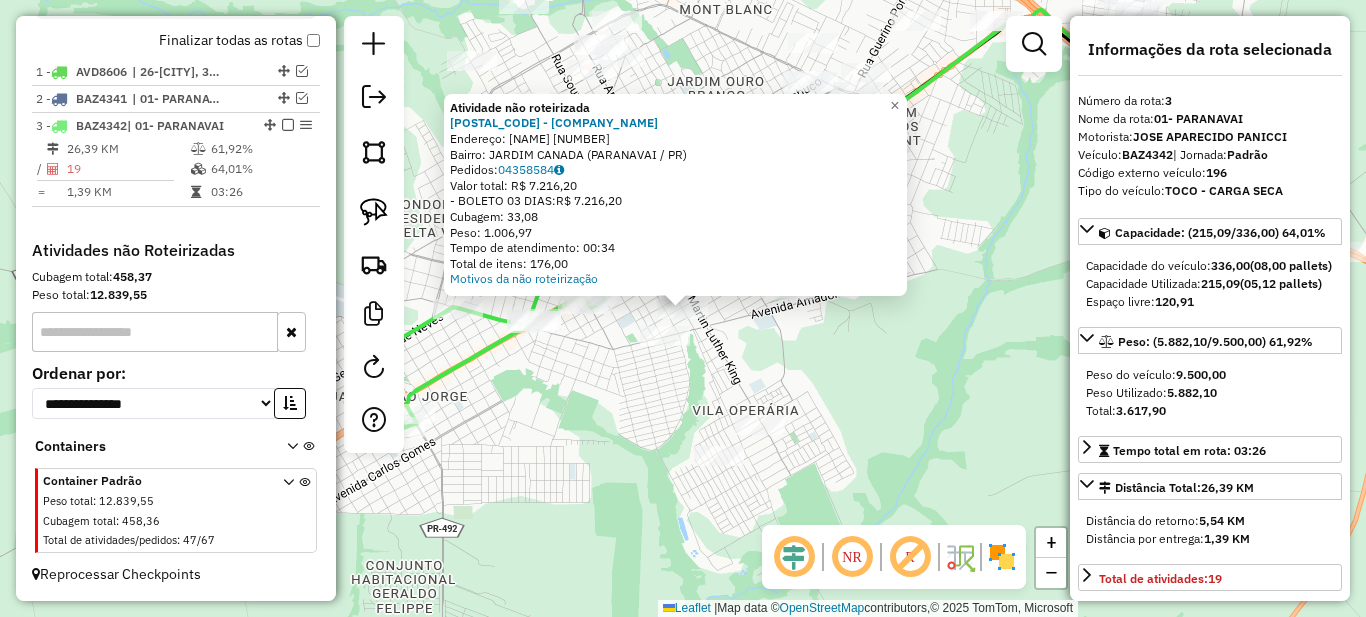click on "Atividade não roteirizada 1836 - [NAME]  Endereço:  [STREET]   Bairro: [NEIGHBORHOOD] ([CITY] / [STATE])   Pedidos:  04358584   Valor total: R$ 7.216,20   - BOLETO 03 DIAS:  R$ 7.216,20   Cubagem: 33,08   Peso: 1.006,97   Tempo de atendimento: 00:34   Total de itens: 176,00  Motivos da não roteirização × Janela de atendimento Grade de atendimento Capacidade Transportadoras Veículos Cliente Pedidos  Rotas Selecione os dias de semana para filtrar as janelas de atendimento  Seg   Ter   Qua   Qui   Sex   Sáb   Dom  Informe o período da janela de atendimento: De: Até:  Filtrar exatamente a janela do cliente  Considerar janela de atendimento padrão  Selecione os dias de semana para filtrar as grades de atendimento  Seg   Ter   Qua   Qui   Sex   Sáb   Dom   Considerar clientes sem dia de atendimento cadastrado  Clientes fora do dia de atendimento selecionado Filtrar as atividades entre os valores definidos abaixo:  Peso mínimo:   Peso máximo:   Cubagem mínima:   De:   Até:  De:" 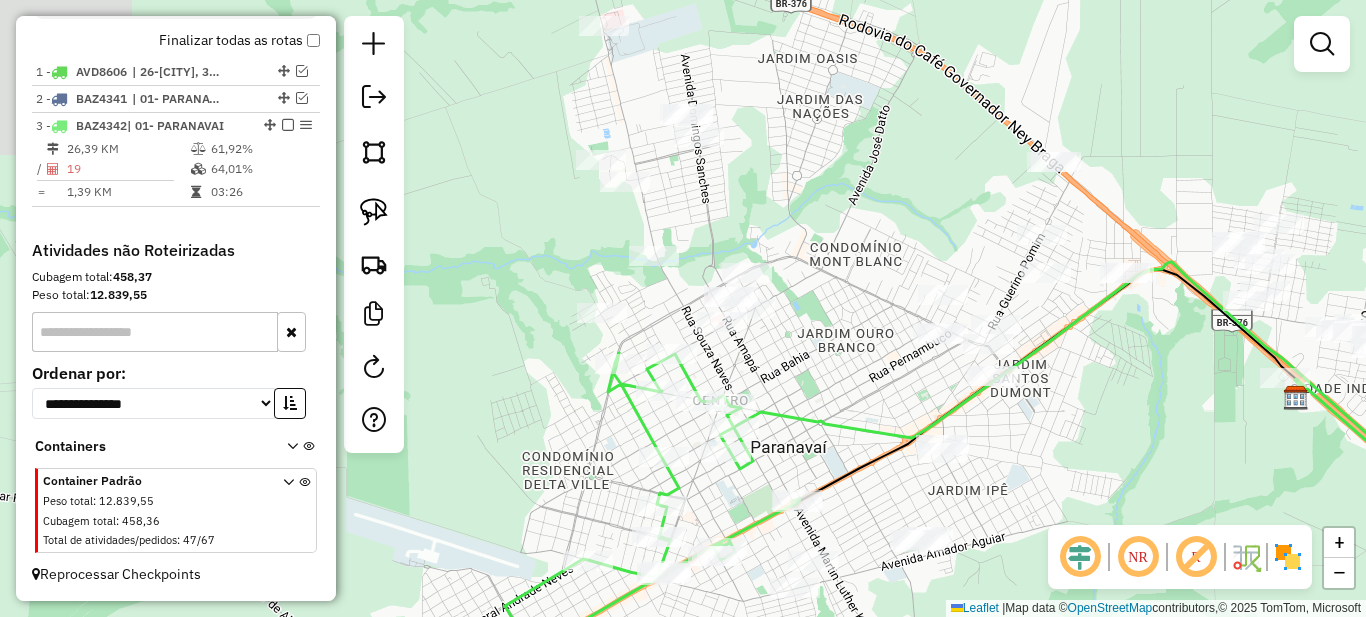 drag, startPoint x: 748, startPoint y: 264, endPoint x: 878, endPoint y: 516, distance: 283.556 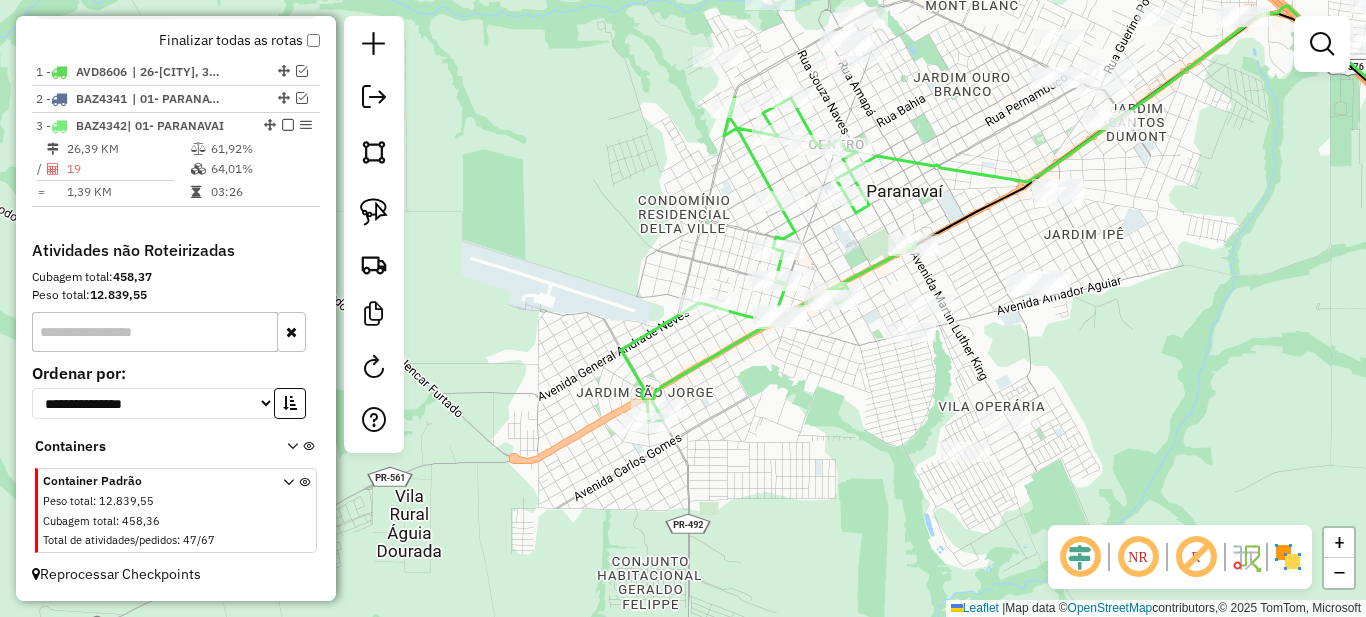drag, startPoint x: 861, startPoint y: 349, endPoint x: 981, endPoint y: 108, distance: 269.22296 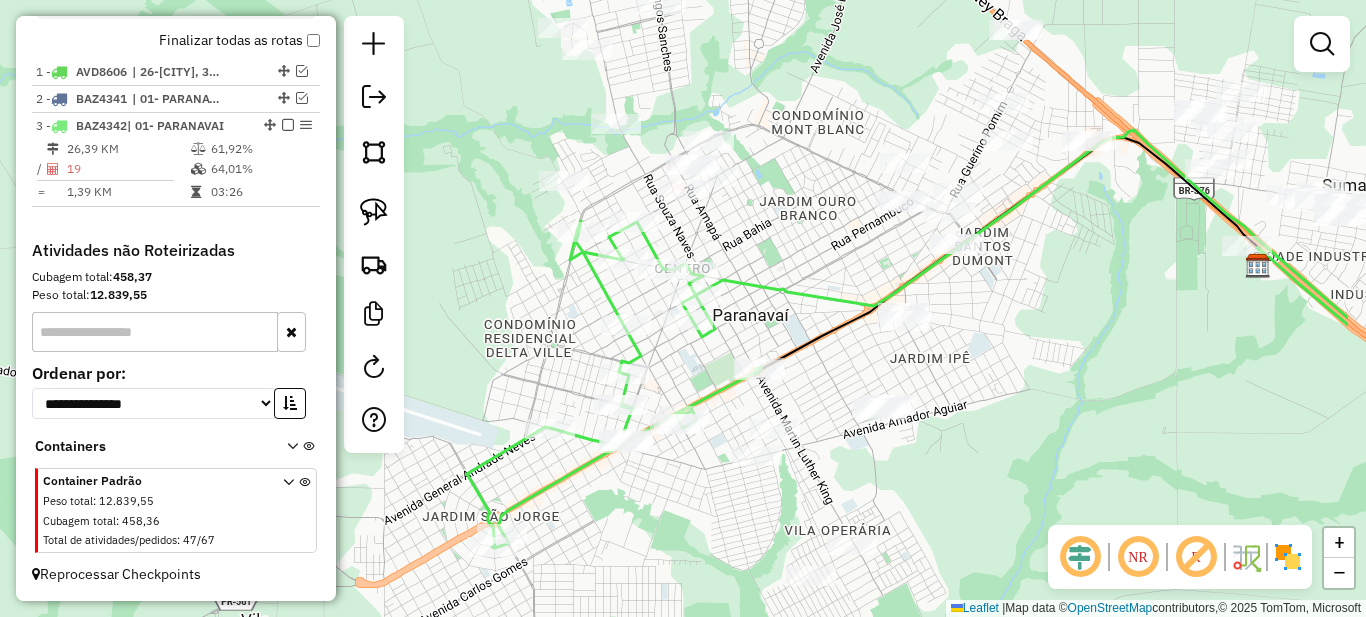 drag, startPoint x: 1032, startPoint y: 149, endPoint x: 612, endPoint y: 273, distance: 437.92236 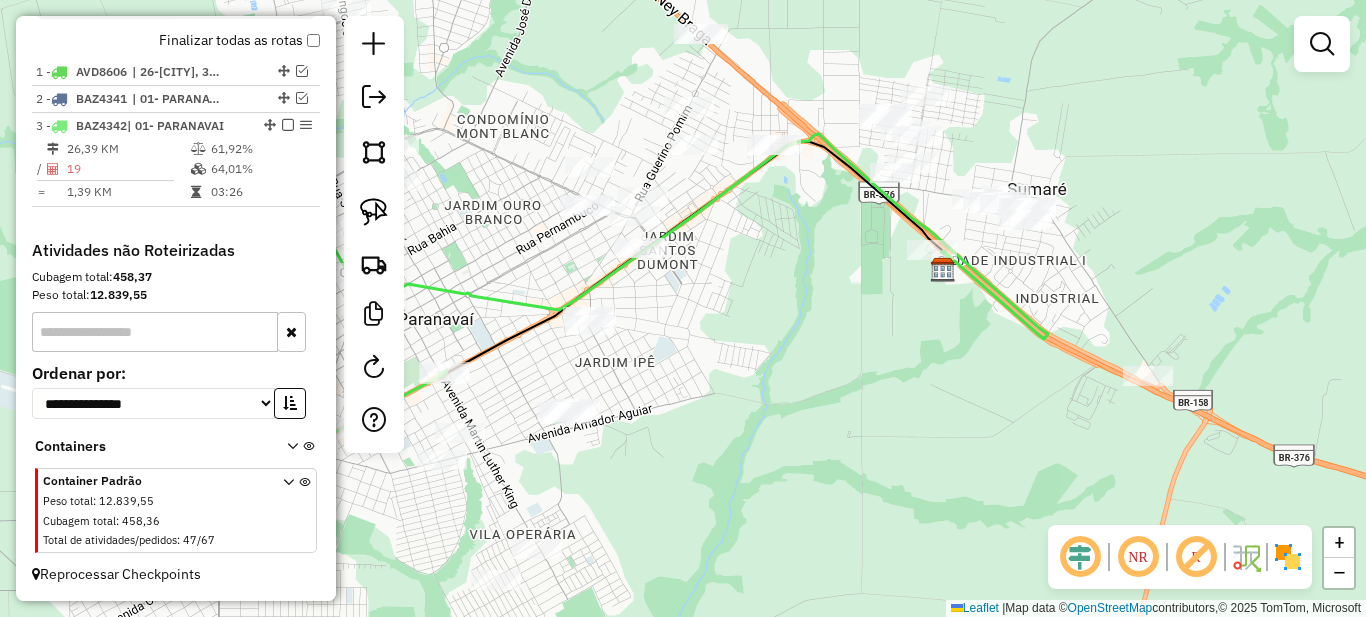 drag, startPoint x: 936, startPoint y: 305, endPoint x: 1083, endPoint y: 307, distance: 147.01361 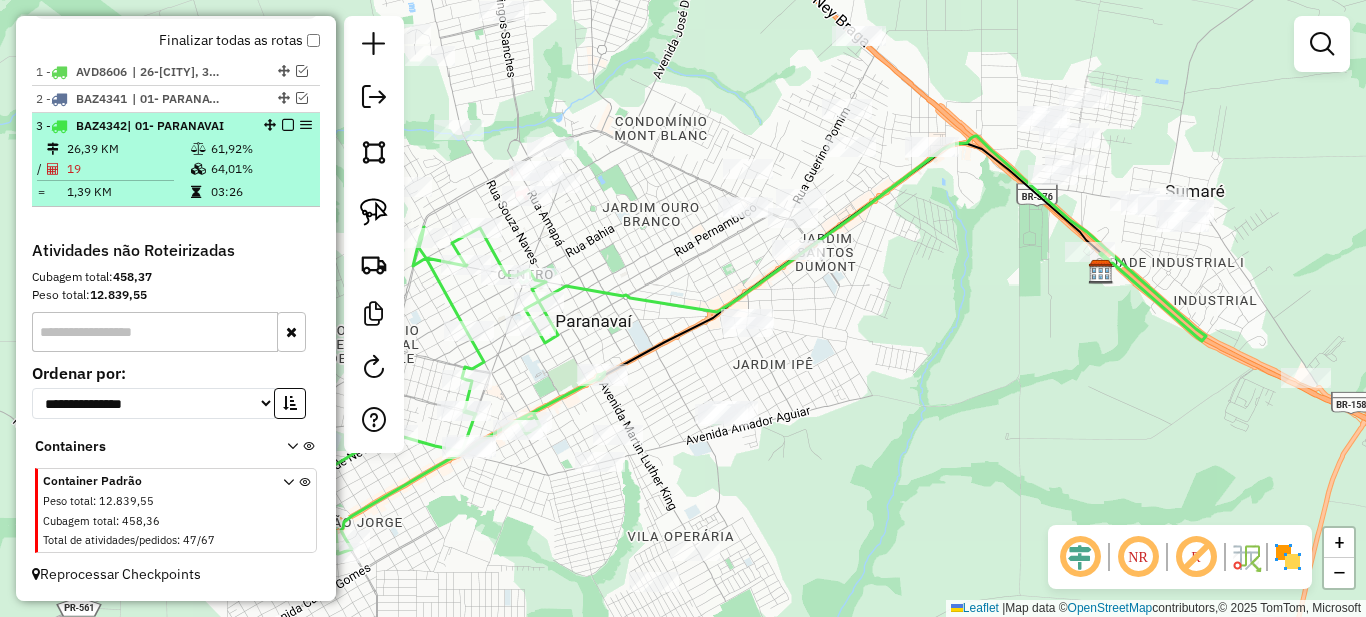 click on "03:26" at bounding box center [260, 192] 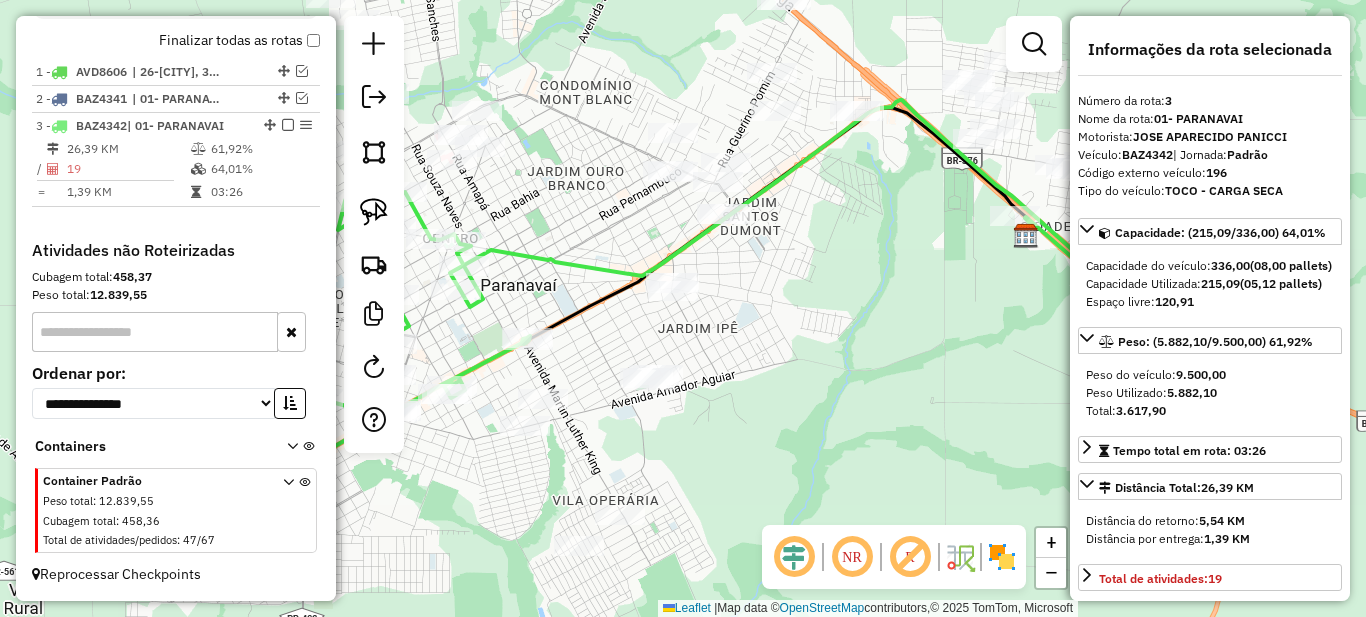 drag, startPoint x: 813, startPoint y: 399, endPoint x: 907, endPoint y: 396, distance: 94.04786 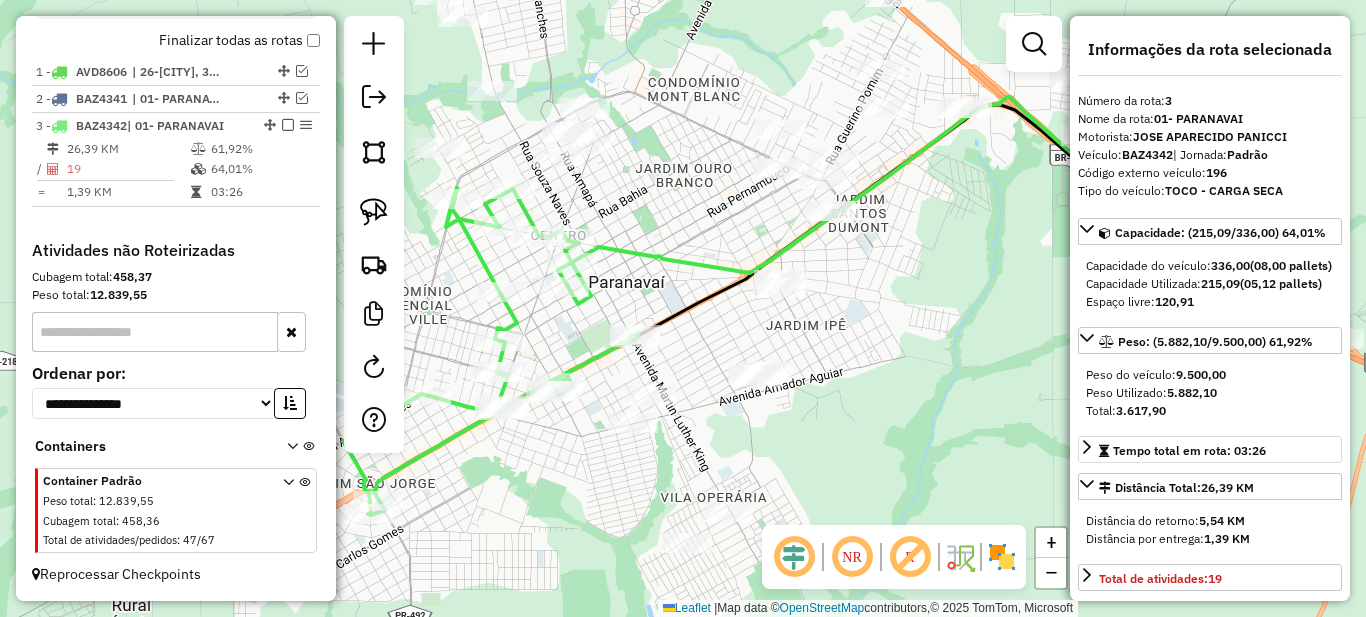 scroll, scrollTop: 300, scrollLeft: 0, axis: vertical 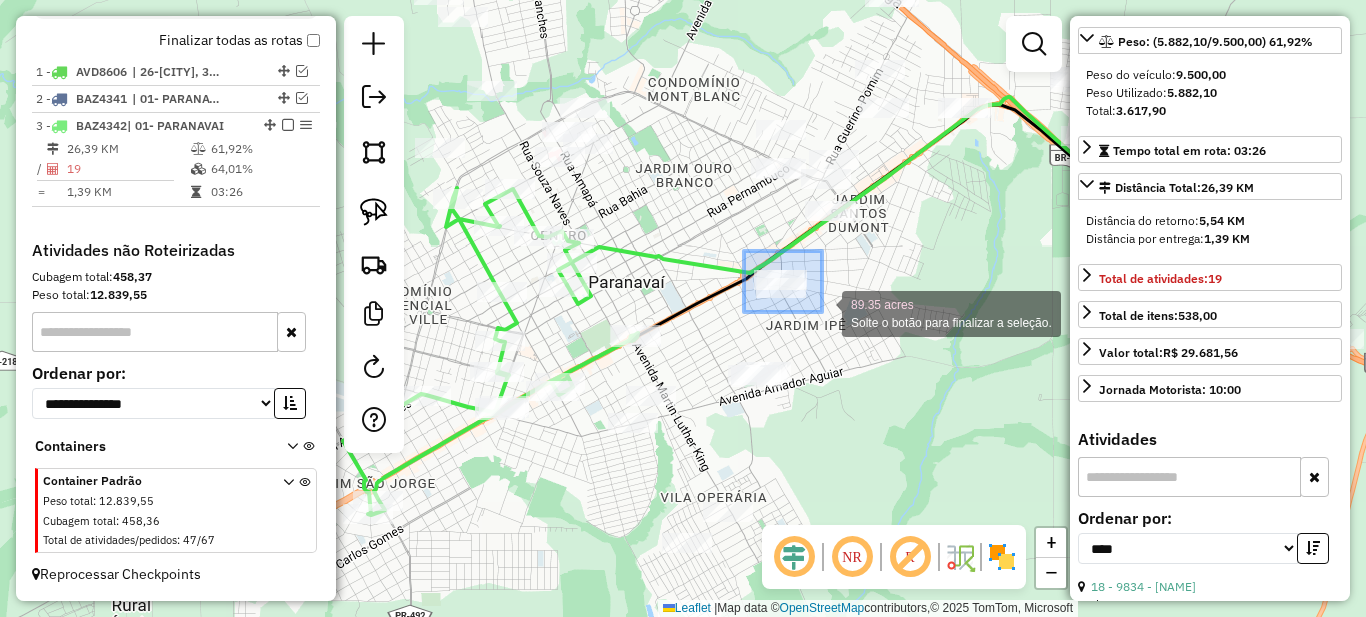 drag, startPoint x: 744, startPoint y: 251, endPoint x: 822, endPoint y: 312, distance: 99.0202 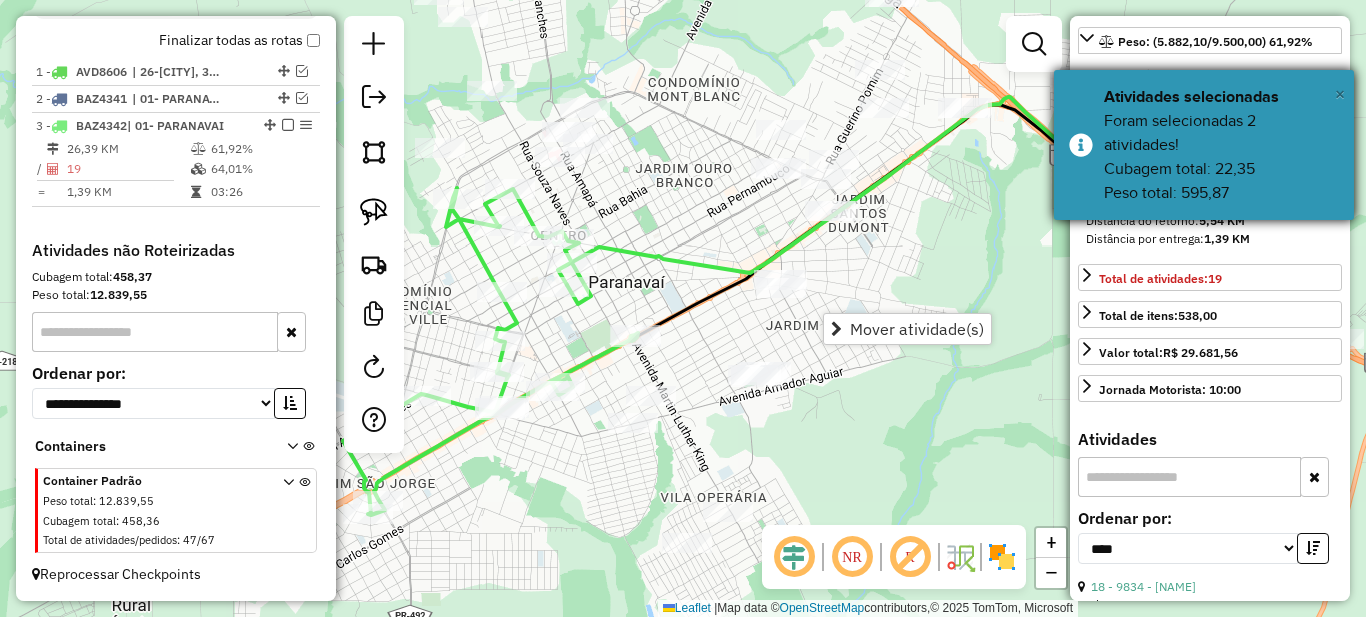 click on "×" at bounding box center [1340, 94] 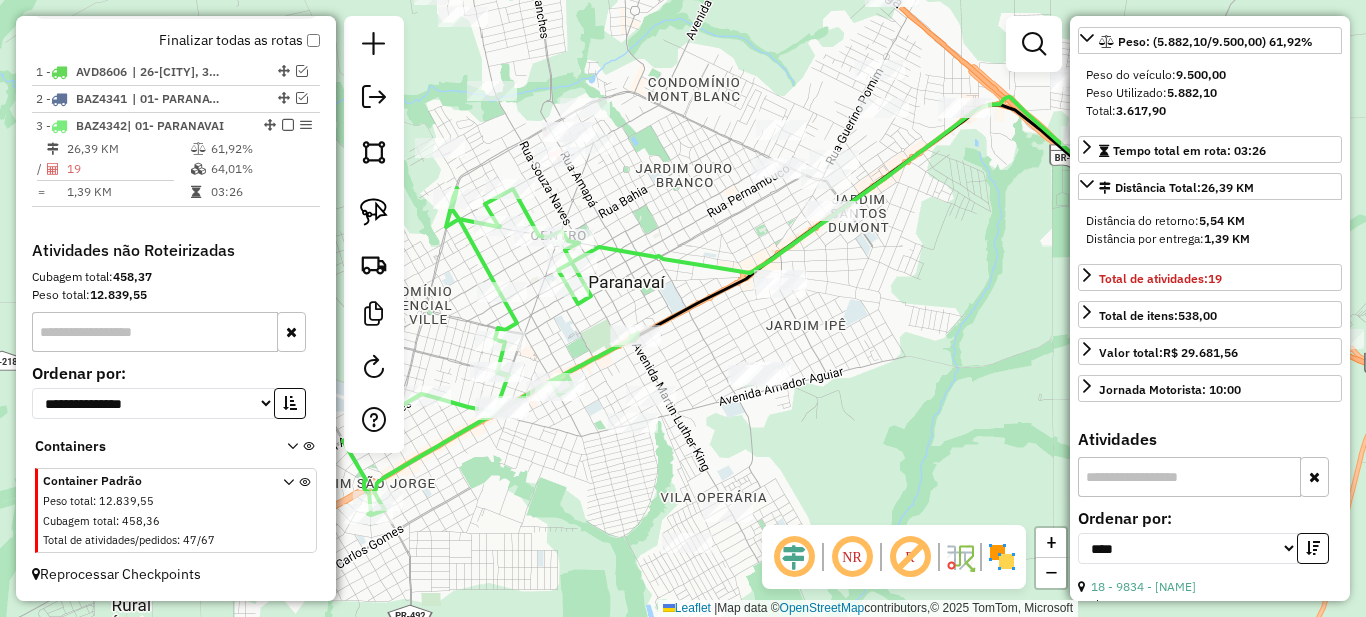 scroll, scrollTop: 200, scrollLeft: 0, axis: vertical 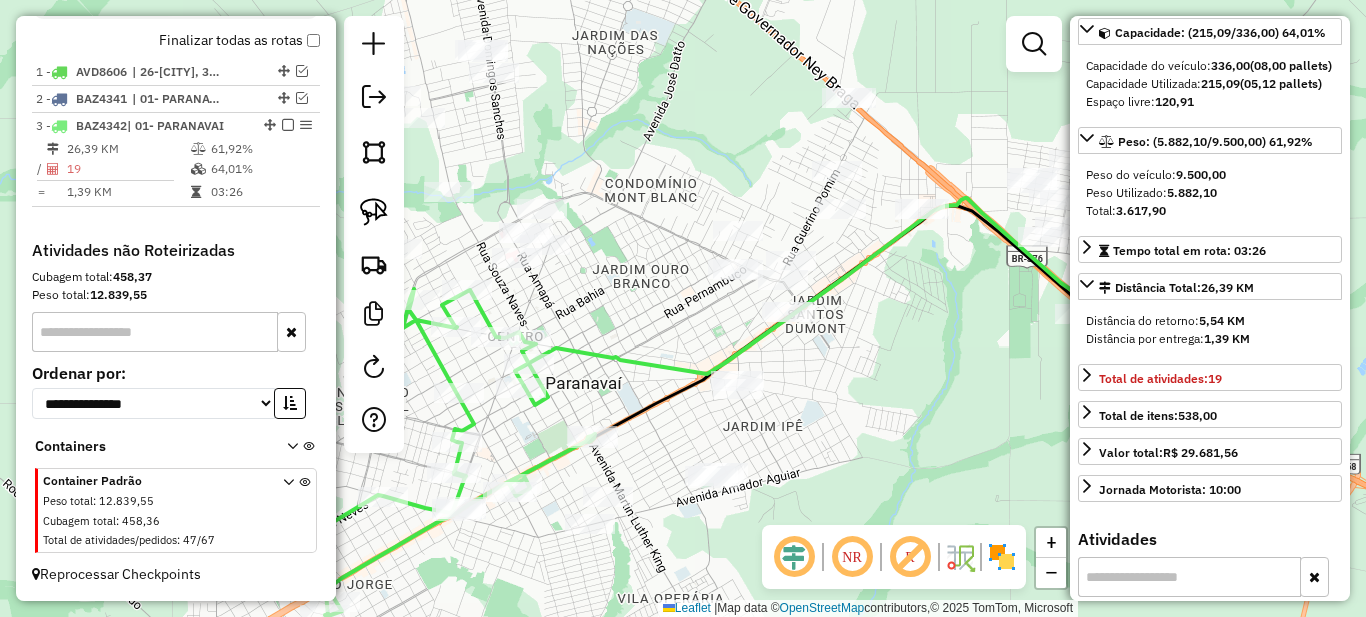 drag, startPoint x: 712, startPoint y: 222, endPoint x: 653, endPoint y: 376, distance: 164.91513 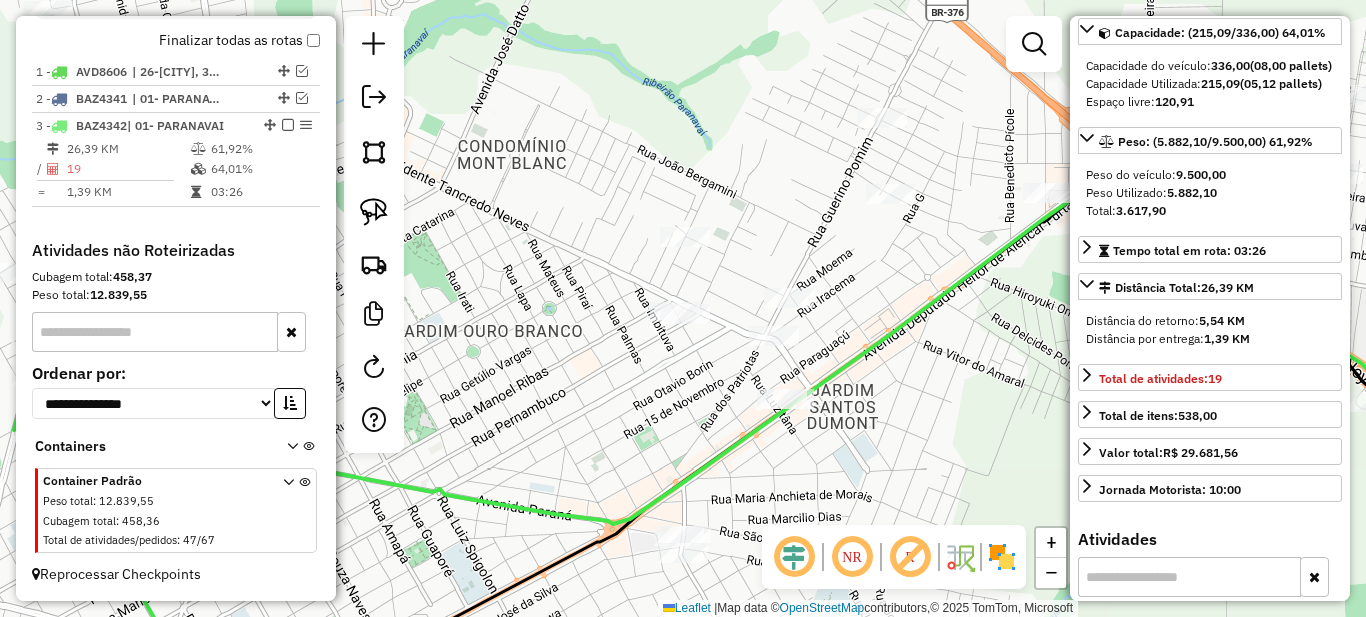 drag, startPoint x: 647, startPoint y: 449, endPoint x: 716, endPoint y: 293, distance: 170.57843 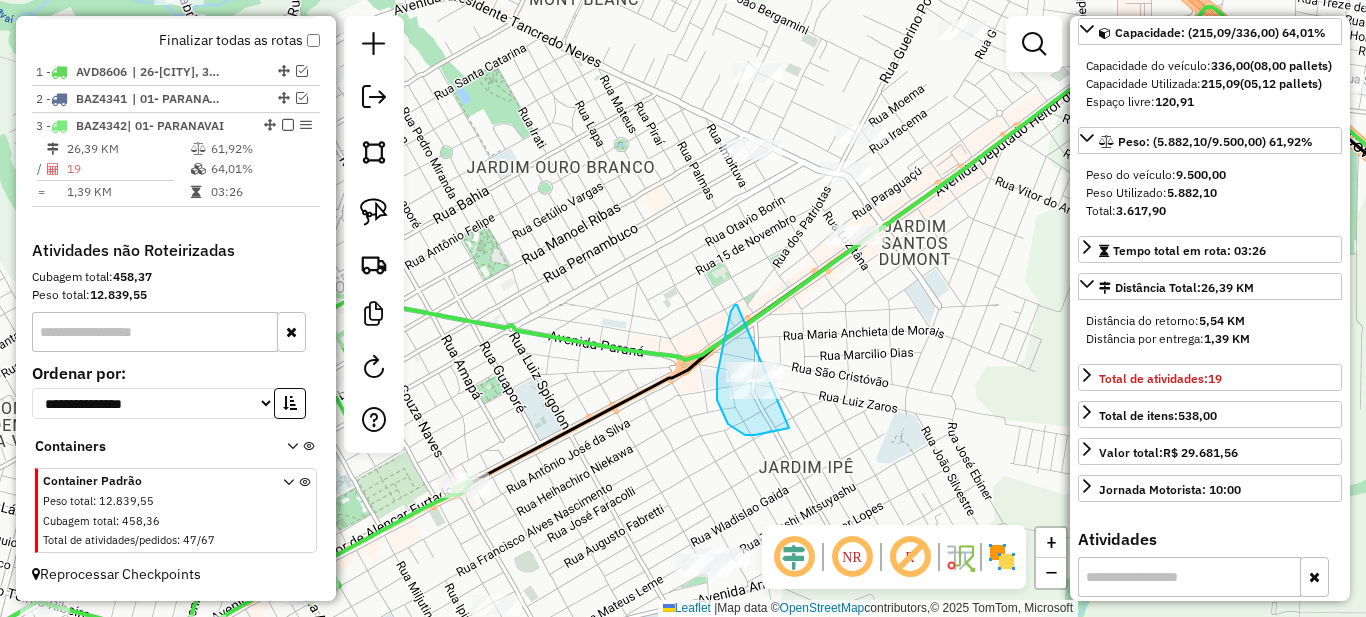 drag, startPoint x: 737, startPoint y: 305, endPoint x: 835, endPoint y: 329, distance: 100.89599 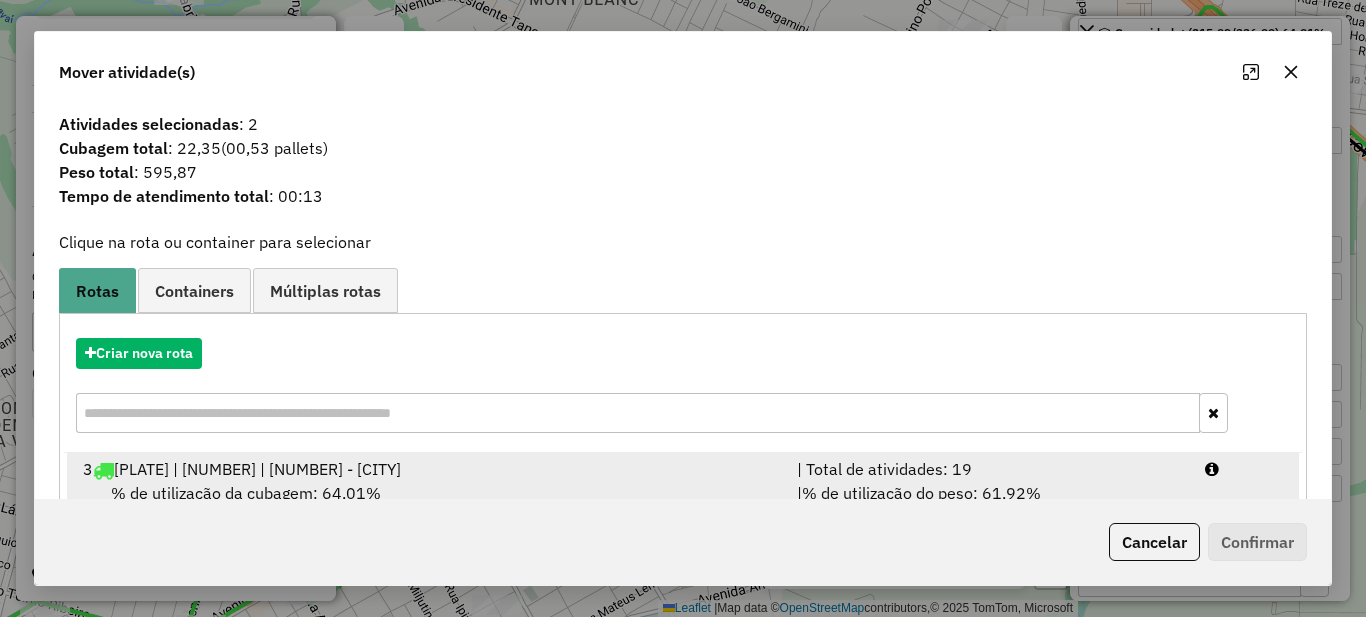 scroll, scrollTop: 70, scrollLeft: 0, axis: vertical 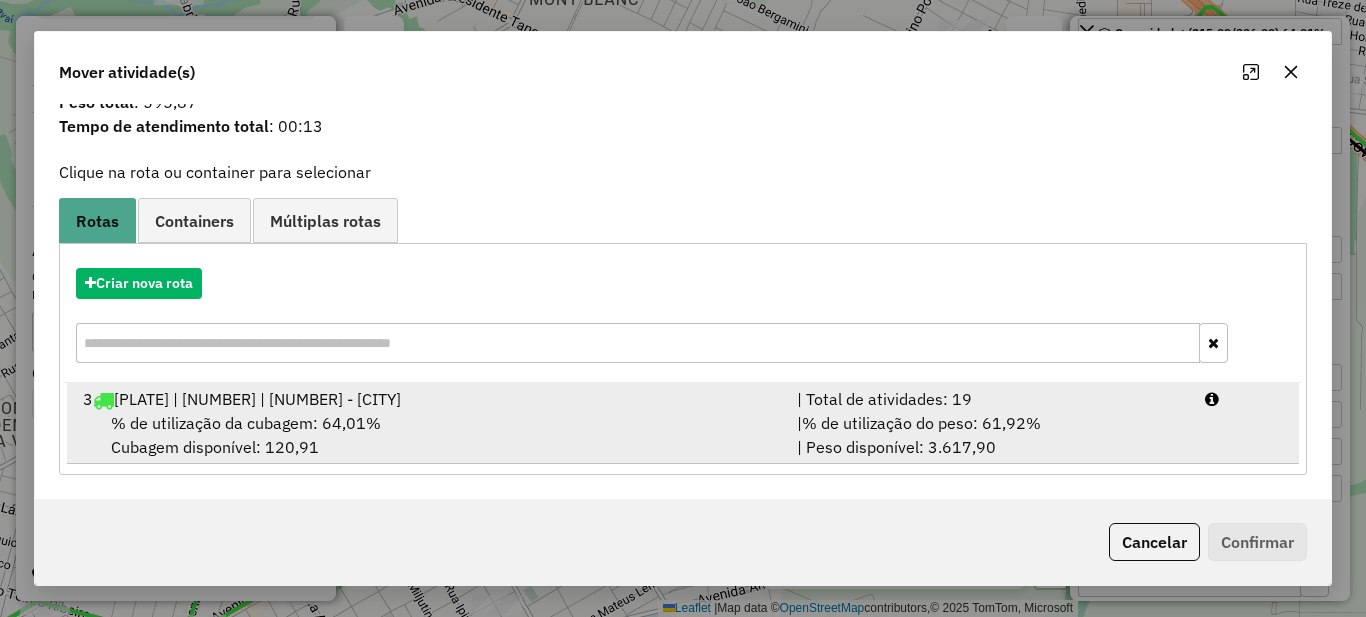 click on "% de utilização do peso: 61,92%" at bounding box center [921, 423] 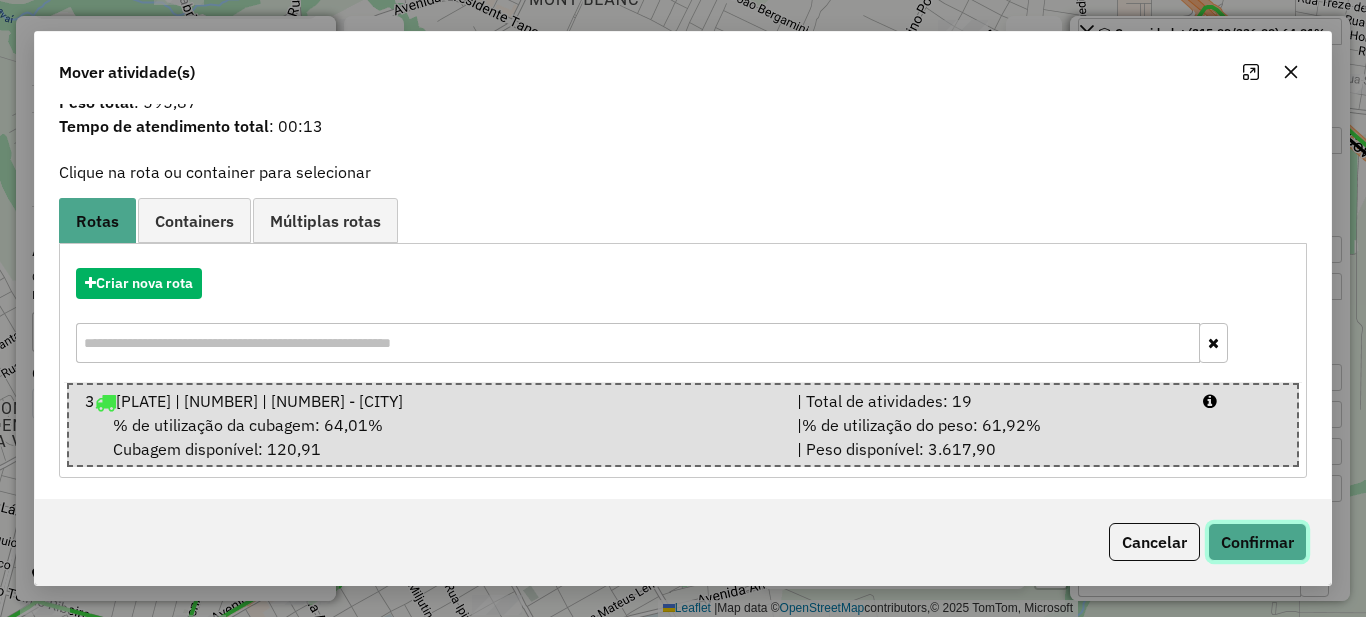 click on "Confirmar" 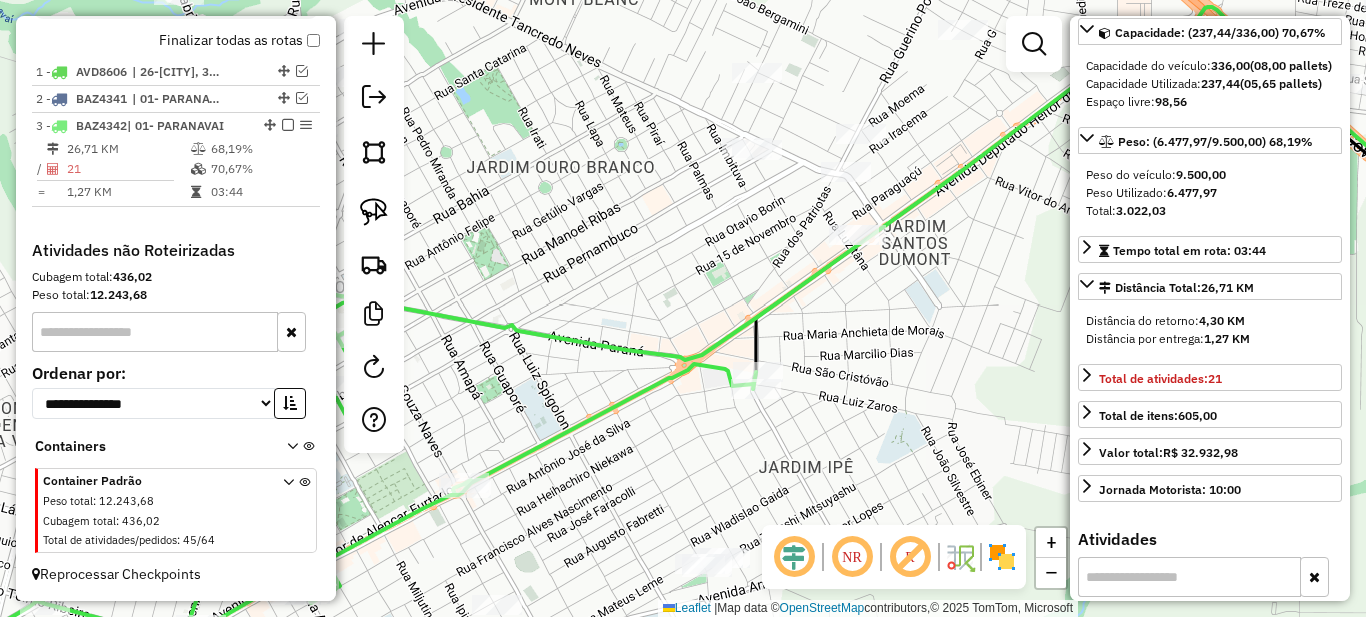 scroll, scrollTop: 0, scrollLeft: 0, axis: both 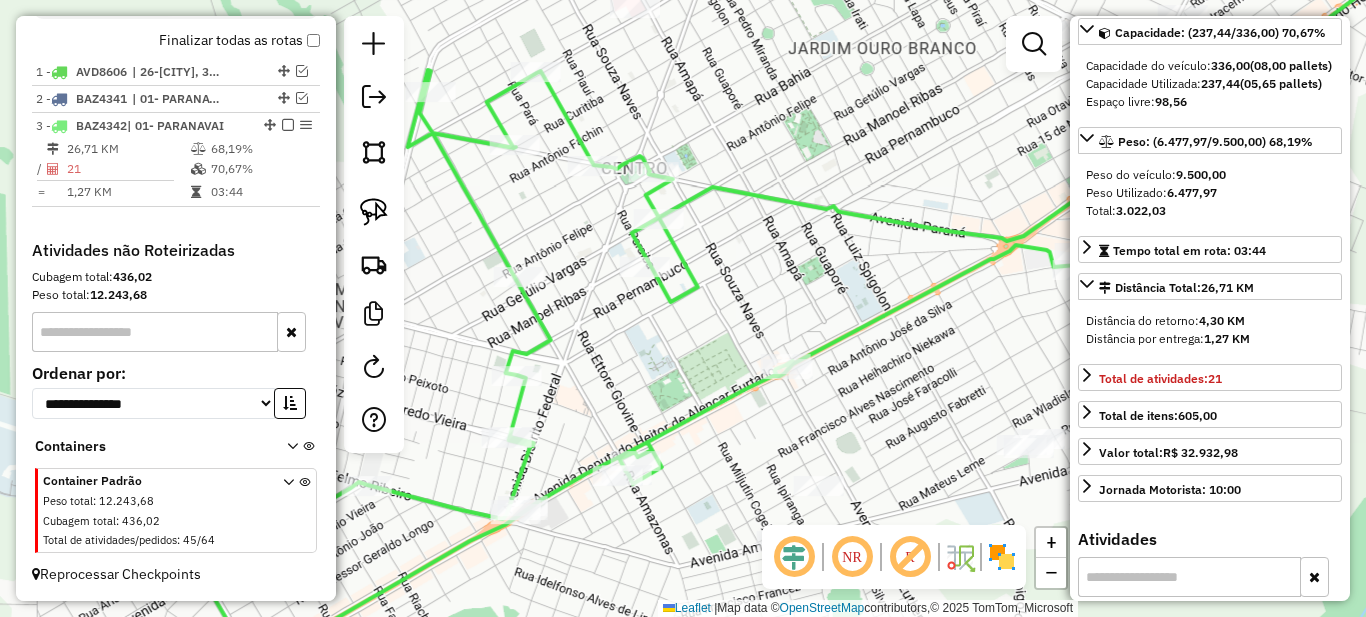 drag, startPoint x: 747, startPoint y: 338, endPoint x: 730, endPoint y: 340, distance: 17.117243 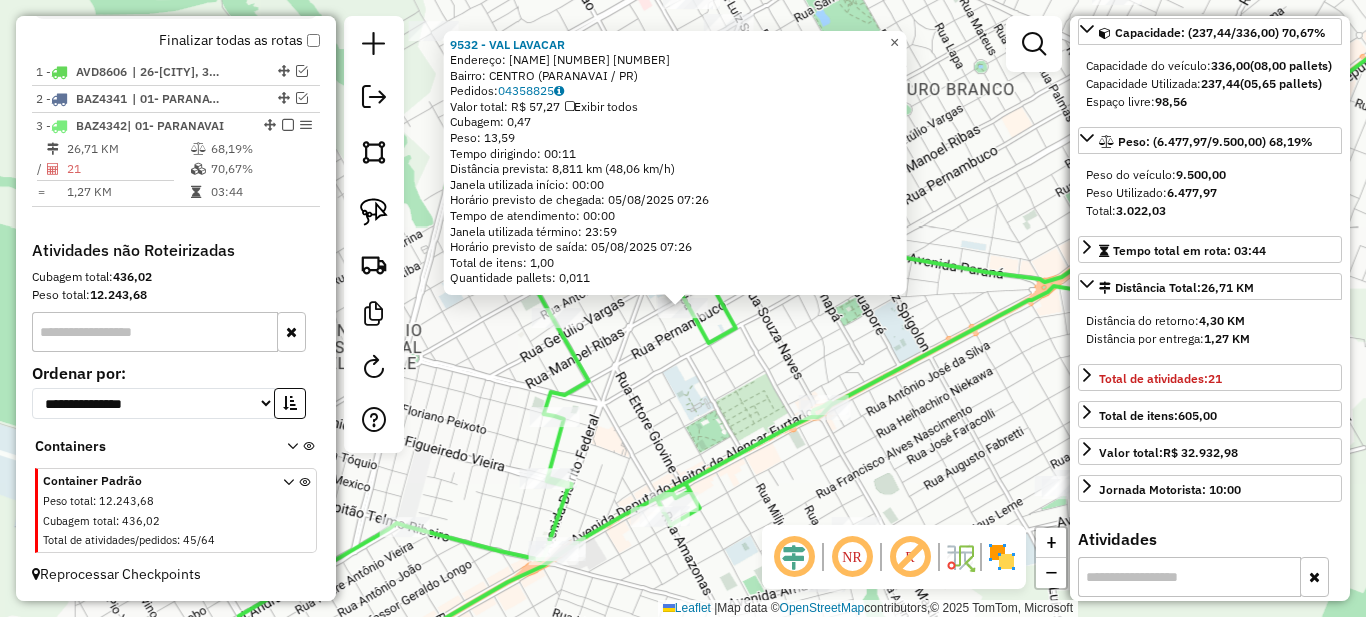 click on "×" 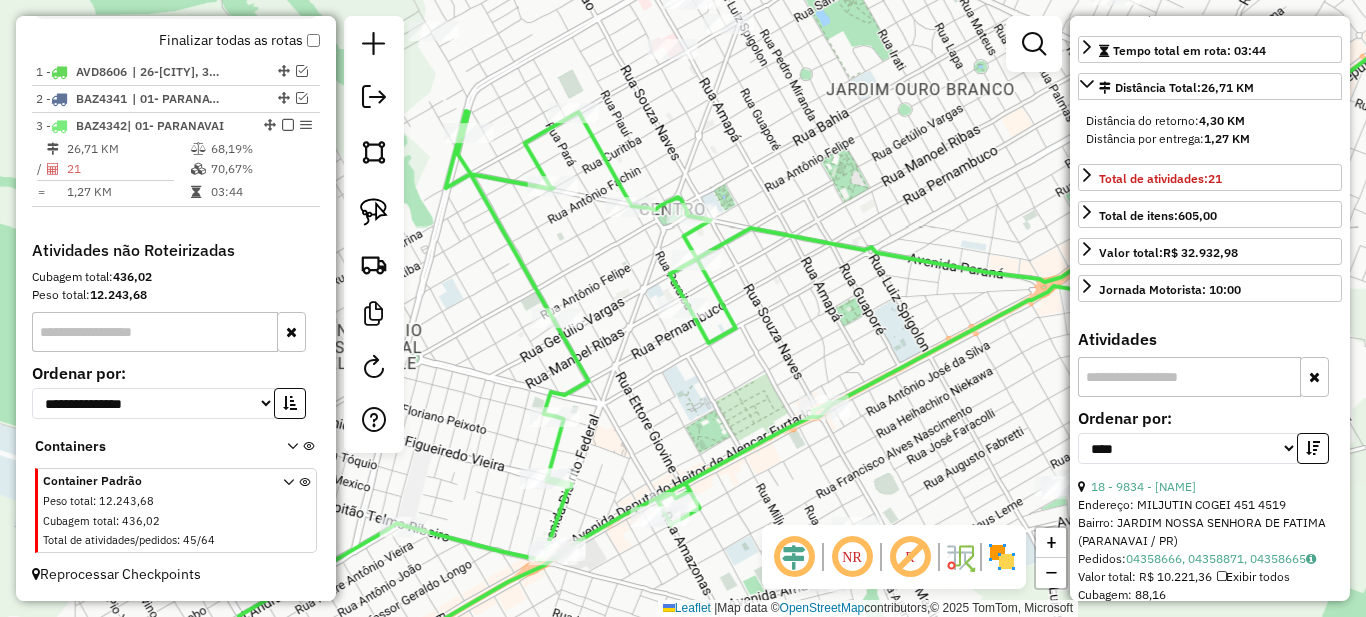 scroll, scrollTop: 500, scrollLeft: 0, axis: vertical 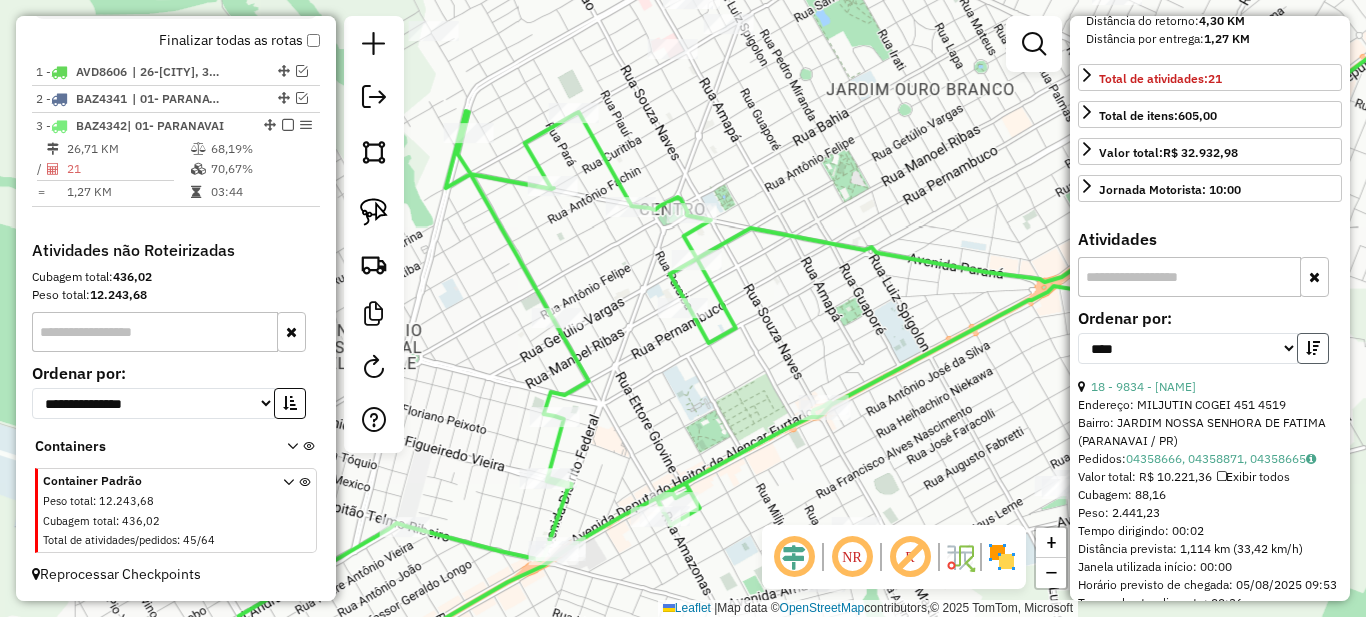 click at bounding box center (1313, 348) 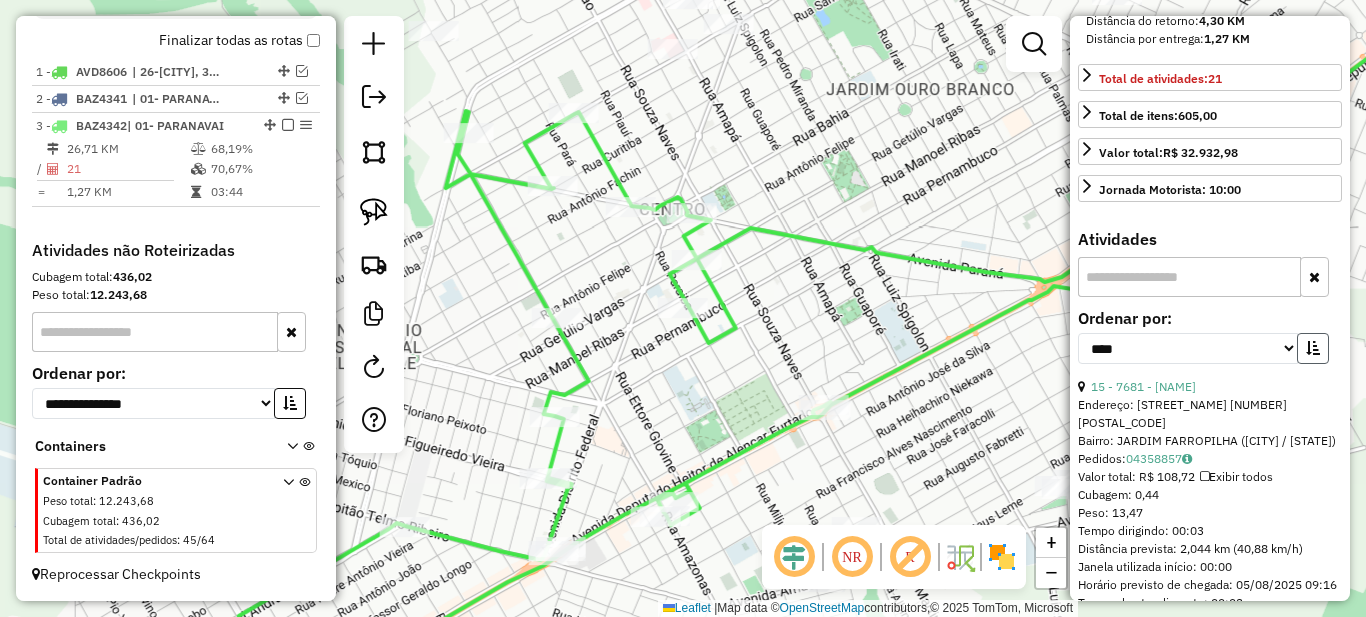 click at bounding box center [1313, 348] 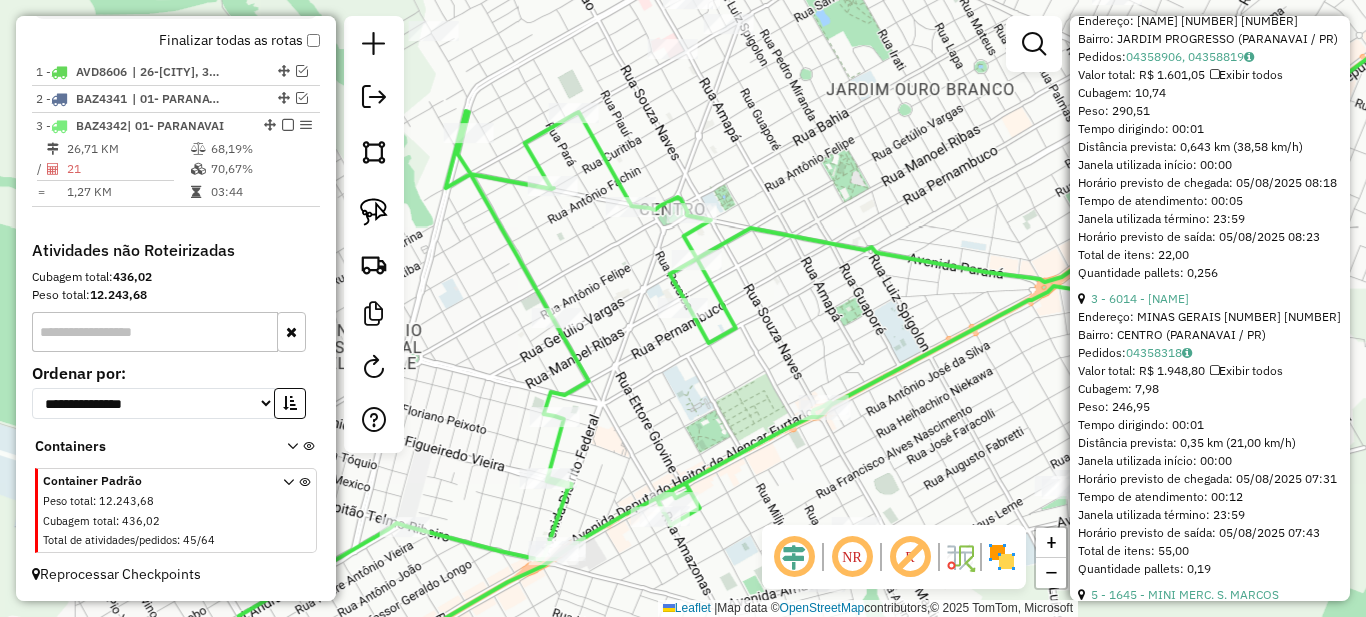 scroll, scrollTop: 2500, scrollLeft: 0, axis: vertical 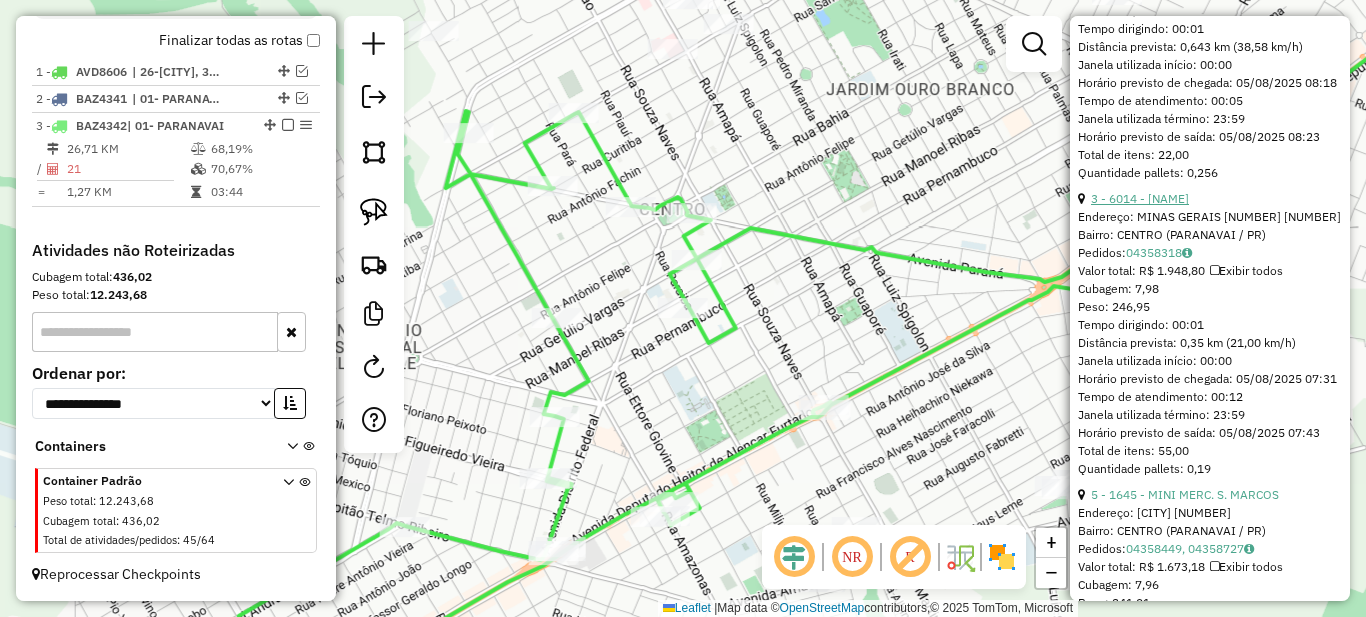 click on "3 - 6014 - [NAME]" at bounding box center (1140, 198) 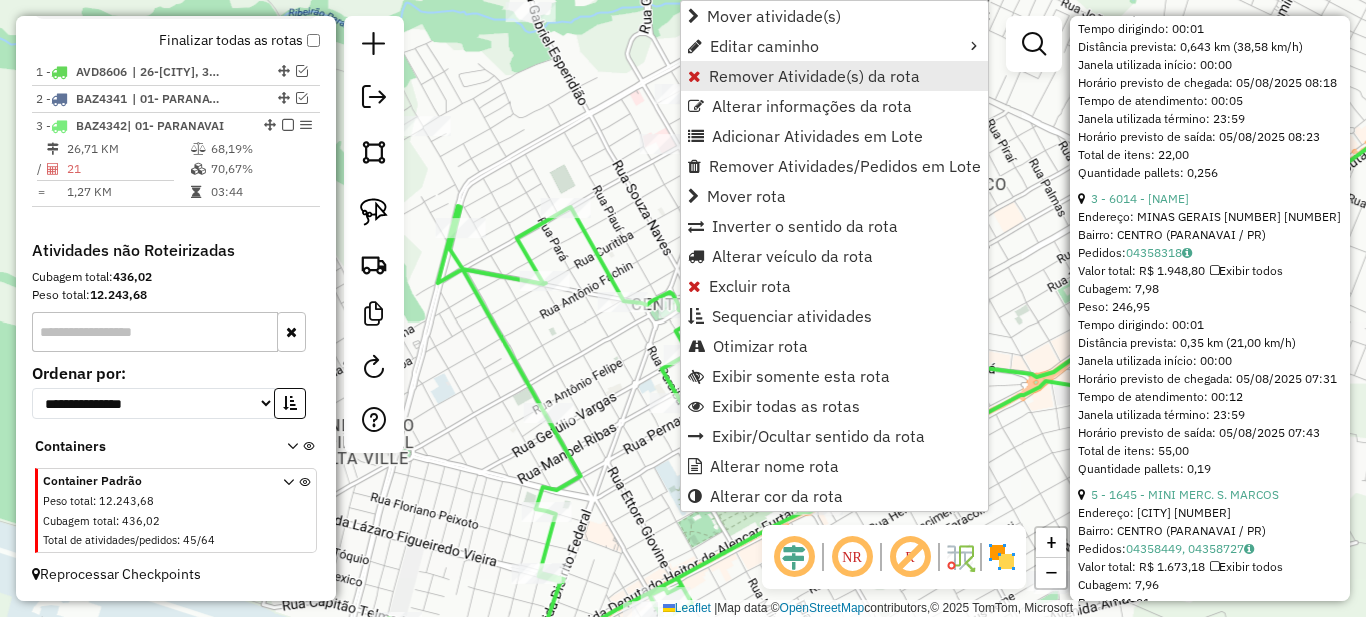 click on "Remover Atividade(s) da rota" at bounding box center [814, 76] 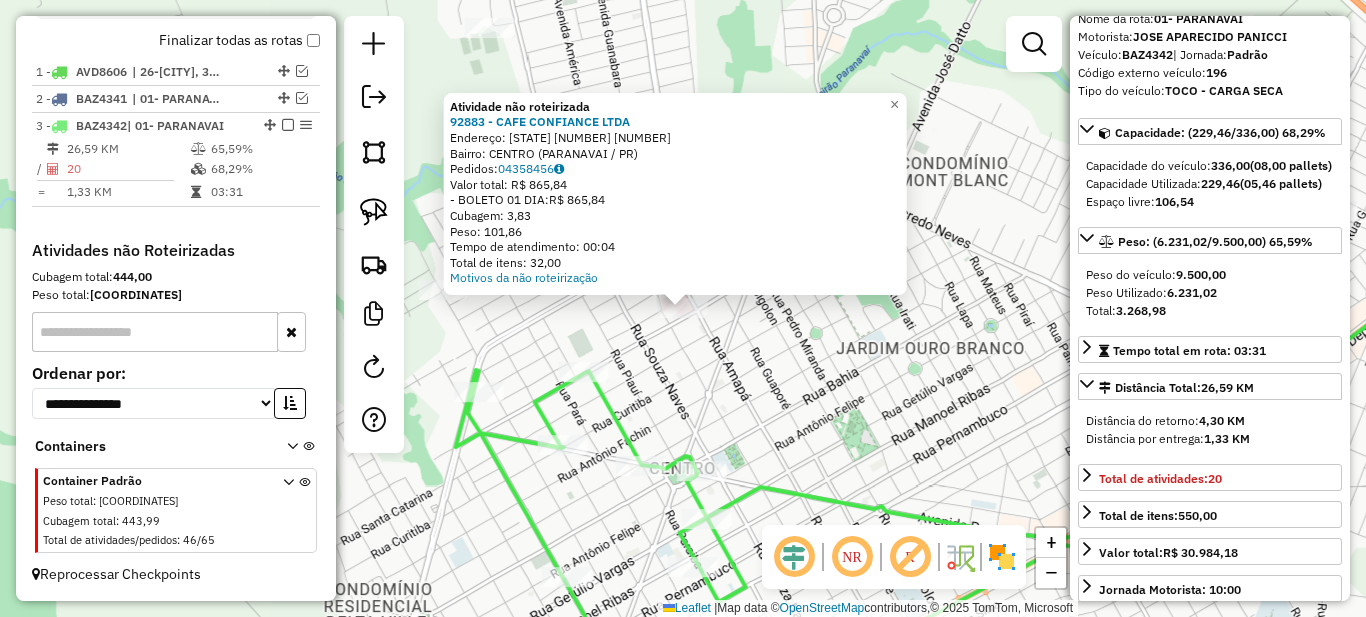 scroll, scrollTop: 0, scrollLeft: 0, axis: both 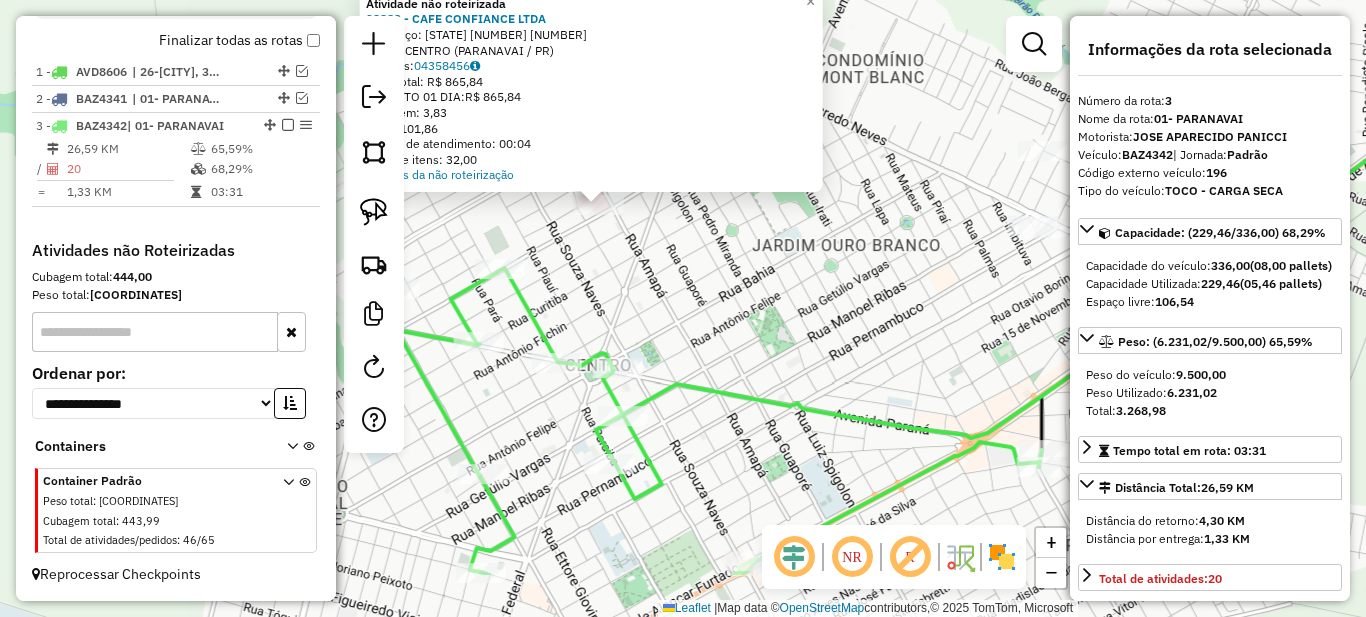 drag, startPoint x: 791, startPoint y: 399, endPoint x: 714, endPoint y: 295, distance: 129.40247 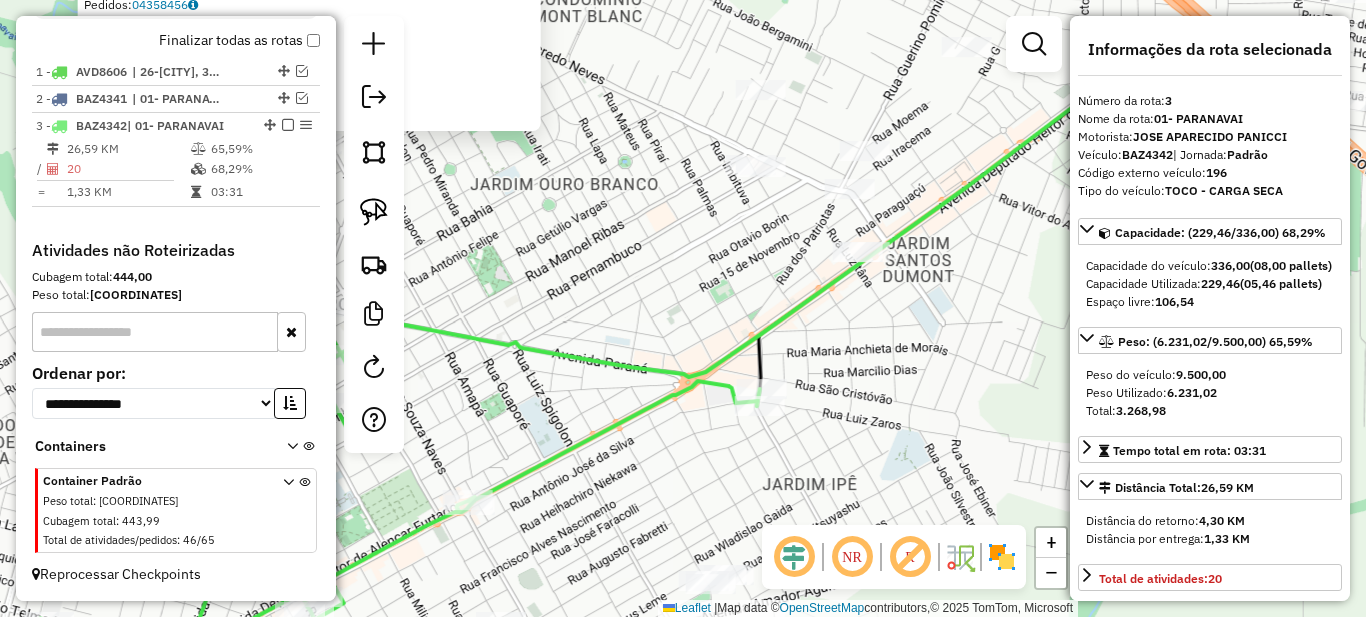 drag, startPoint x: 841, startPoint y: 318, endPoint x: 914, endPoint y: 271, distance: 86.821655 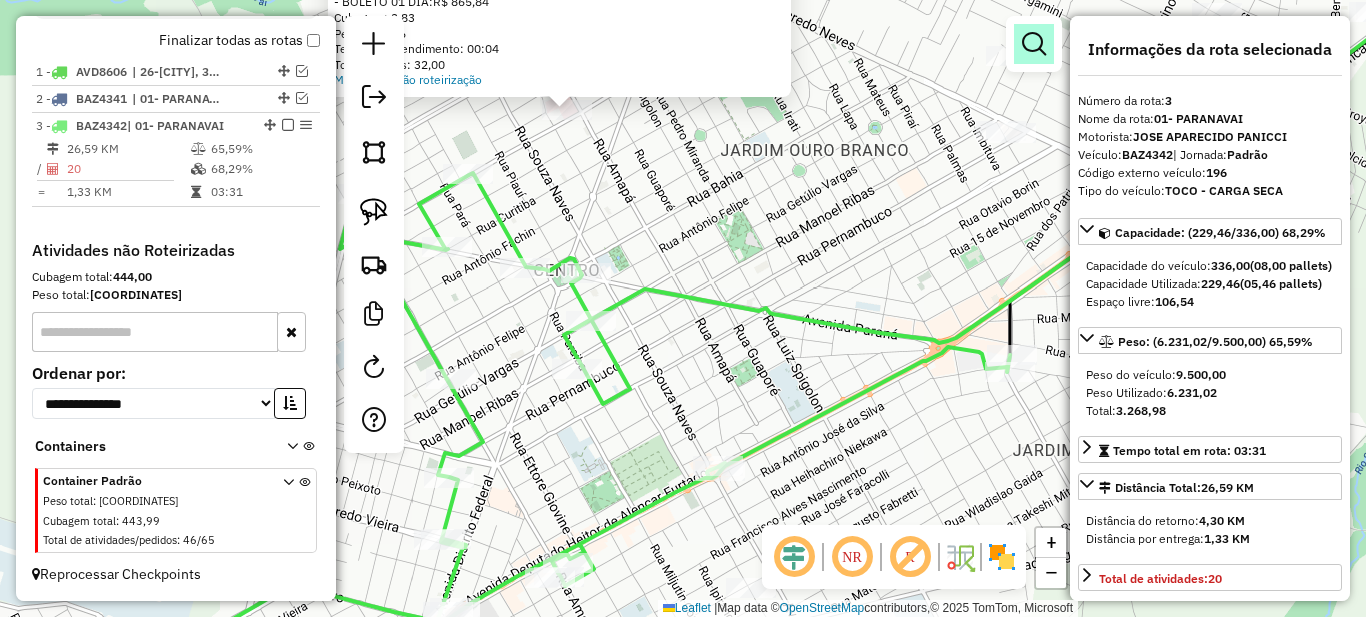 click at bounding box center [1034, 44] 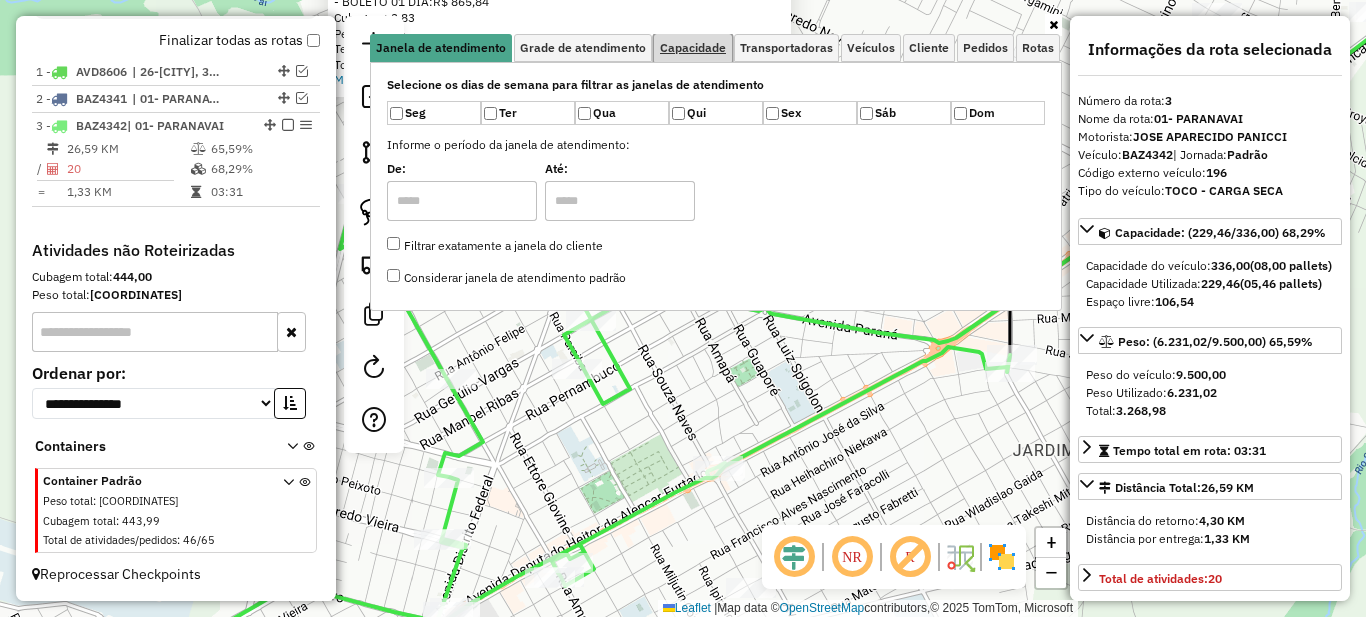 click on "Capacidade" at bounding box center (693, 48) 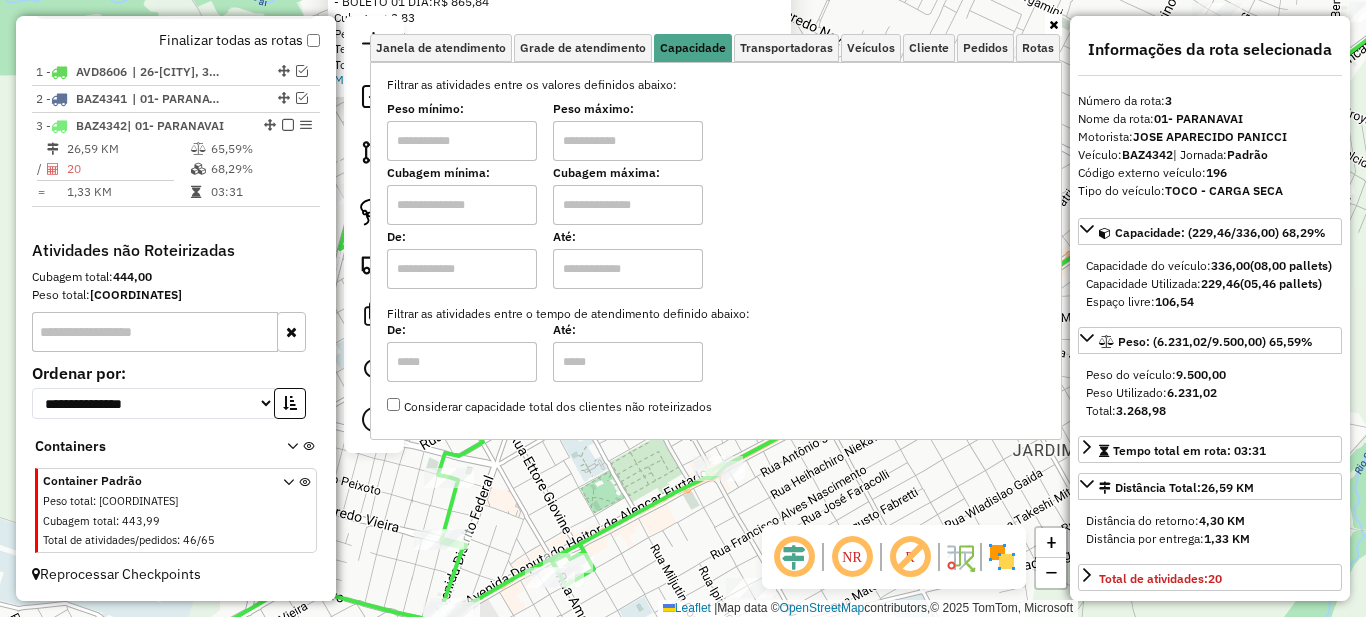 click at bounding box center [462, 141] 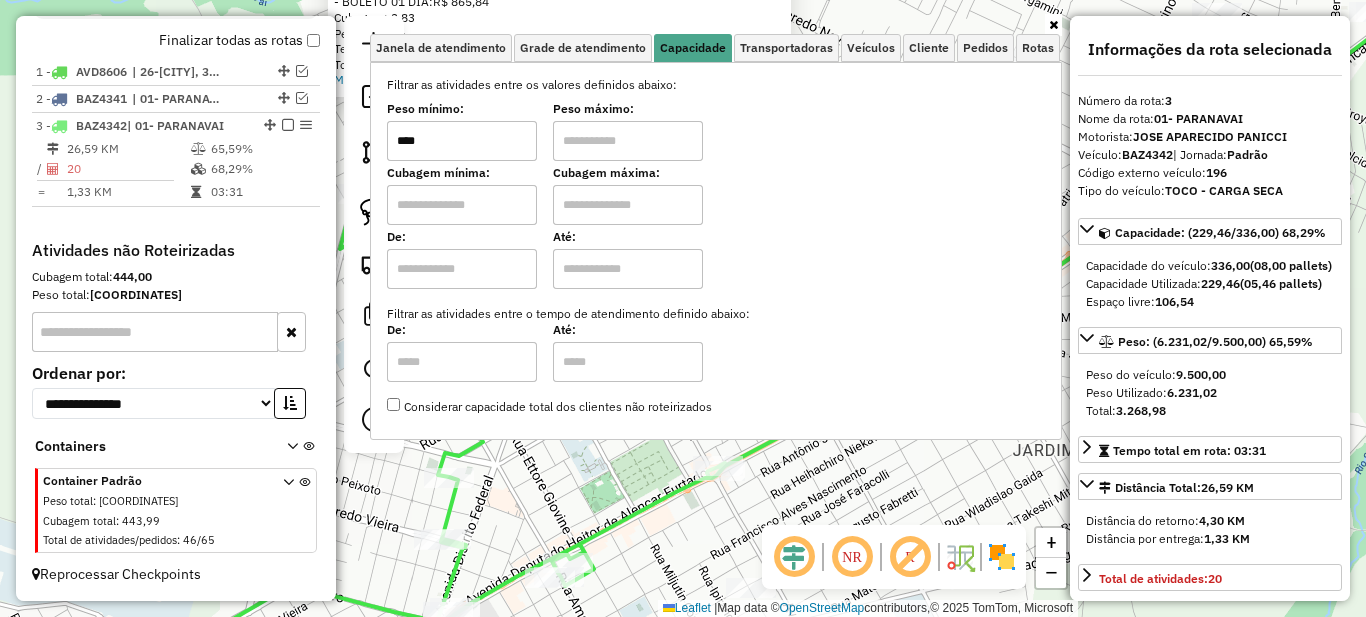 type on "****" 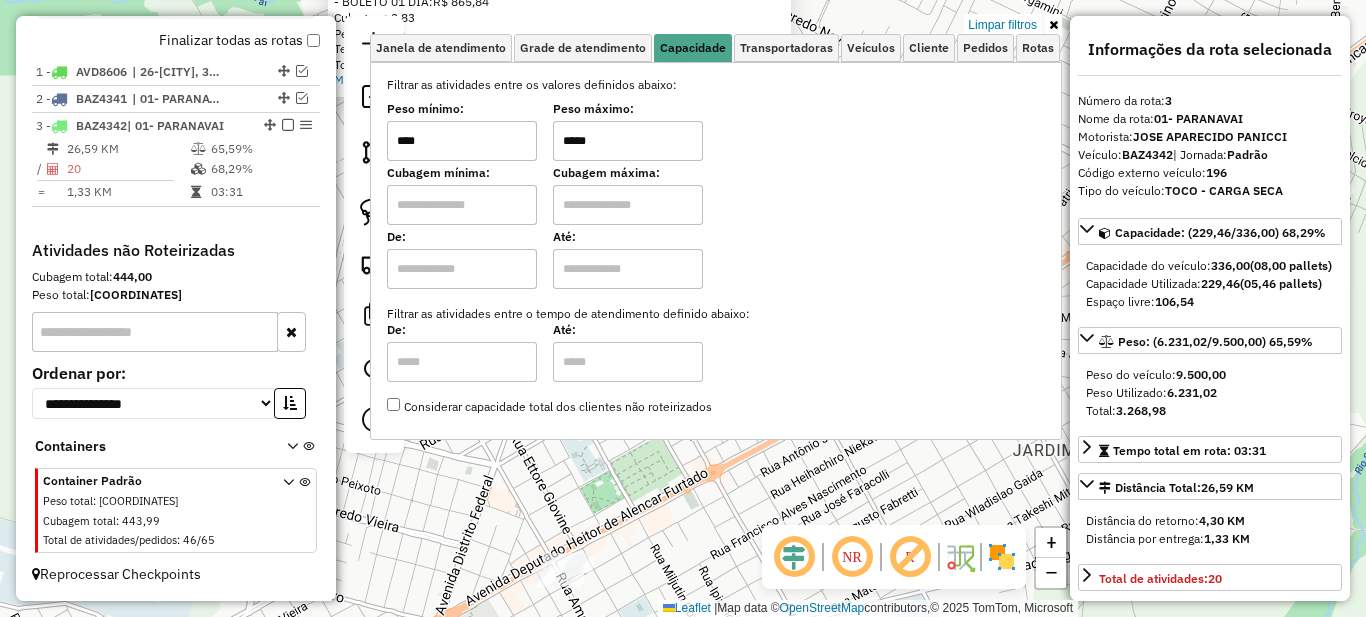 click at bounding box center (1053, 25) 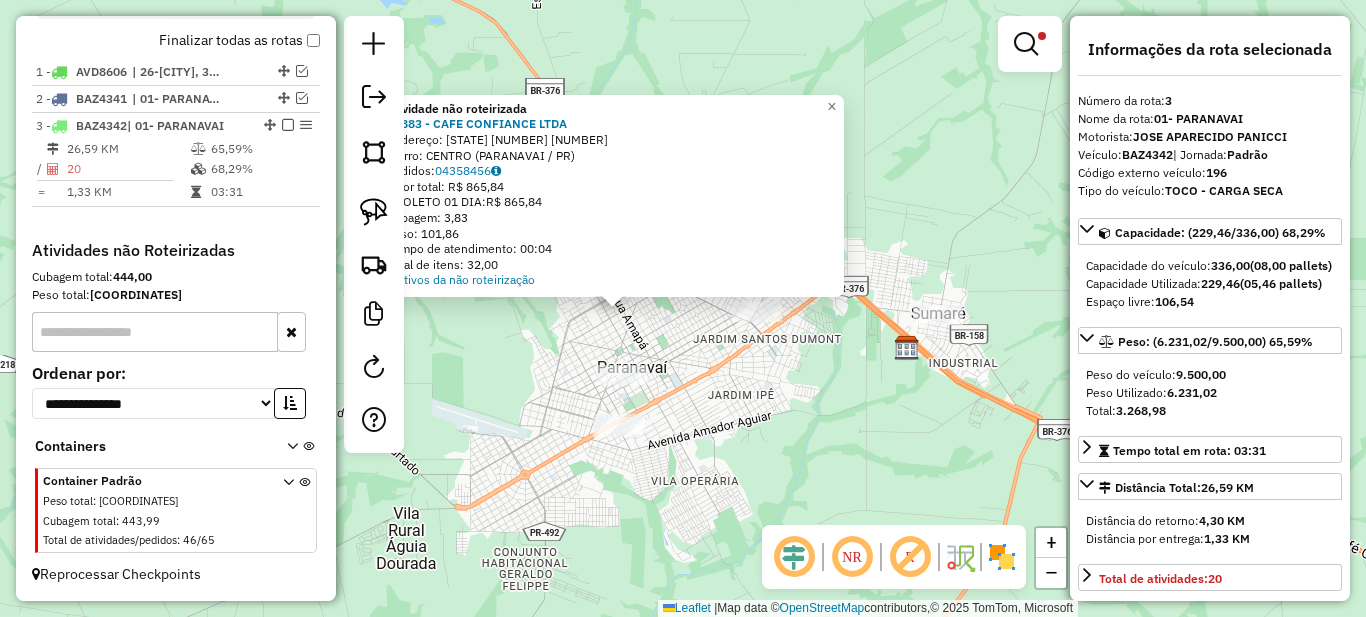 click on "Atividade não roteirizada [NUMBER] - [BUSINESS_NAME]  Endereço:  [STATE] [NUMBER] [NUMBER]   Bairro: [NEIGHBORHOOD] ([CITY] / [STATE])   Pedidos:  [ORDER_ID]   Valor total: R$ [PRICE]   - BOLETO [NUMBER] DIA:  R$ [PRICE]   Cubagem: [CUBAGE]   Peso: [WEIGHT]   Tempo de atendimento: [TIME]   Total de itens: [NUMBER]  Motivos da não roteirização × Limpar filtros Janela de atendimento Grade de atendimento Capacidade Transportadoras Veículos Cliente Pedidos  Rotas Selecione os dias de semana para filtrar as janelas de atendimento  Seg   Ter   Qua   Qui   Sex   Sáb   Dom  Informe o período da janela de atendimento: De: [TIME] Até: [TIME]  Filtrar exatamente a janela do cliente  Considerar janela de atendimento padrão  Selecione os dias de semana para filtrar as grades de atendimento  Seg   Ter   Qua   Qui   Sex   Sáb   Dom   Considerar clientes sem dia de atendimento cadastrado  Clientes fora do dia de atendimento selecionado Filtrar as atividades entre os valores definidos abaixo:  Peso mínimo:  [WEIGHT]  Peso máximo:  [WEIGHT]  Cubagem mínima: [CUBAGE]" 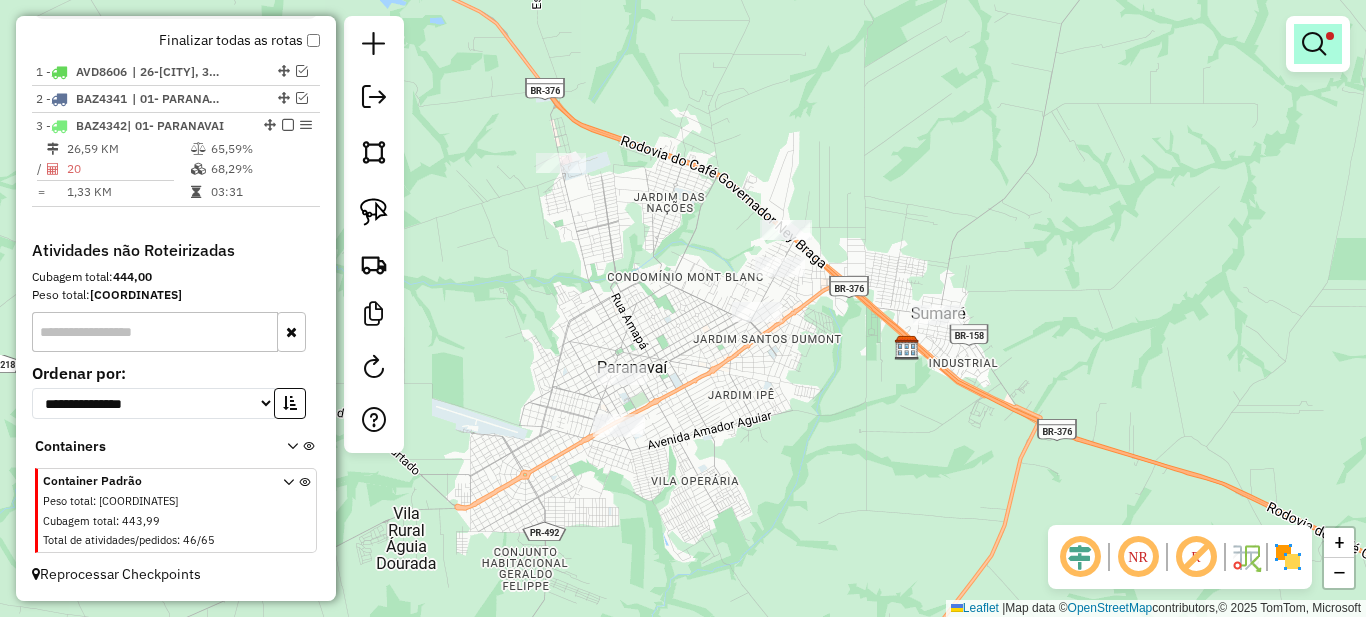 click at bounding box center (1314, 44) 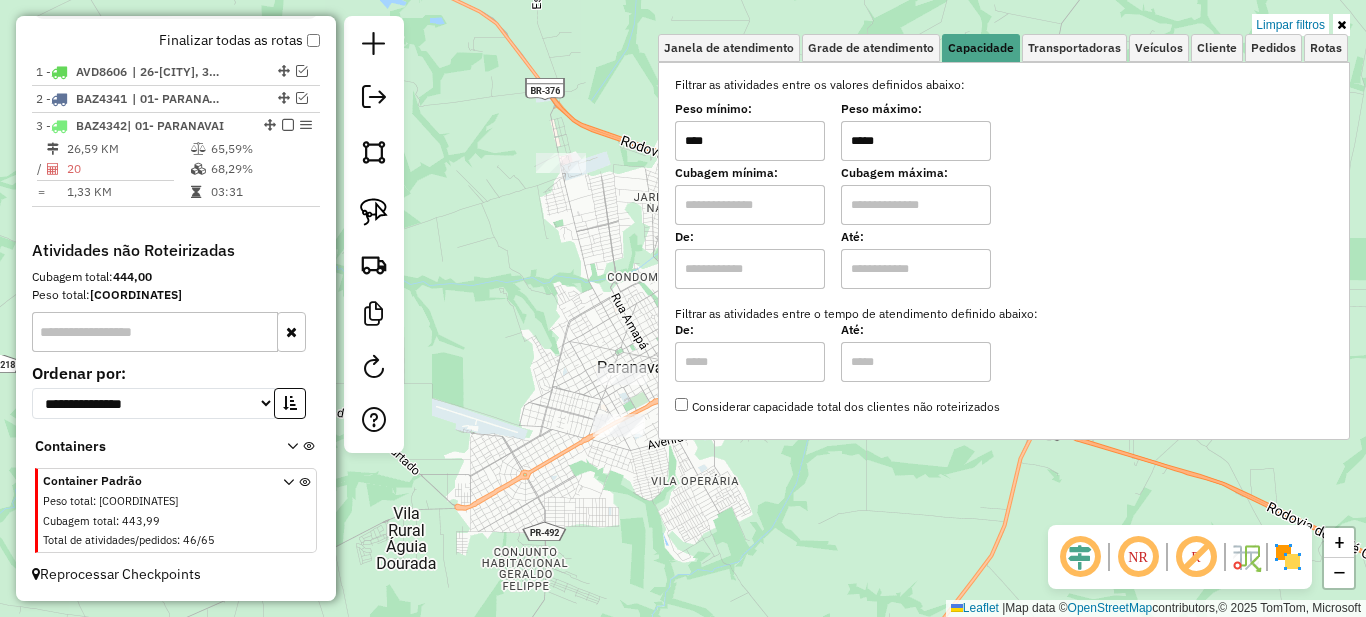 click on "*****" at bounding box center (916, 141) 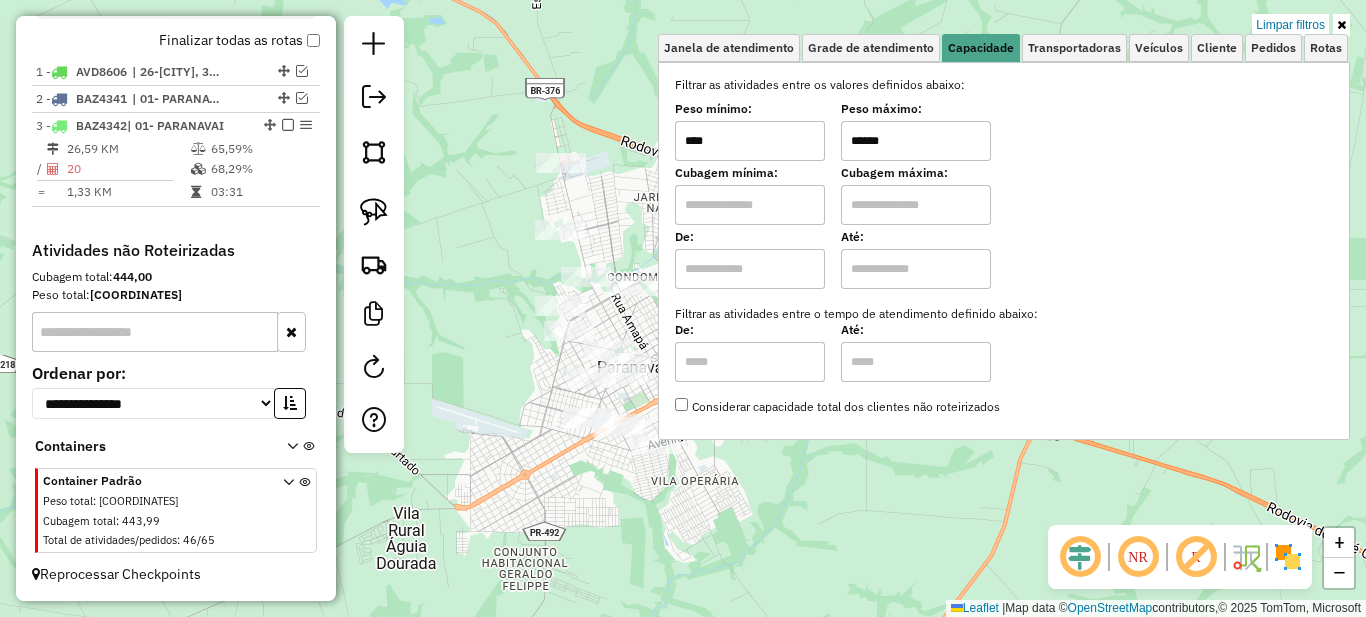 type on "******" 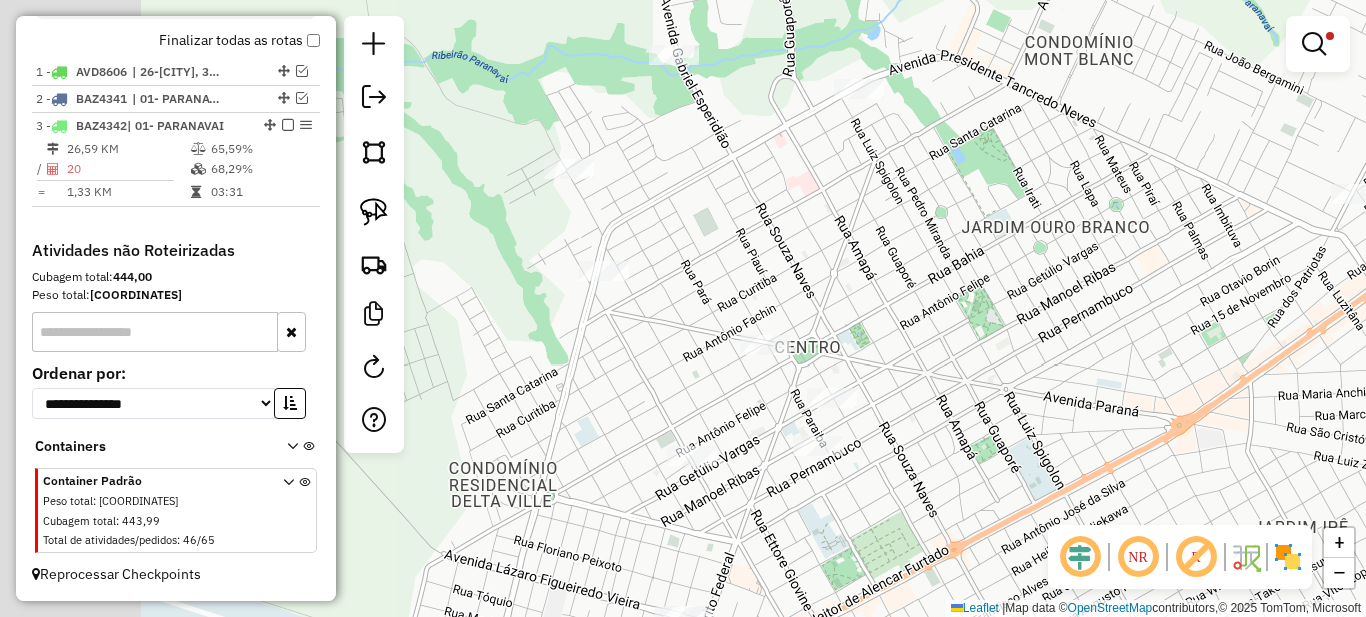 drag, startPoint x: 746, startPoint y: 289, endPoint x: 810, endPoint y: 278, distance: 64.93843 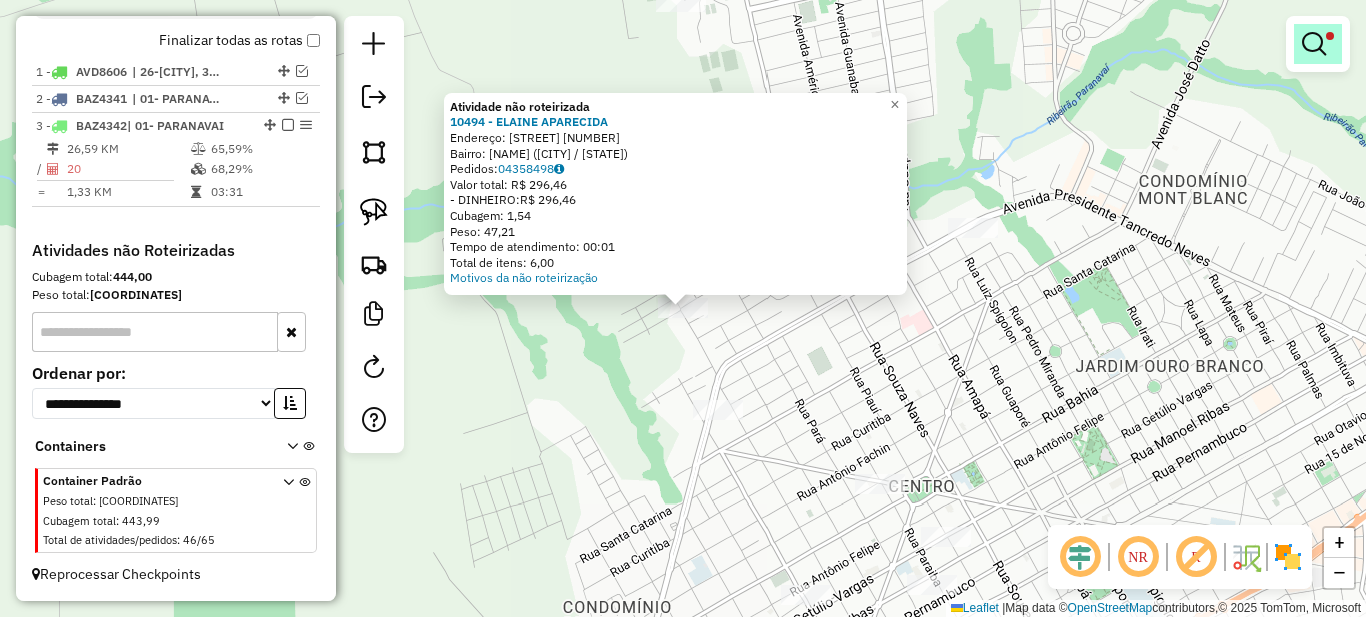 click at bounding box center (1314, 44) 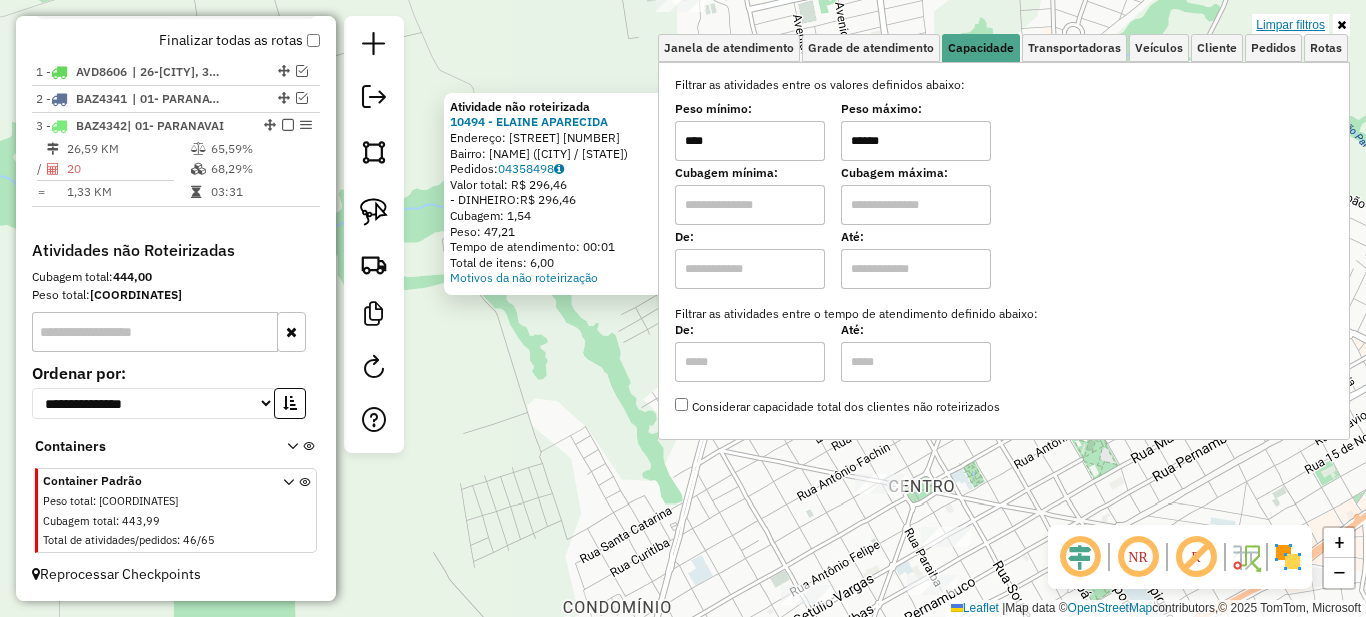 click on "Limpar filtros" at bounding box center [1290, 25] 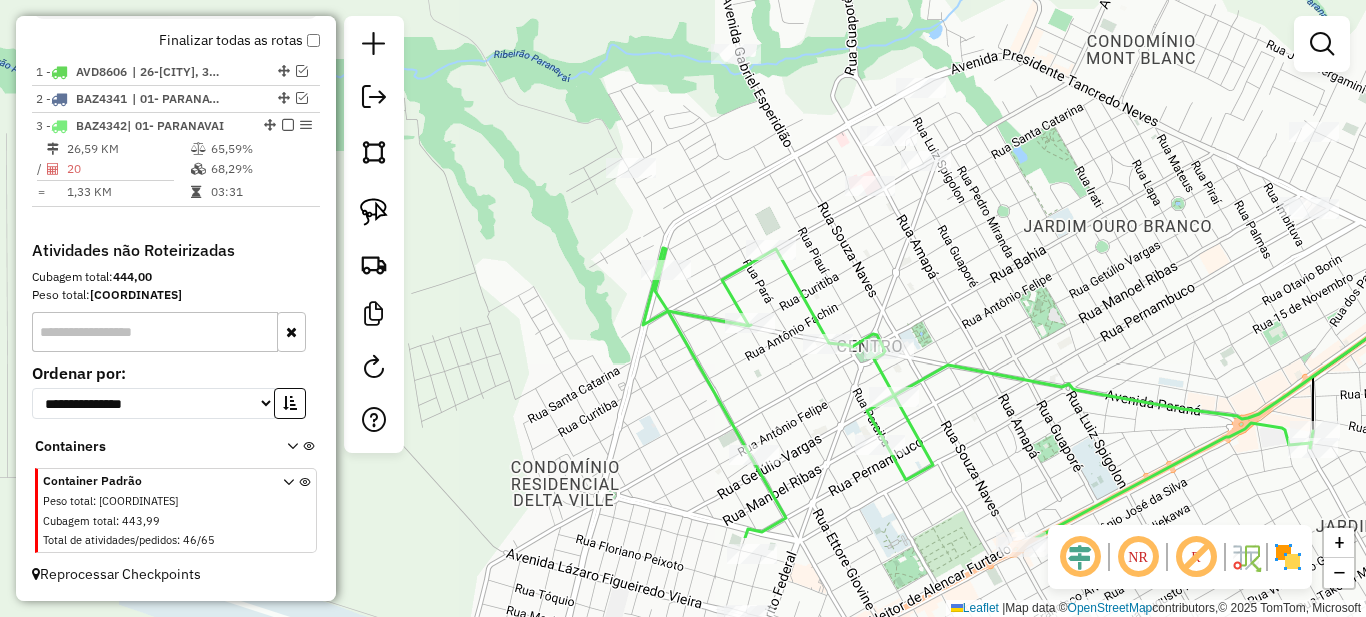 drag, startPoint x: 982, startPoint y: 451, endPoint x: 816, endPoint y: 256, distance: 256.0879 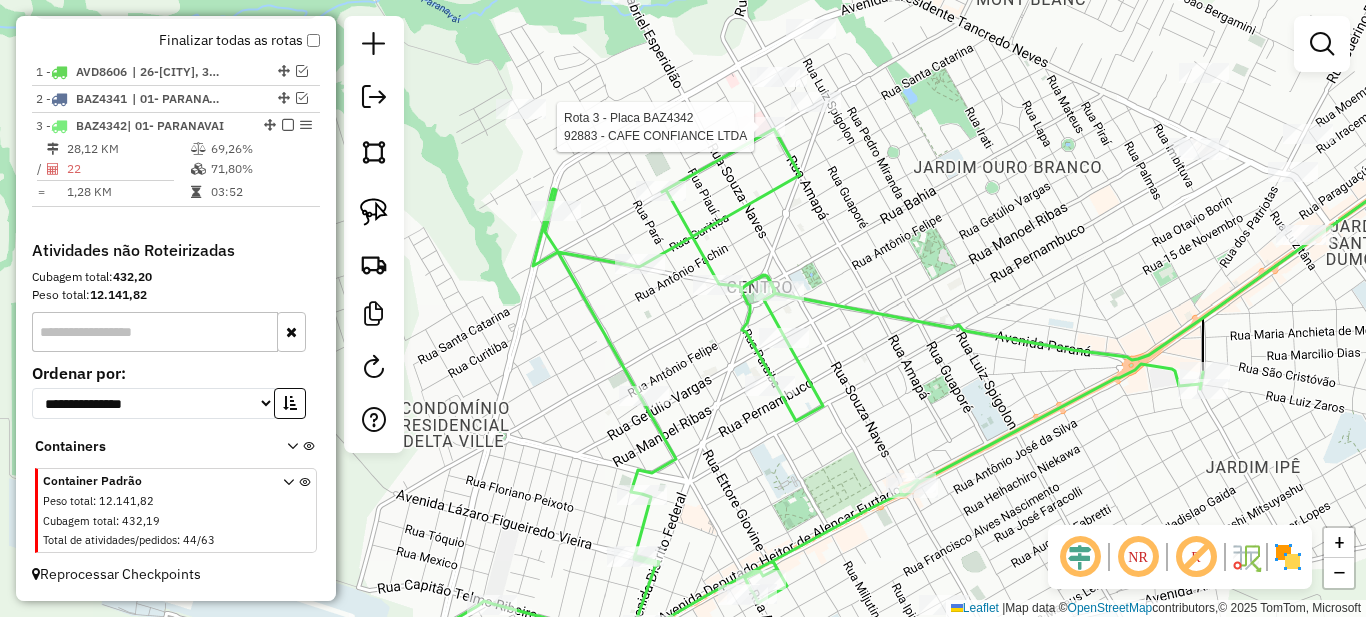 select on "*********" 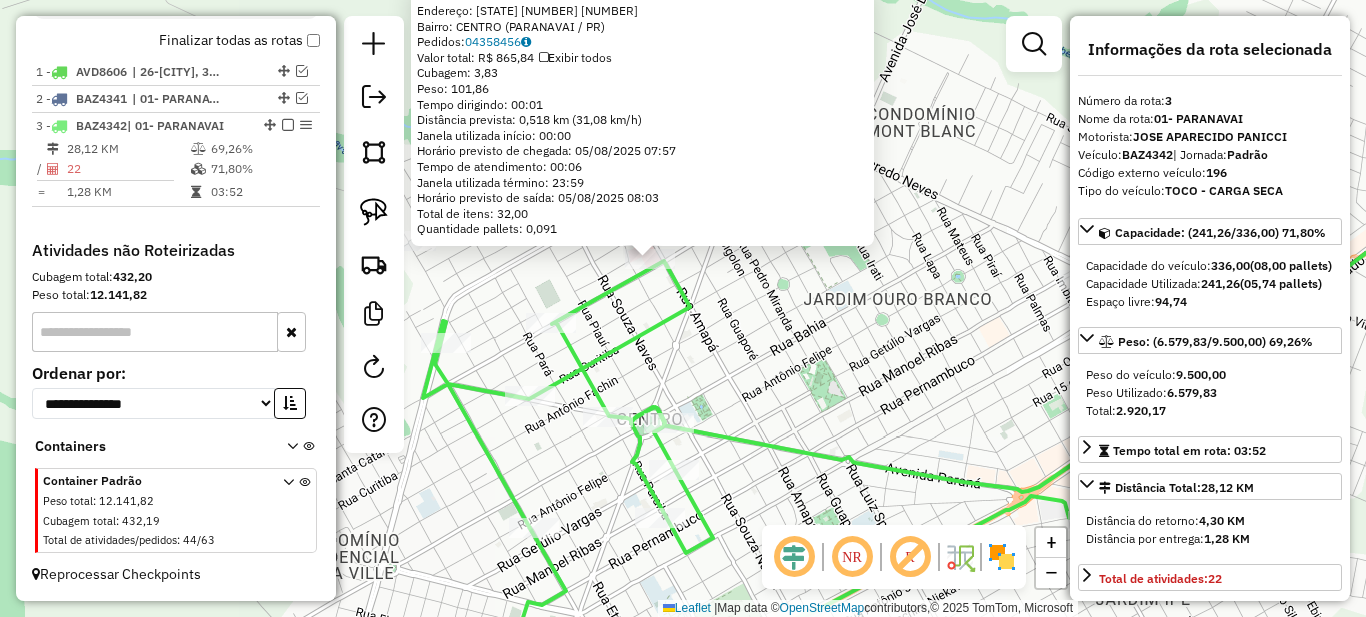 drag, startPoint x: 773, startPoint y: 306, endPoint x: 706, endPoint y: 236, distance: 96.89685 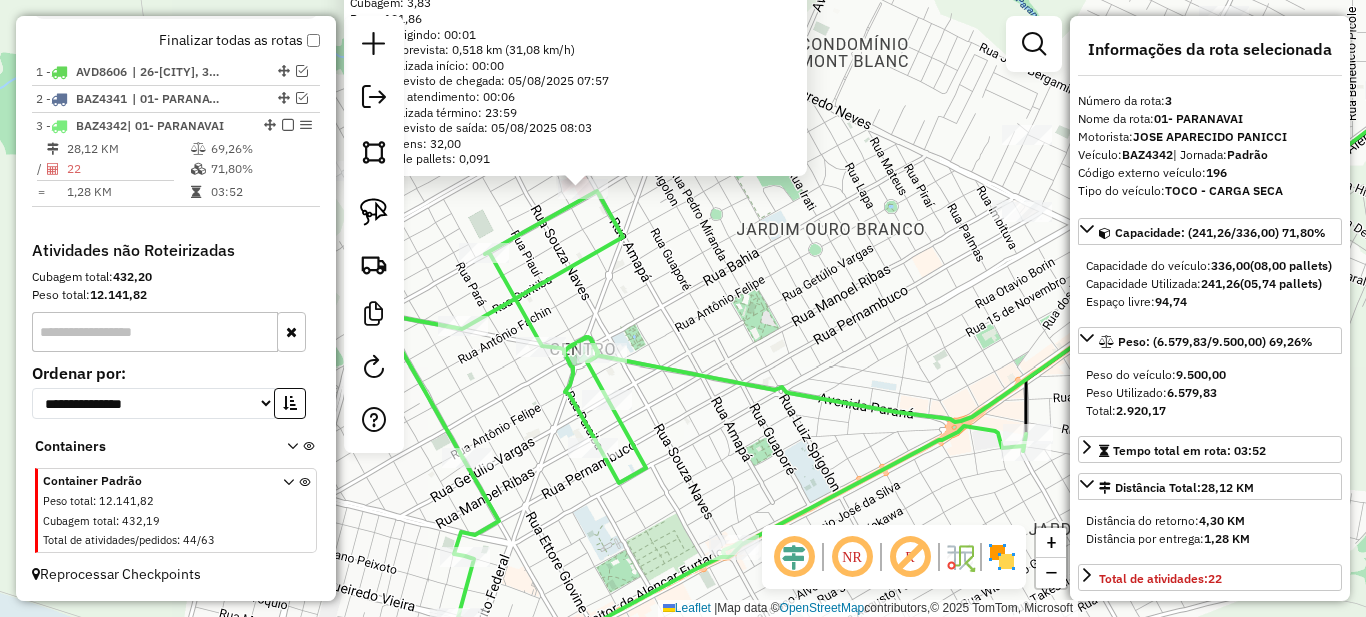 scroll, scrollTop: 700, scrollLeft: 0, axis: vertical 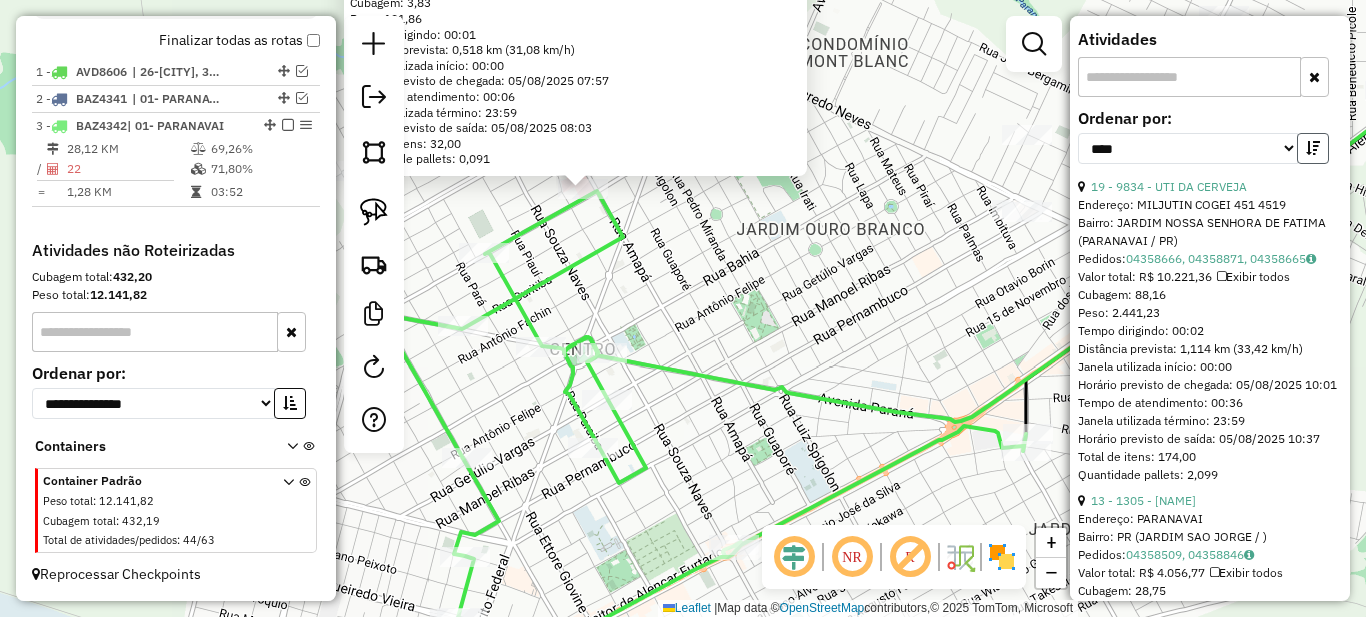click at bounding box center [1313, 148] 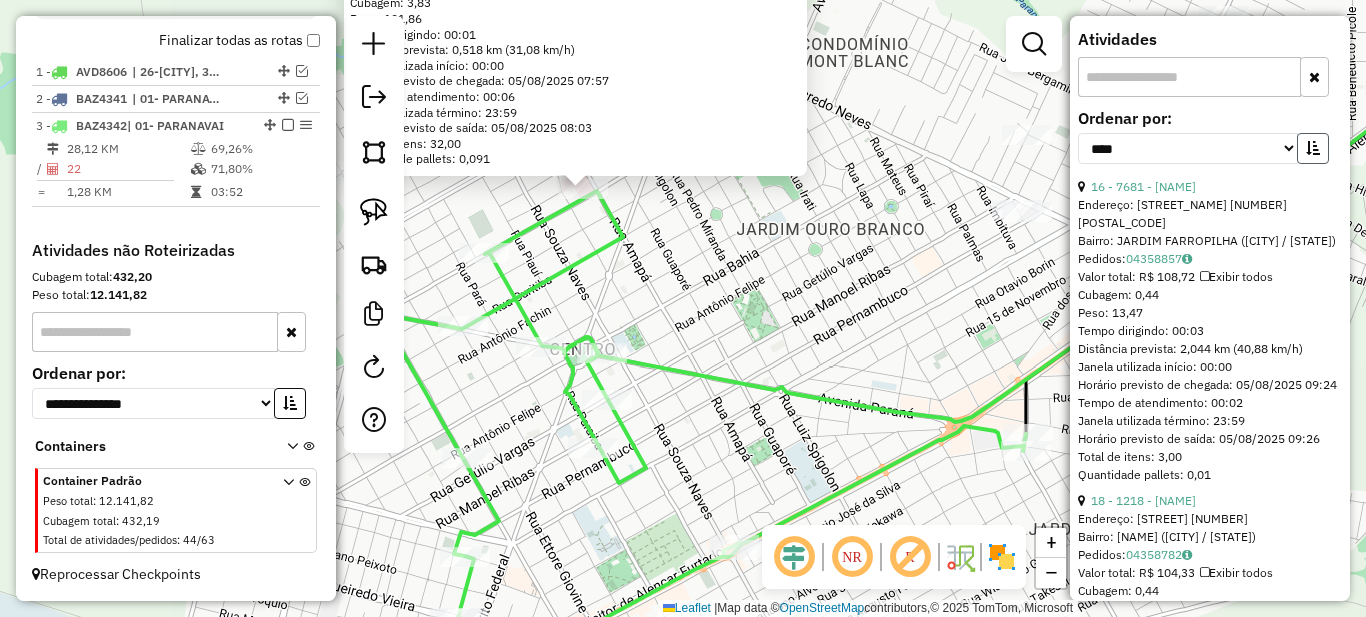 click at bounding box center [1313, 148] 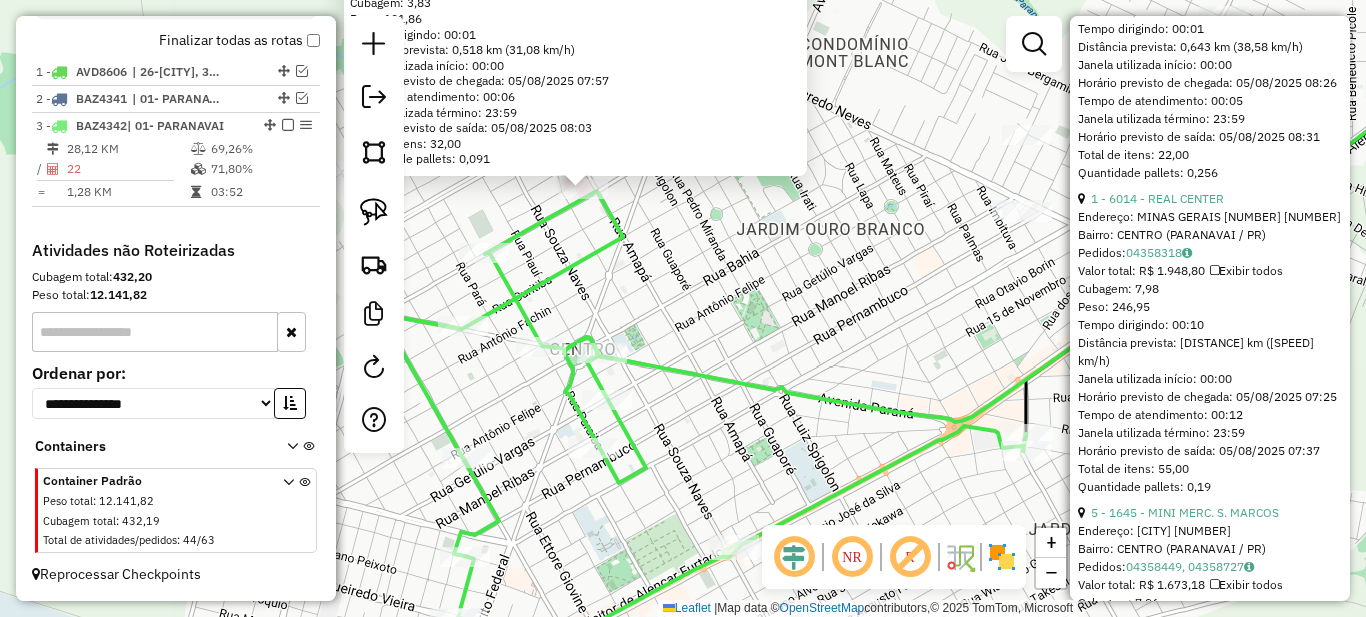 scroll, scrollTop: 2400, scrollLeft: 0, axis: vertical 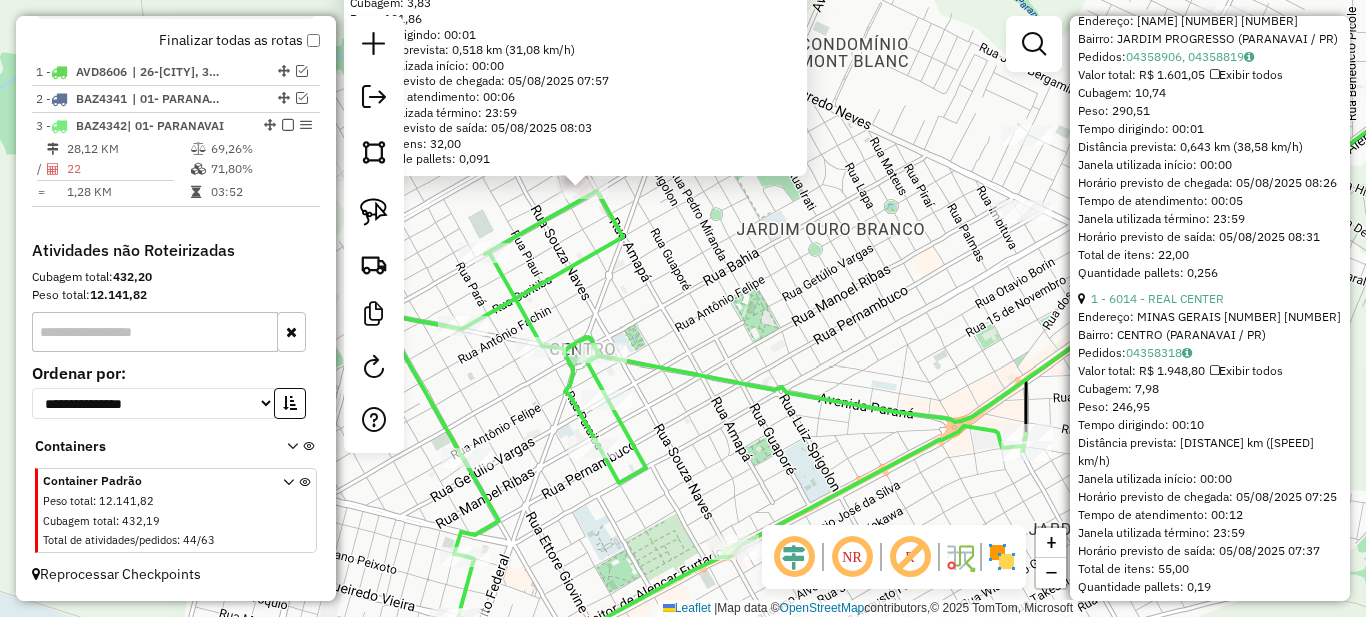click on "Endereço:  [NAME] [NUMBER] [NUMBER]" at bounding box center [1210, 21] 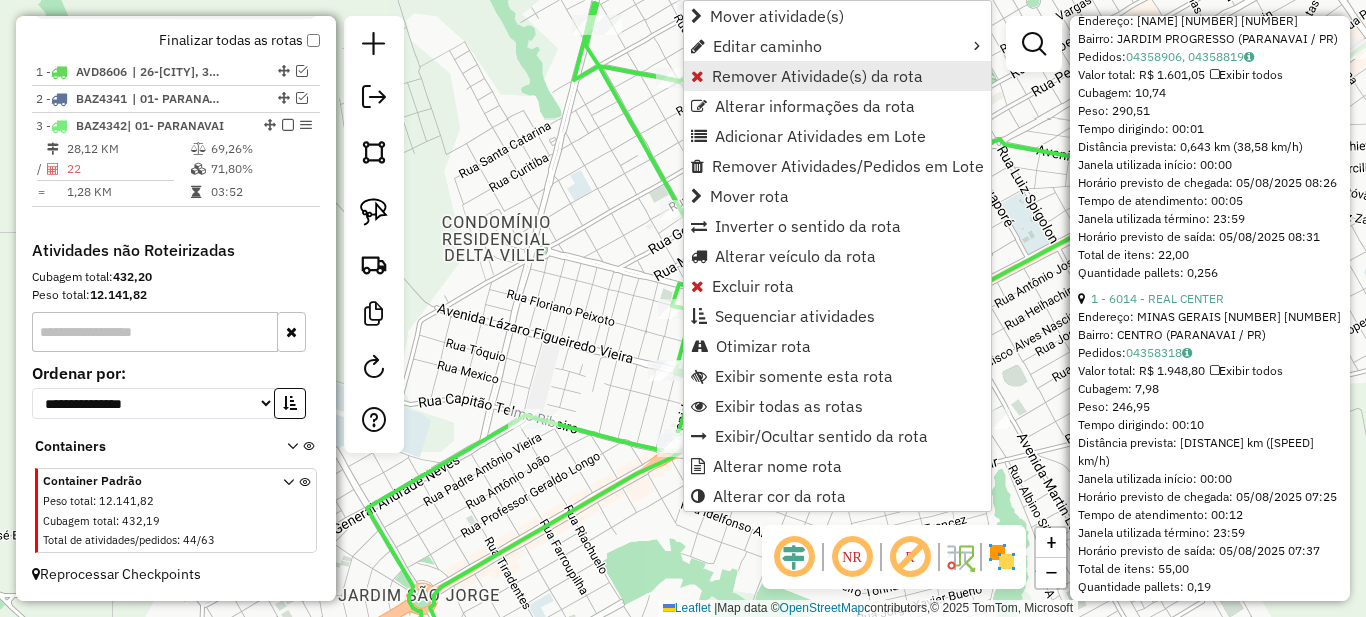 click on "Remover Atividade(s) da rota" at bounding box center (817, 76) 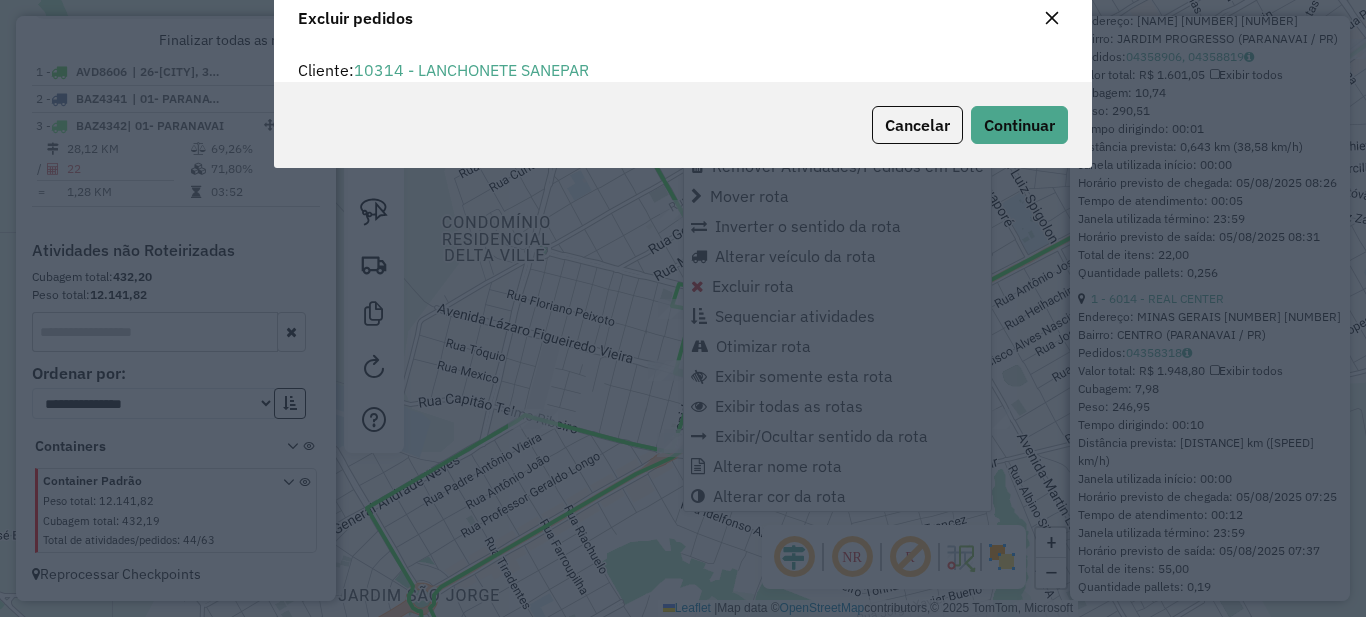 scroll, scrollTop: 12, scrollLeft: 6, axis: both 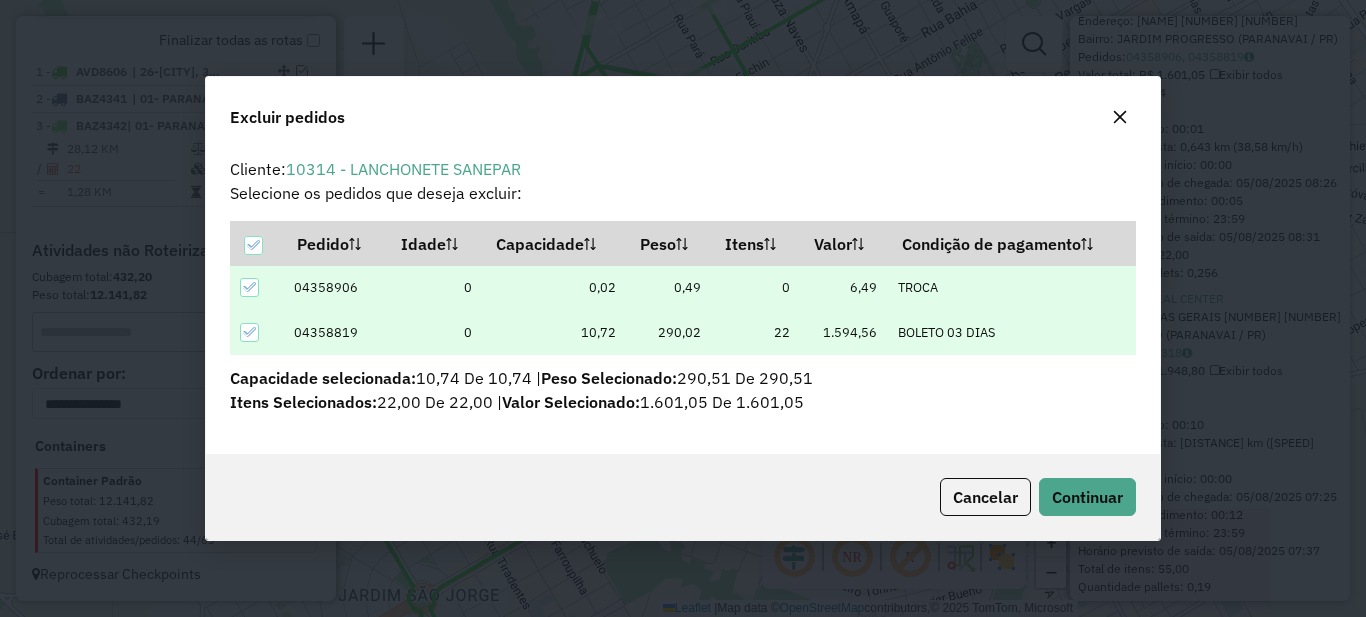 click on "Cancelar  Continuar" 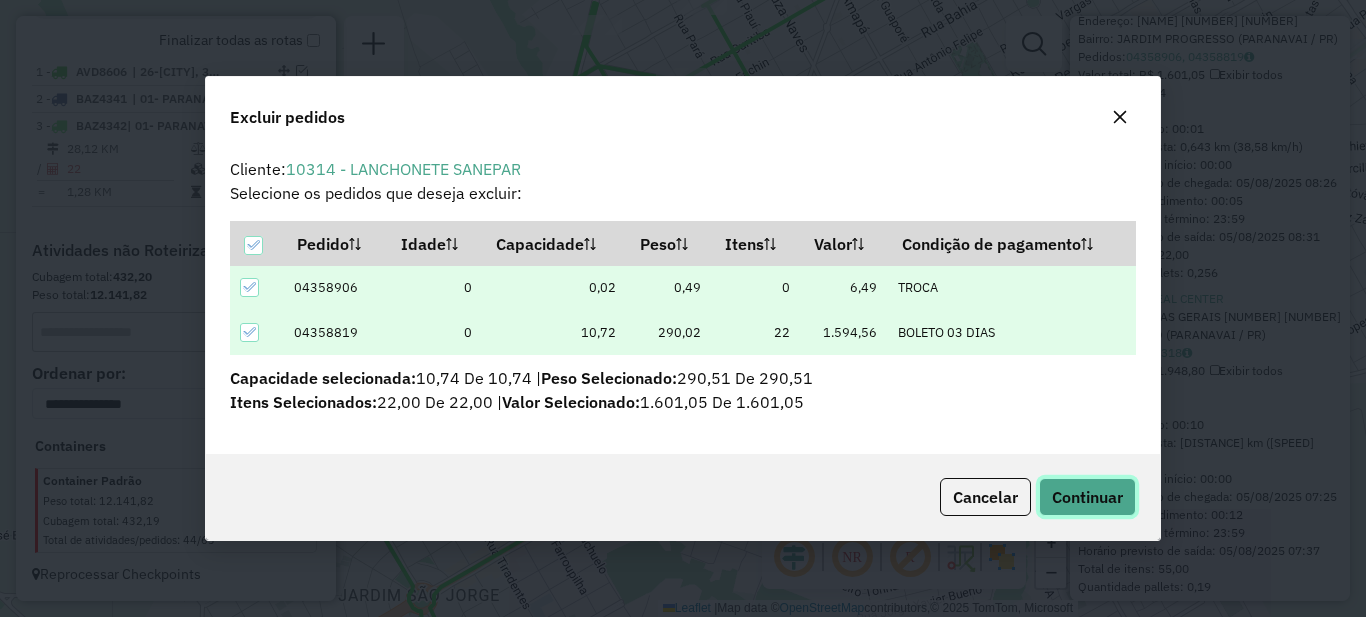 click on "Continuar" 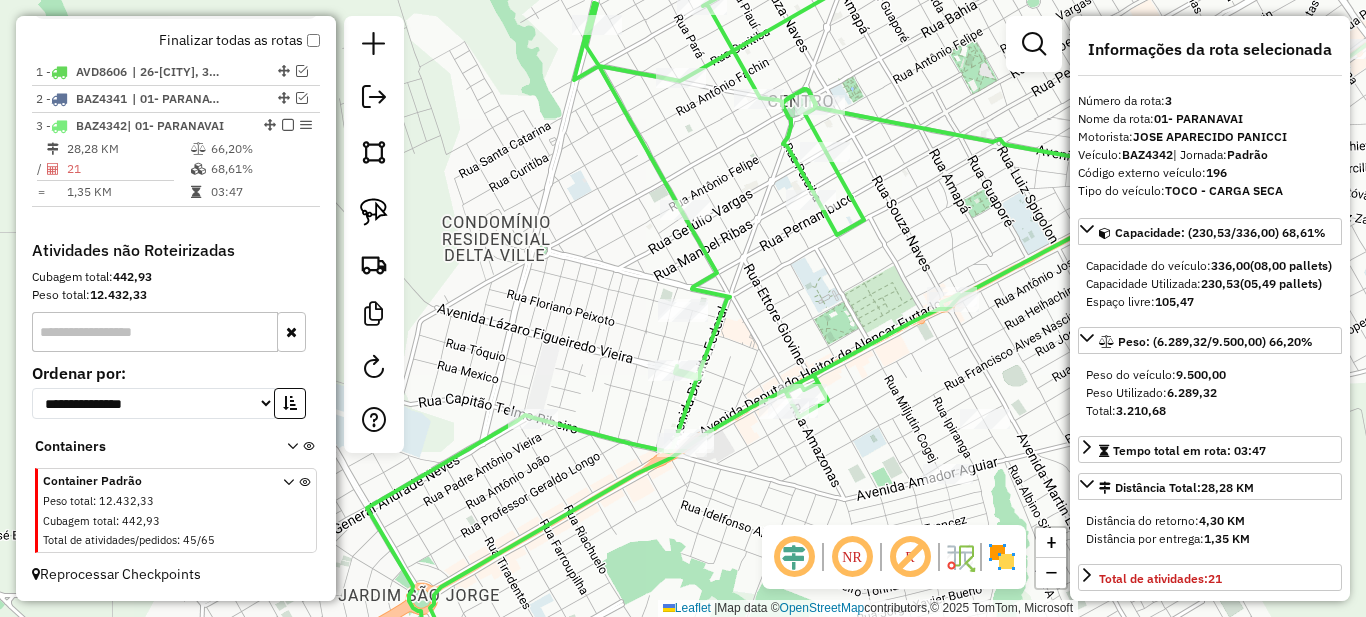 scroll, scrollTop: 300, scrollLeft: 0, axis: vertical 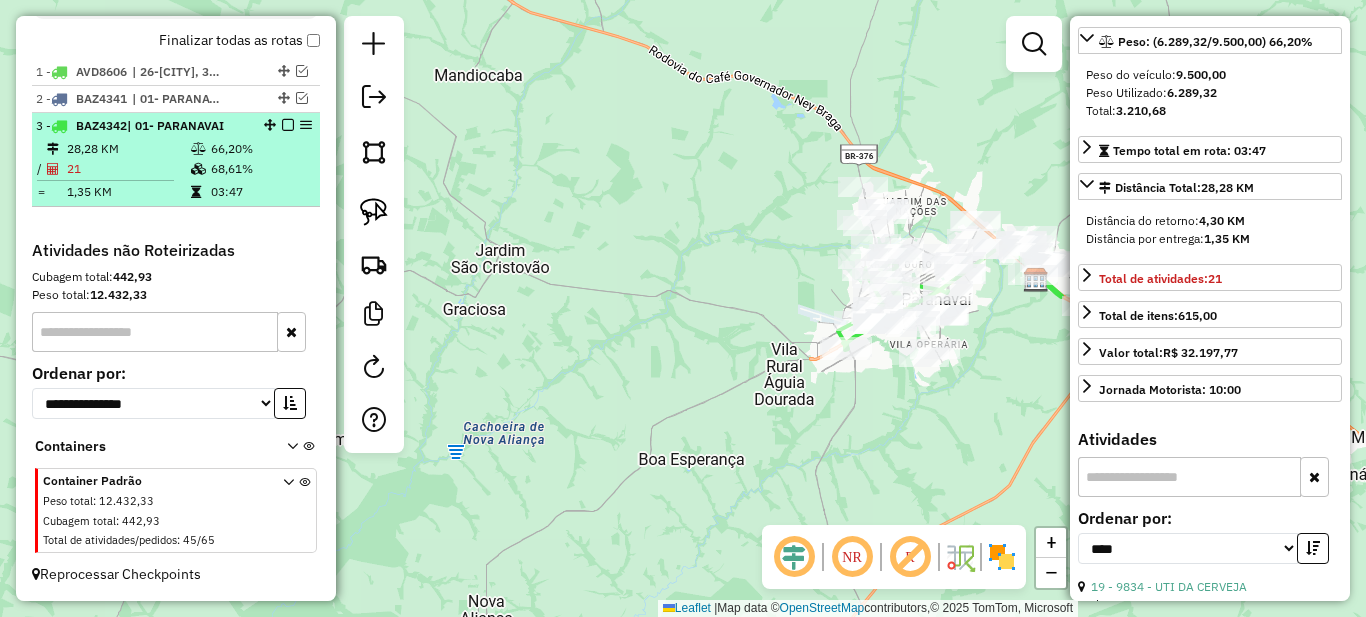 click at bounding box center [288, 125] 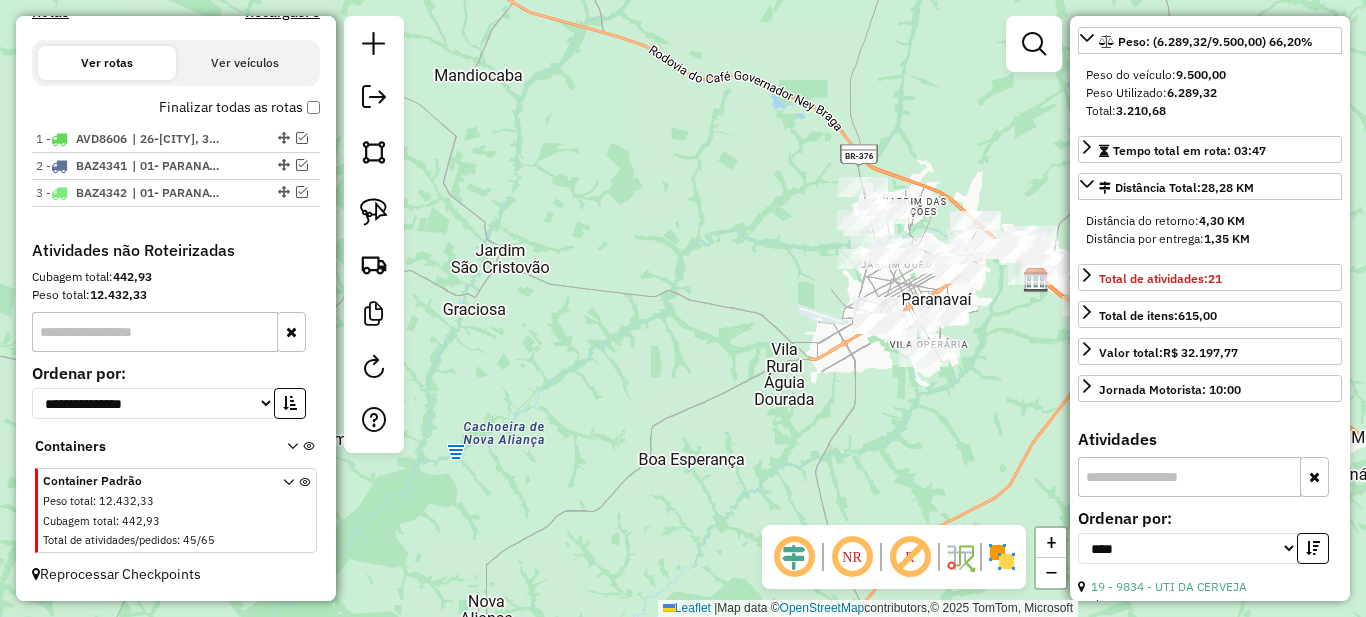 scroll, scrollTop: 689, scrollLeft: 0, axis: vertical 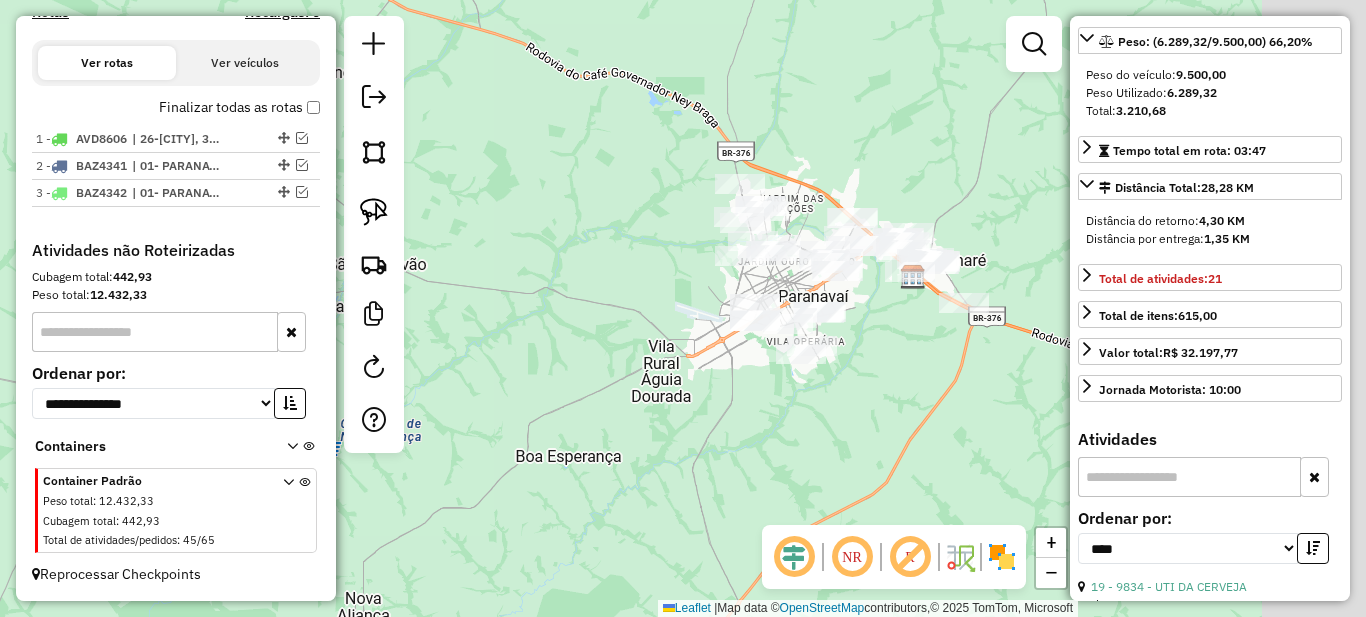 drag, startPoint x: 777, startPoint y: 392, endPoint x: 658, endPoint y: 381, distance: 119.507324 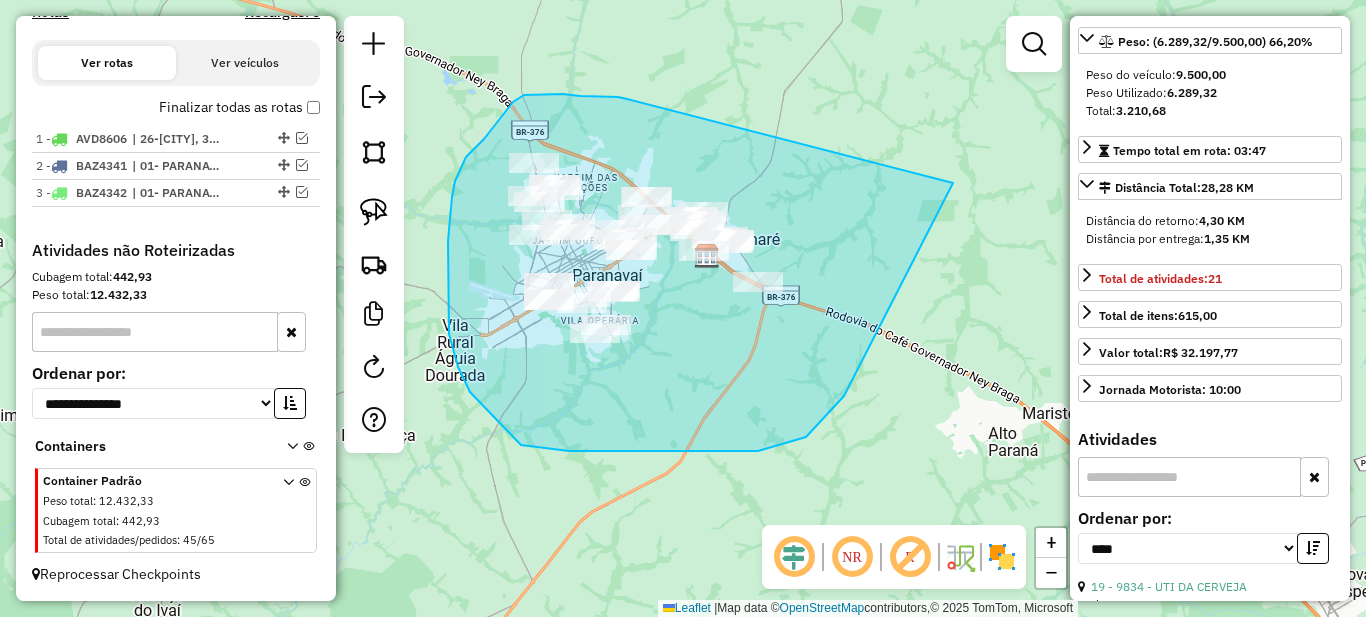 drag, startPoint x: 580, startPoint y: 96, endPoint x: 955, endPoint y: 180, distance: 384.29285 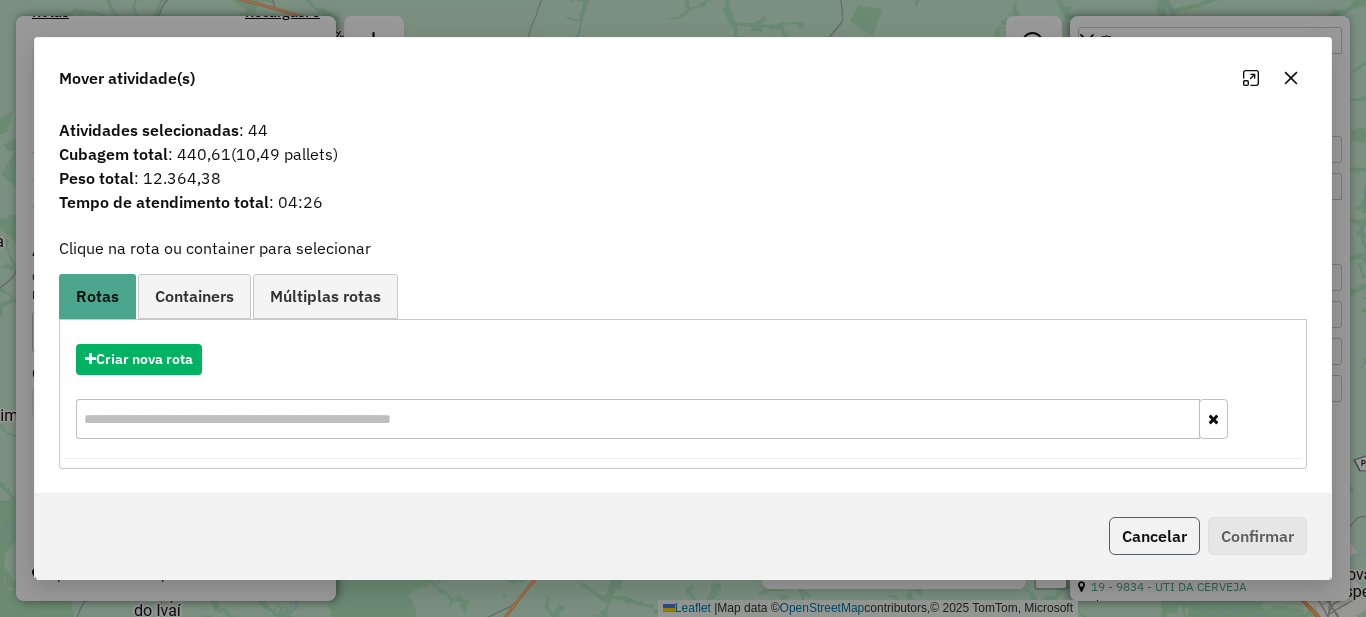 click on "Cancelar" 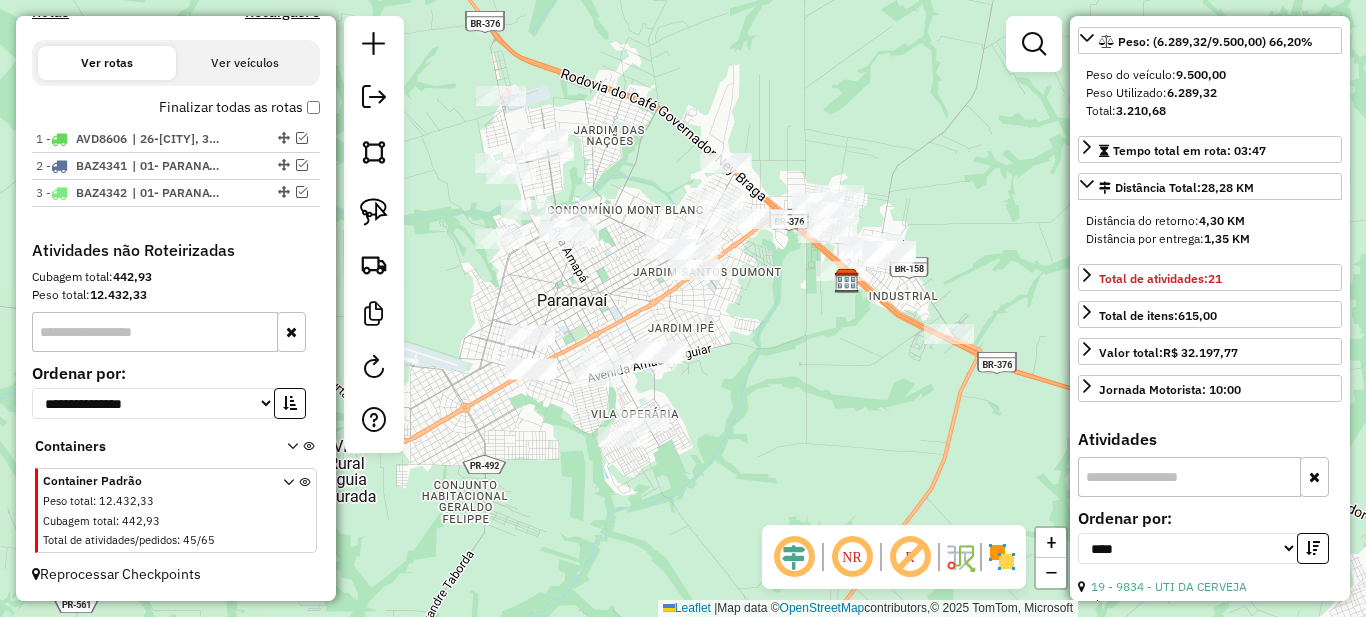drag, startPoint x: 548, startPoint y: 416, endPoint x: 590, endPoint y: 531, distance: 122.42957 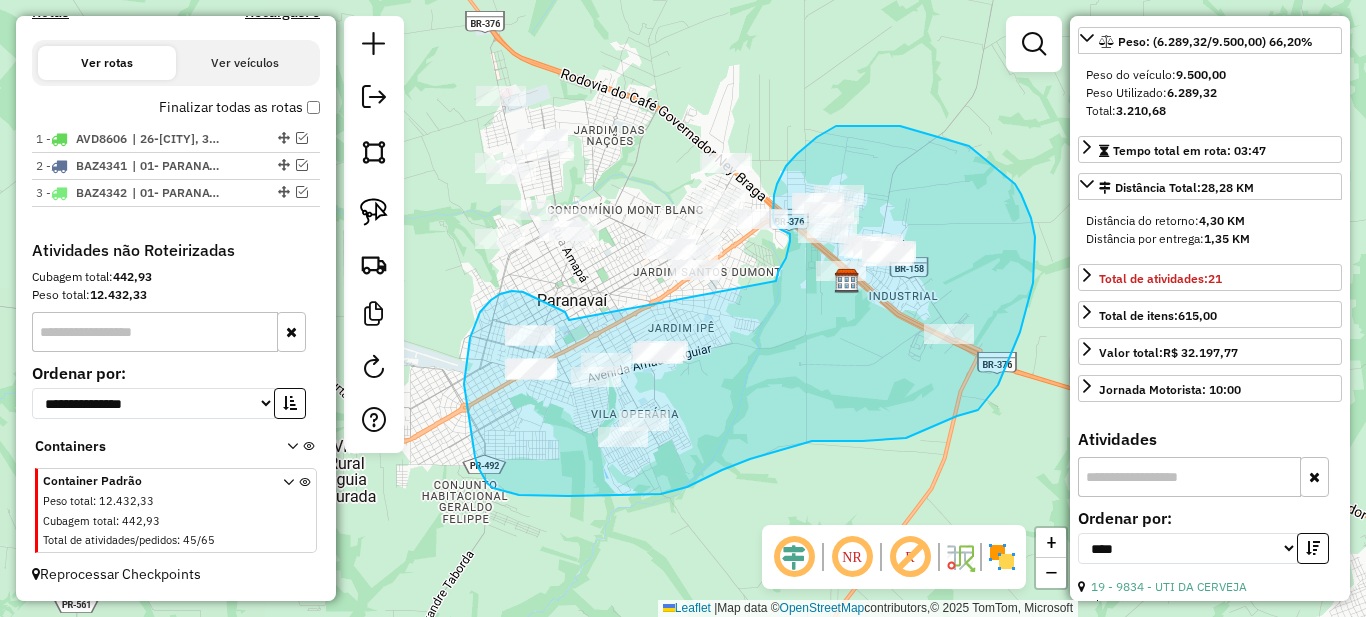 drag, startPoint x: 569, startPoint y: 320, endPoint x: 776, endPoint y: 281, distance: 210.64188 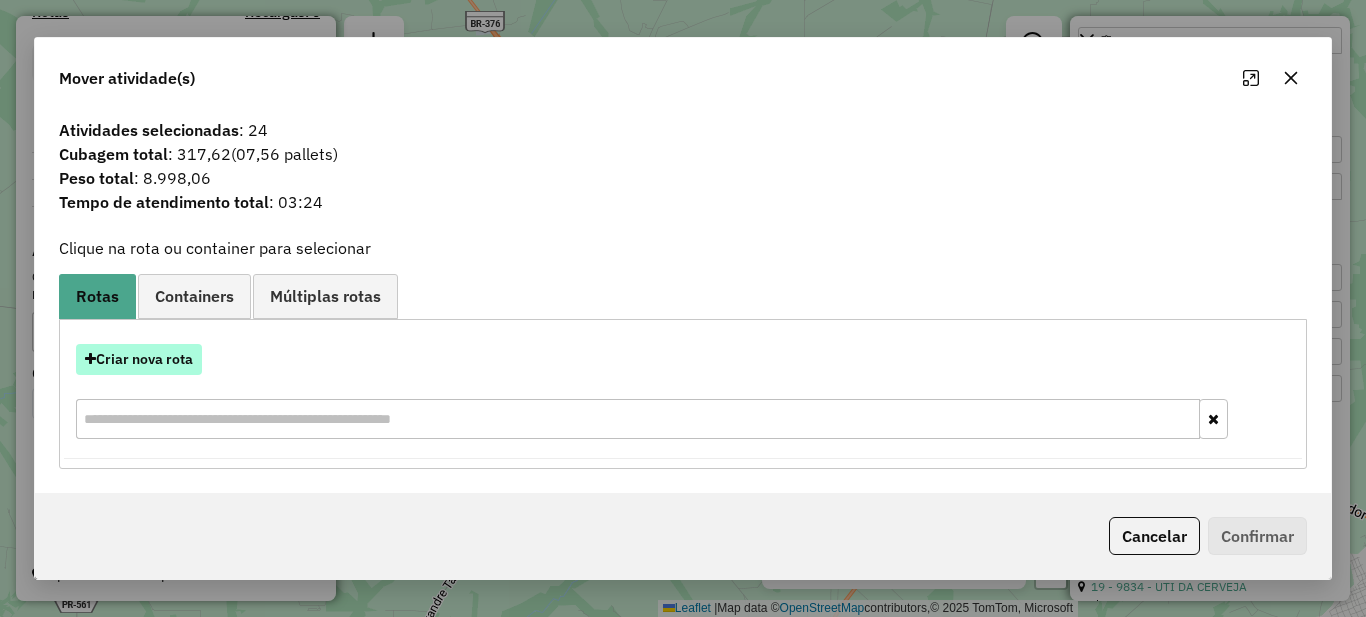 click on "Criar nova rota" at bounding box center (139, 359) 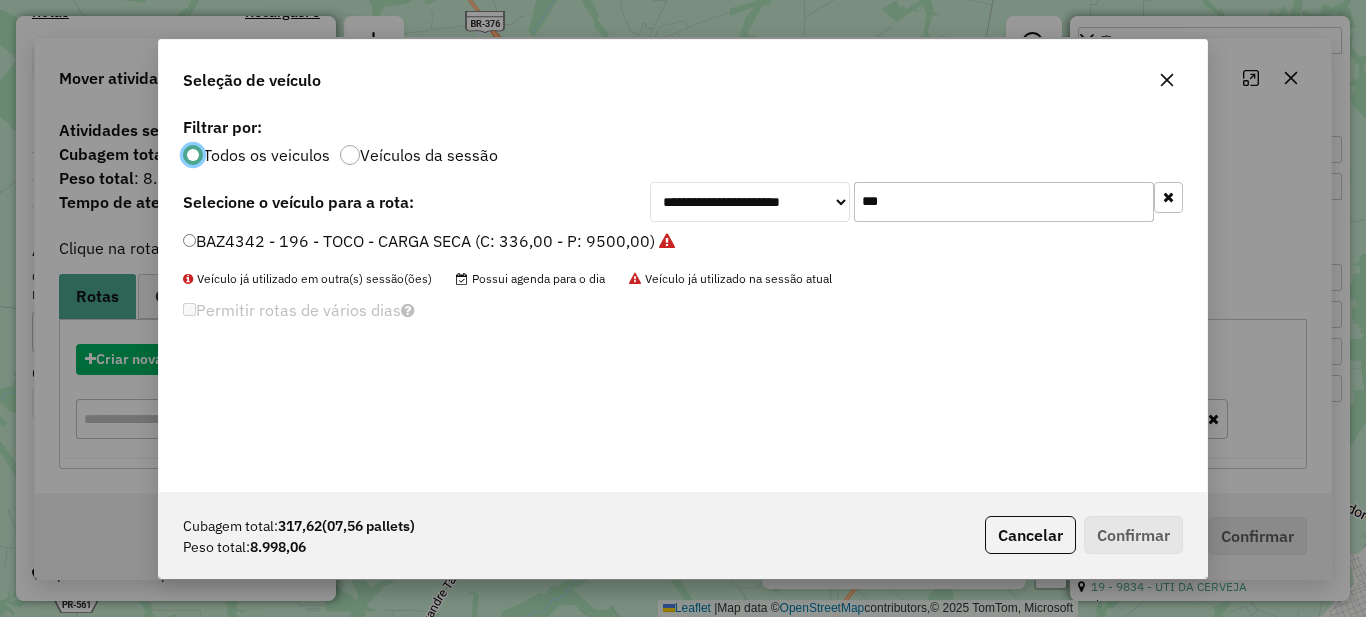 scroll, scrollTop: 11, scrollLeft: 6, axis: both 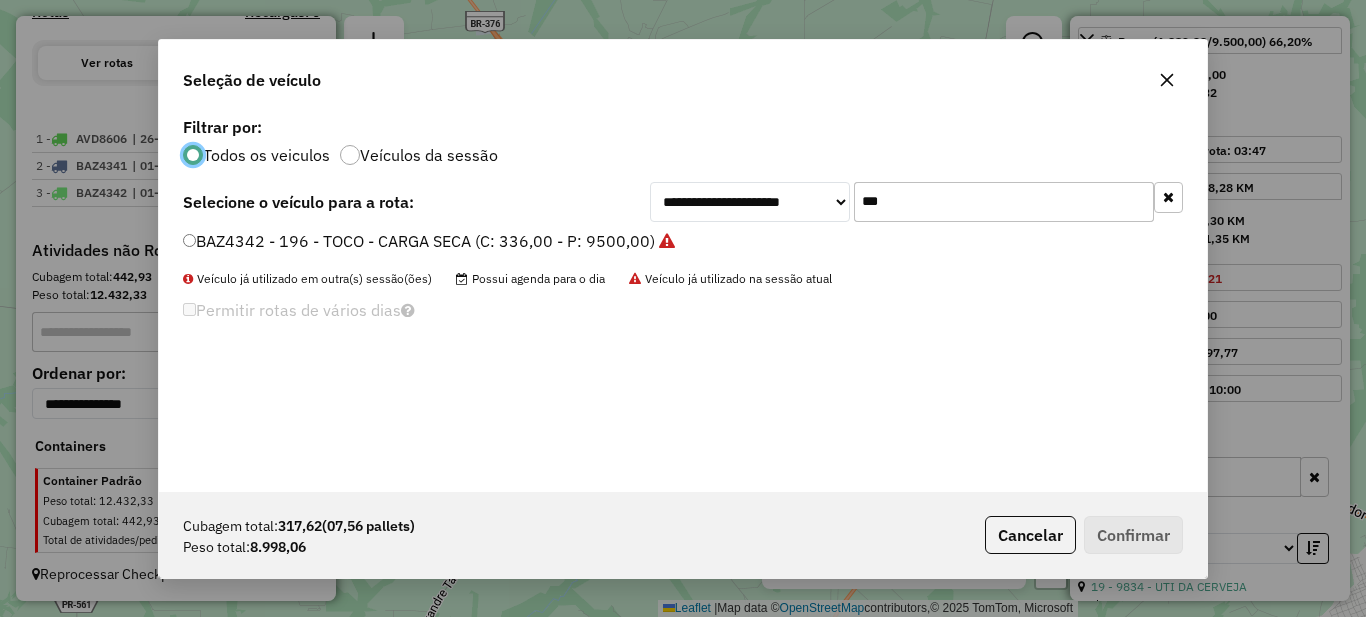 click on "***" 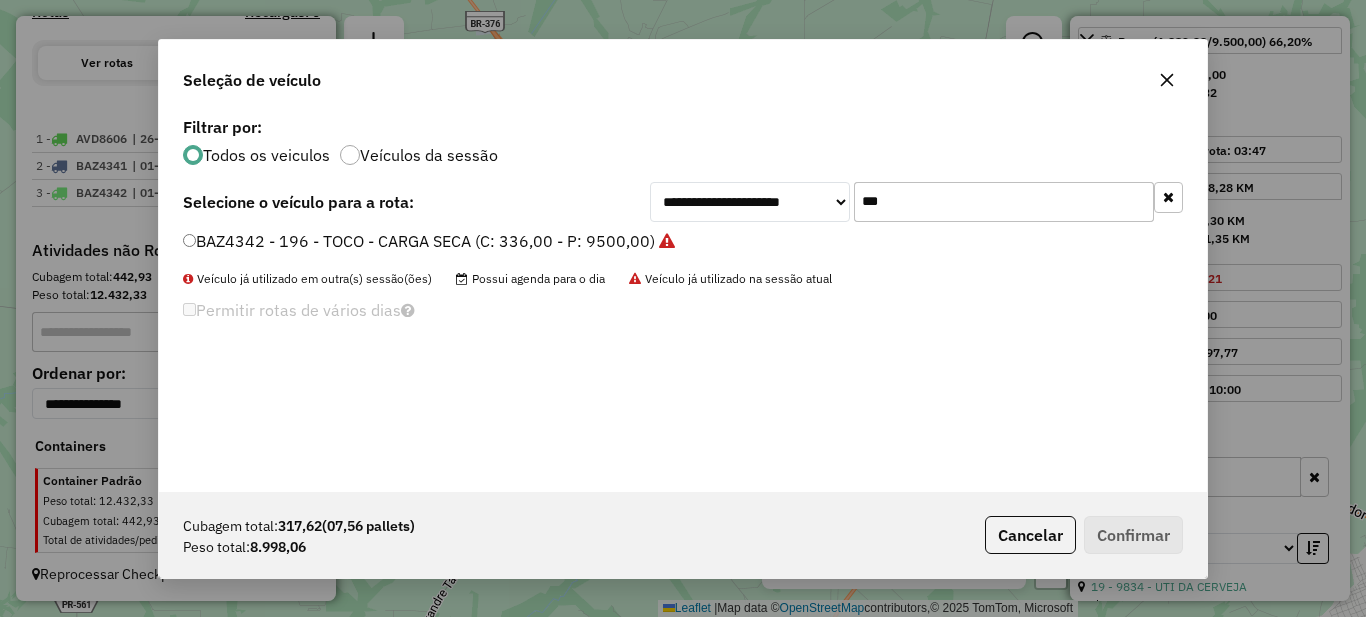click on "***" 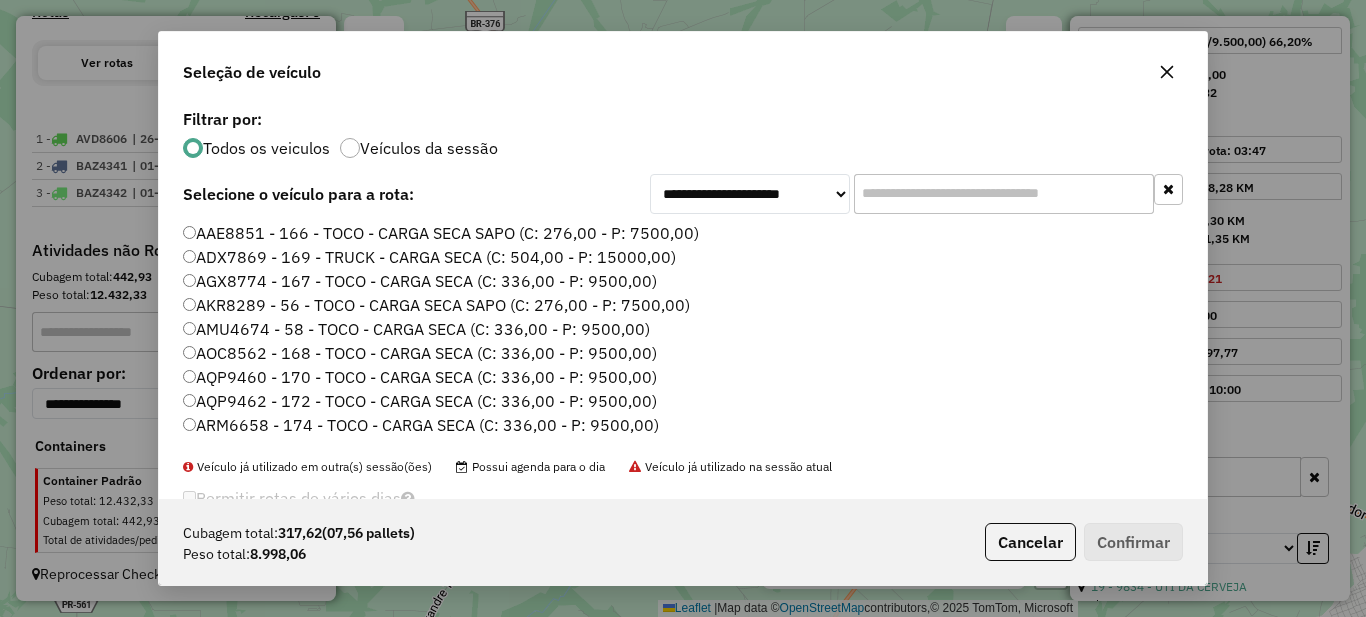 click on "Todos os veiculos Veículos da sessão" 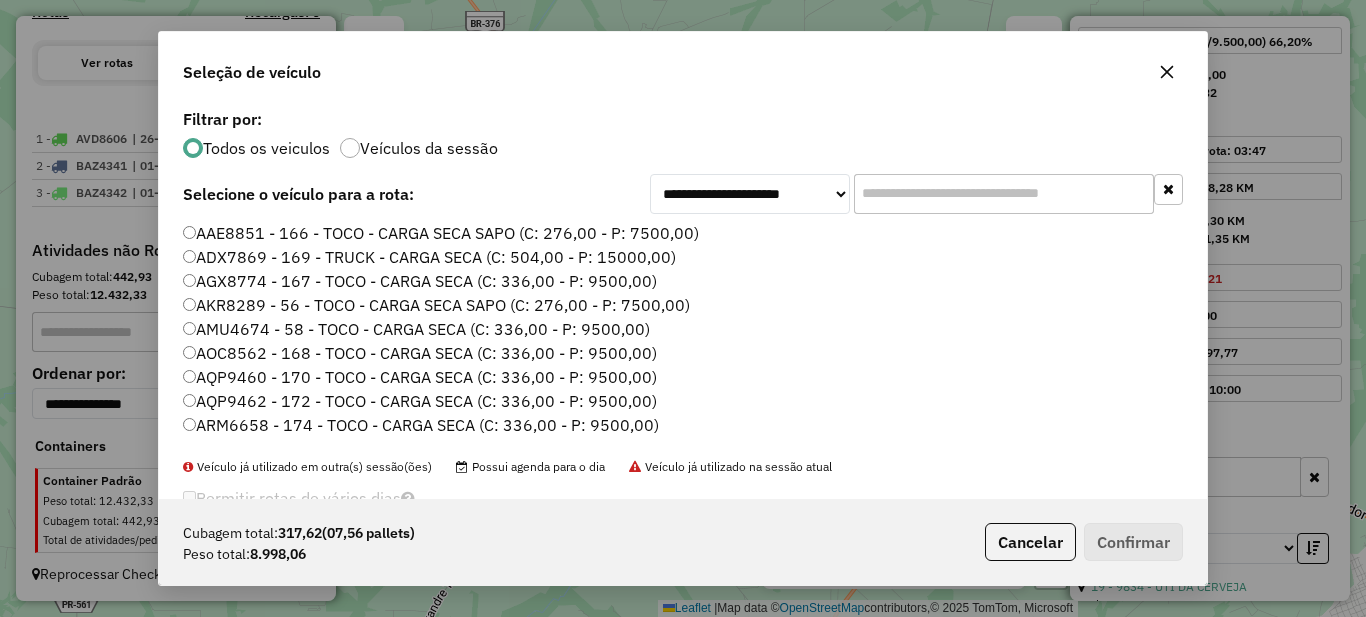 click 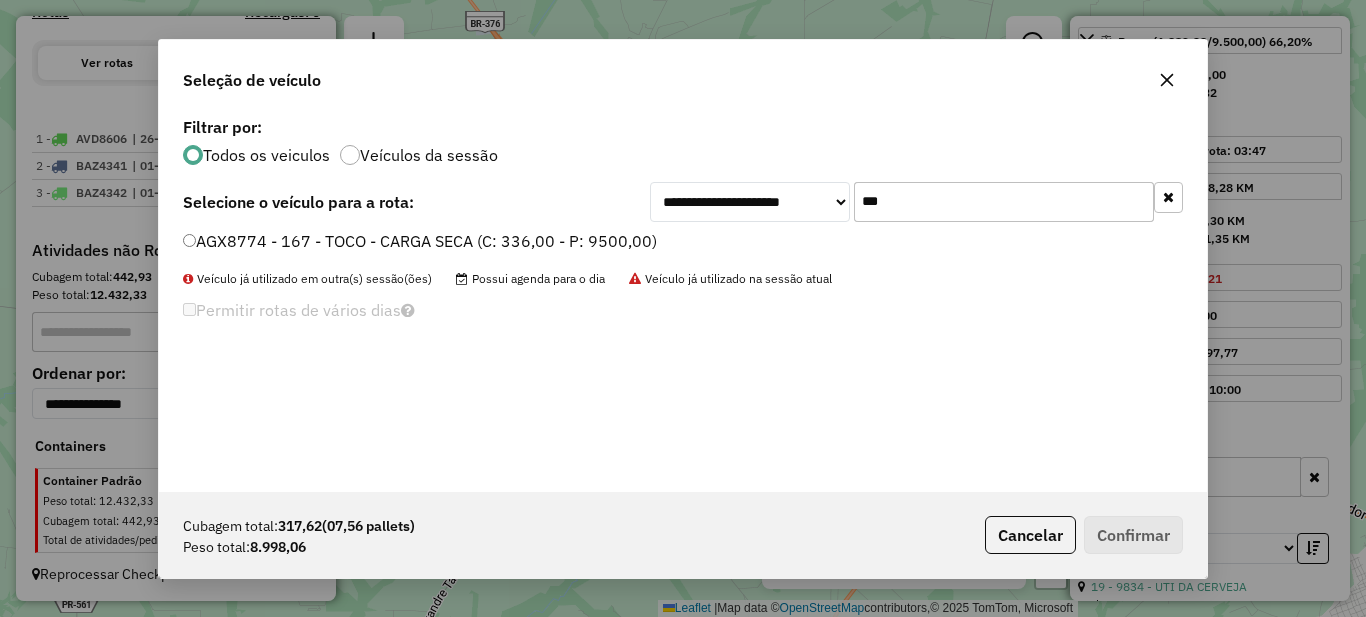type on "***" 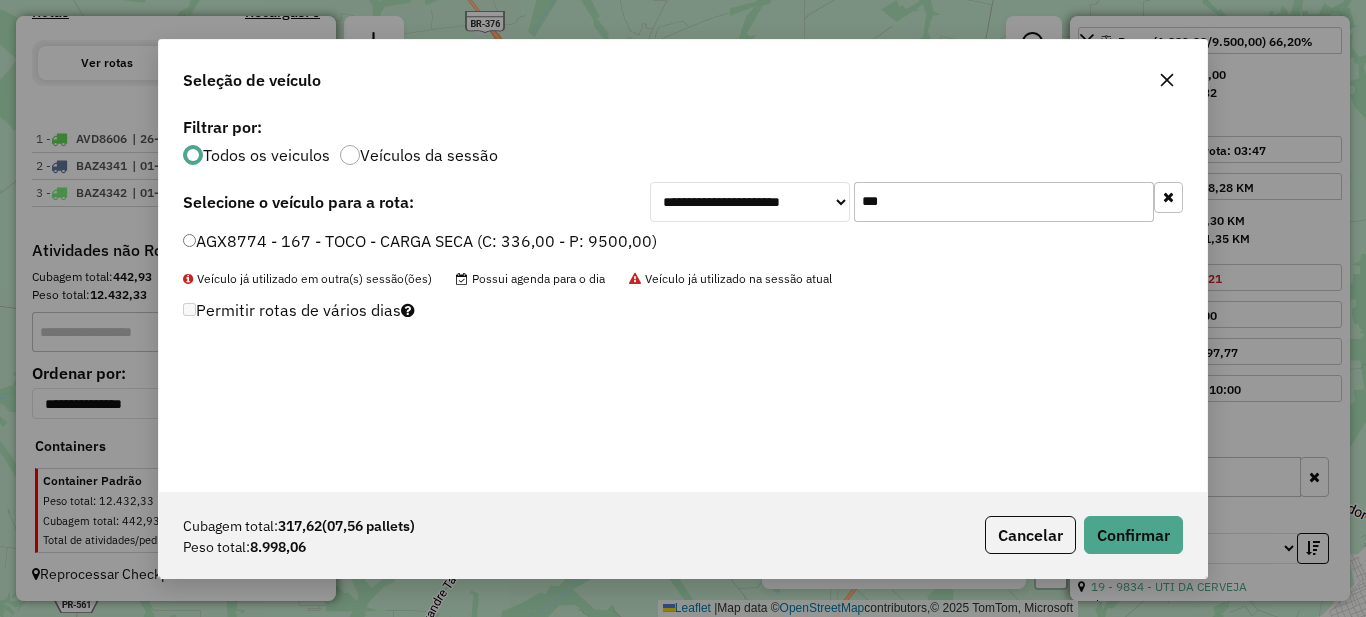 click on "Cubagem total:  [CUBAGE]   ([PALLETS] pallets)  Peso total: [WEIGHT]  Cancelar   Confirmar" 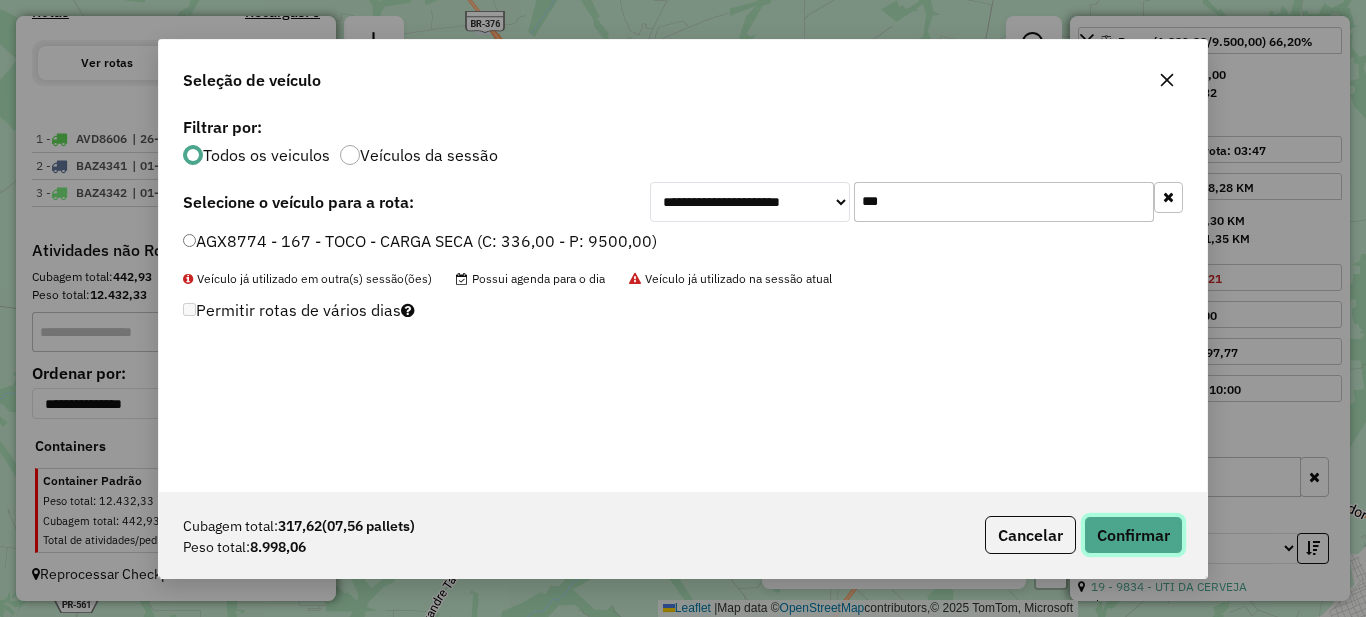 click on "Confirmar" 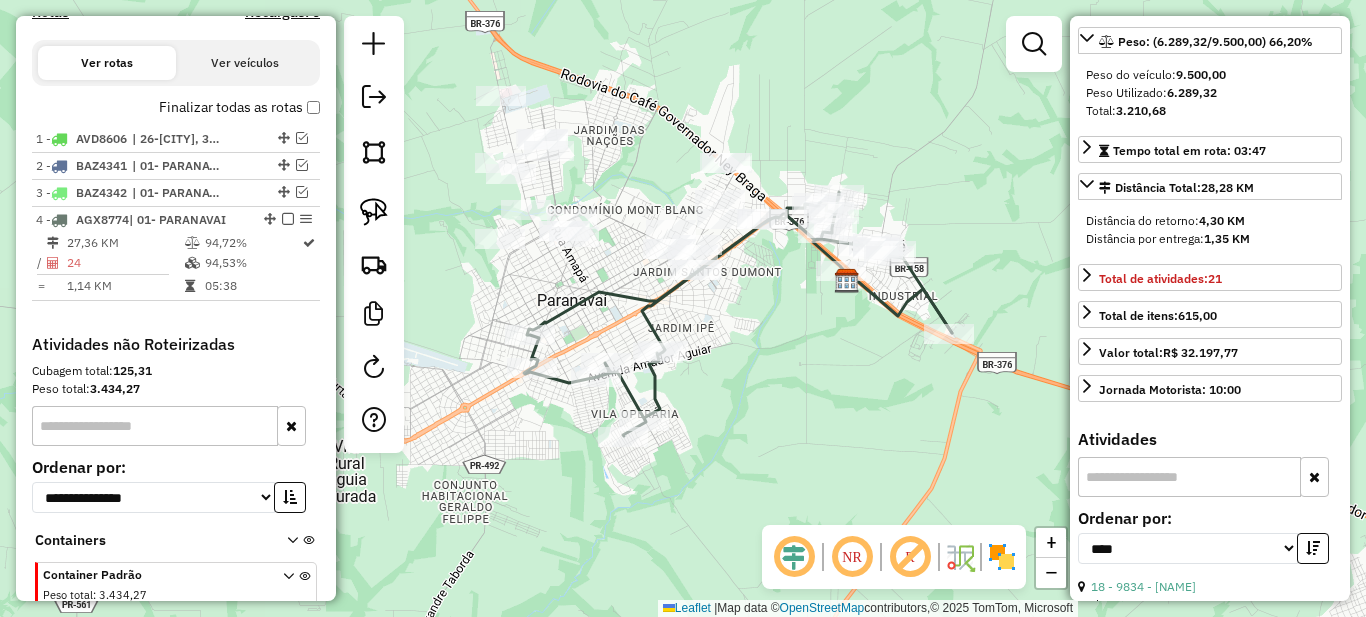 scroll, scrollTop: 783, scrollLeft: 0, axis: vertical 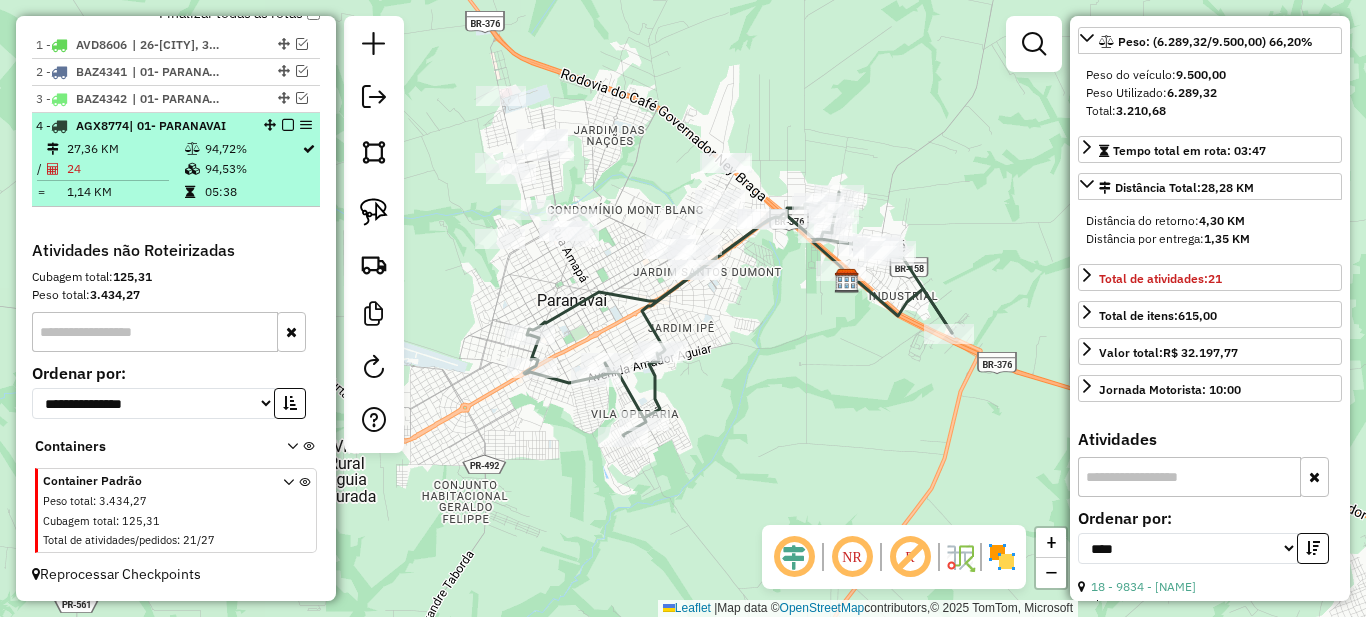 click on "94,53%" at bounding box center (252, 169) 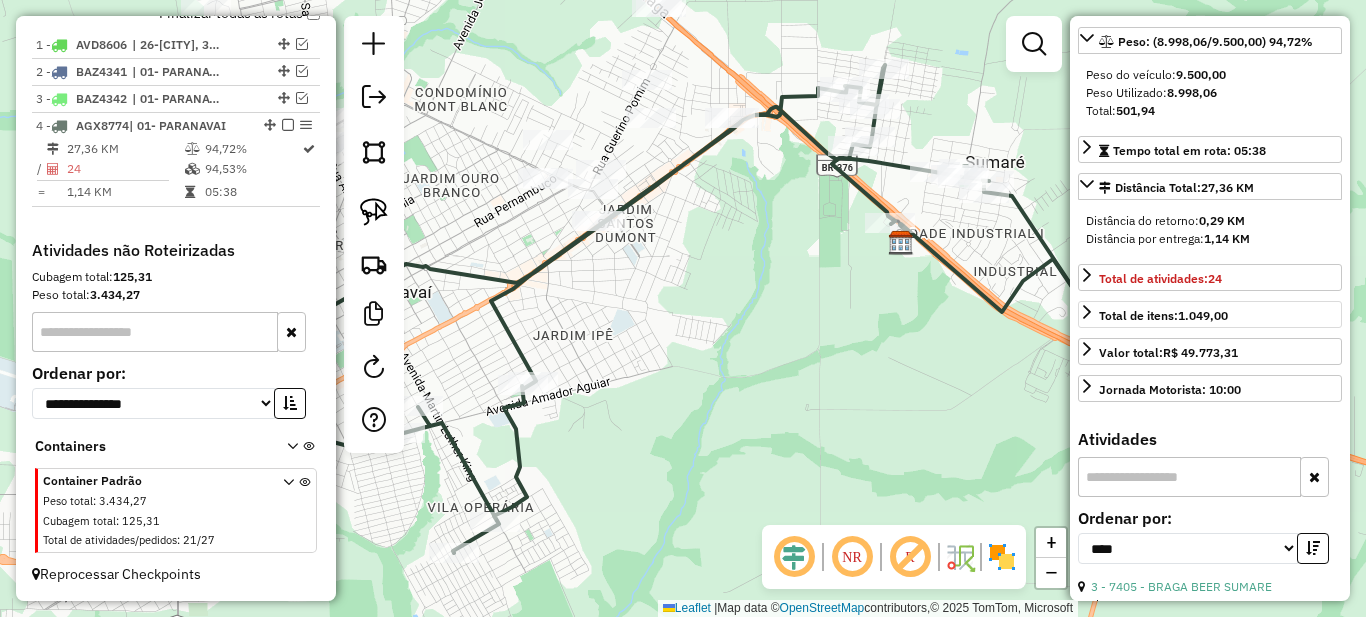 scroll, scrollTop: 0, scrollLeft: 0, axis: both 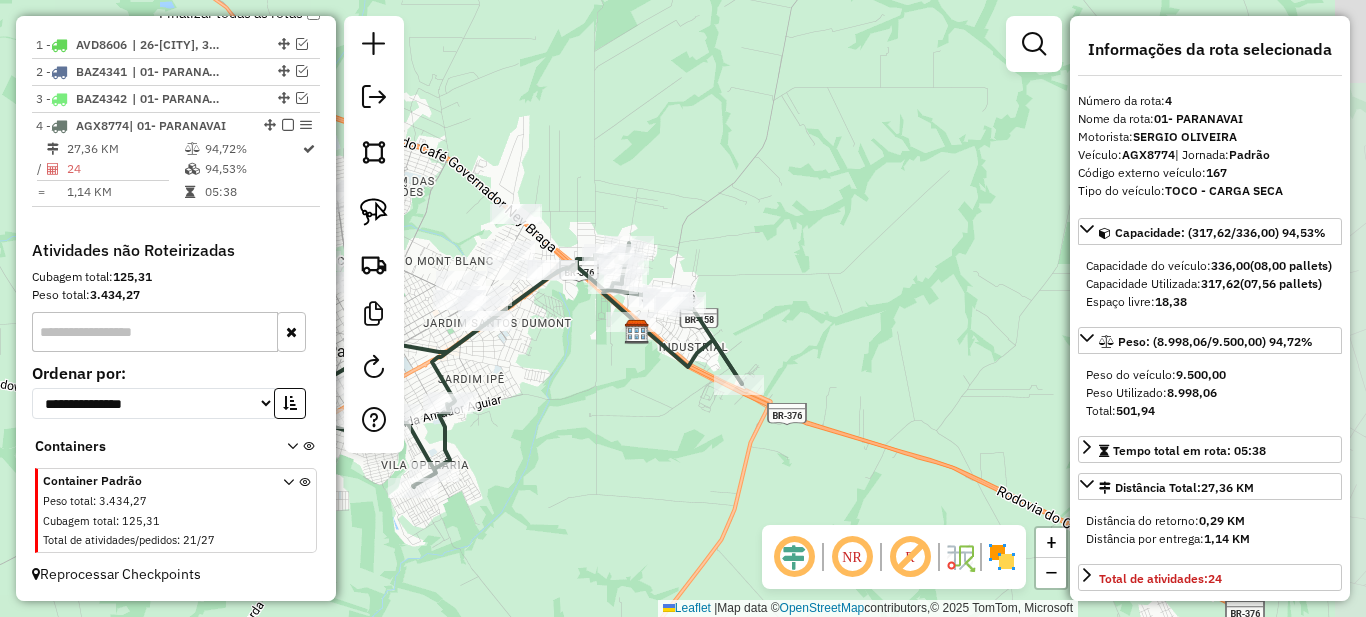 drag, startPoint x: 819, startPoint y: 378, endPoint x: 576, endPoint y: 441, distance: 251.03386 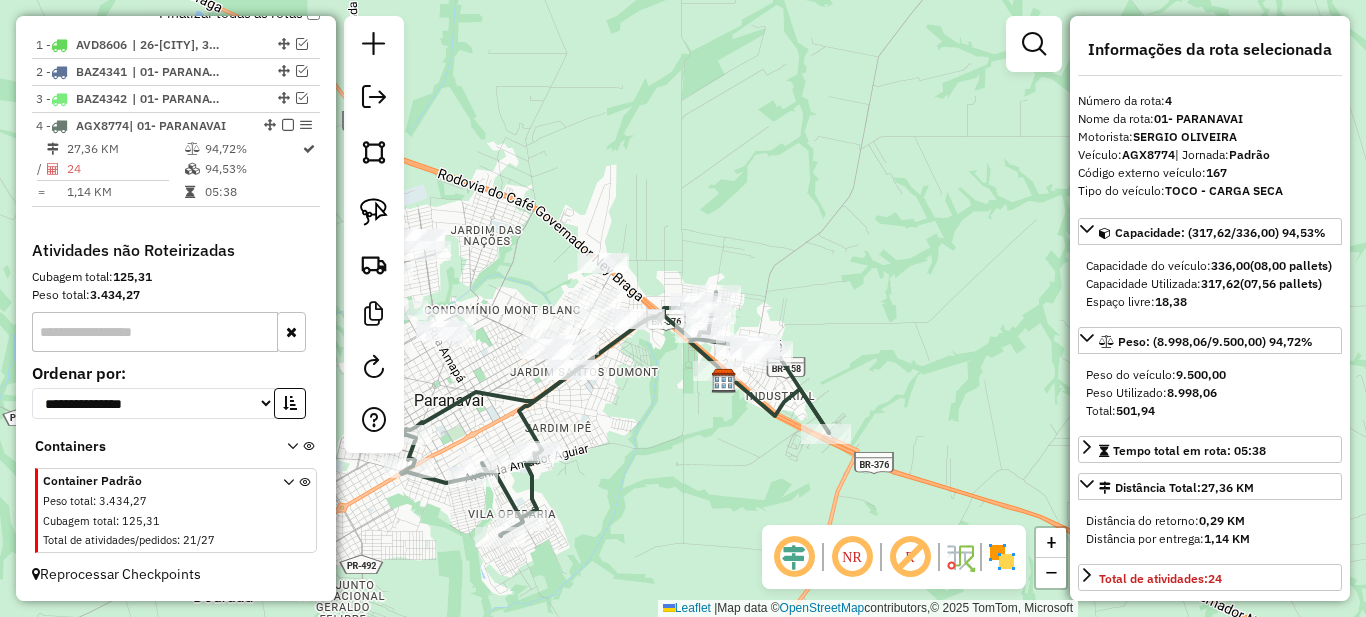 drag, startPoint x: 591, startPoint y: 376, endPoint x: 678, endPoint y: 425, distance: 99.849884 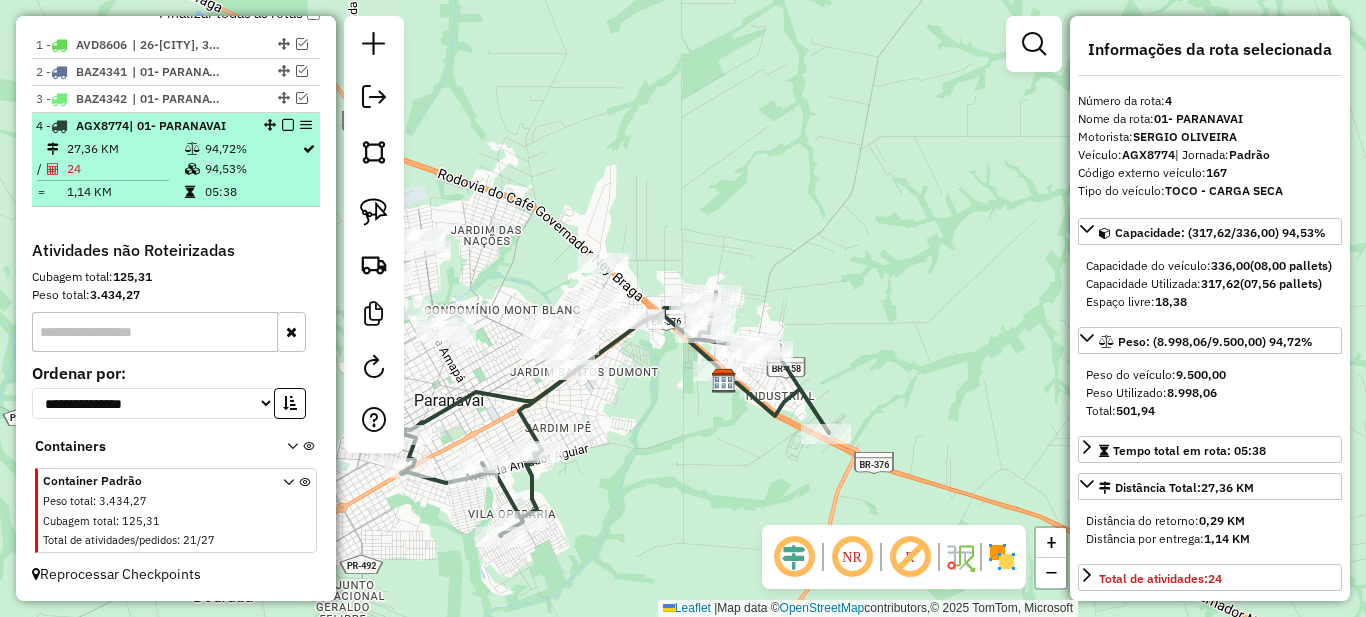 click on "94,72%" at bounding box center [252, 149] 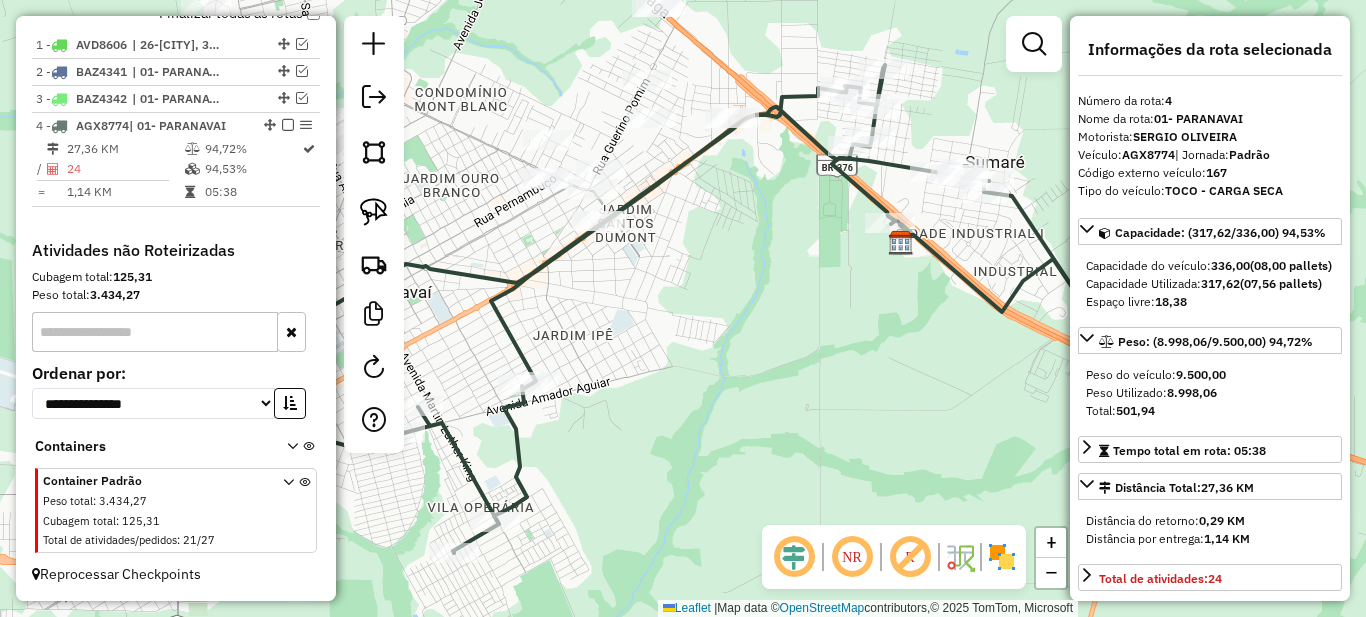 scroll, scrollTop: 200, scrollLeft: 0, axis: vertical 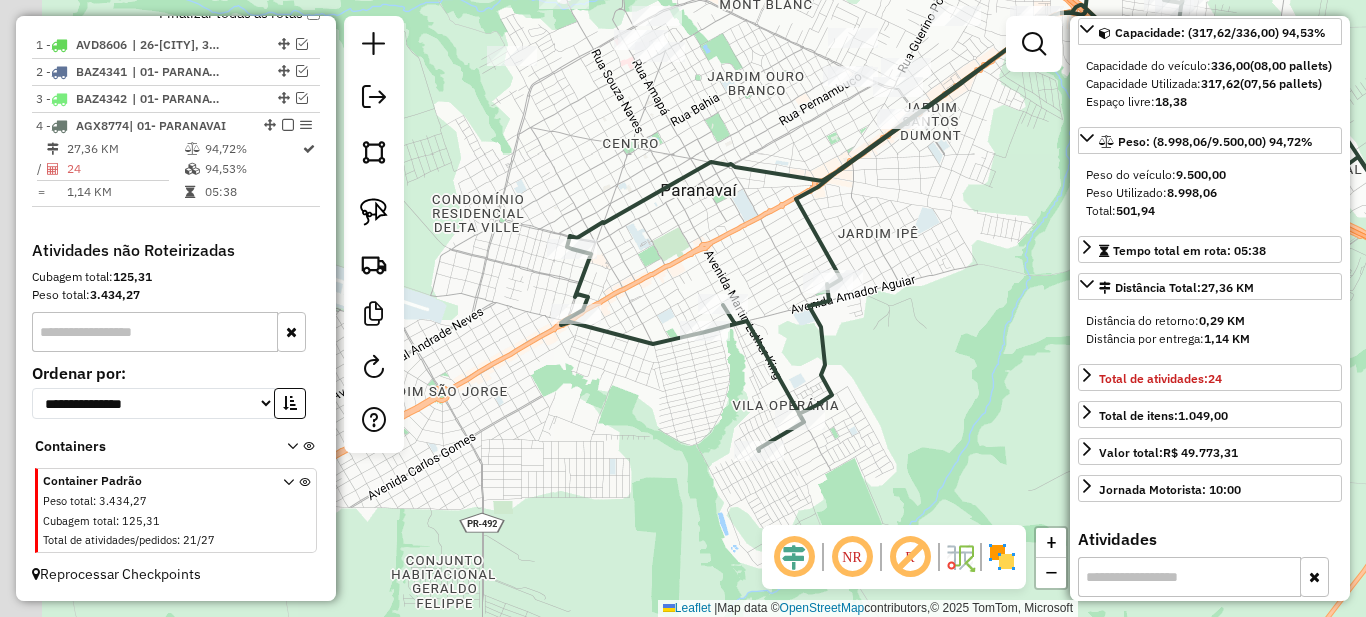 drag, startPoint x: 725, startPoint y: 258, endPoint x: 767, endPoint y: 208, distance: 65.29931 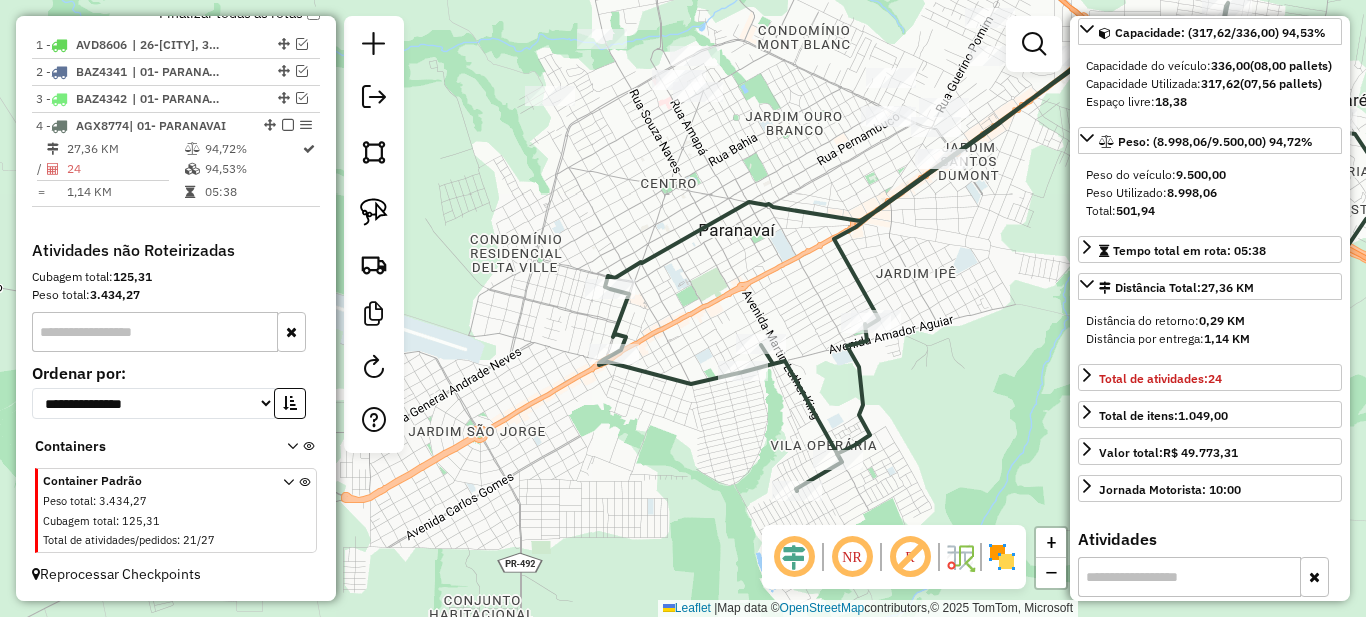 drag, startPoint x: 657, startPoint y: 259, endPoint x: 702, endPoint y: 301, distance: 61.554855 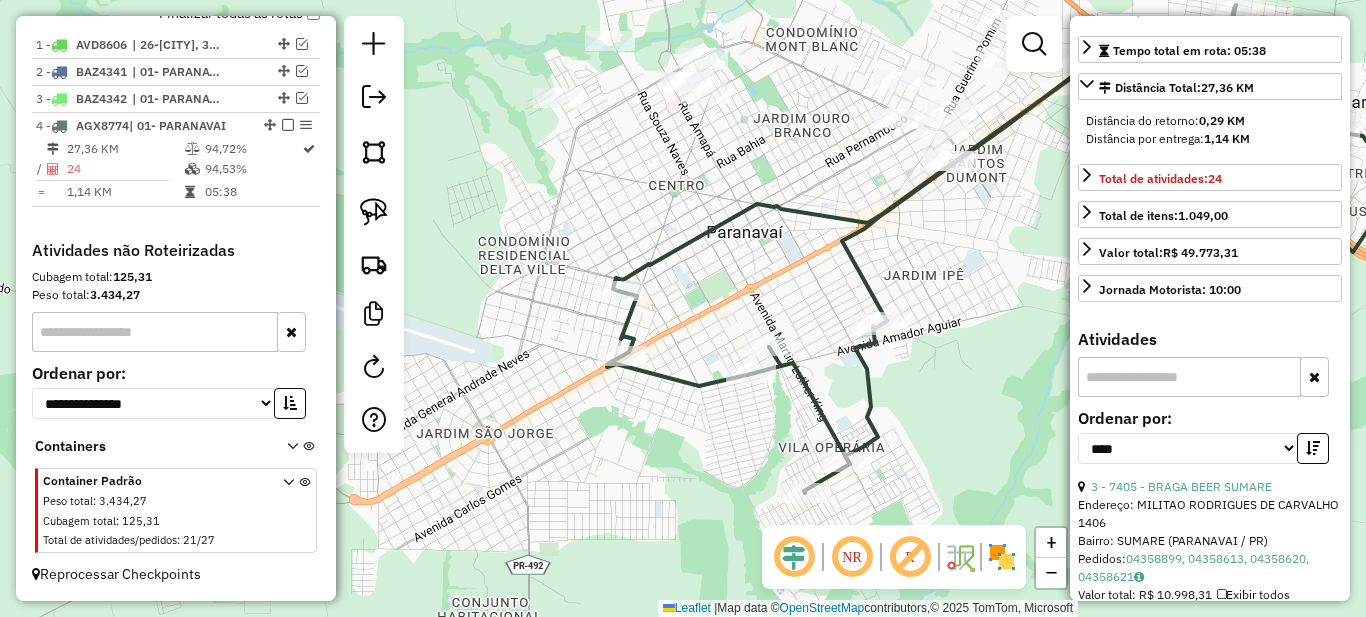 scroll, scrollTop: 500, scrollLeft: 0, axis: vertical 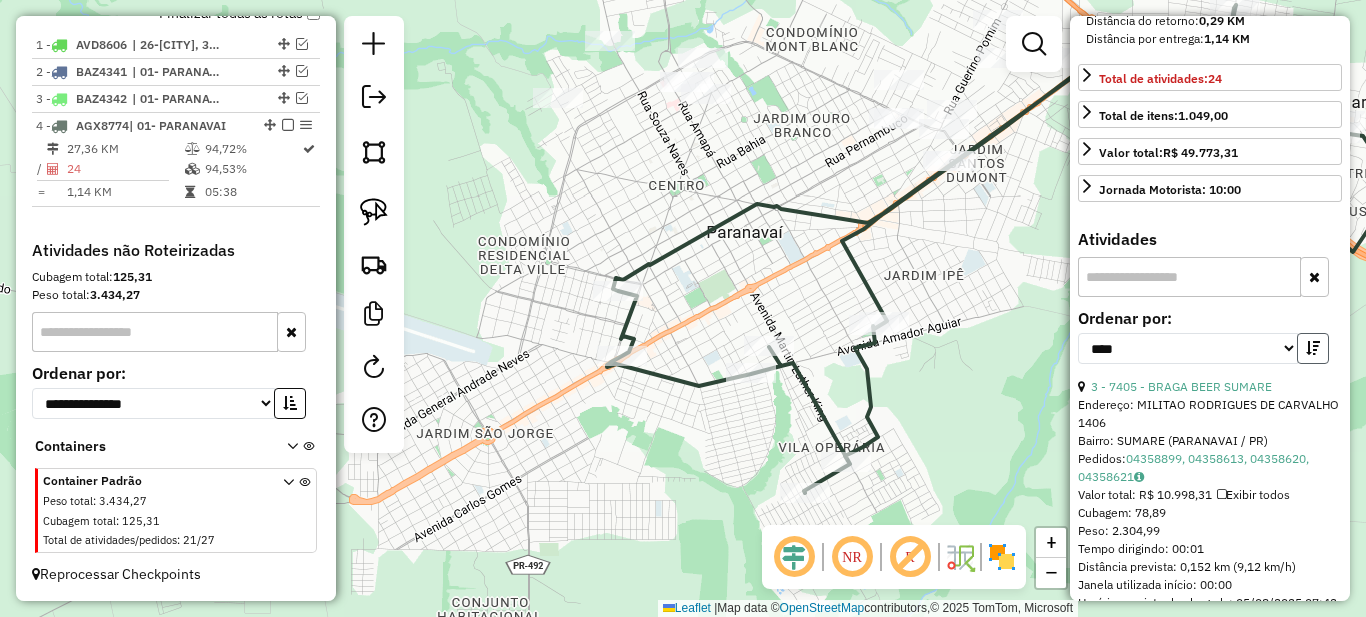 click at bounding box center [1313, 348] 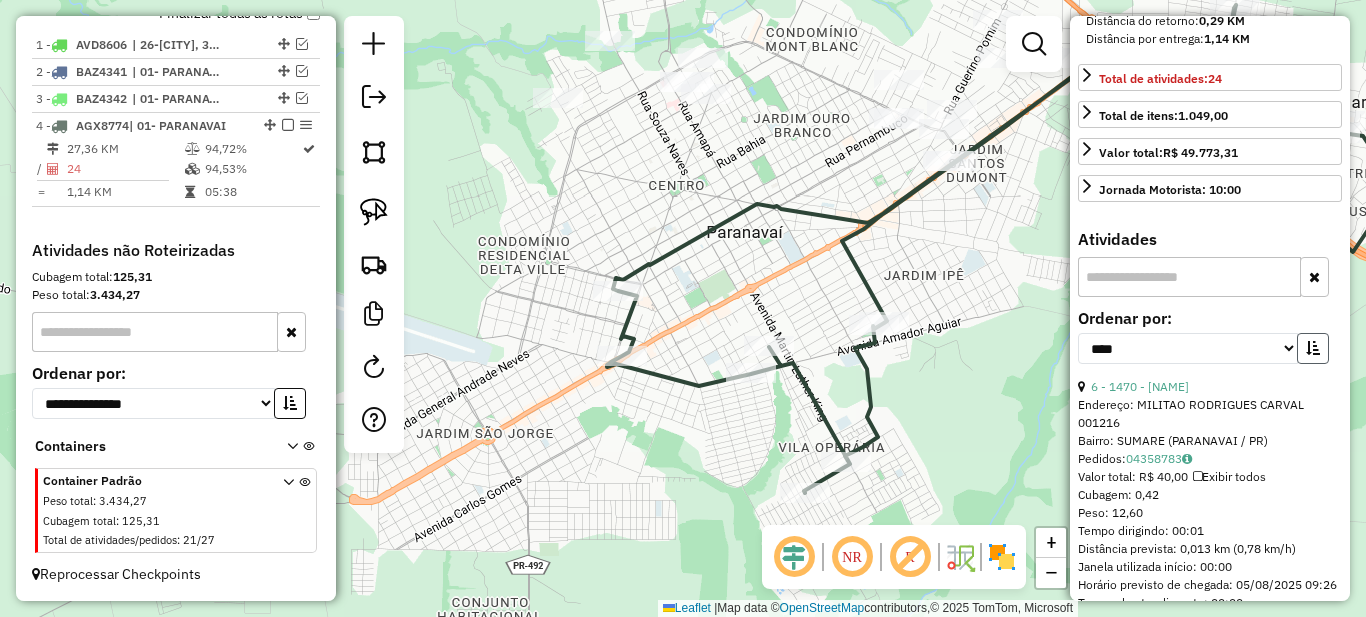 click at bounding box center [1313, 348] 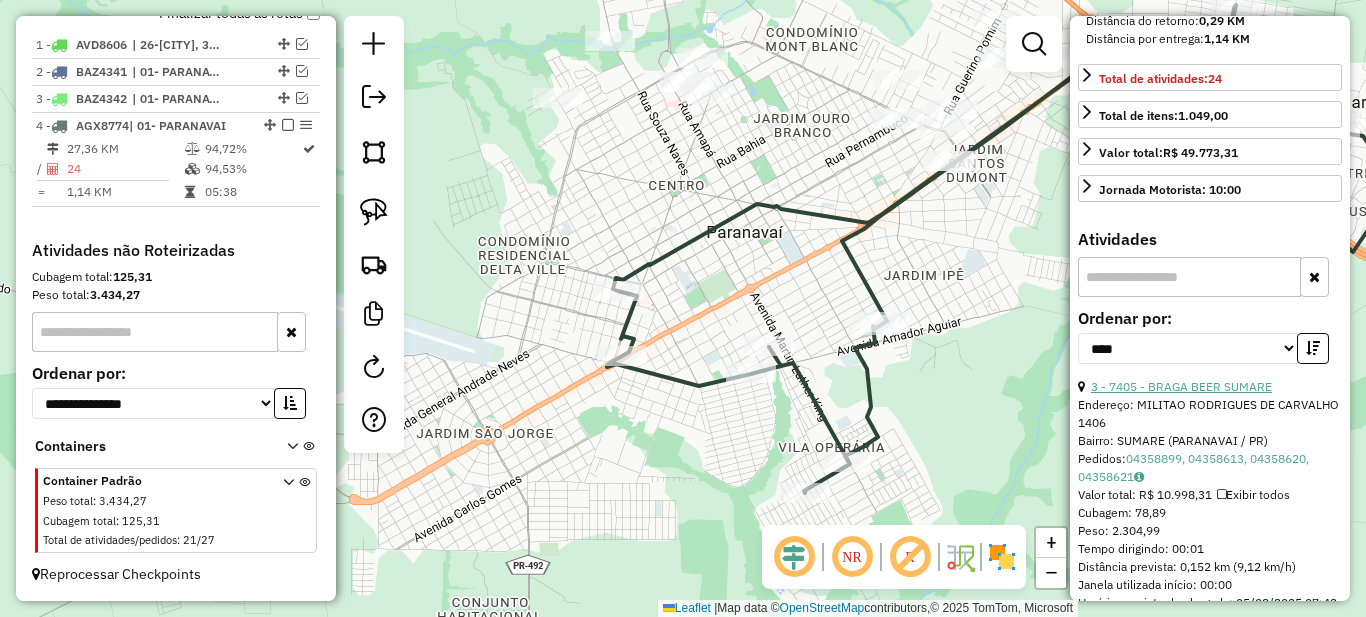 click on "3 - 7405 - BRAGA BEER SUMARE" at bounding box center [1181, 386] 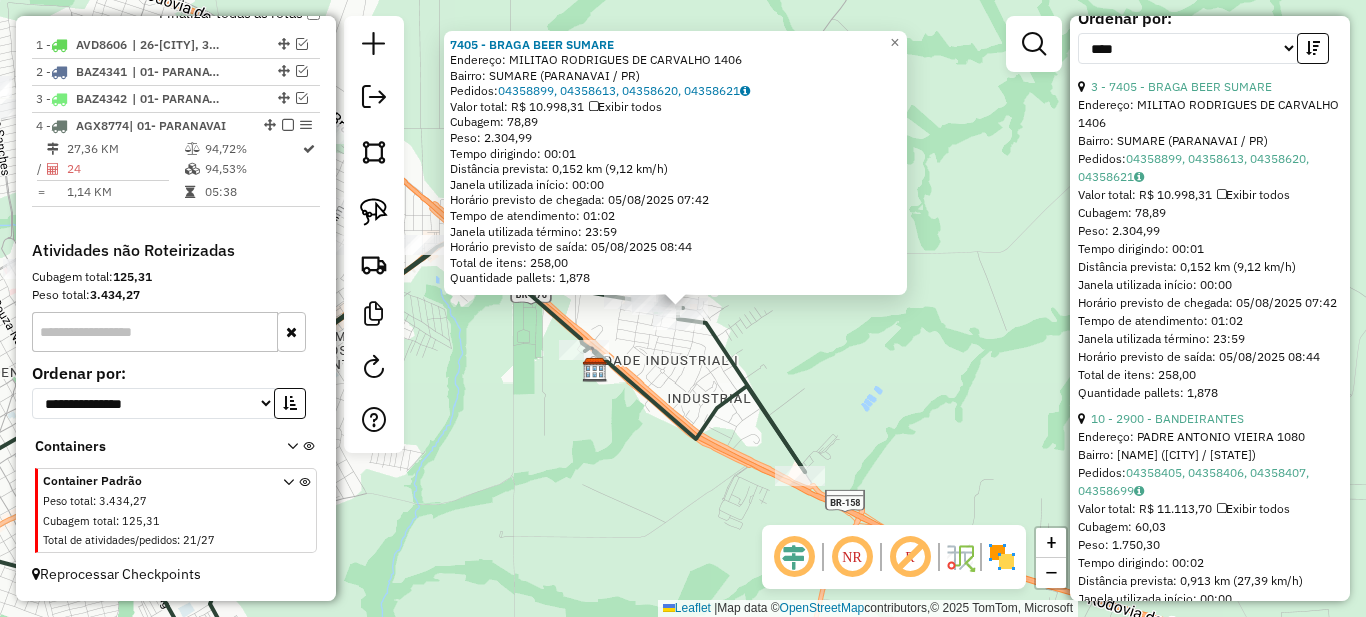 scroll, scrollTop: 900, scrollLeft: 0, axis: vertical 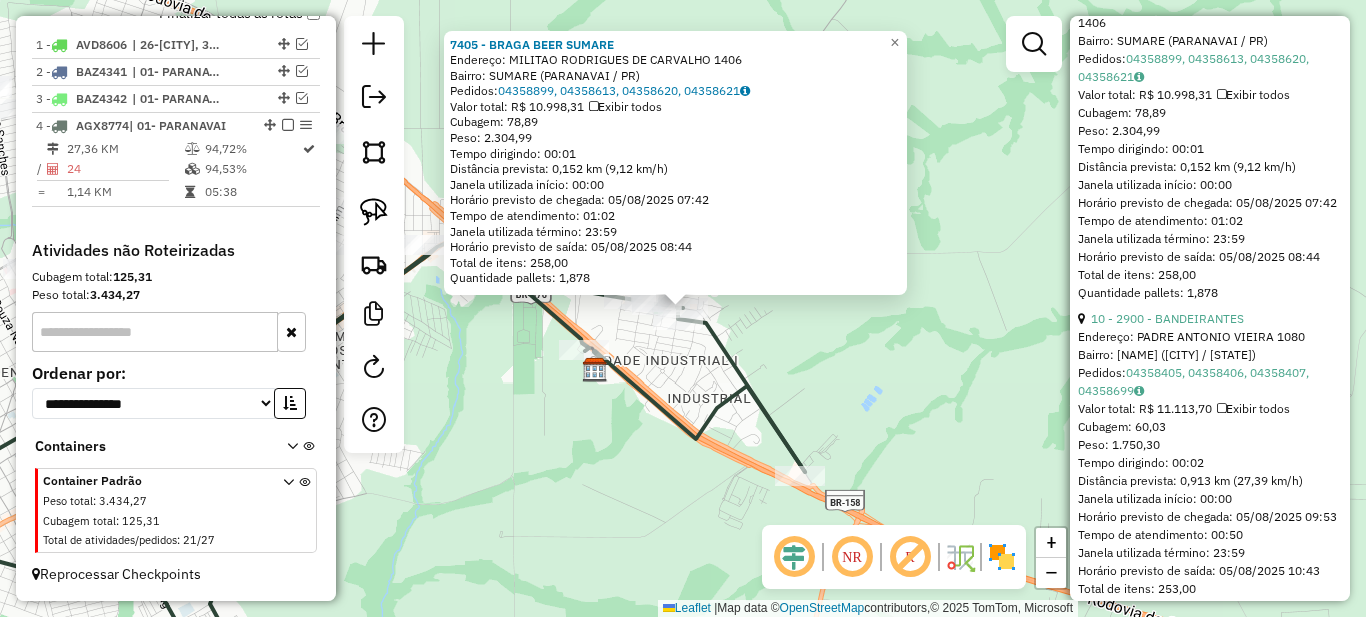 drag, startPoint x: 523, startPoint y: 443, endPoint x: 907, endPoint y: 360, distance: 392.86768 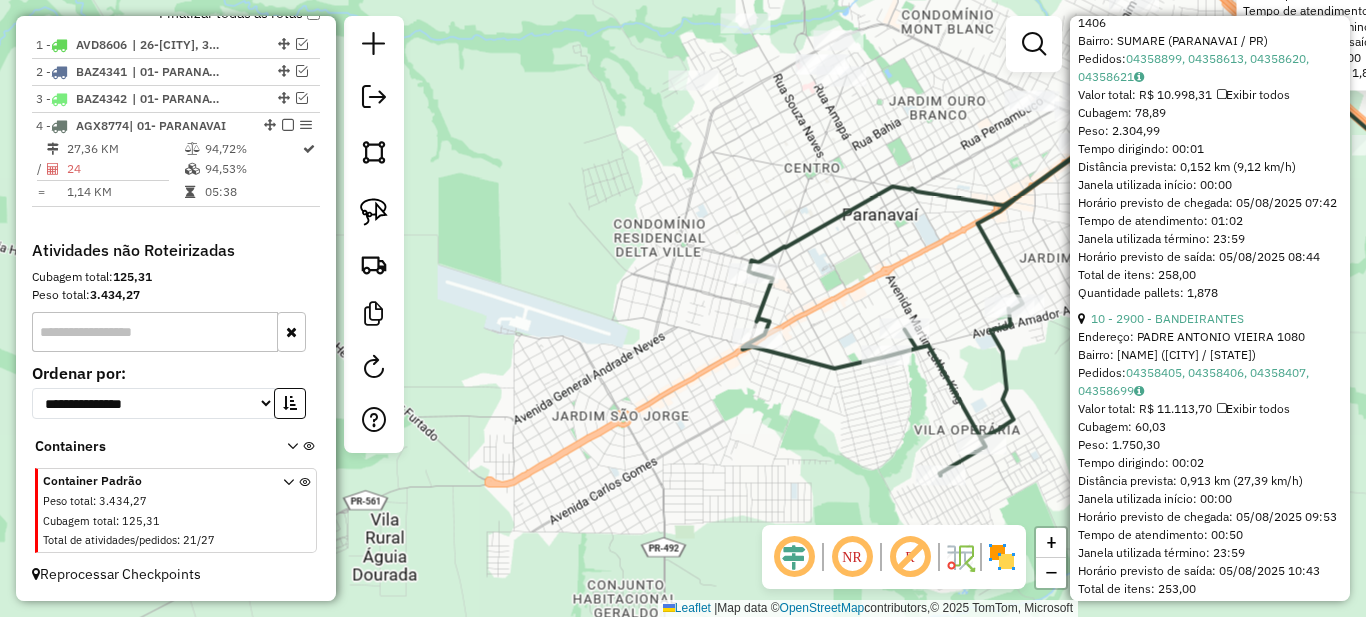 drag, startPoint x: 743, startPoint y: 401, endPoint x: 703, endPoint y: 401, distance: 40 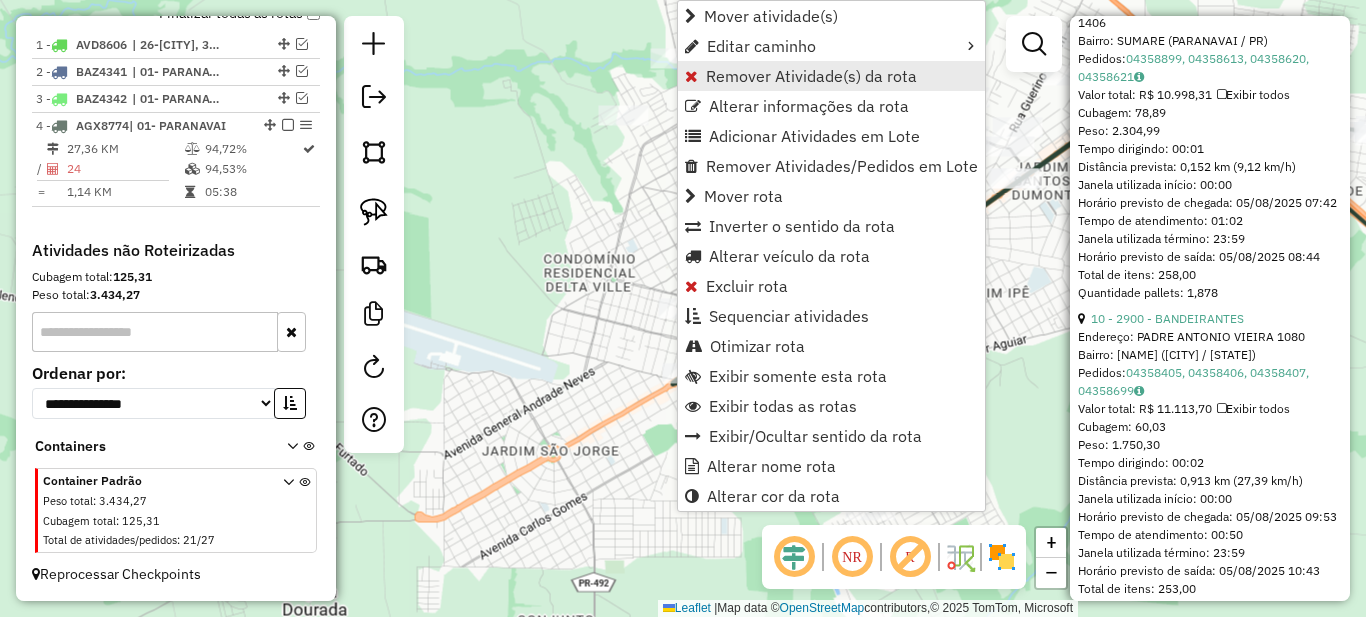 click on "Remover Atividade(s) da rota" at bounding box center [811, 76] 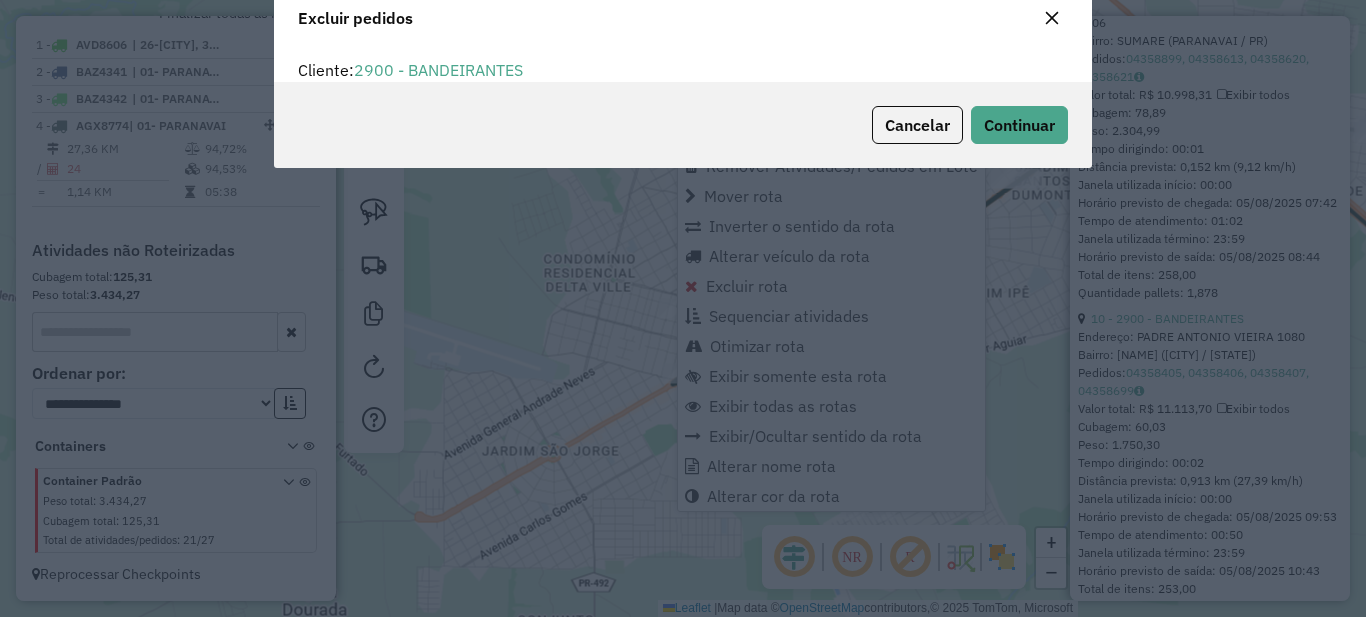 scroll, scrollTop: 12, scrollLeft: 6, axis: both 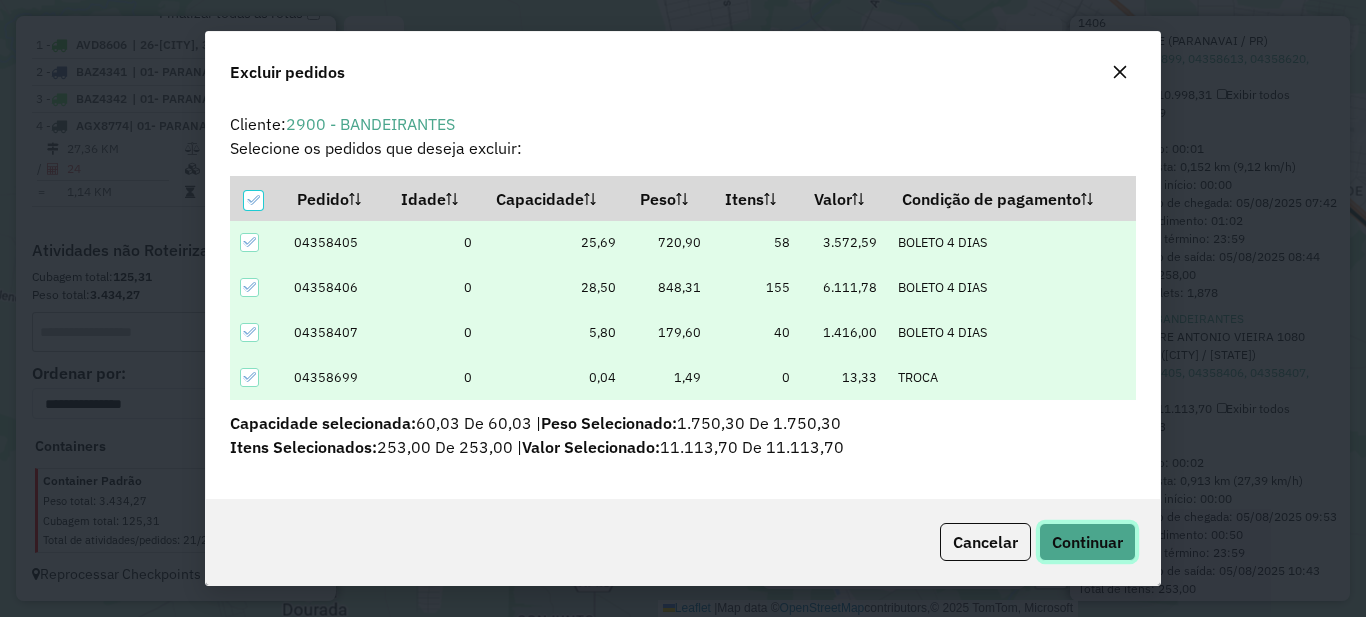 click on "Continuar" 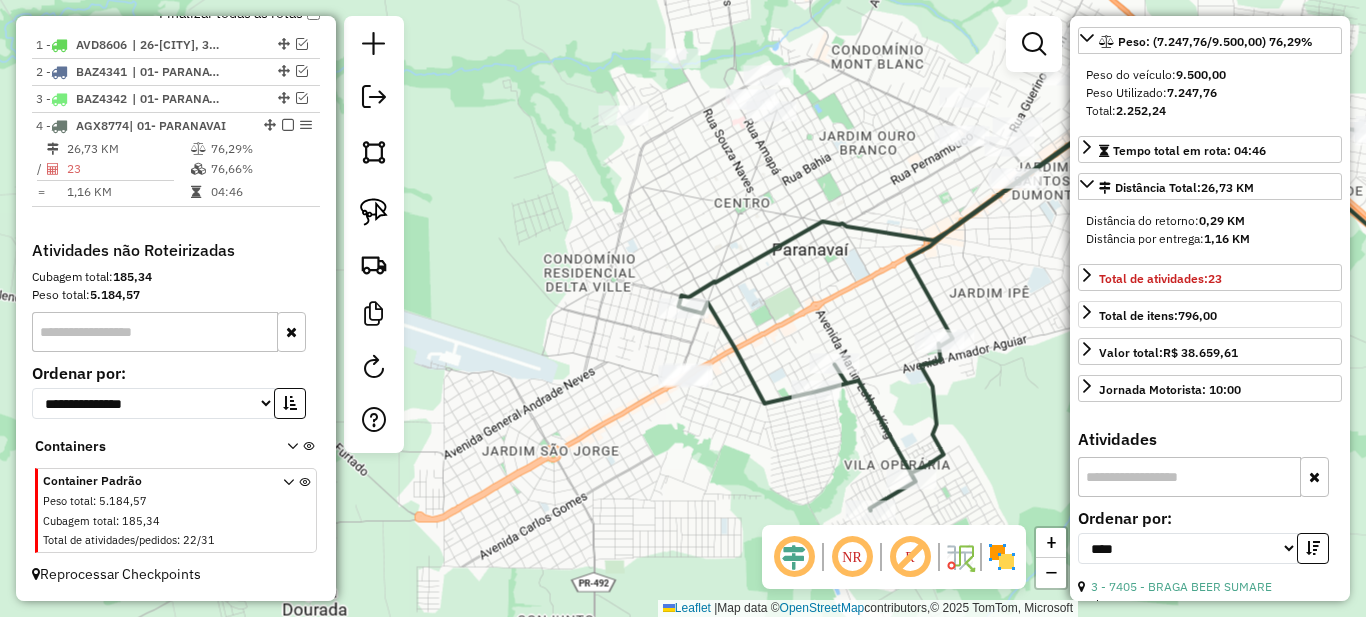 scroll, scrollTop: 700, scrollLeft: 0, axis: vertical 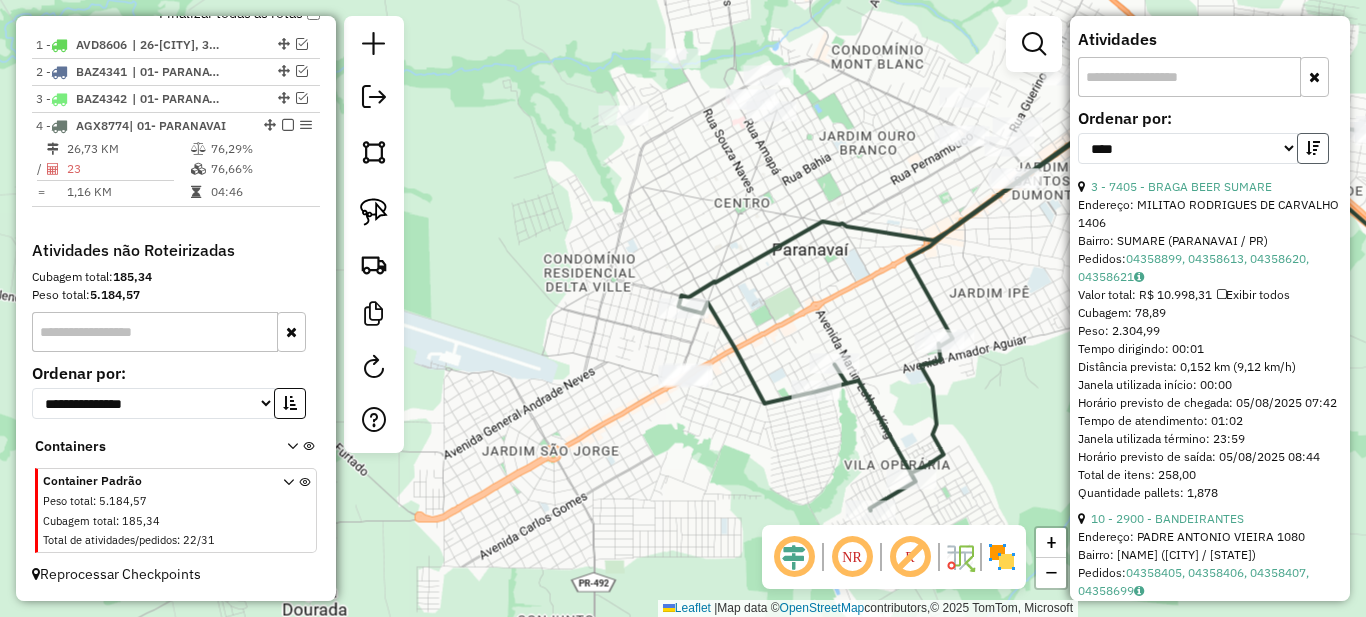 click at bounding box center (1313, 148) 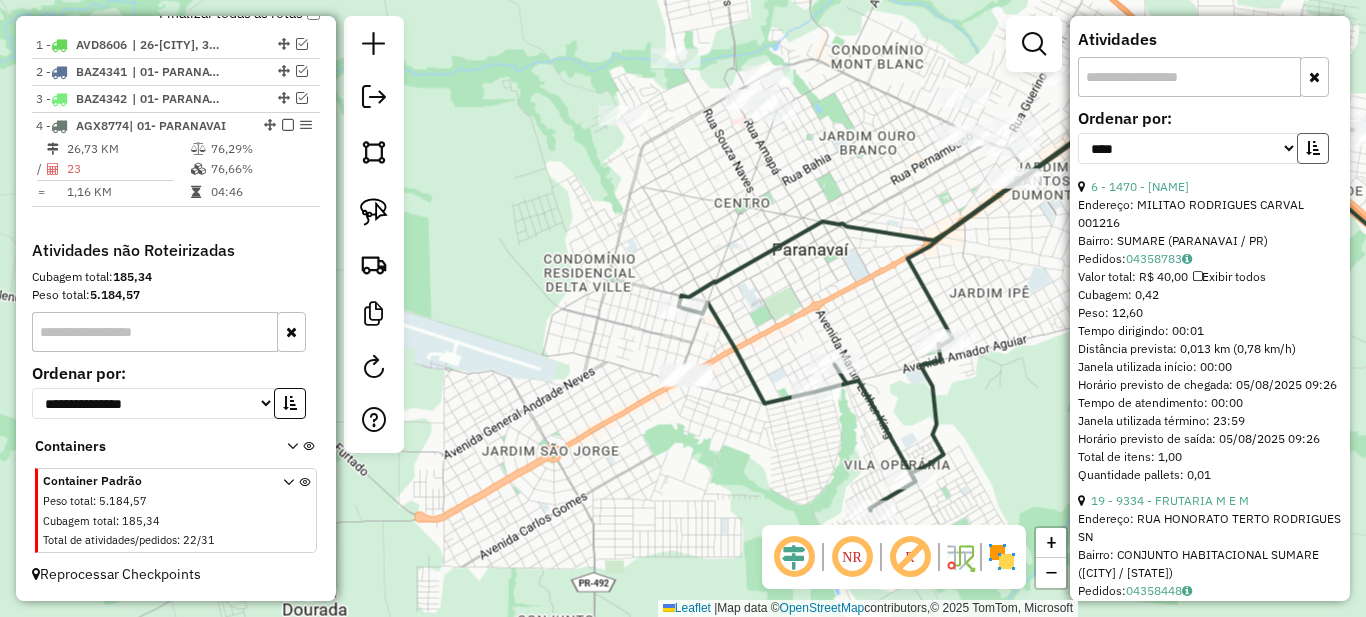click at bounding box center (1313, 148) 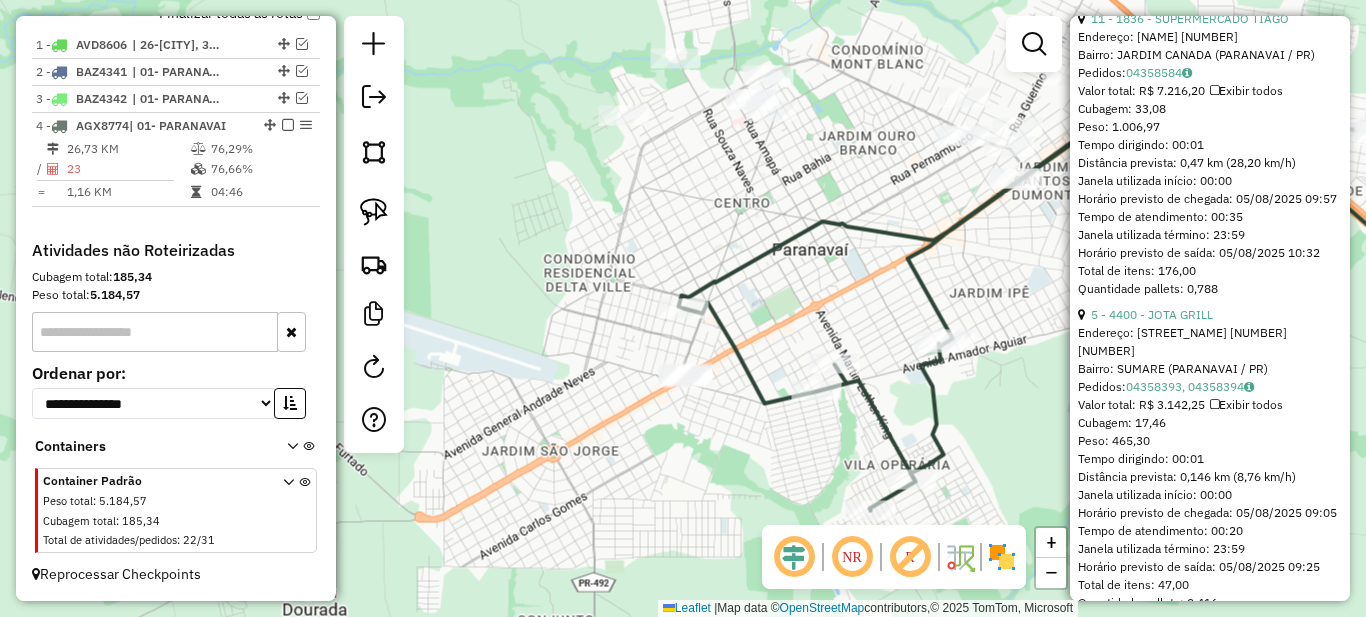 scroll, scrollTop: 1000, scrollLeft: 0, axis: vertical 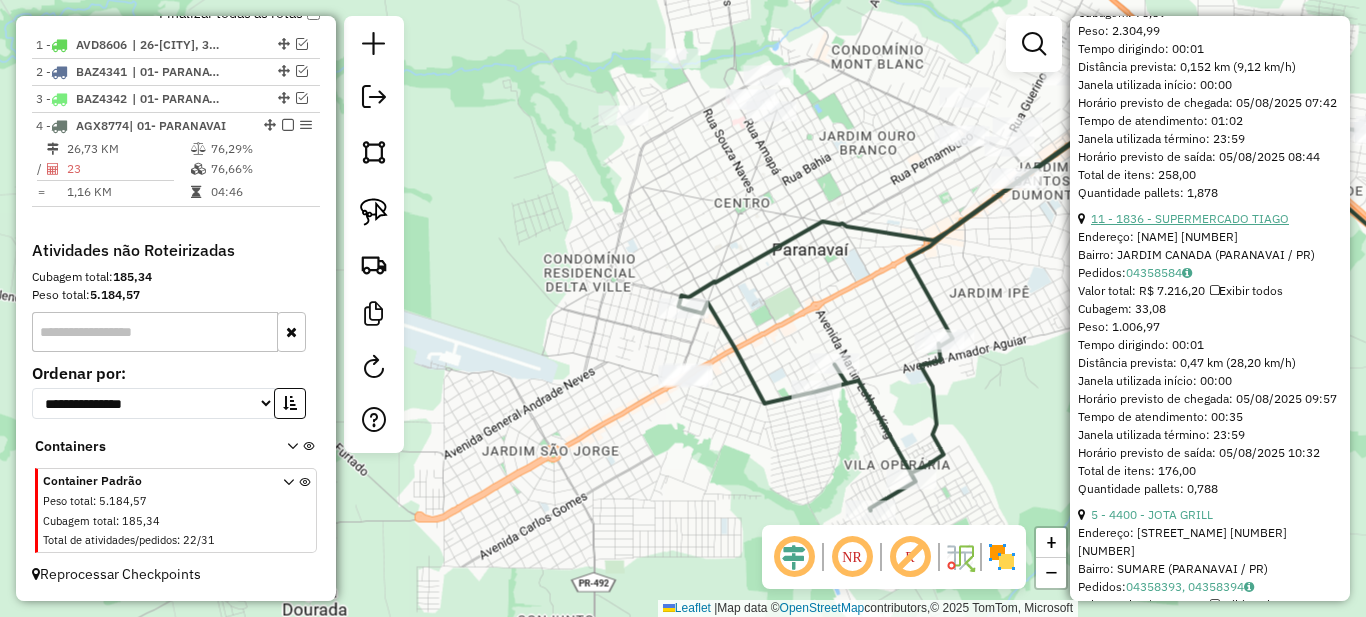 click on "11 - 1836 - SUPERMERCADO TIAGO" at bounding box center (1190, 218) 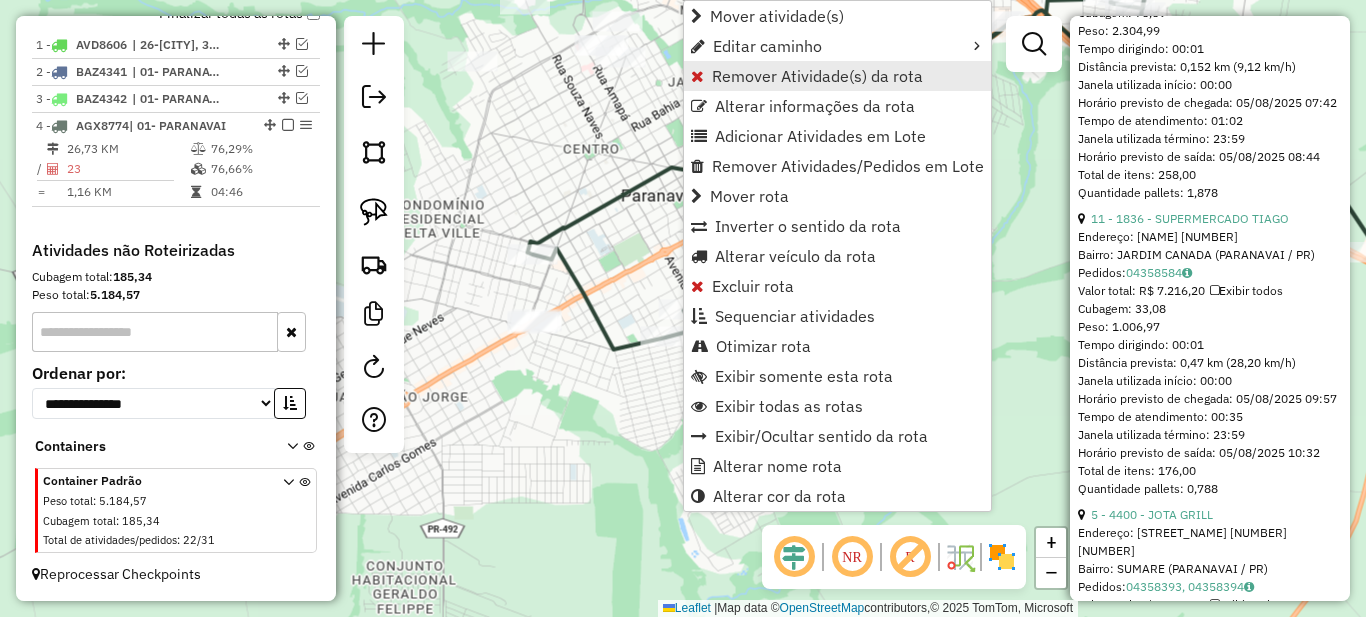 click on "Remover Atividade(s) da rota" at bounding box center (817, 76) 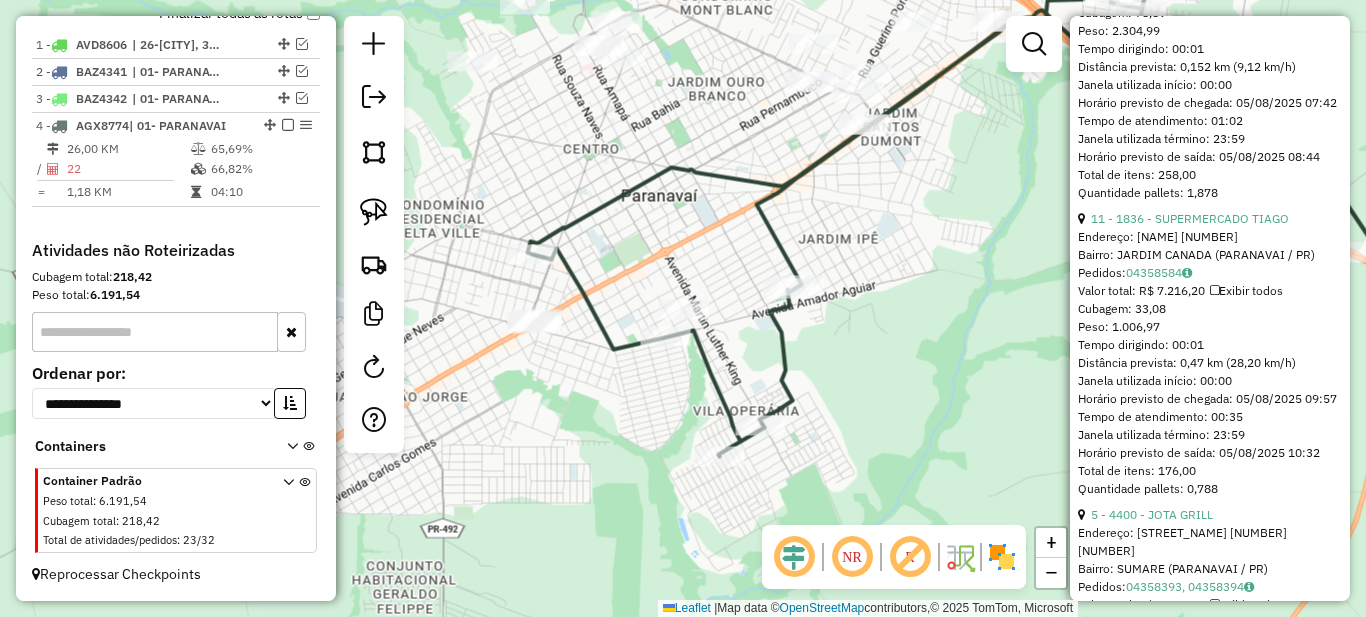drag, startPoint x: 935, startPoint y: 204, endPoint x: 669, endPoint y: 327, distance: 293.06143 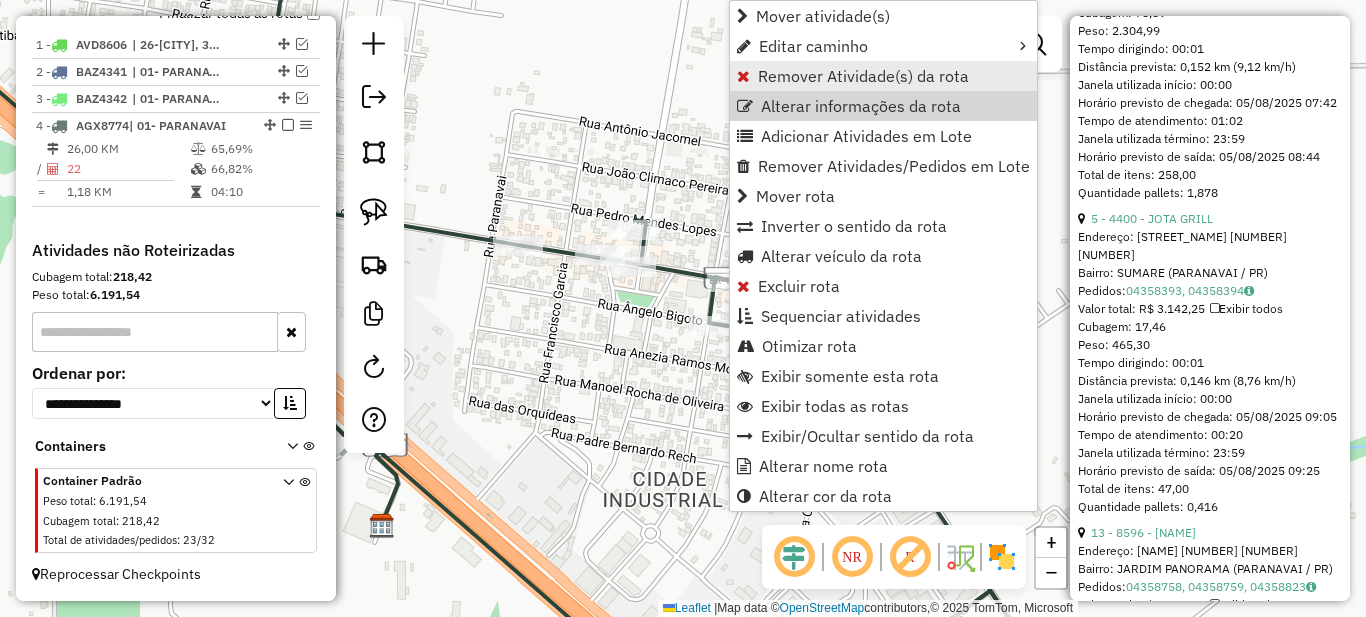 click on "Remover Atividade(s) da rota" at bounding box center (863, 76) 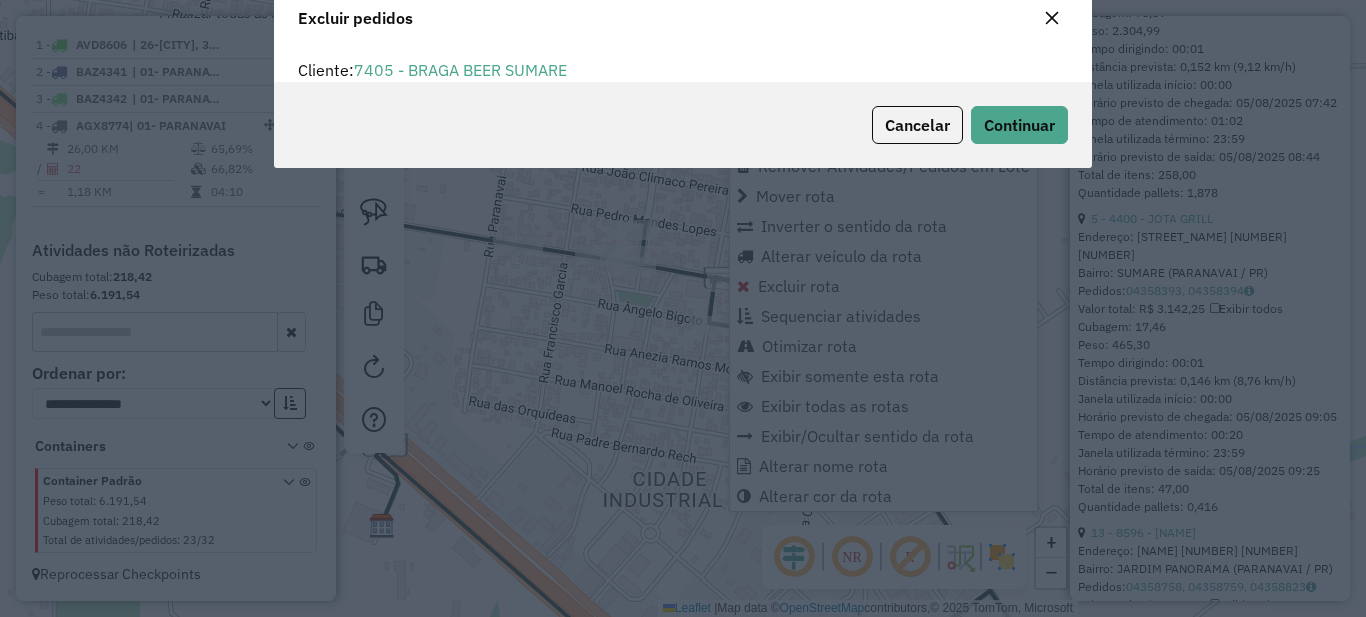 scroll, scrollTop: 12, scrollLeft: 6, axis: both 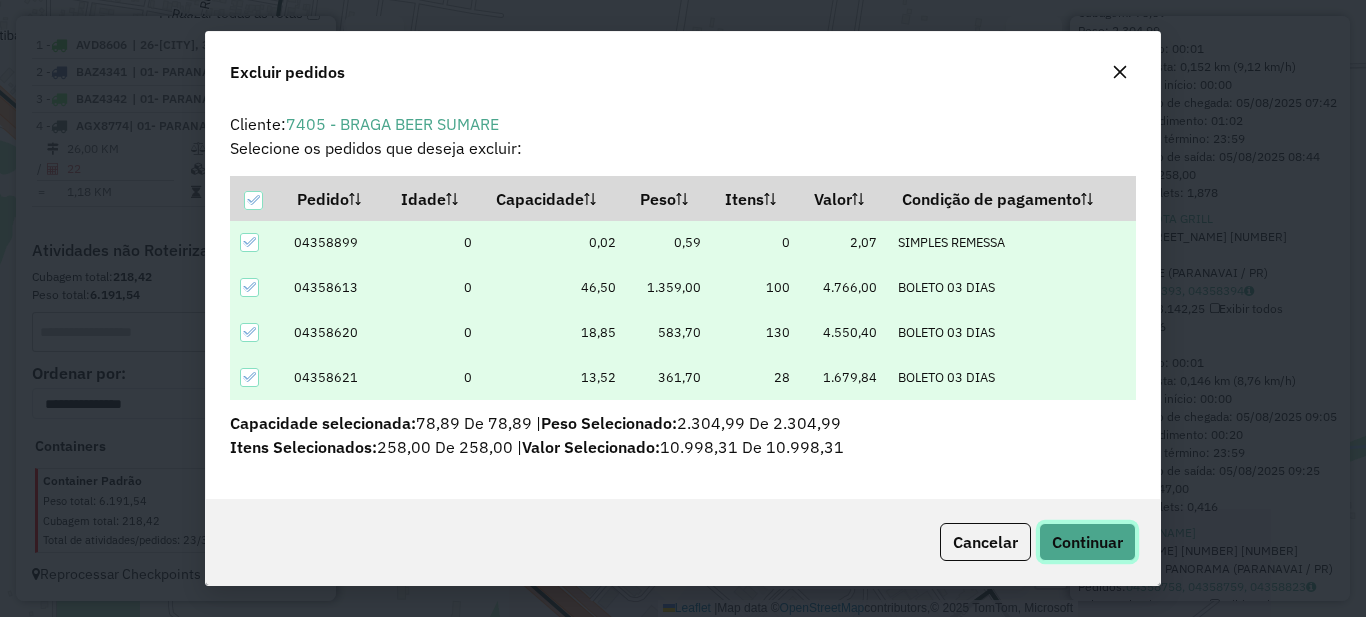 click on "Continuar" 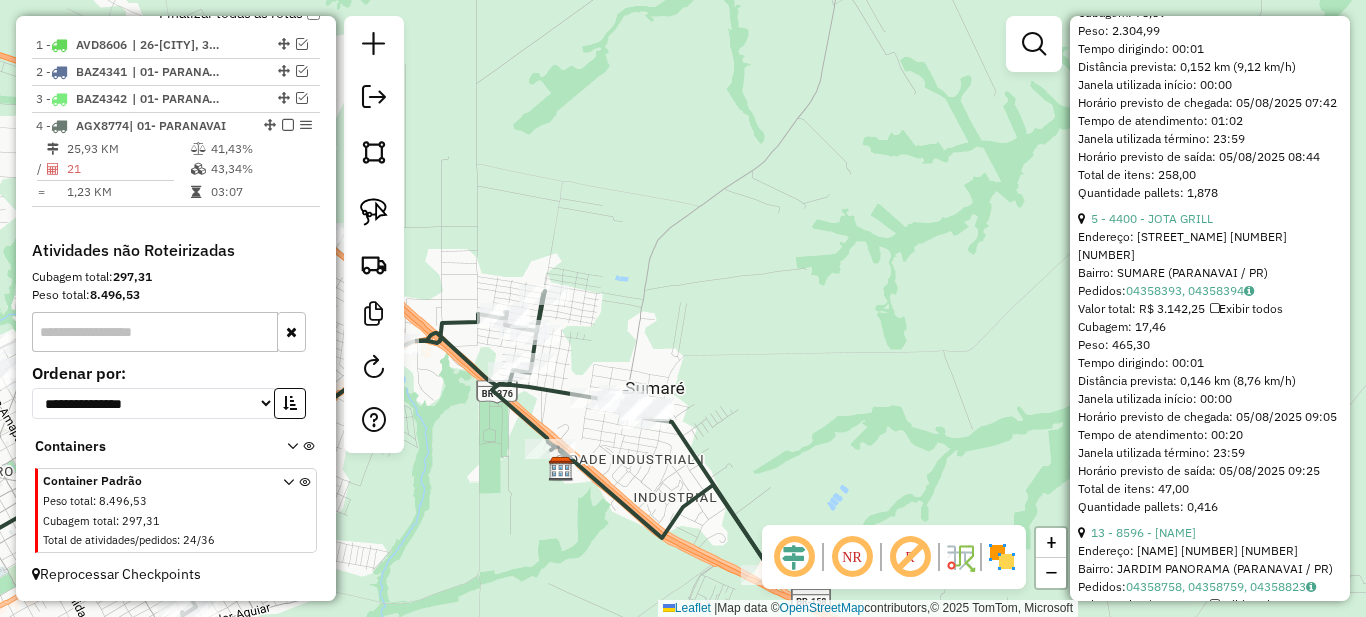 drag, startPoint x: 659, startPoint y: 498, endPoint x: 778, endPoint y: 445, distance: 130.26895 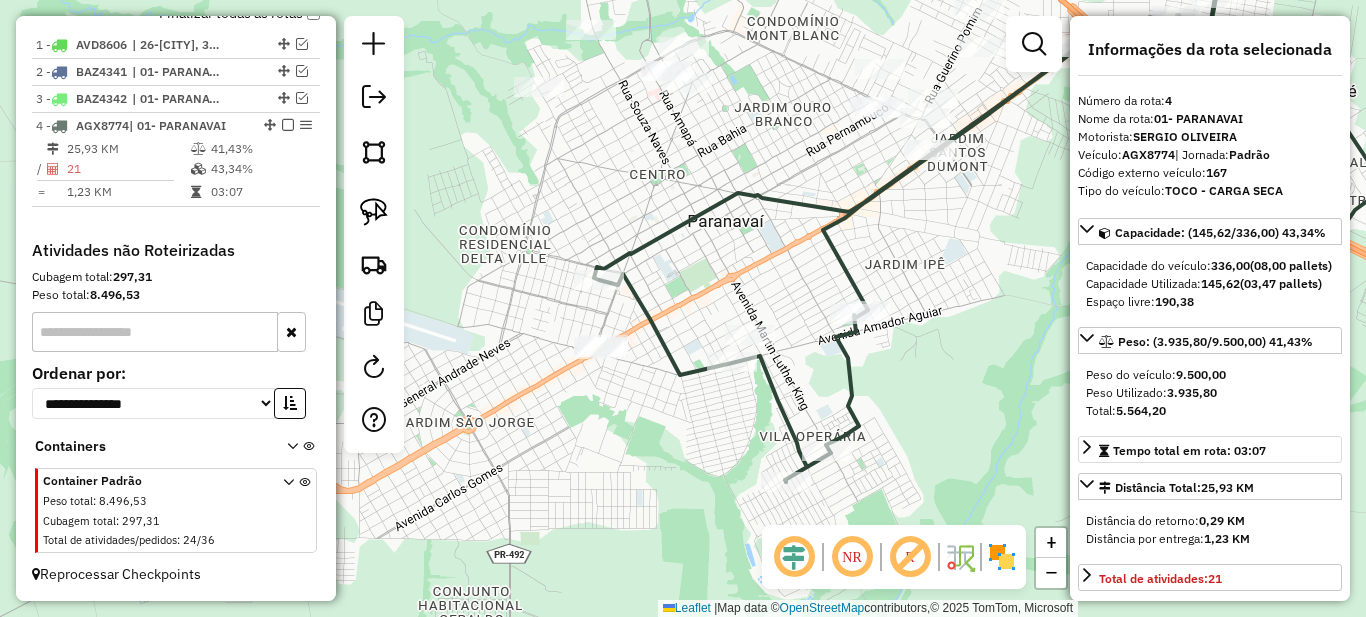 scroll, scrollTop: 200, scrollLeft: 0, axis: vertical 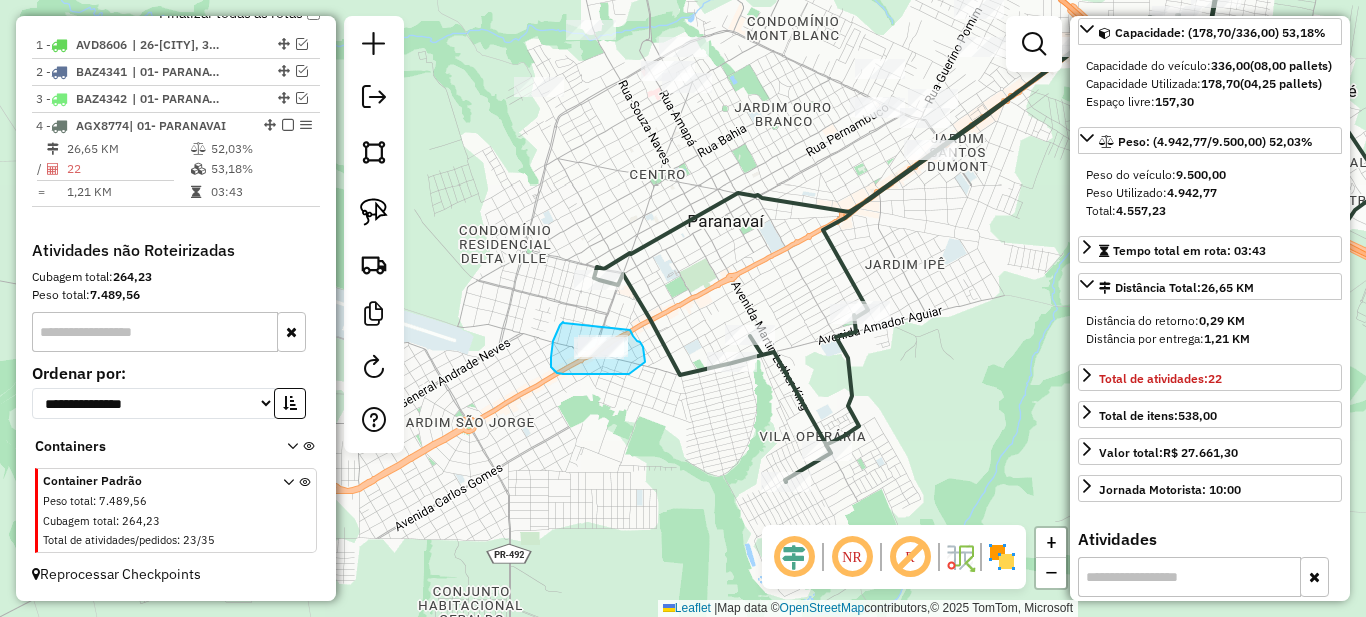 drag, startPoint x: 560, startPoint y: 325, endPoint x: 630, endPoint y: 330, distance: 70.178345 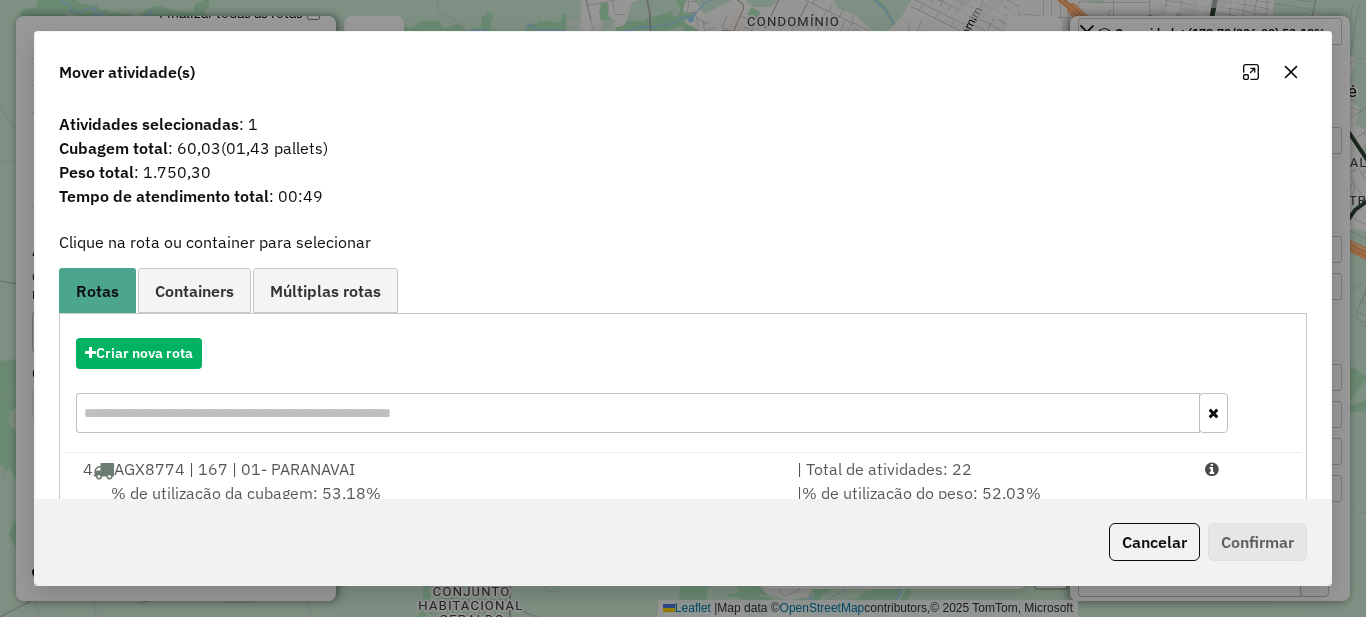 scroll, scrollTop: 70, scrollLeft: 0, axis: vertical 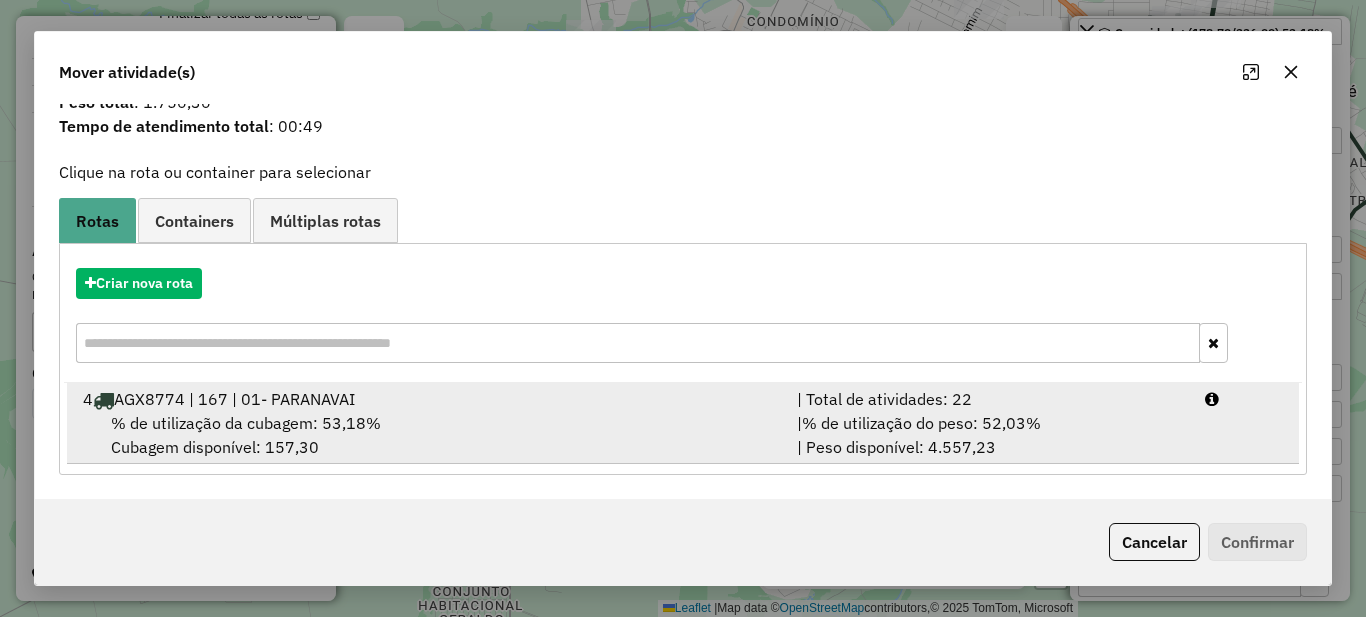 click on "% de utilização do peso: 52,03%" at bounding box center [921, 423] 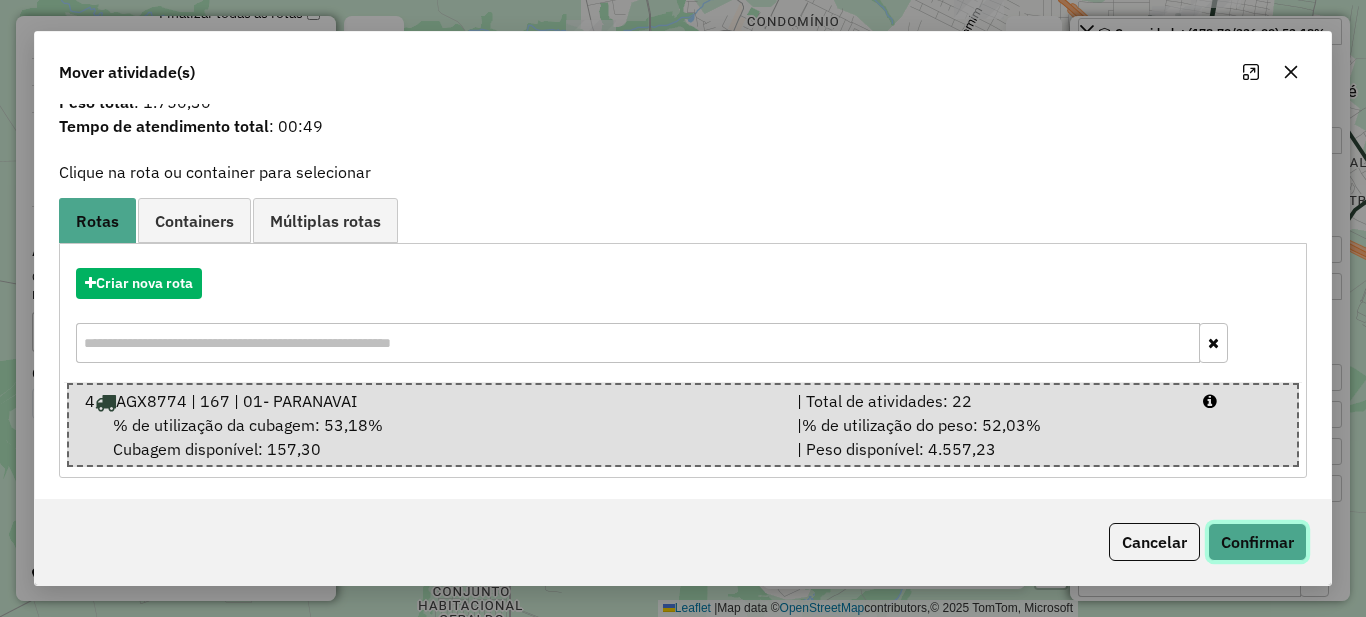 click on "Confirmar" 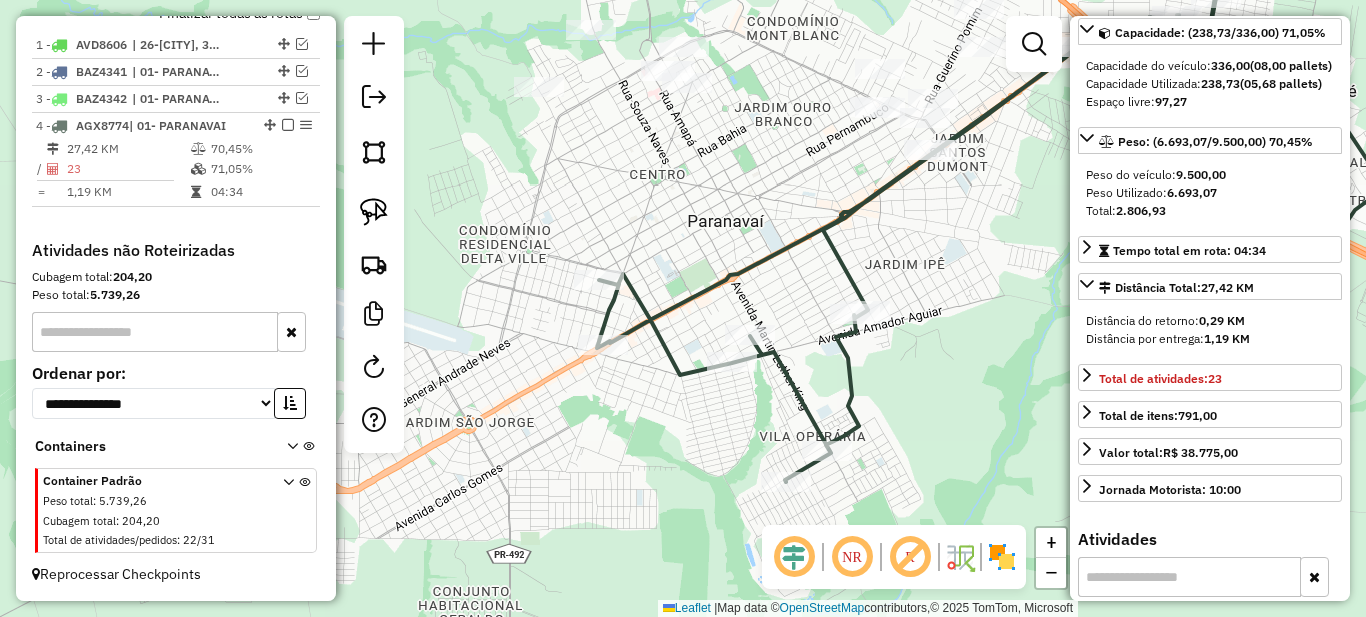 scroll, scrollTop: 0, scrollLeft: 0, axis: both 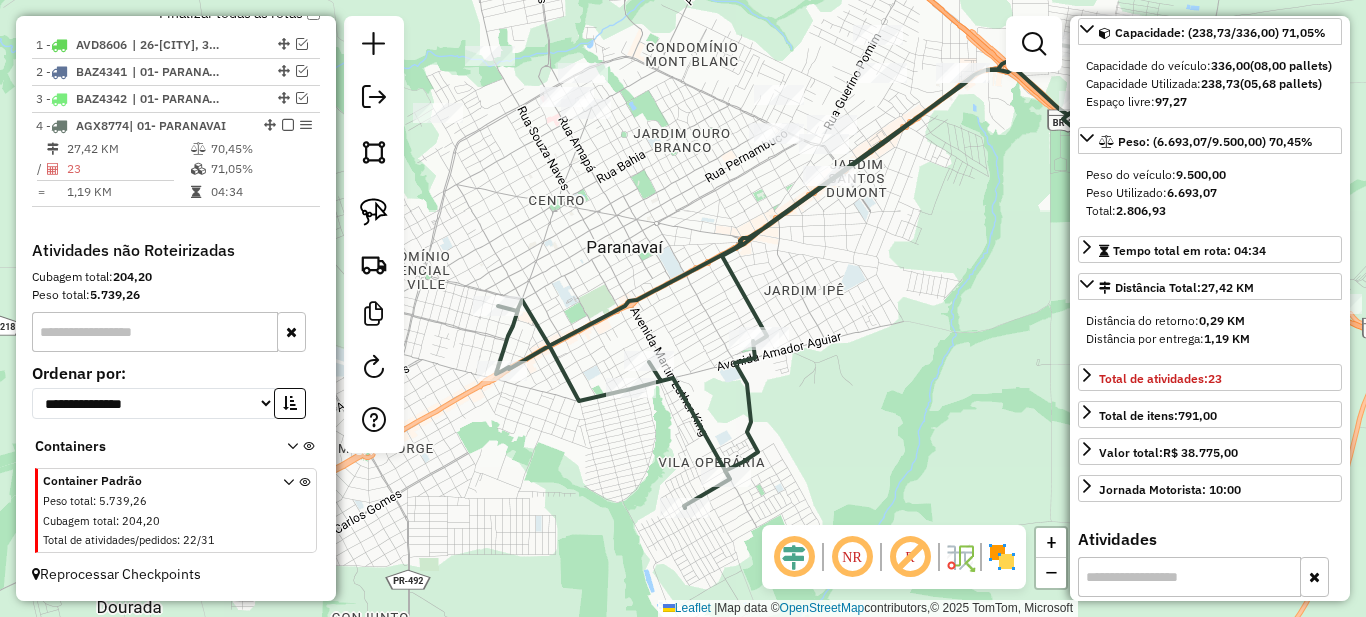 click on "Janela de atendimento Grade de atendimento Capacidade Transportadoras Veículos Cliente Pedidos  Rotas Selecione os dias de semana para filtrar as janelas de atendimento  Seg   Ter   Qua   Qui   Sex   Sáb   Dom  Informe o período da janela de atendimento: De: Até:  Filtrar exatamente a janela do cliente  Considerar janela de atendimento padrão  Selecione os dias de semana para filtrar as grades de atendimento  Seg   Ter   Qua   Qui   Sex   Sáb   Dom   Considerar clientes sem dia de atendimento cadastrado  Clientes fora do dia de atendimento selecionado Filtrar as atividades entre os valores definidos abaixo:  Peso mínimo:   Peso máximo:   Cubagem mínima:   Cubagem máxima:   De:   Até:  Filtrar as atividades entre o tempo de atendimento definido abaixo:  De:   Até:   Considerar capacidade total dos clientes não roteirizados Transportadora: Selecione um ou mais itens Tipo de veículo: Selecione um ou mais itens Veículo: Selecione um ou mais itens Motorista: Selecione um ou mais itens Nome: Rótulo:" 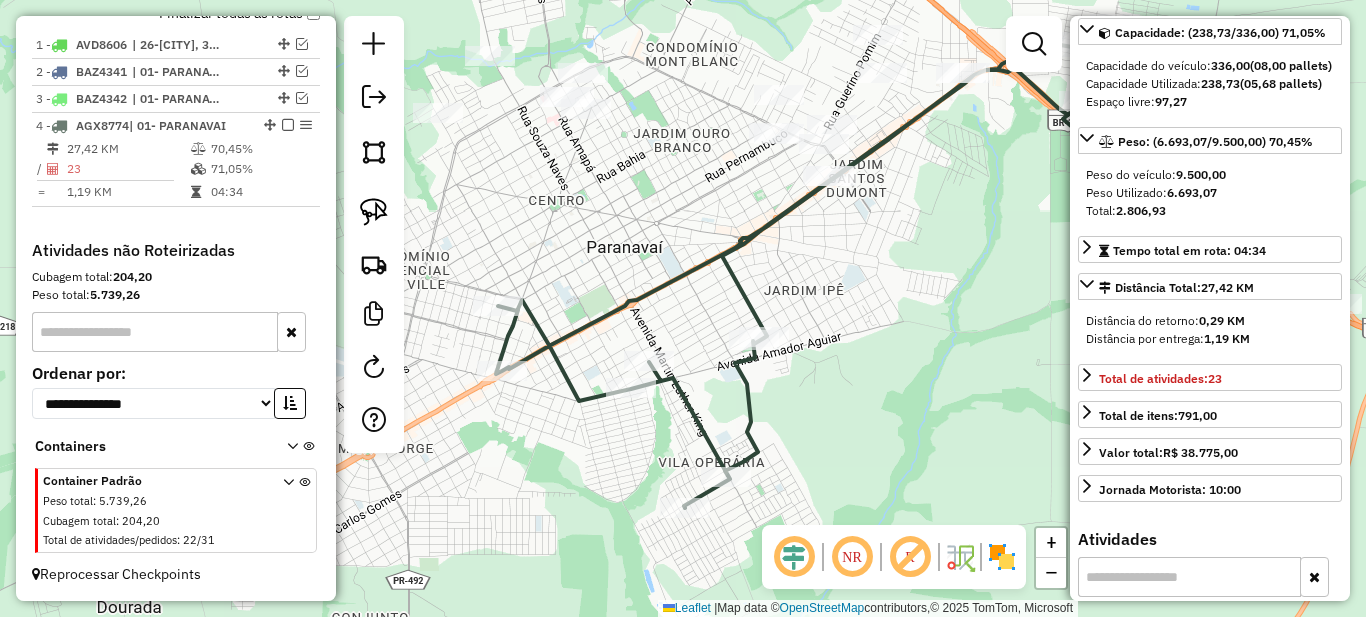 scroll, scrollTop: 600, scrollLeft: 0, axis: vertical 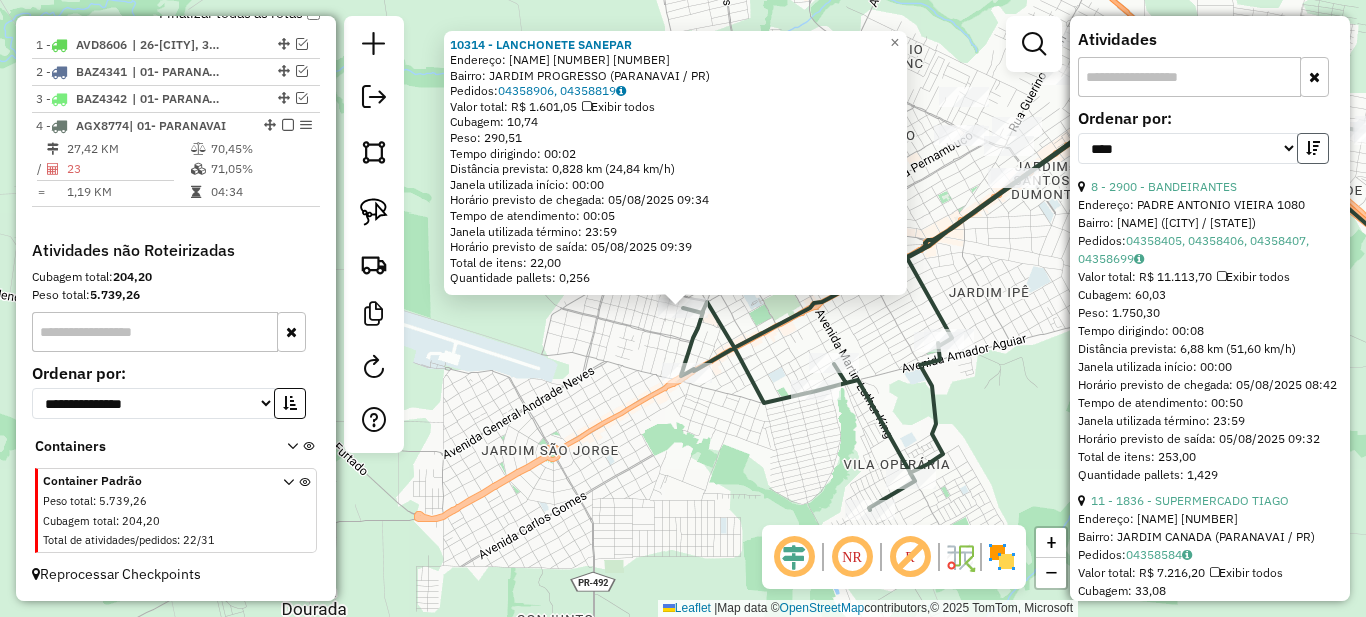 click at bounding box center [1313, 148] 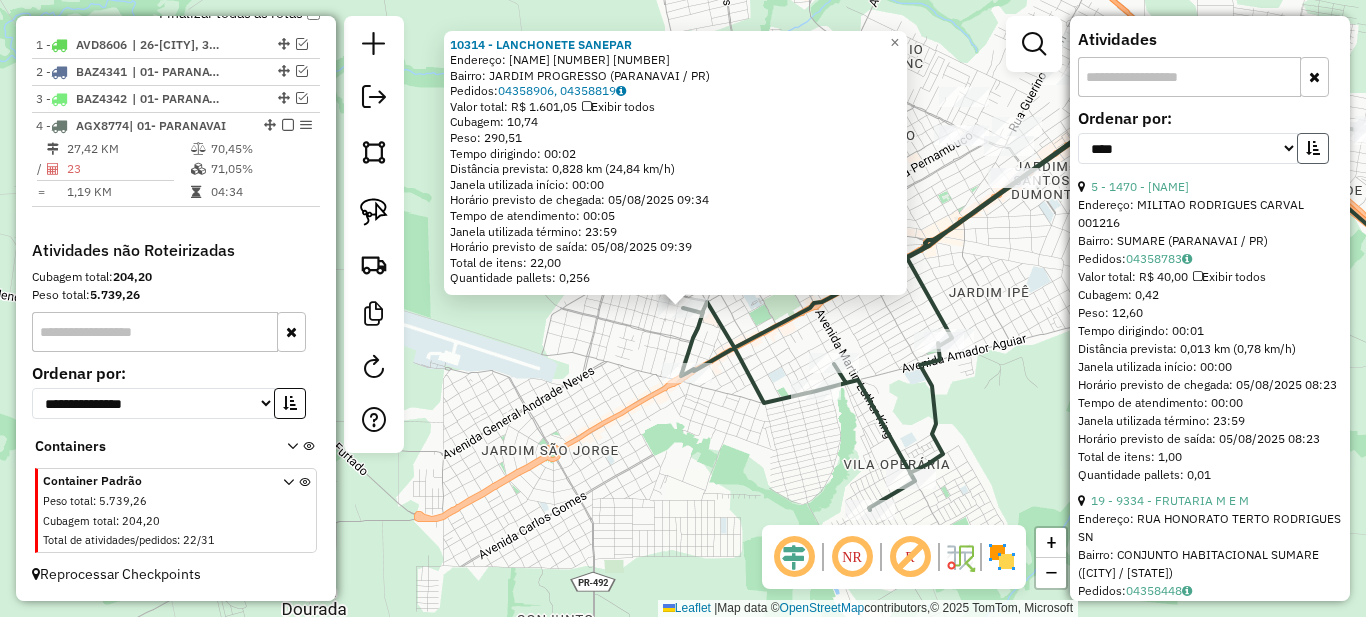 click at bounding box center (1313, 148) 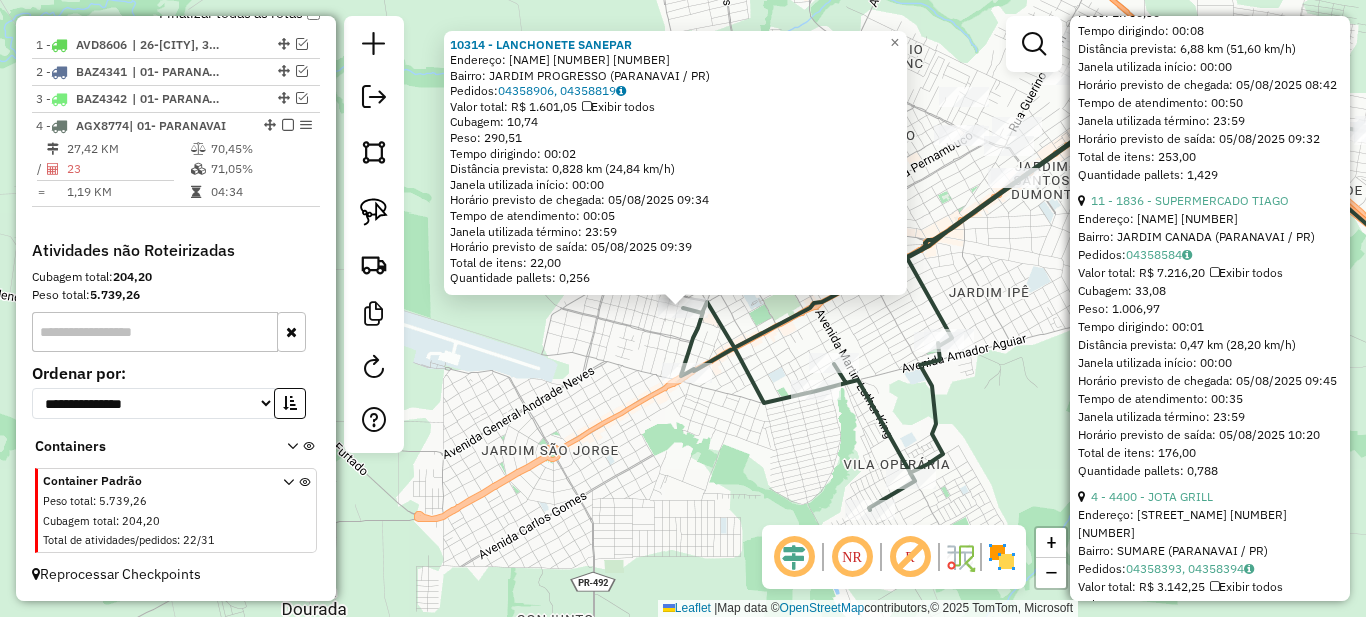 scroll, scrollTop: 1200, scrollLeft: 0, axis: vertical 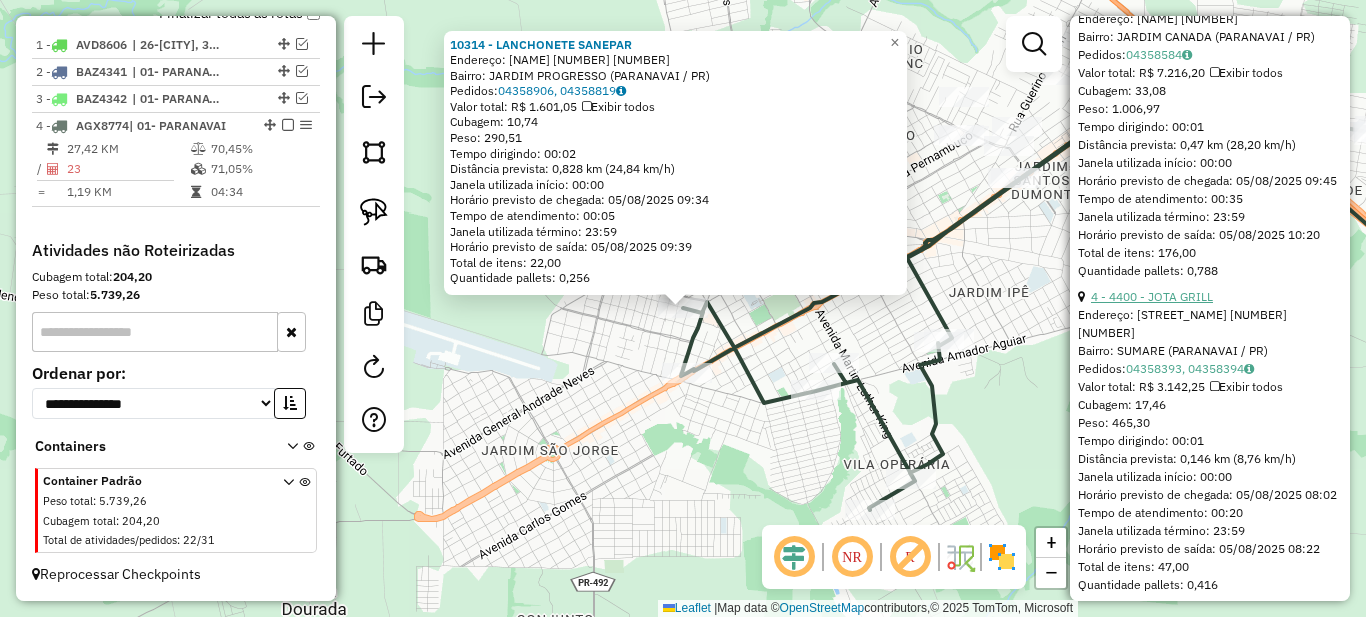 click on "4 - 4400 - JOTA GRILL" at bounding box center [1152, 296] 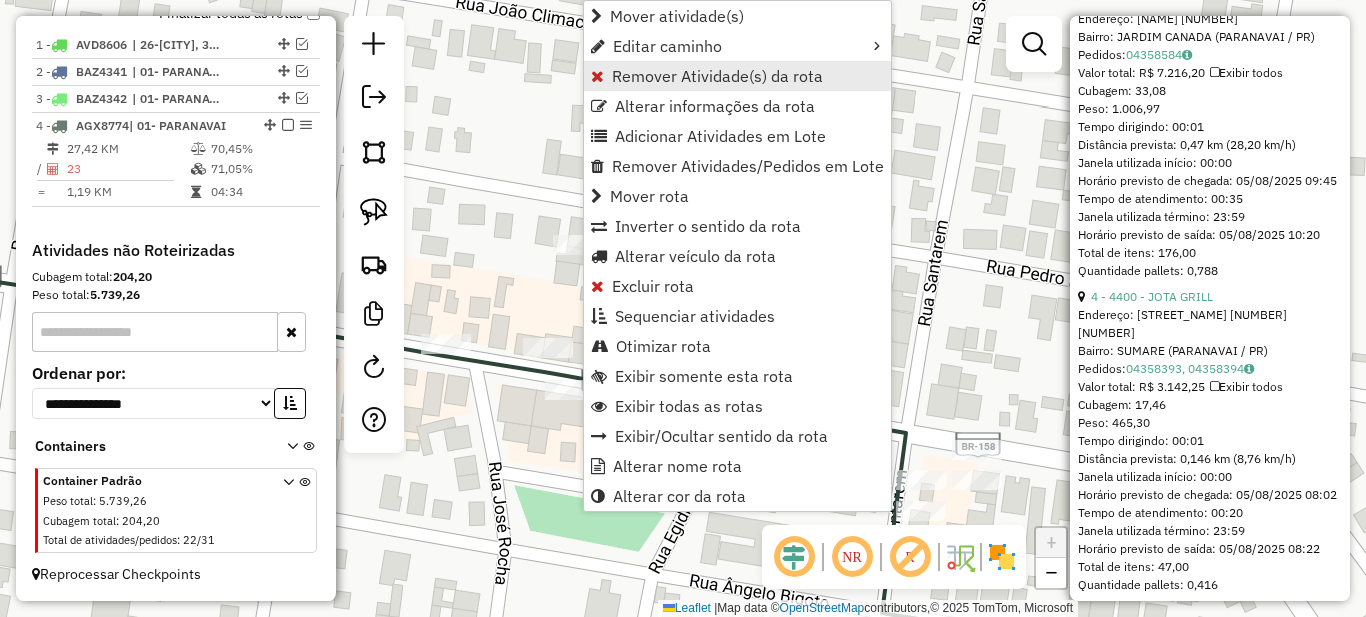 click on "Remover Atividade(s) da rota" at bounding box center (717, 76) 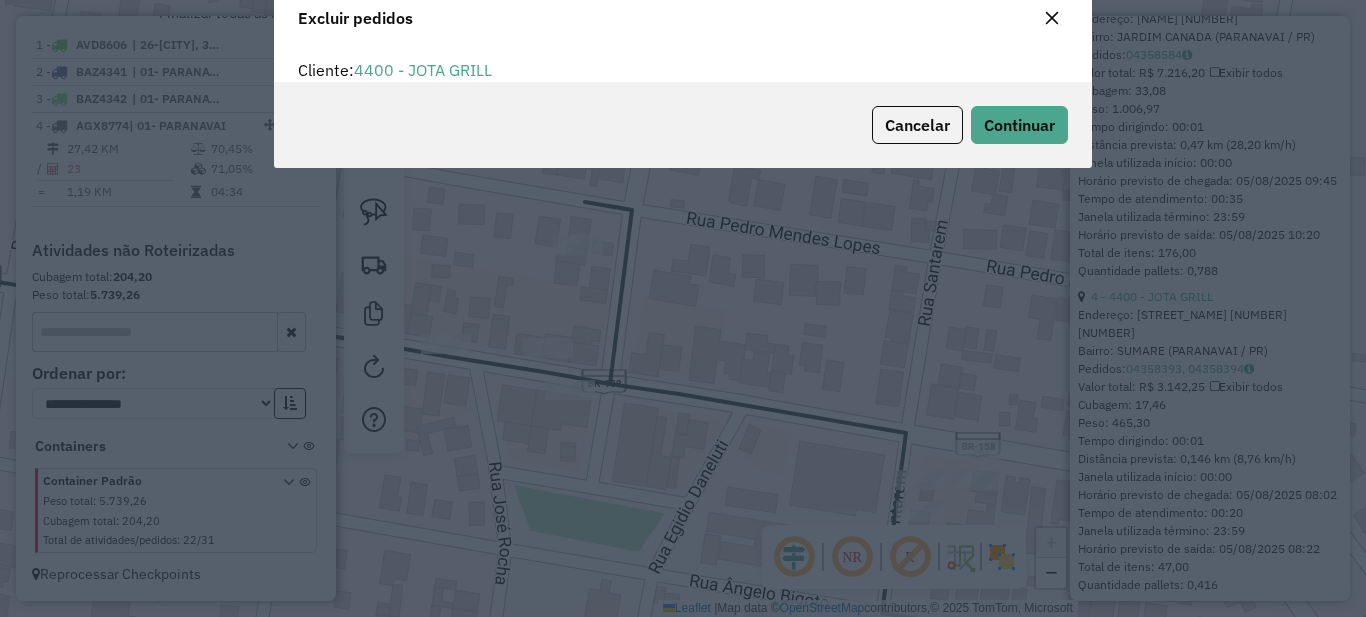scroll, scrollTop: 0, scrollLeft: 0, axis: both 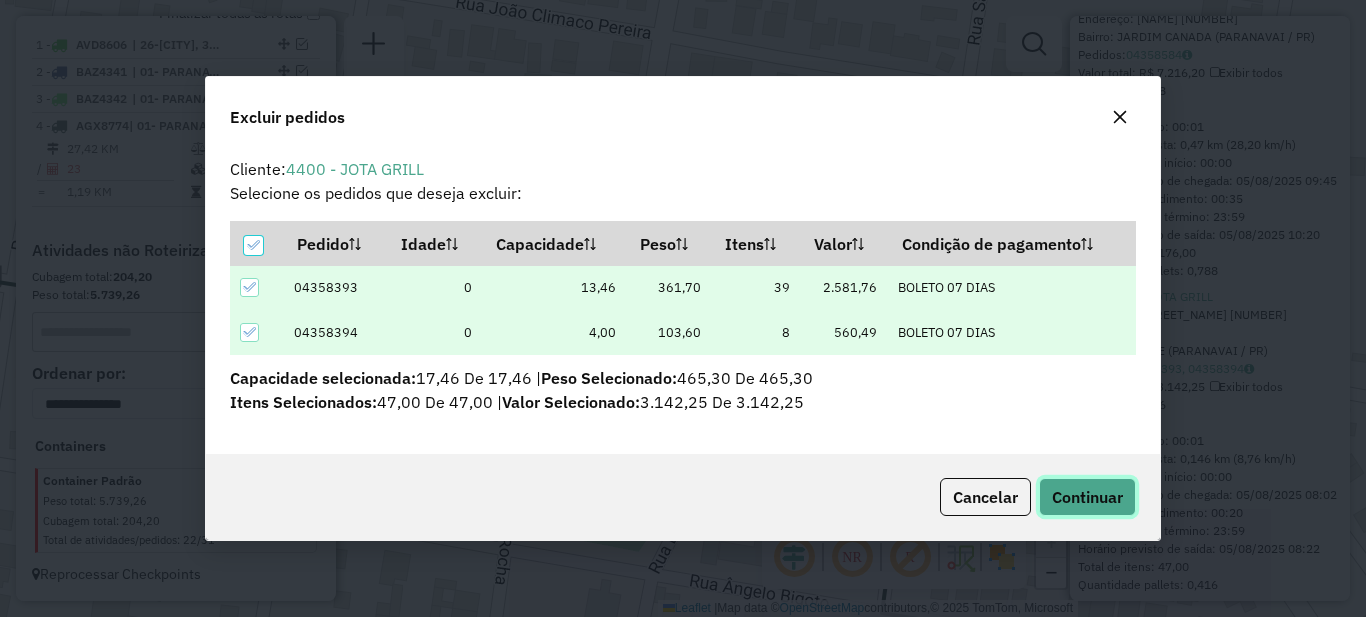 click on "Continuar" 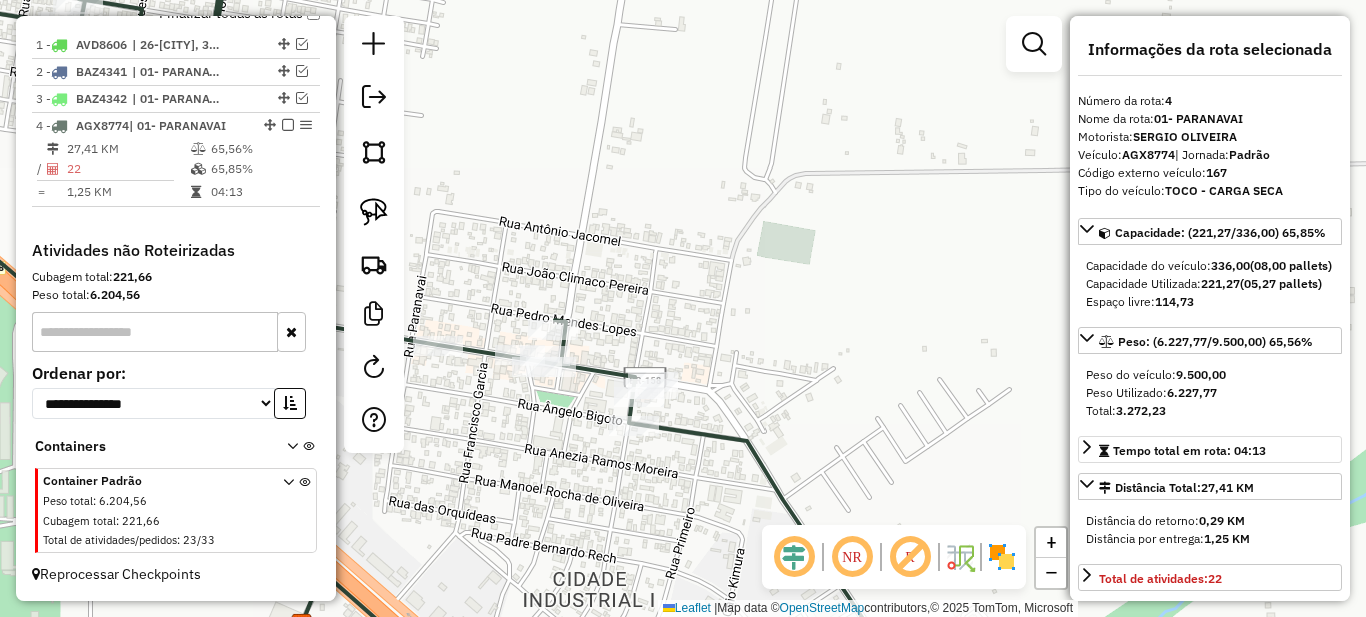 scroll, scrollTop: 200, scrollLeft: 0, axis: vertical 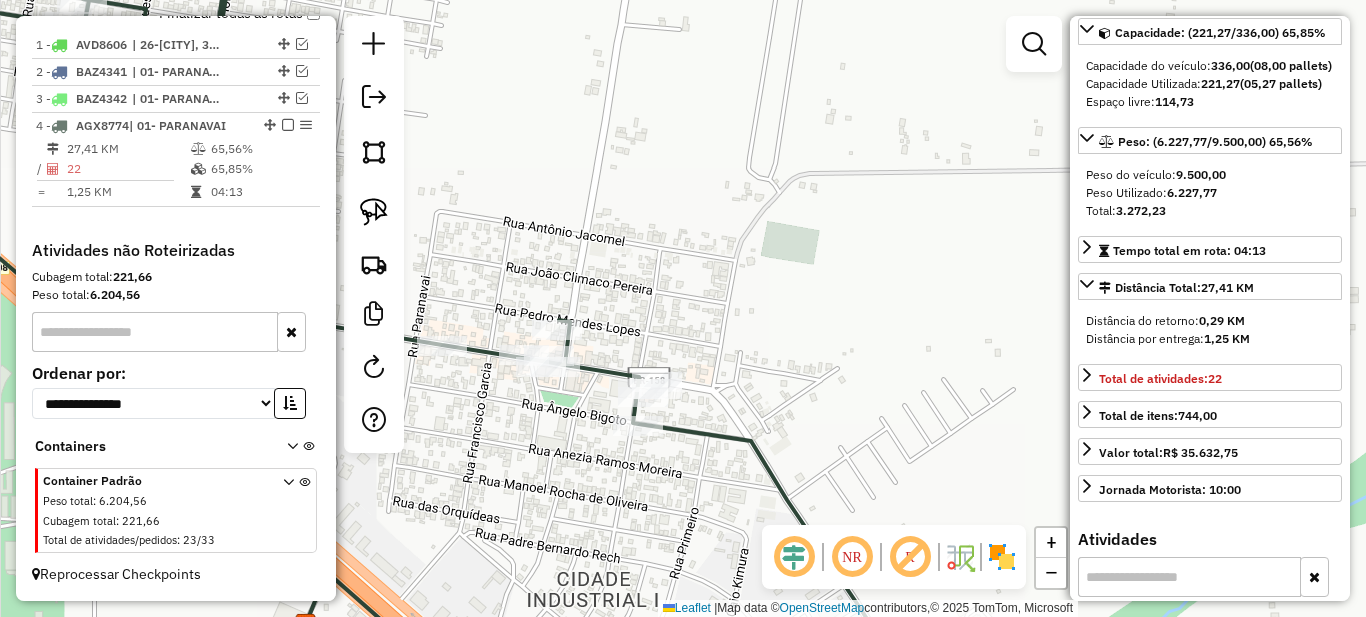 drag, startPoint x: 456, startPoint y: 485, endPoint x: 701, endPoint y: 450, distance: 247.48738 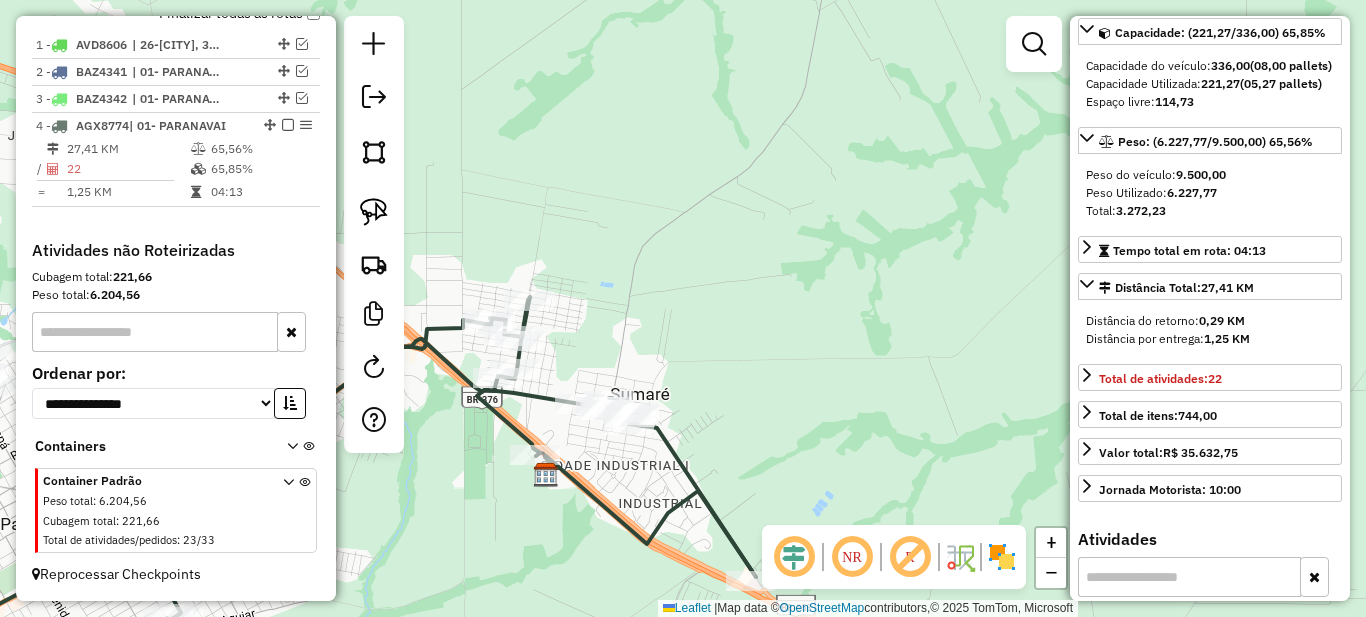 click on "Janela de atendimento Grade de atendimento Capacidade Transportadoras Veículos Cliente Pedidos  Rotas Selecione os dias de semana para filtrar as janelas de atendimento  Seg   Ter   Qua   Qui   Sex   Sáb   Dom  Informe o período da janela de atendimento: De: Até:  Filtrar exatamente a janela do cliente  Considerar janela de atendimento padrão  Selecione os dias de semana para filtrar as grades de atendimento  Seg   Ter   Qua   Qui   Sex   Sáb   Dom   Considerar clientes sem dia de atendimento cadastrado  Clientes fora do dia de atendimento selecionado Filtrar as atividades entre os valores definidos abaixo:  Peso mínimo:   Peso máximo:   Cubagem mínima:   Cubagem máxima:   De:   Até:  Filtrar as atividades entre o tempo de atendimento definido abaixo:  De:   Até:   Considerar capacidade total dos clientes não roteirizados Transportadora: Selecione um ou mais itens Tipo de veículo: Selecione um ou mais itens Veículo: Selecione um ou mais itens Motorista: Selecione um ou mais itens Nome: Rótulo:" 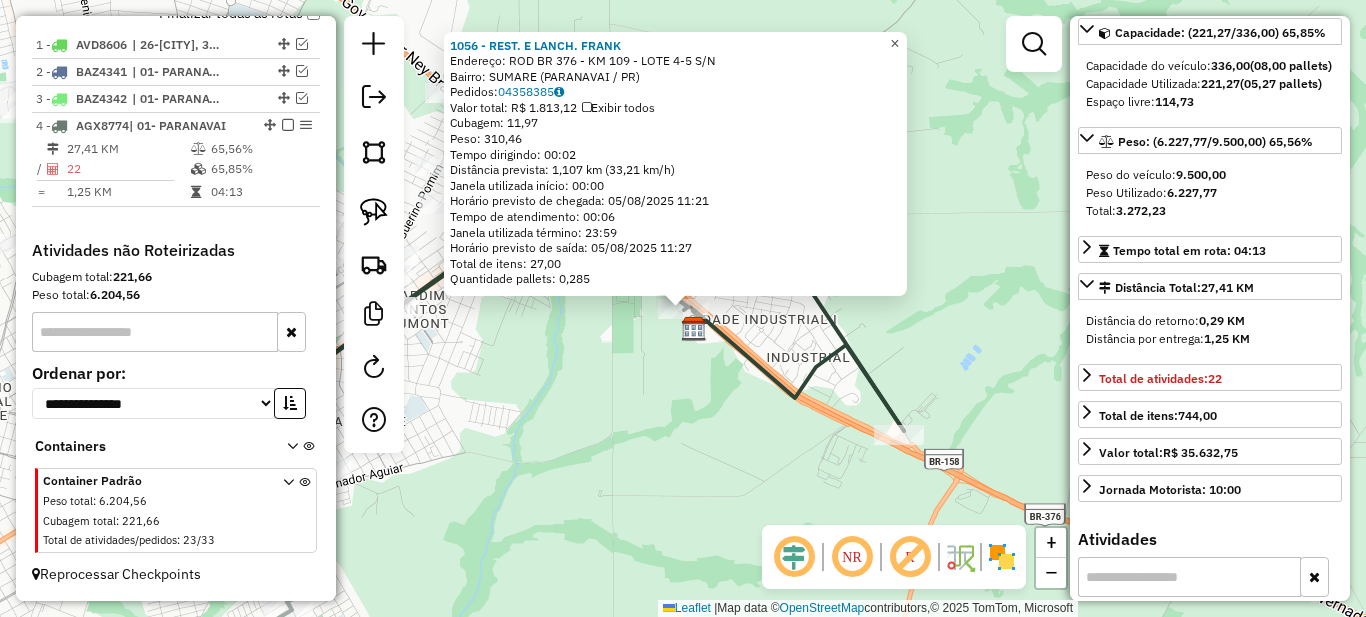 click on "×" 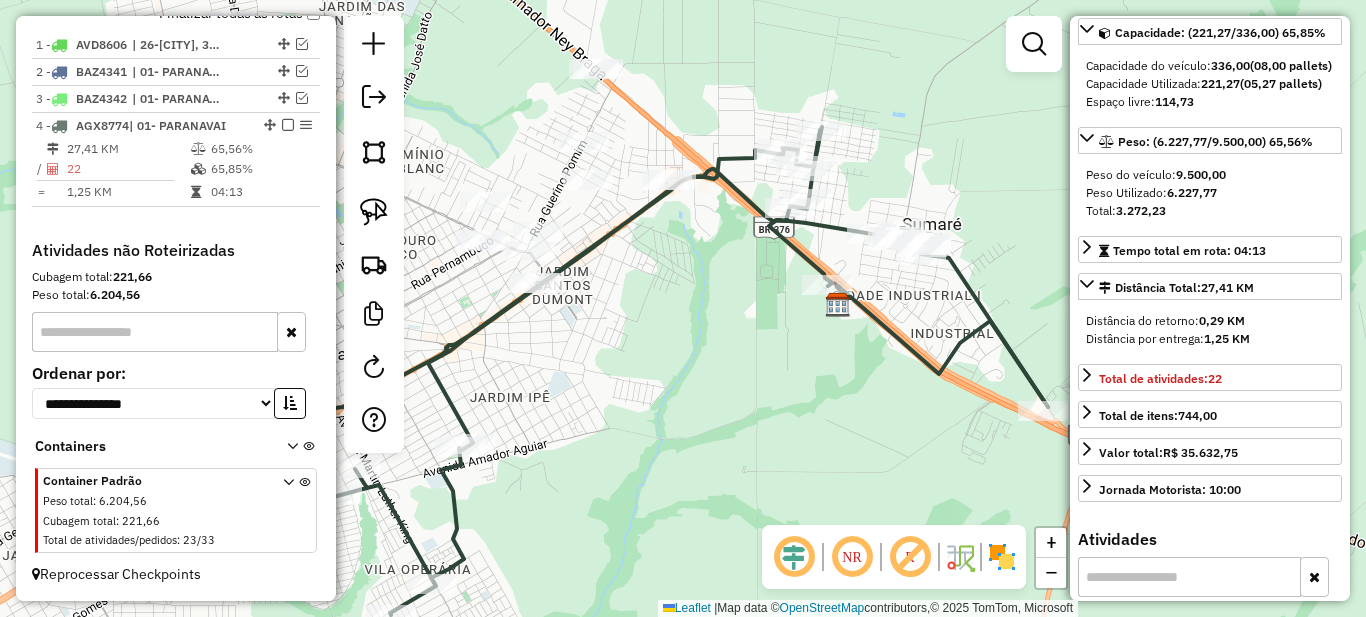 drag, startPoint x: 718, startPoint y: 391, endPoint x: 654, endPoint y: 403, distance: 65.11528 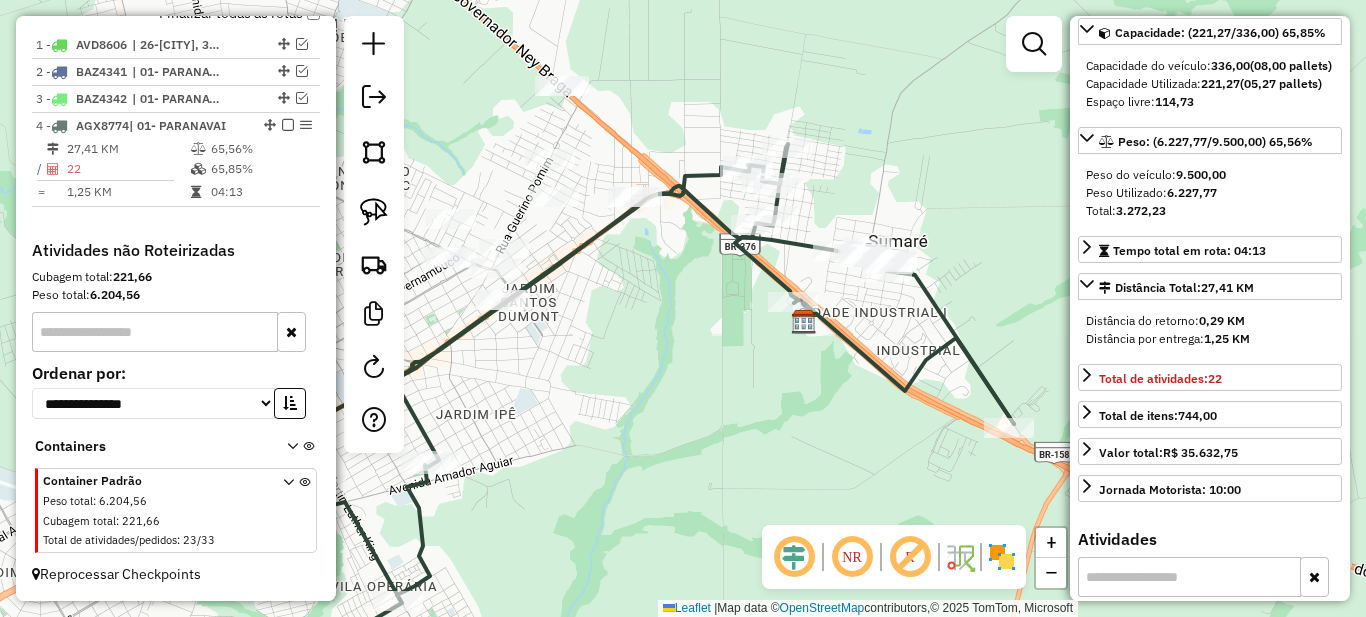 drag, startPoint x: 672, startPoint y: 303, endPoint x: 482, endPoint y: 386, distance: 207.33789 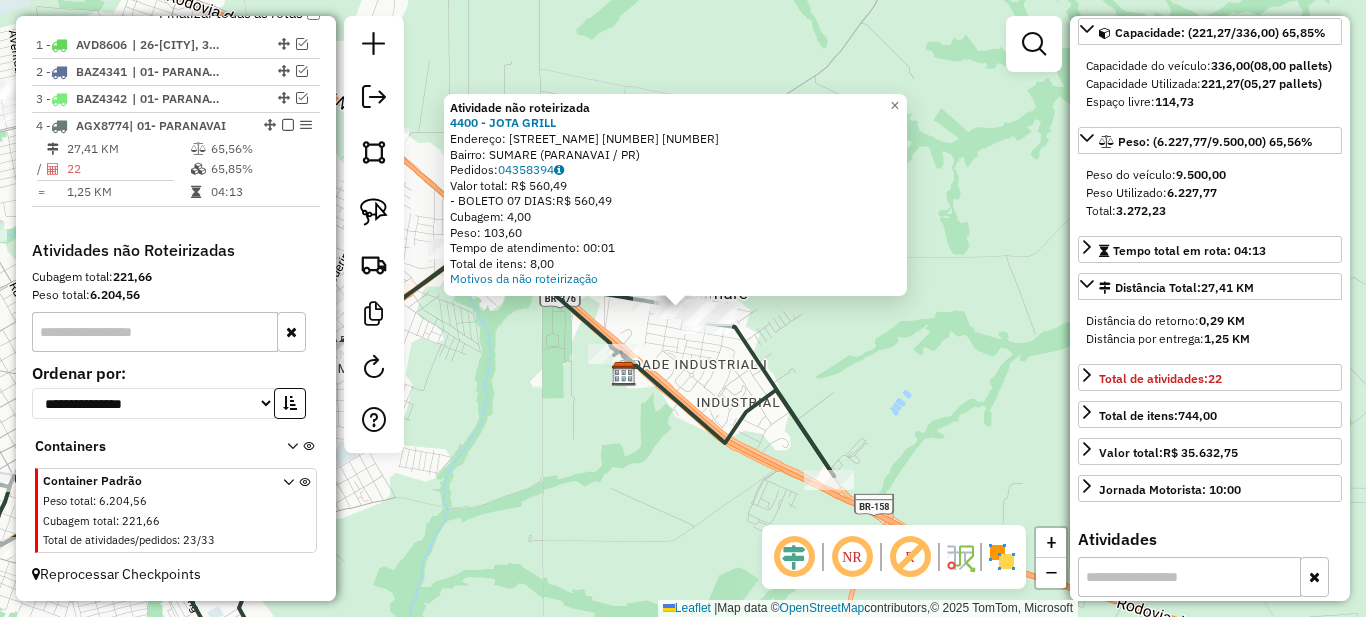 click on "Atividade não roteirizada 4400 - JOTA GRILL  Endereço:  MILITAO R CARVALHO [NUMBER] [NUMBER]   Bairro: SUMARE ([PARANAVAI] / [STATE])   Pedidos:  04358394   Valor total: R$ 560,49   - BOLETO 07 DIAS:  R$ 560,49   Cubagem: 4,00   Peso: 103,60   Tempo de atendimento: 00:01   Total de itens: 8,00  Motivos da não roteirização × Janela de atendimento Grade de atendimento Capacidade Transportadoras Veículos Cliente Pedidos  Rotas Selecione os dias de semana para filtrar as janelas de atendimento  Seg   Ter   Qua   Qui   Sex   Sáb   Dom  Informe o período da janela de atendimento: De: Até:  Filtrar exatamente a janela do cliente  Considerar janela de atendimento padrão  Selecione os dias de semana para filtrar as grades de atendimento  Seg   Ter   Qua   Qui   Sex   Sáb   Dom   Considerar clientes sem dia de atendimento cadastrado  Clientes fora do dia de atendimento selecionado Filtrar as atividades entre os valores definidos abaixo:  Peso mínimo:   Peso máximo:   Cubagem mínima:   Cubagem máxima:   De:   Até:  +" 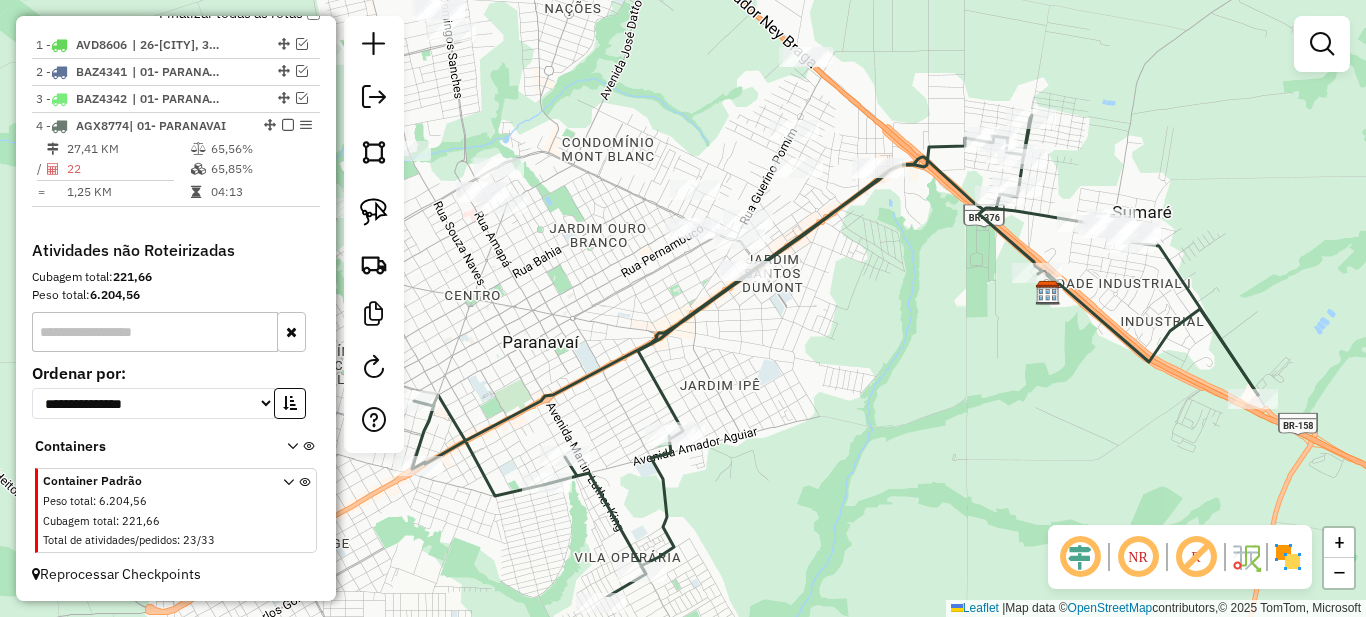drag, startPoint x: 508, startPoint y: 434, endPoint x: 949, endPoint y: 316, distance: 456.51398 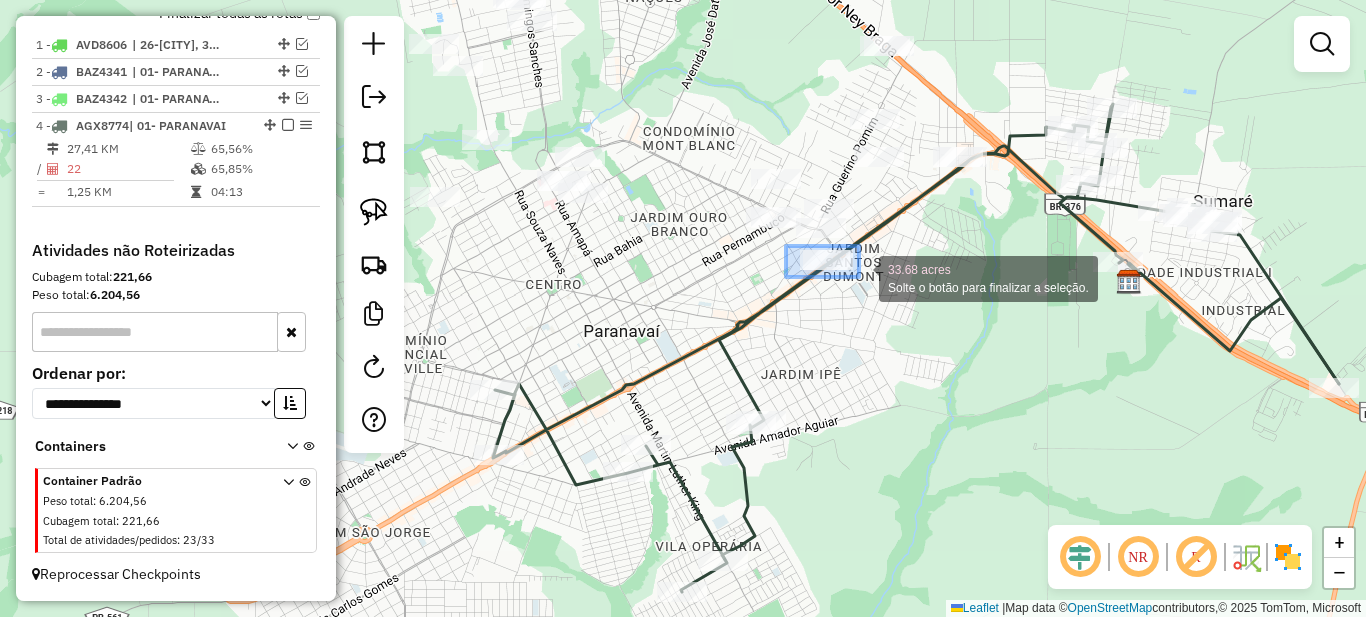 drag, startPoint x: 786, startPoint y: 246, endPoint x: 876, endPoint y: 290, distance: 100.17984 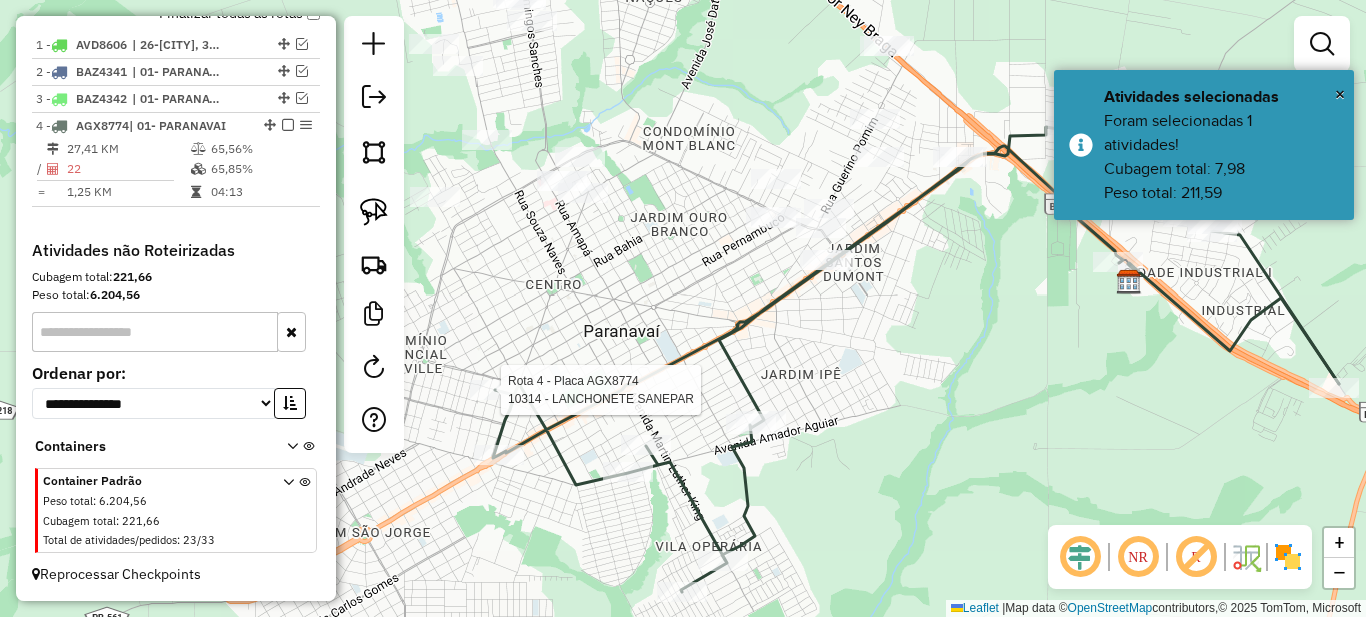 select on "*********" 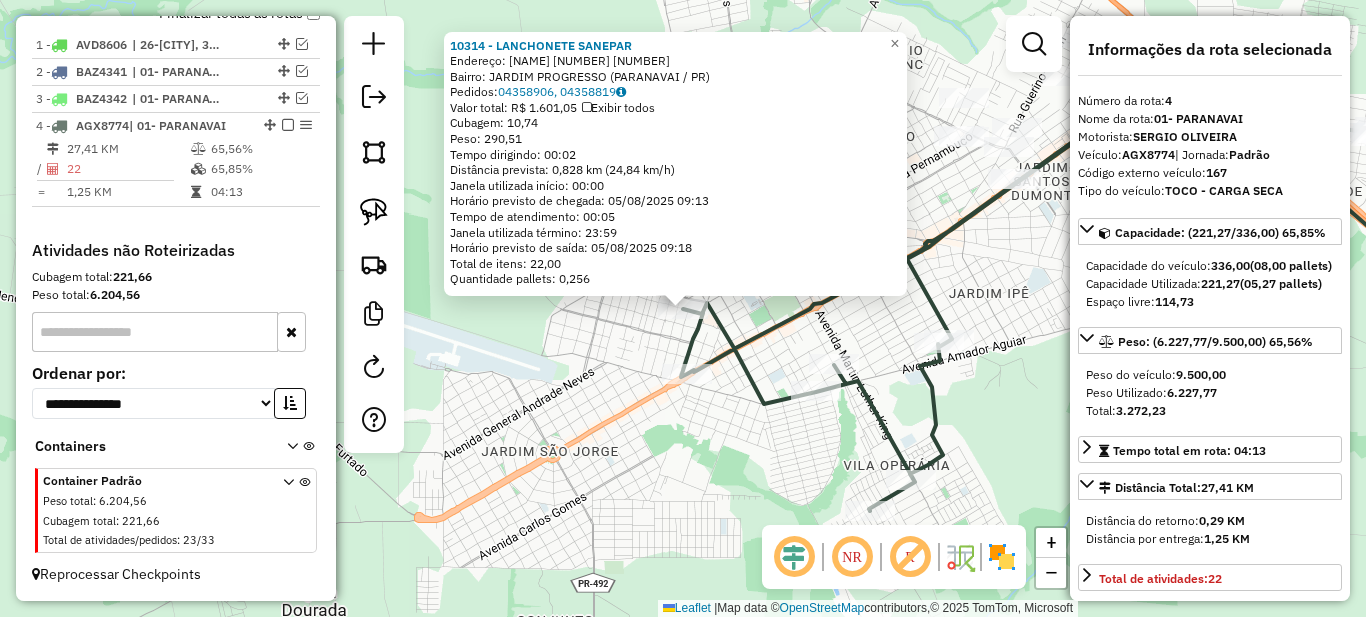 click on "10314 - [NAME]  Endereço:  [STREET] [NUMBER]   Bairro: [NEIGHBORHOOD] ([CITY] / [STATE])   Pedidos:  04358906, 04358819   Valor total: R$ 1.601,05   Exibir todos   Cubagem: 10,74  Peso: 290,51  Tempo dirigindo: 00:02   Distância prevista: 0,828 km (24,84 km/h)   Janela utilizada início: 00:00   Horário previsto de chegada: 05/08/2025 09:13   Tempo de atendimento: 00:05   Janela utilizada término: 23:59   Horário previsto de saída: 05/08/2025 09:18   Total de itens: 22,00   Quantidade pallets: 0,256  × Janela de atendimento Grade de atendimento Capacidade Transportadoras Veículos Cliente Pedidos  Rotas Selecione os dias de semana para filtrar as janelas de atendimento  Seg   Ter   Qua   Qui   Sex   Sáb   Dom  Informe o período da janela de atendimento: De: Até:  Filtrar exatamente a janela do cliente  Considerar janela de atendimento padrão  Selecione os dias de semana para filtrar as grades de atendimento  Seg   Ter   Qua   Qui   Sex   Sáb   Dom   Peso mínimo:   Peso máximo:   De:  De:" 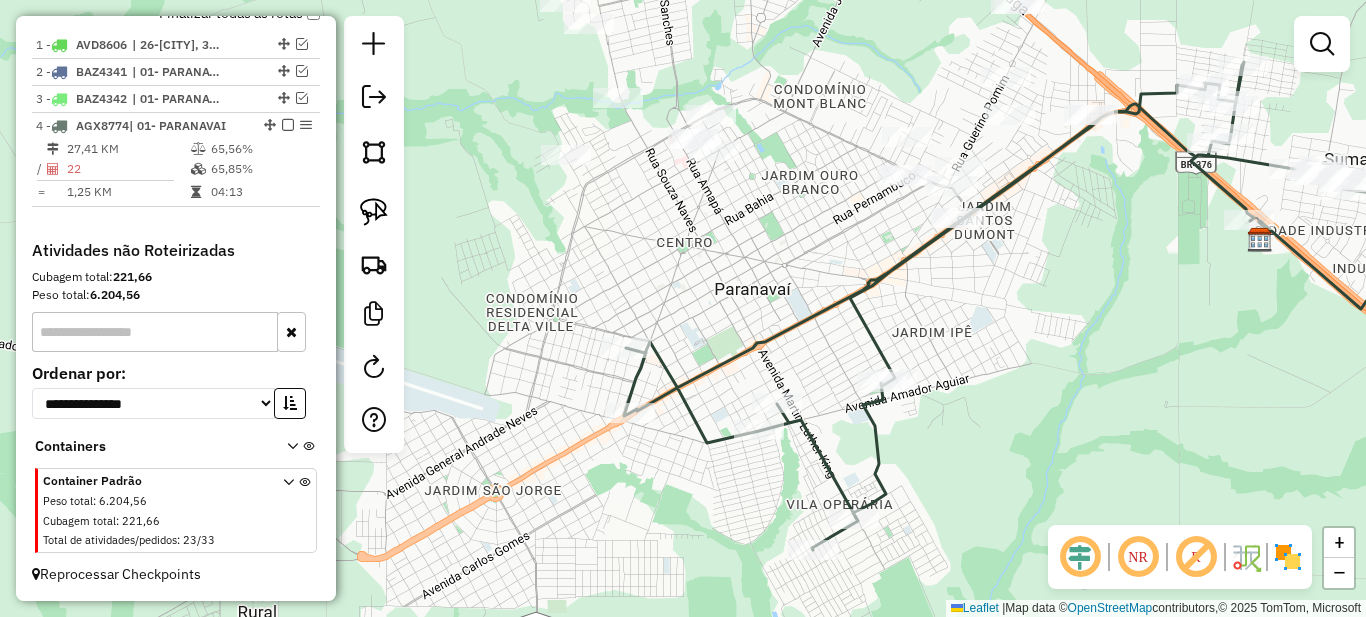 drag, startPoint x: 1056, startPoint y: 261, endPoint x: 1001, endPoint y: 302, distance: 68.60029 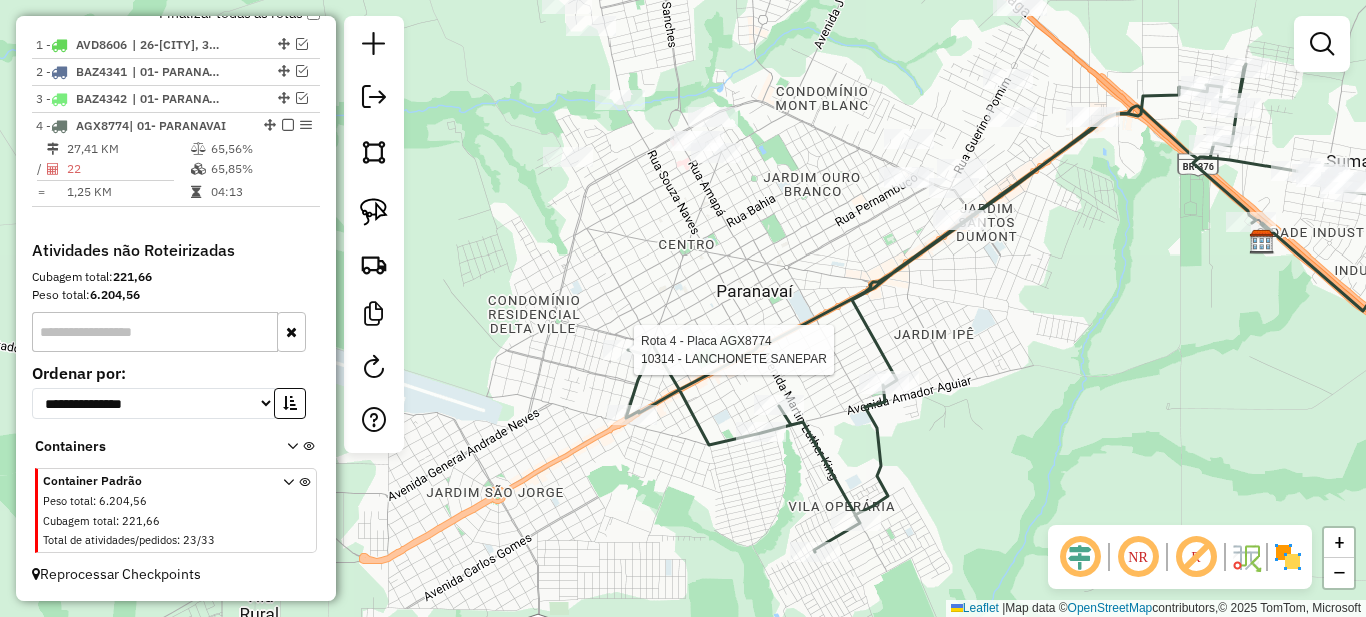 select on "*********" 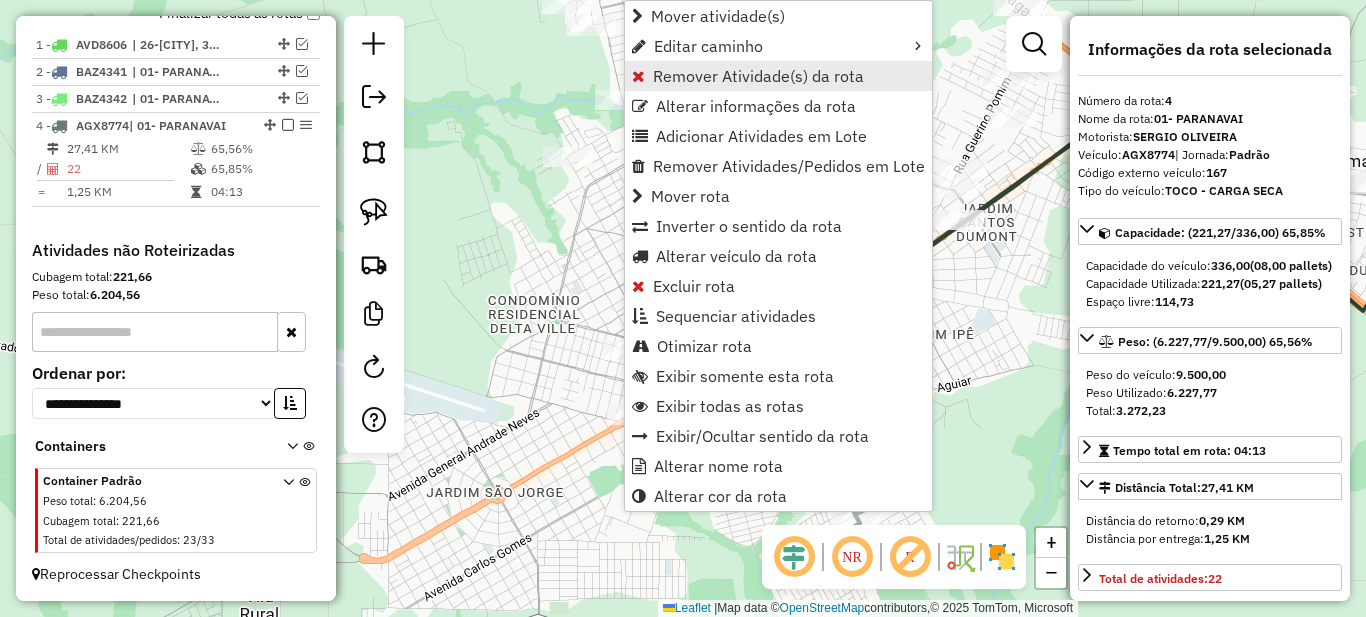 click on "Remover Atividade(s) da rota" at bounding box center [758, 76] 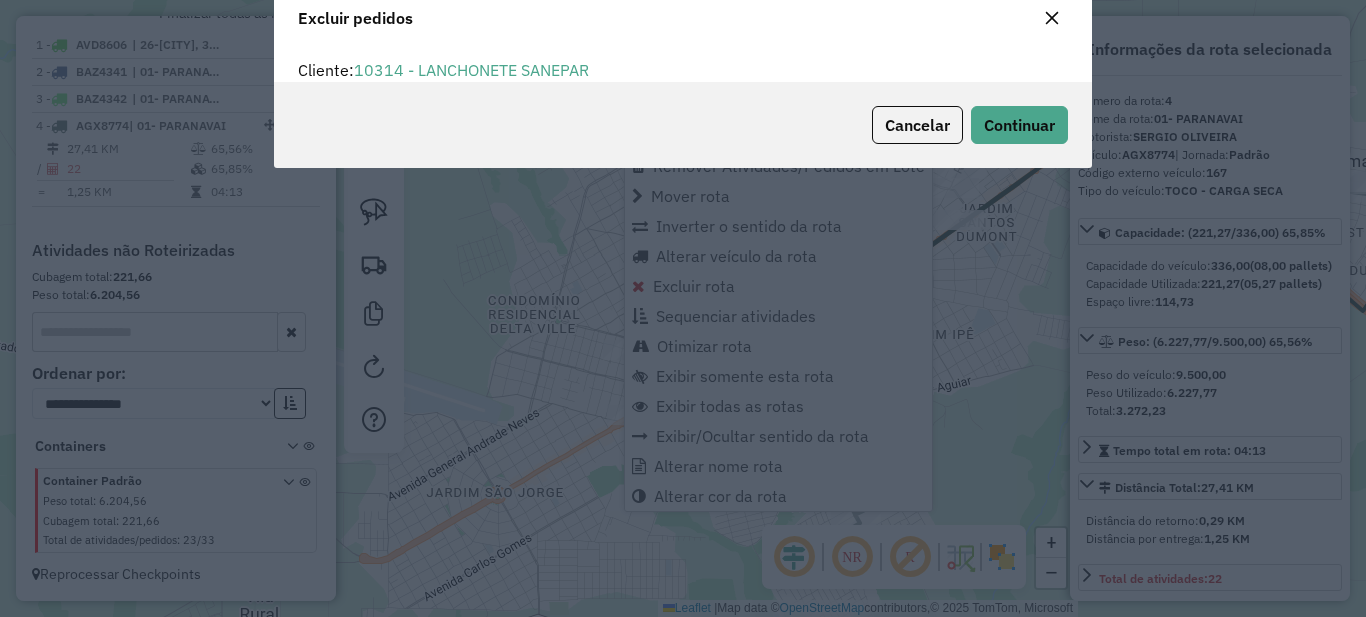 scroll, scrollTop: 0, scrollLeft: 0, axis: both 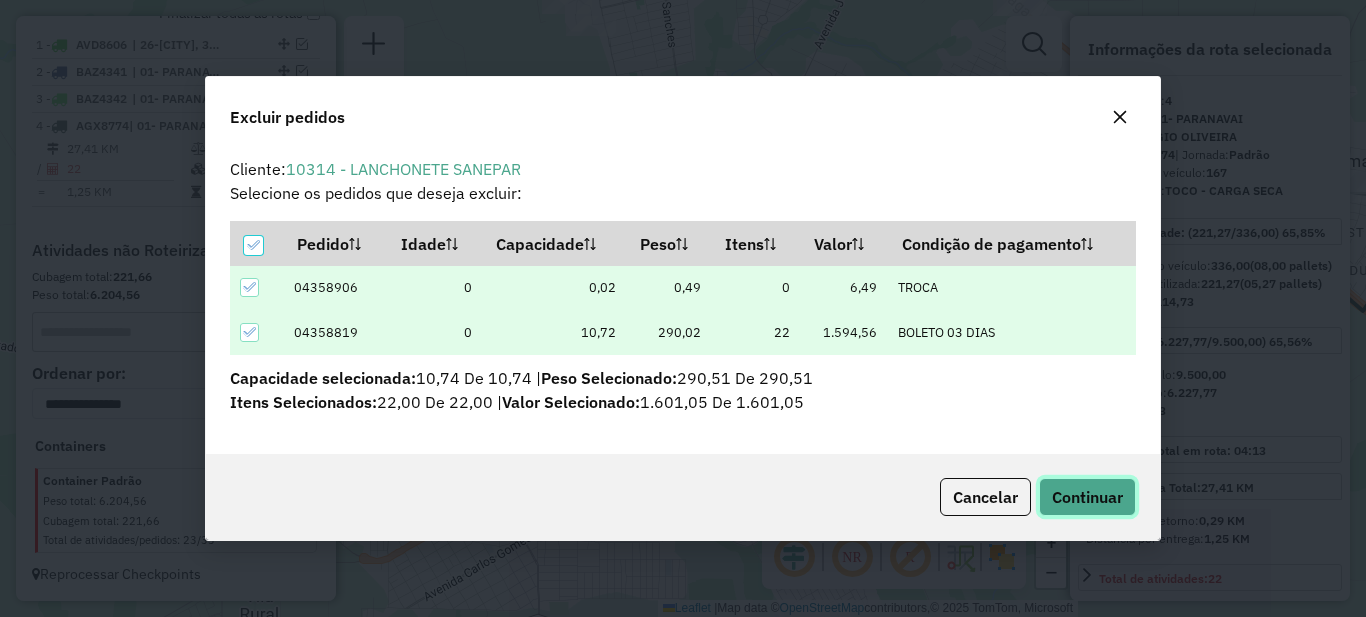 click on "Continuar" 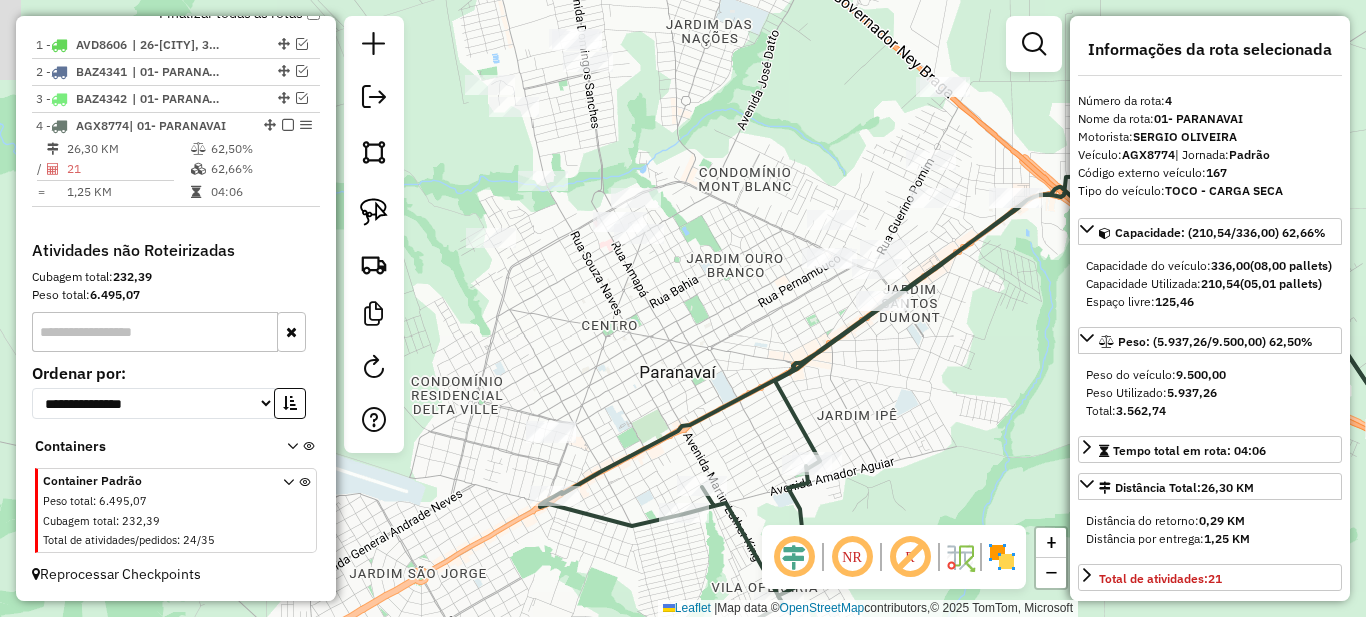 drag, startPoint x: 900, startPoint y: 348, endPoint x: 890, endPoint y: 383, distance: 36.40055 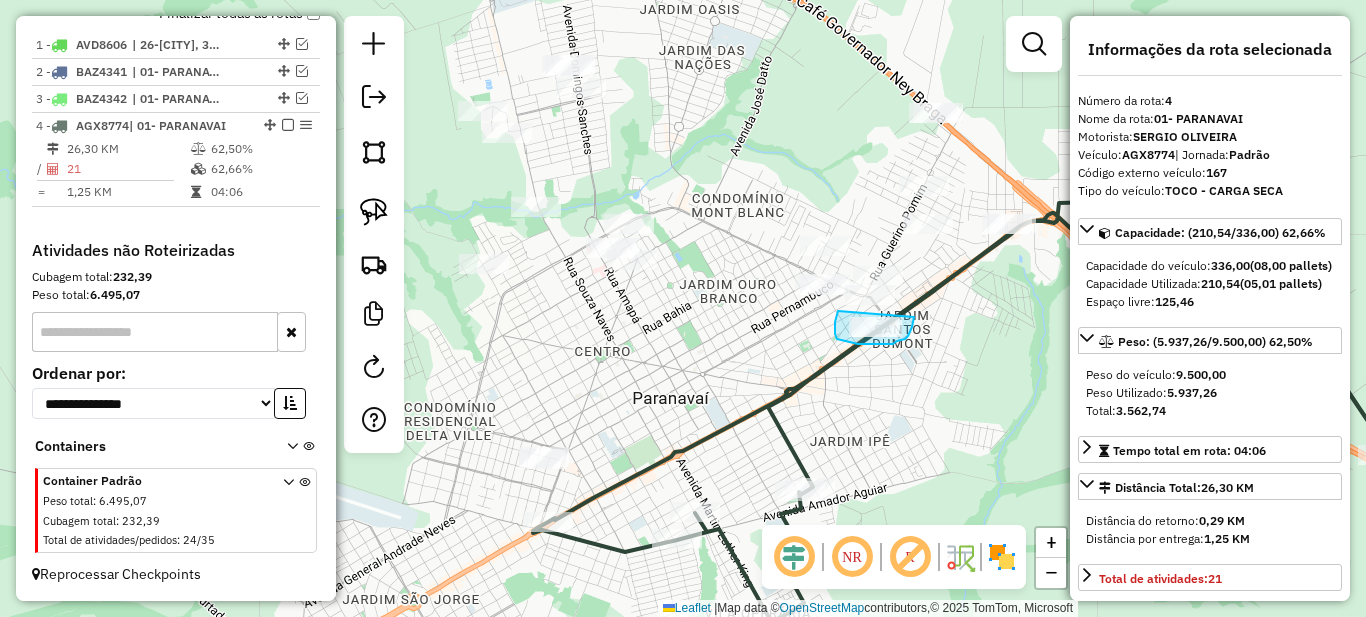 drag, startPoint x: 836, startPoint y: 319, endPoint x: 914, endPoint y: 317, distance: 78.025635 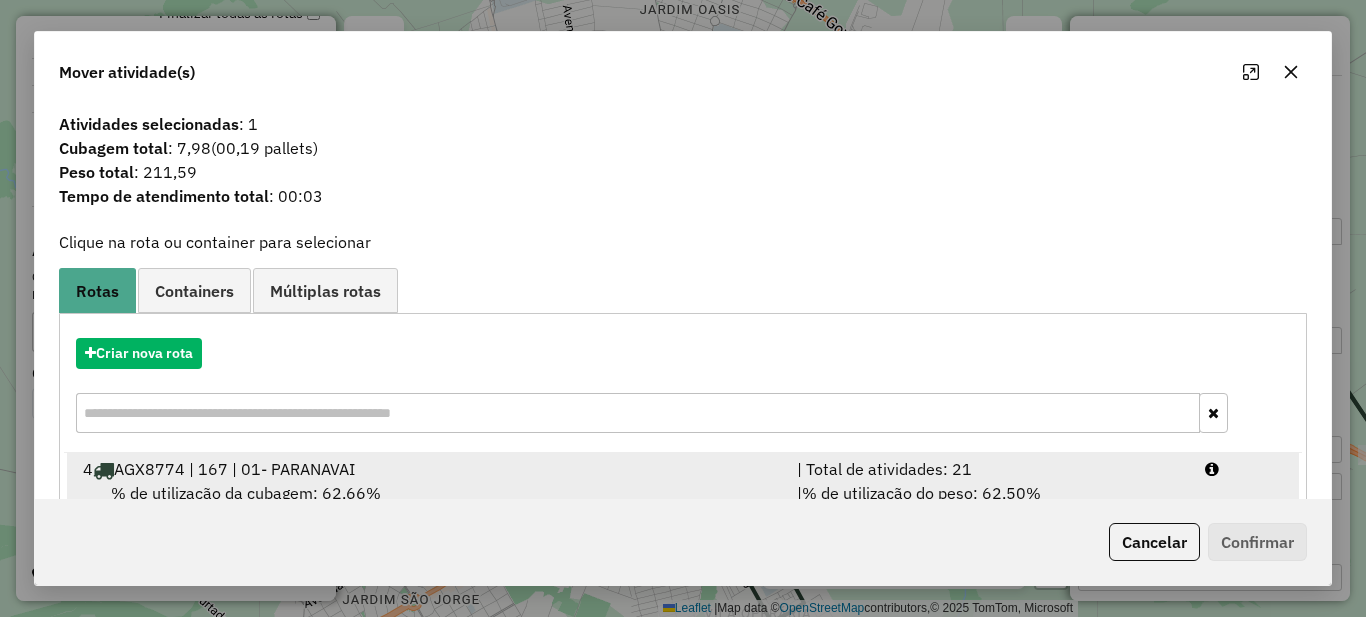 scroll, scrollTop: 70, scrollLeft: 0, axis: vertical 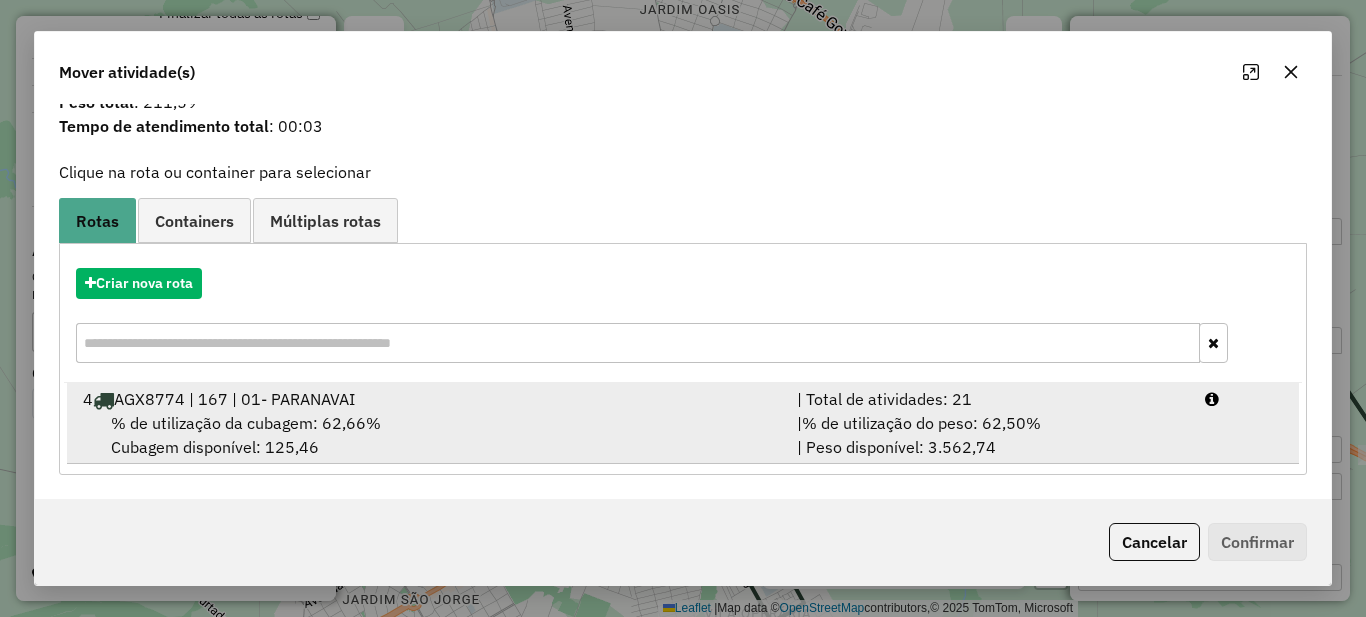 click on "% de utilização do peso: 62,50%" at bounding box center [921, 423] 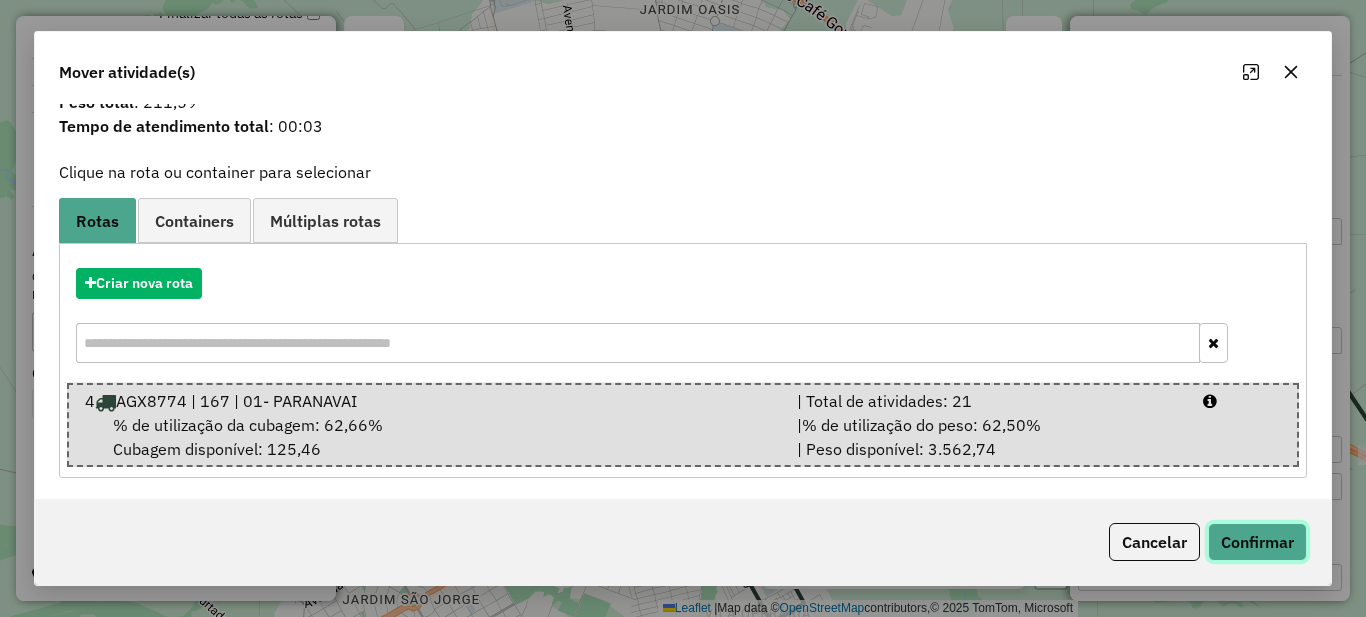 click on "Confirmar" 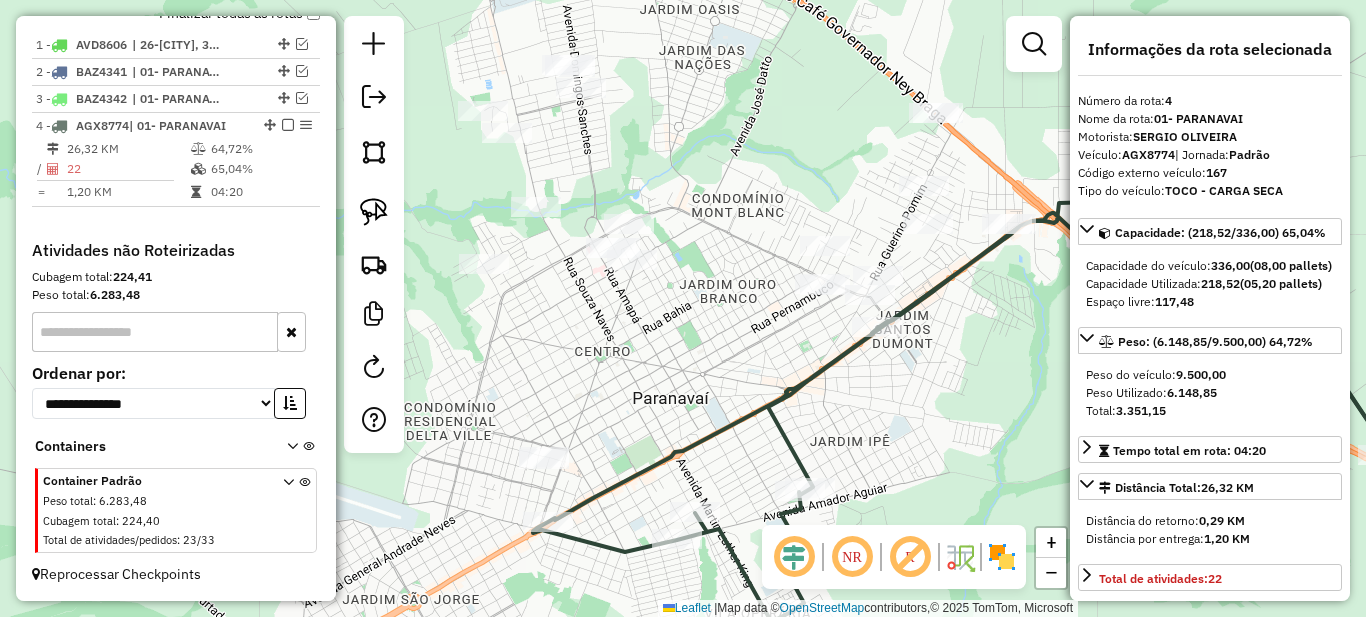 scroll, scrollTop: 0, scrollLeft: 0, axis: both 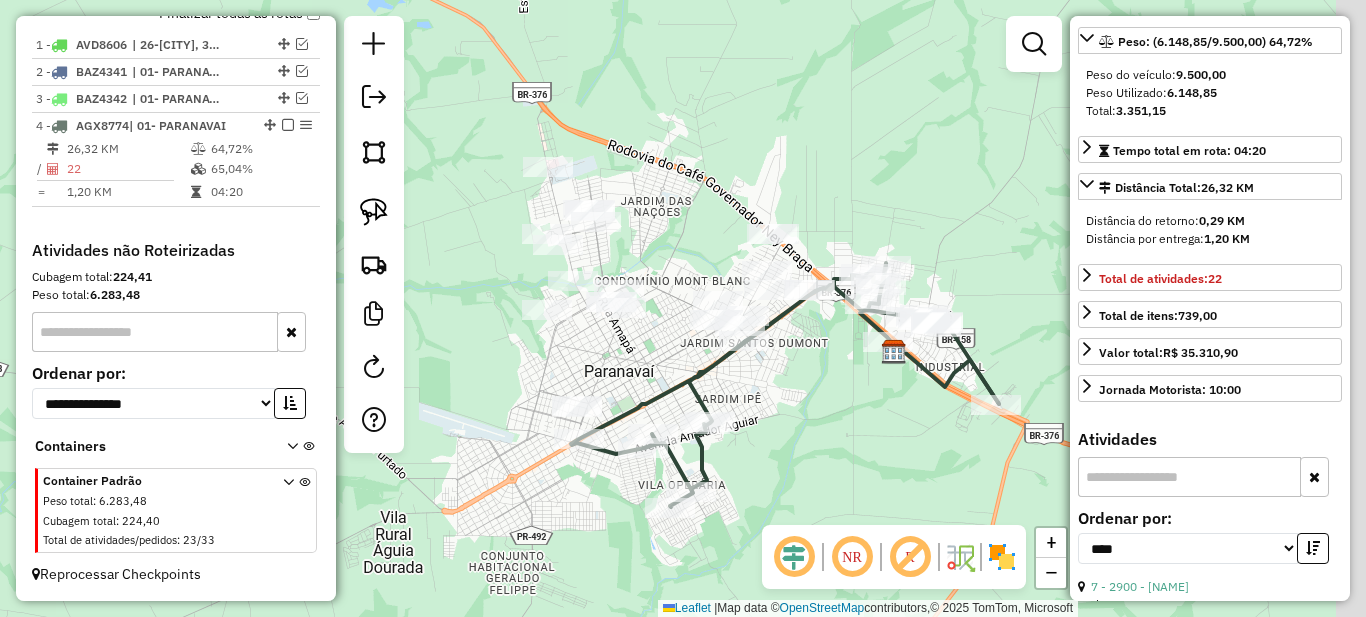 drag, startPoint x: 891, startPoint y: 425, endPoint x: 829, endPoint y: 427, distance: 62.03225 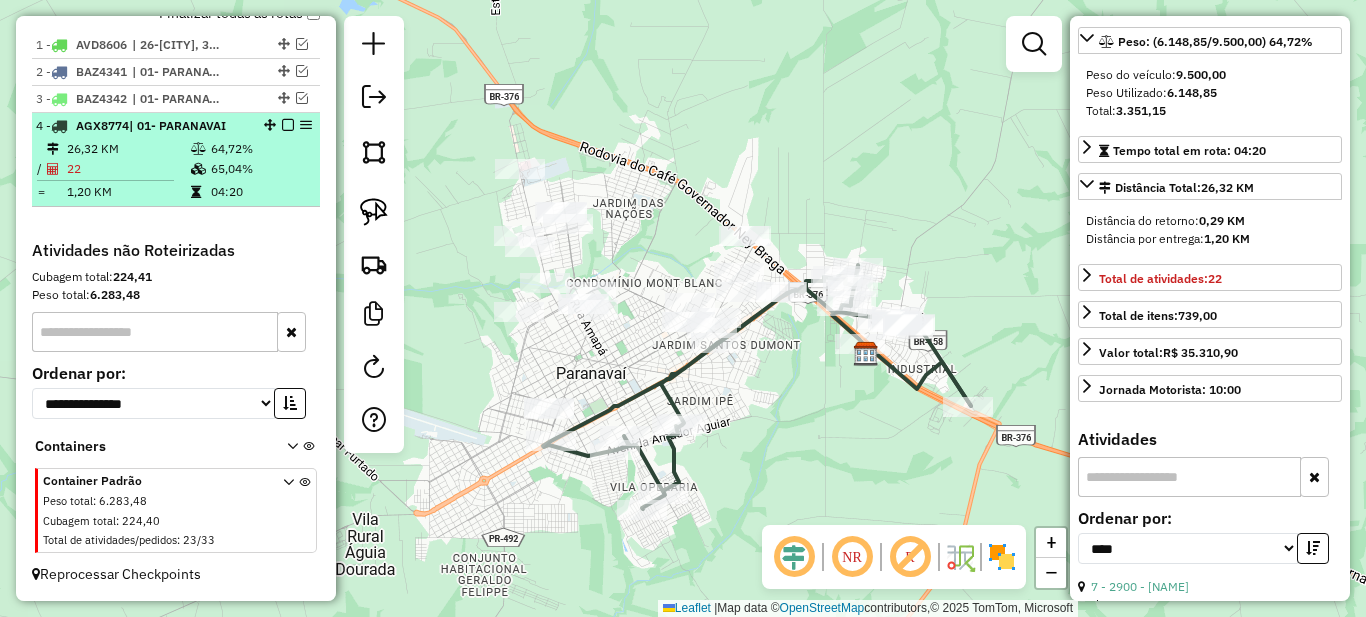 click at bounding box center [288, 125] 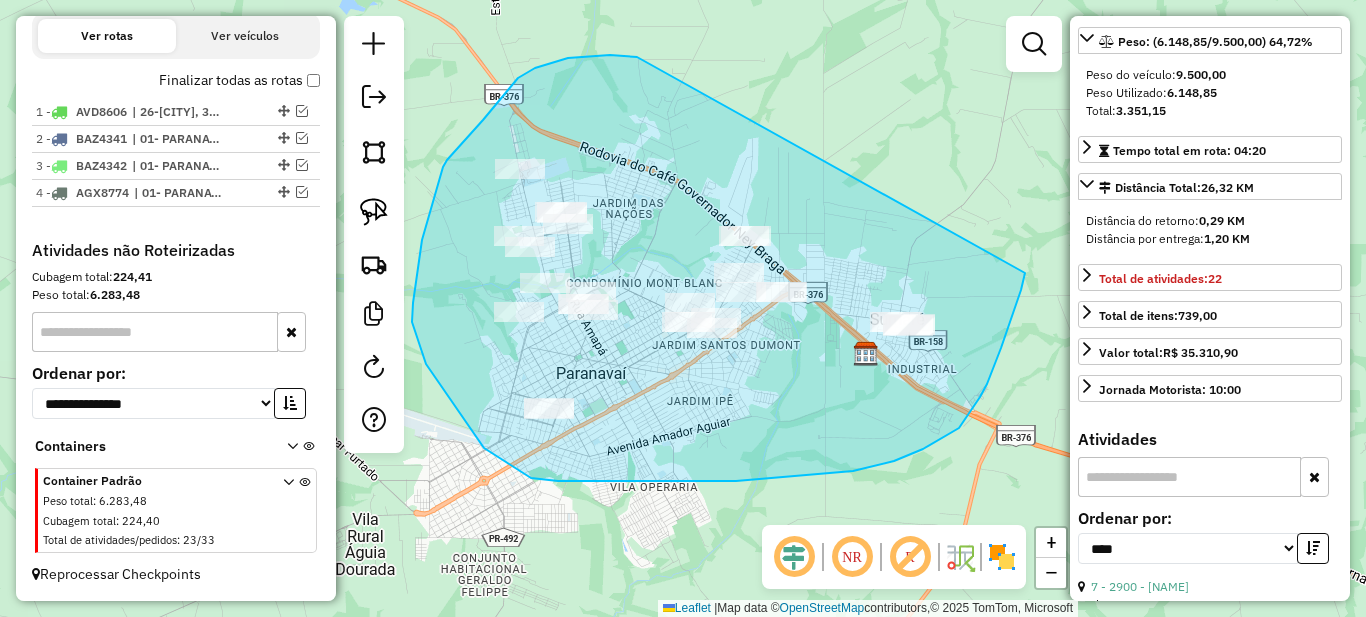 drag, startPoint x: 610, startPoint y: 55, endPoint x: 1025, endPoint y: 273, distance: 468.77393 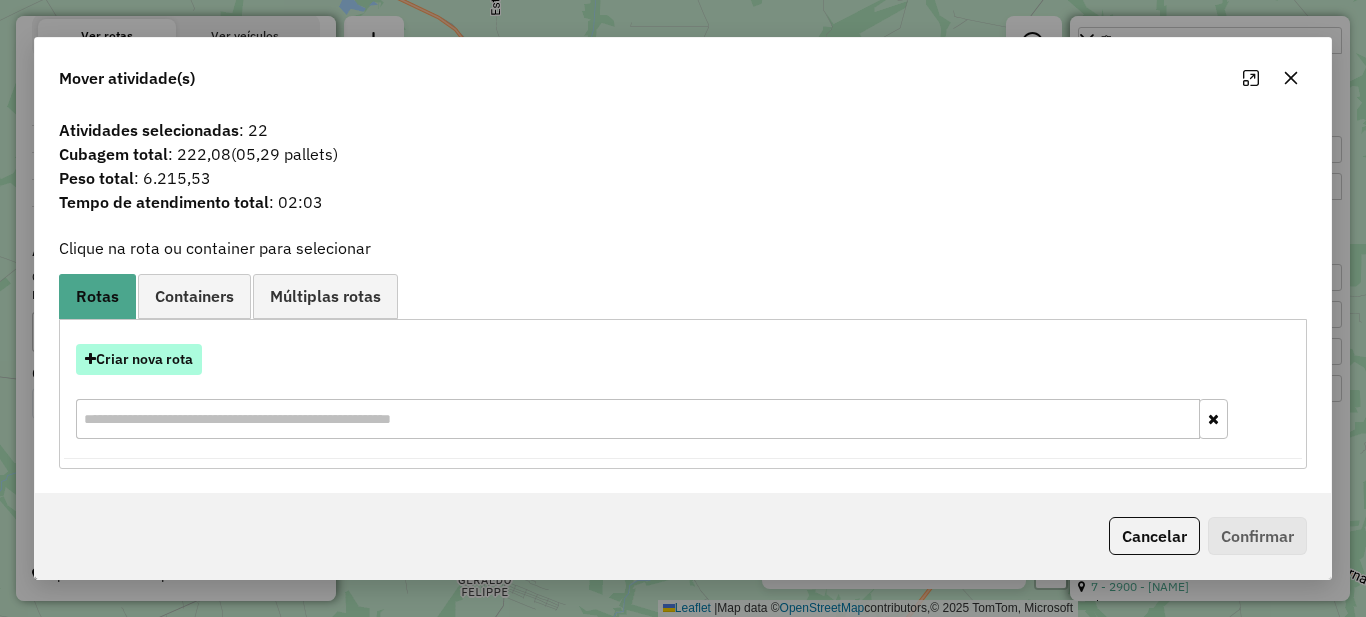 drag, startPoint x: 99, startPoint y: 348, endPoint x: 171, endPoint y: 372, distance: 75.89466 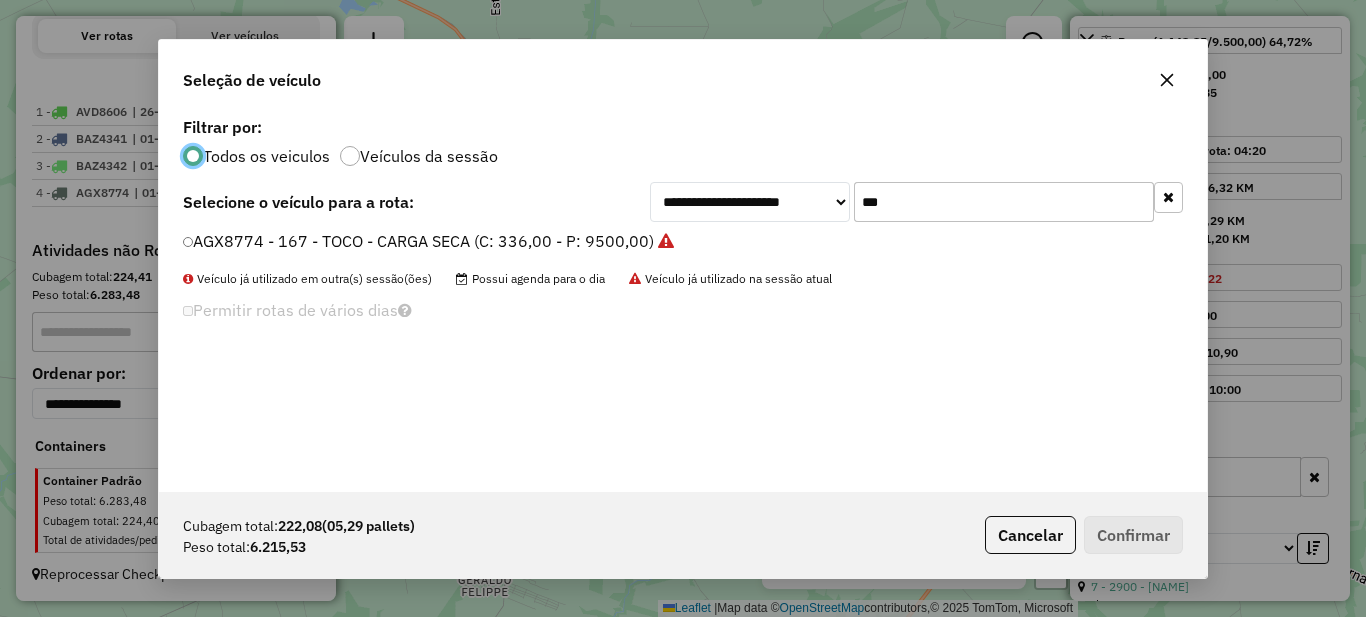 scroll, scrollTop: 11, scrollLeft: 6, axis: both 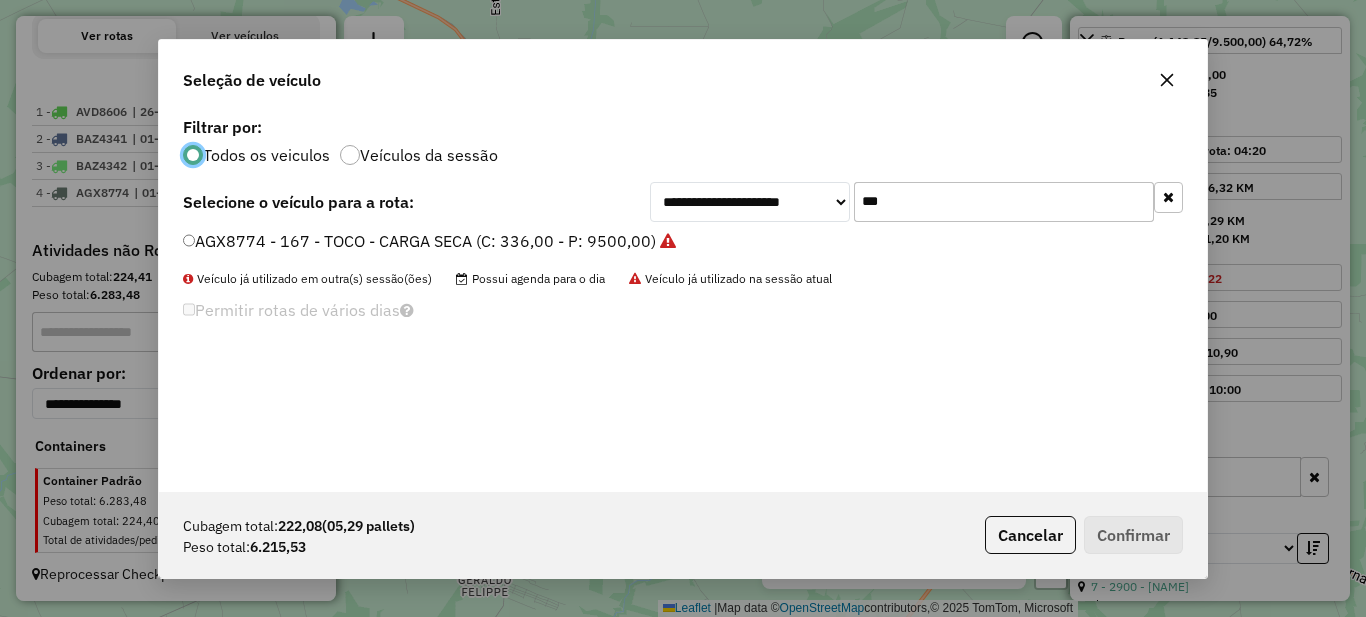 click on "***" 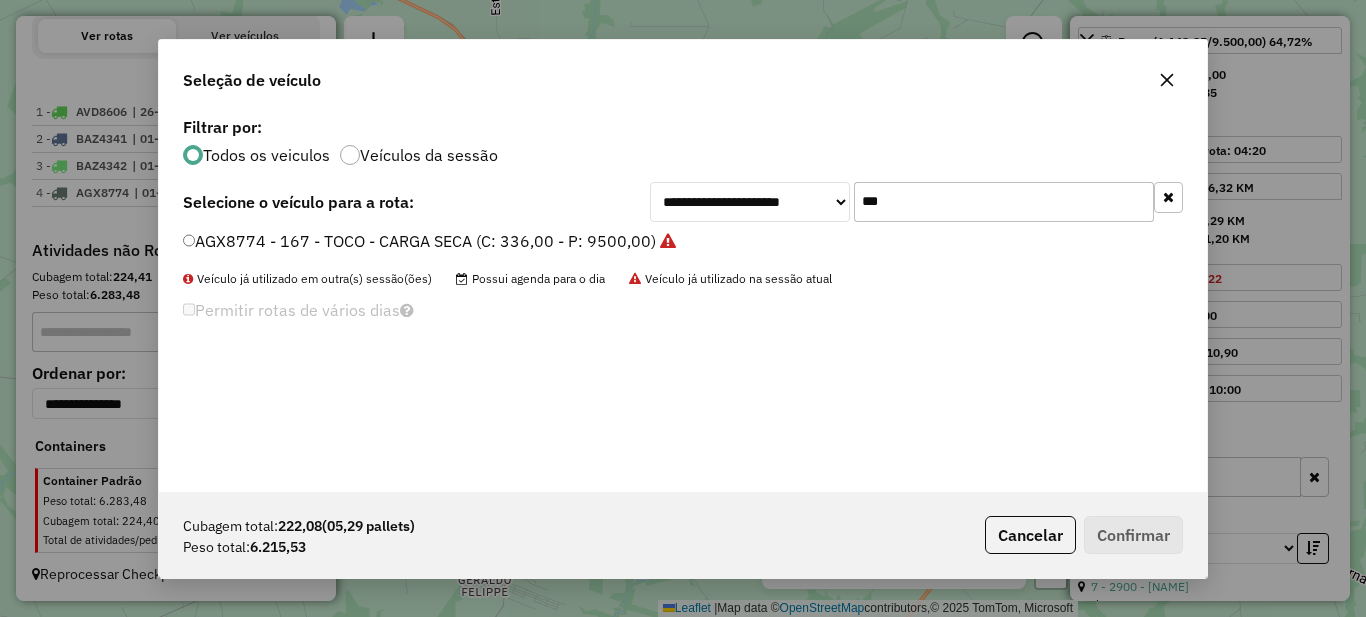 click on "***" 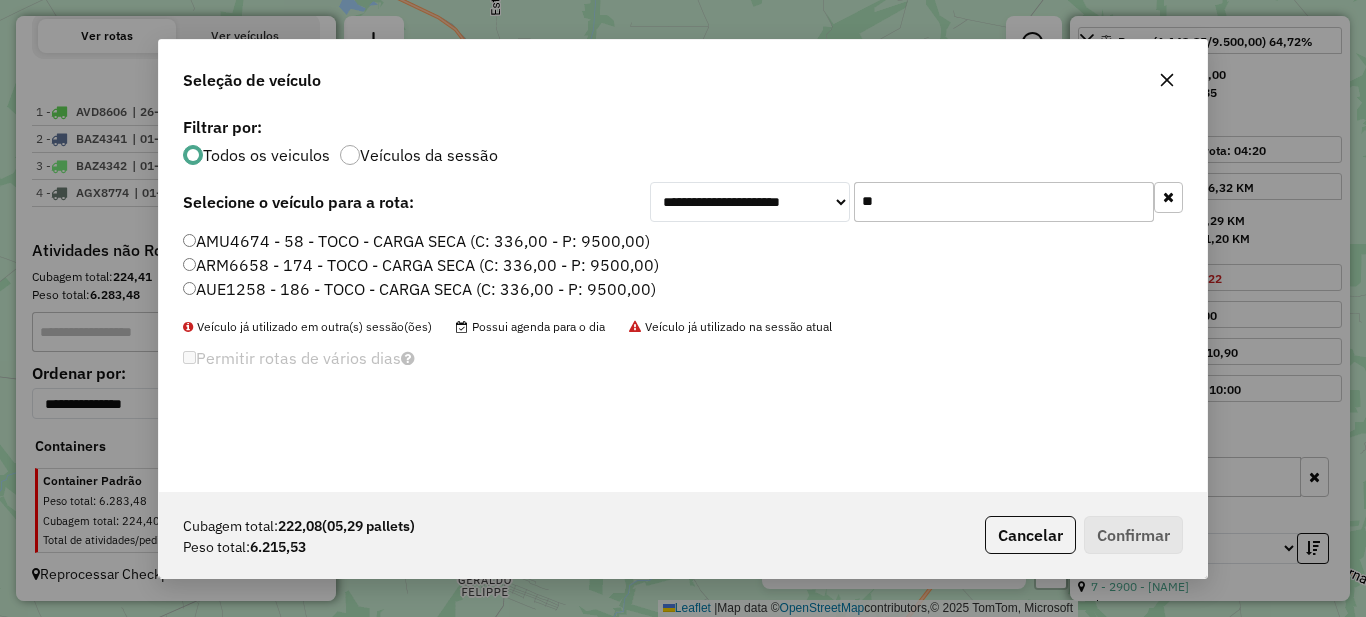 type on "**" 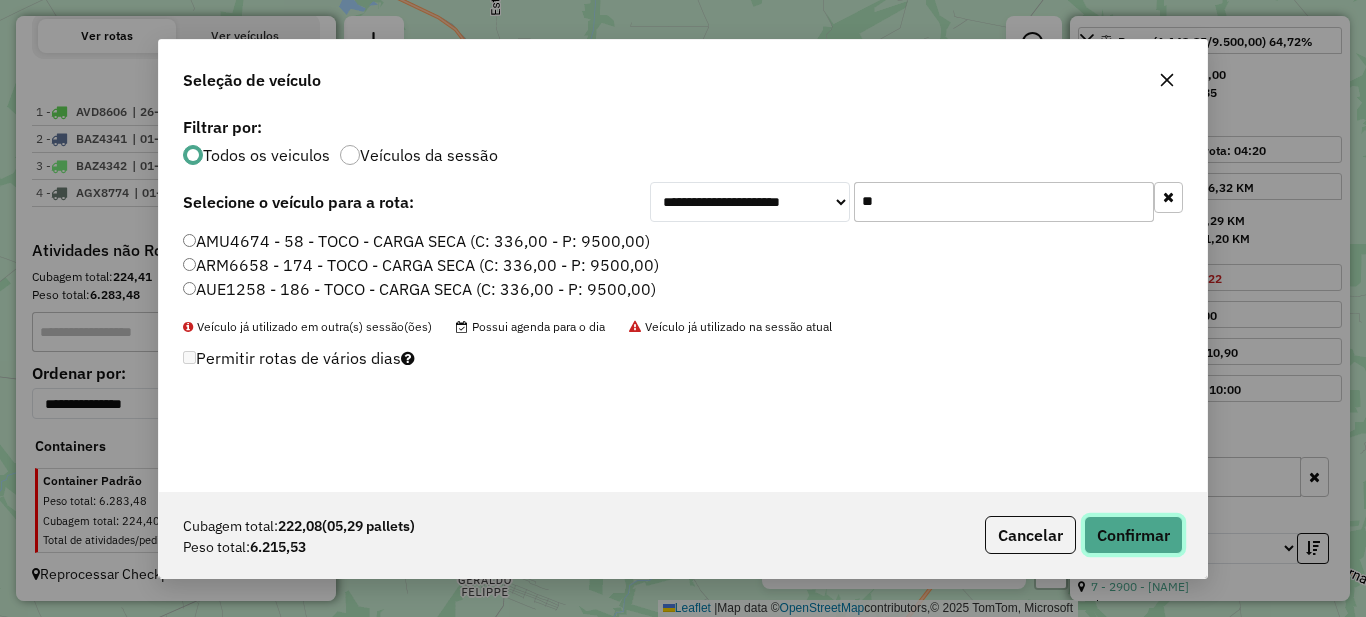click on "Confirmar" 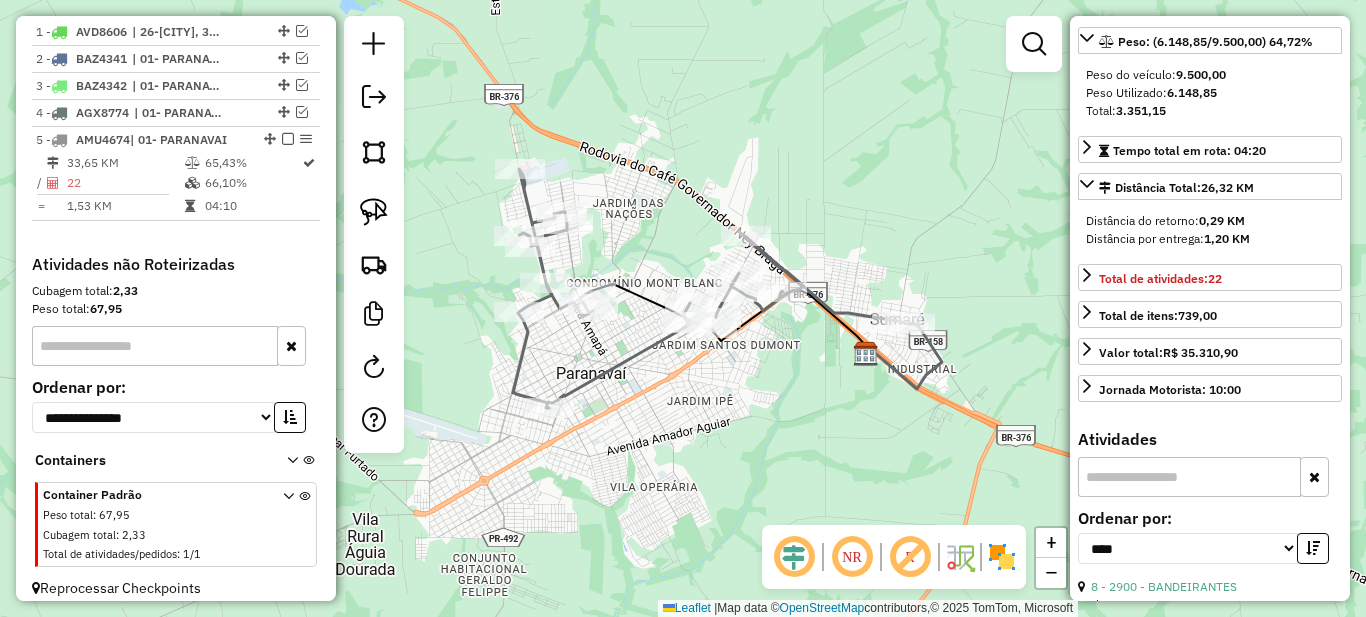 scroll, scrollTop: 810, scrollLeft: 0, axis: vertical 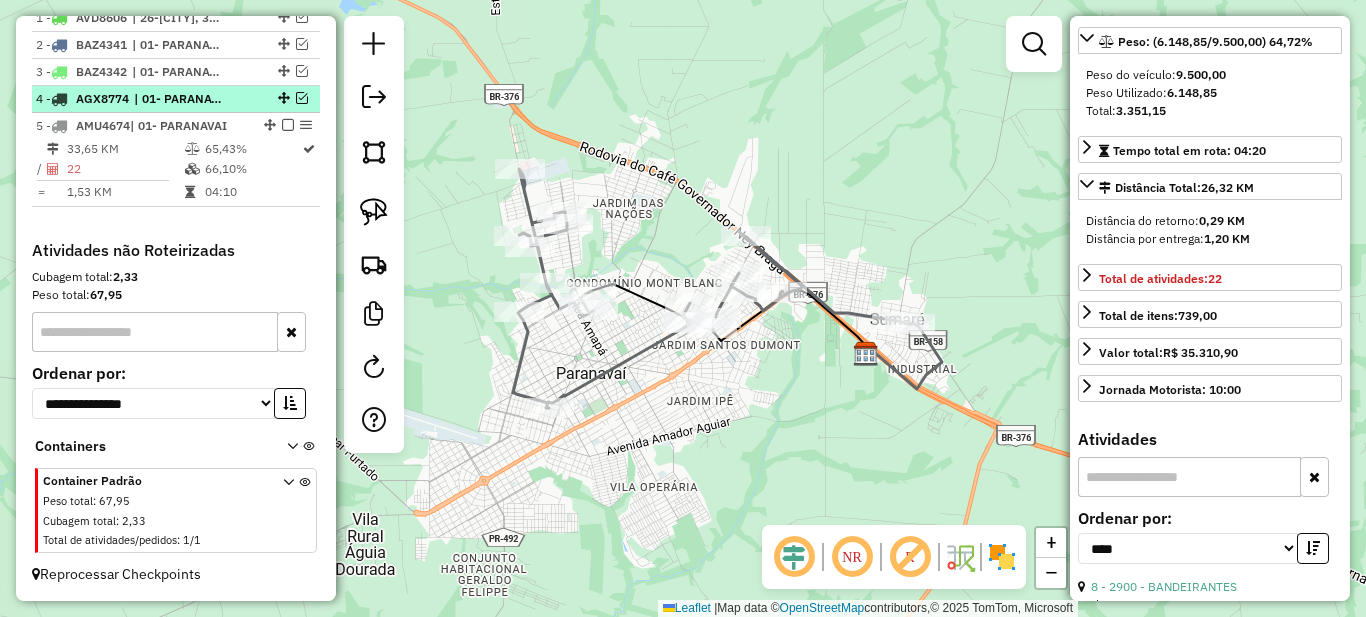 click at bounding box center (302, 98) 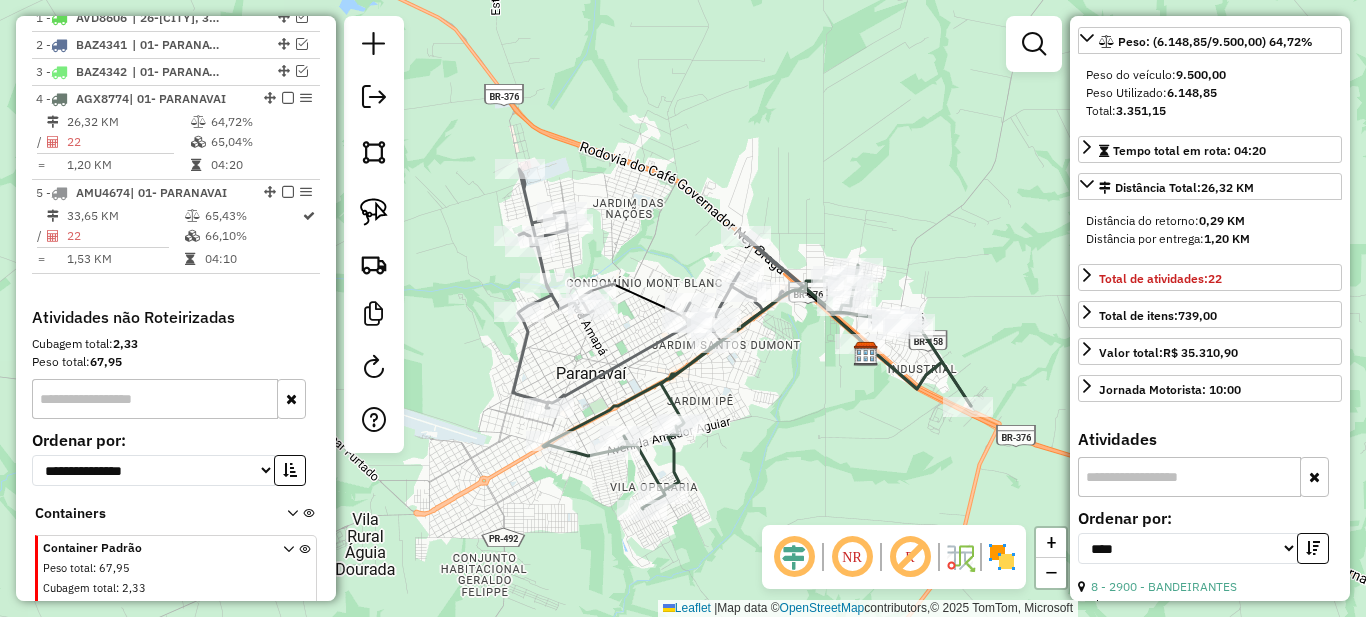 click 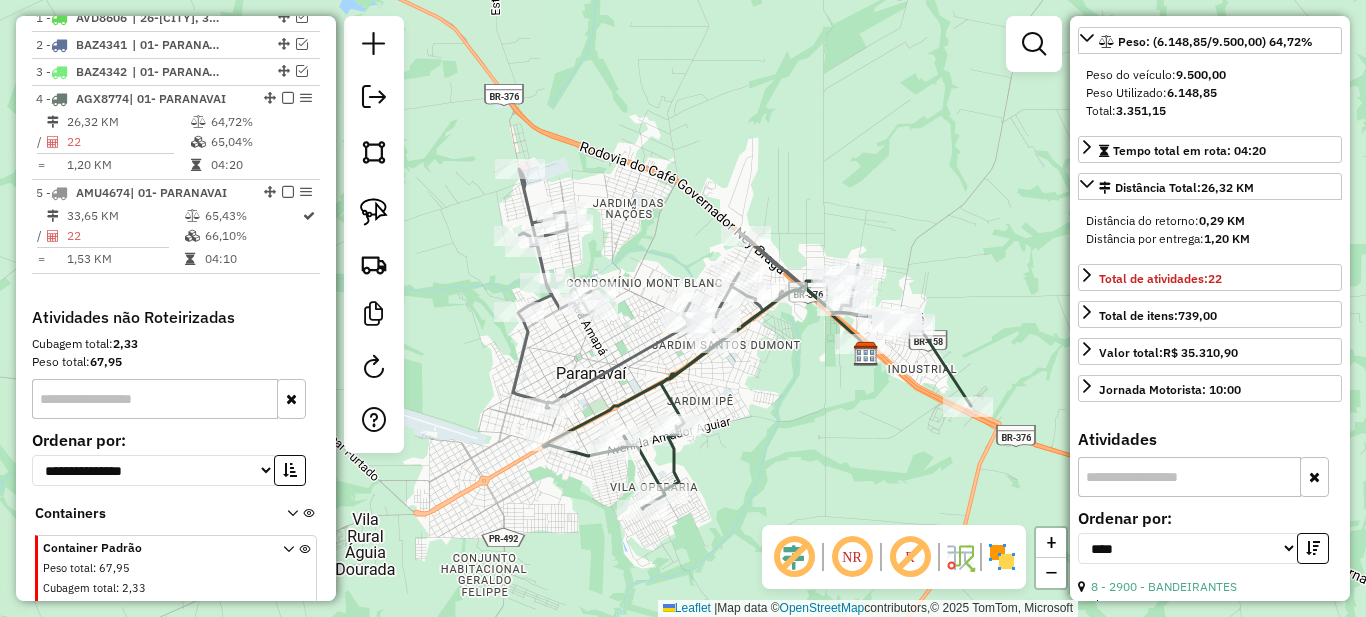 click 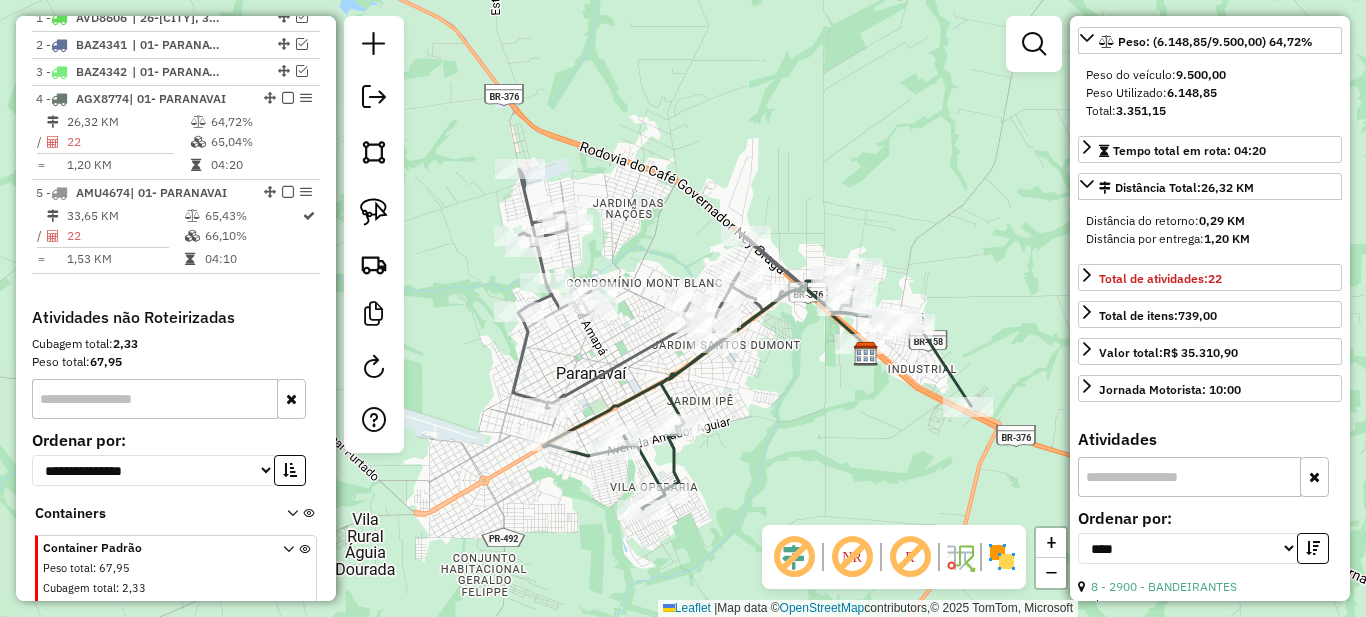 click 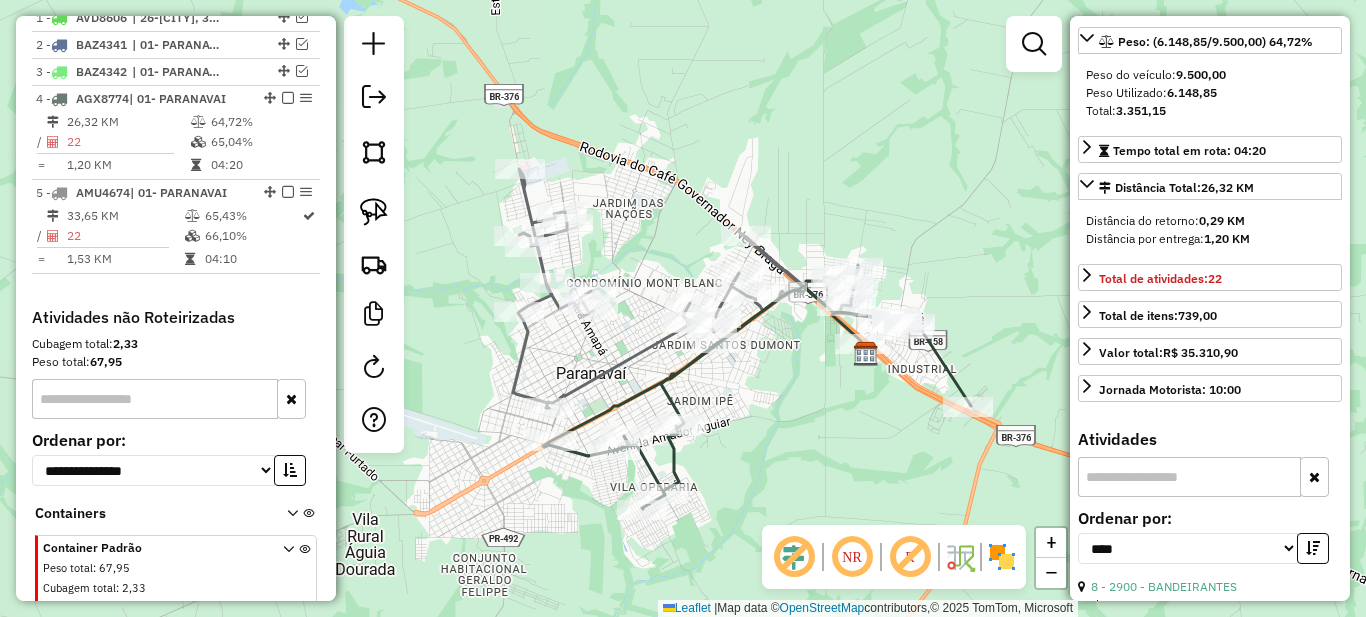 click 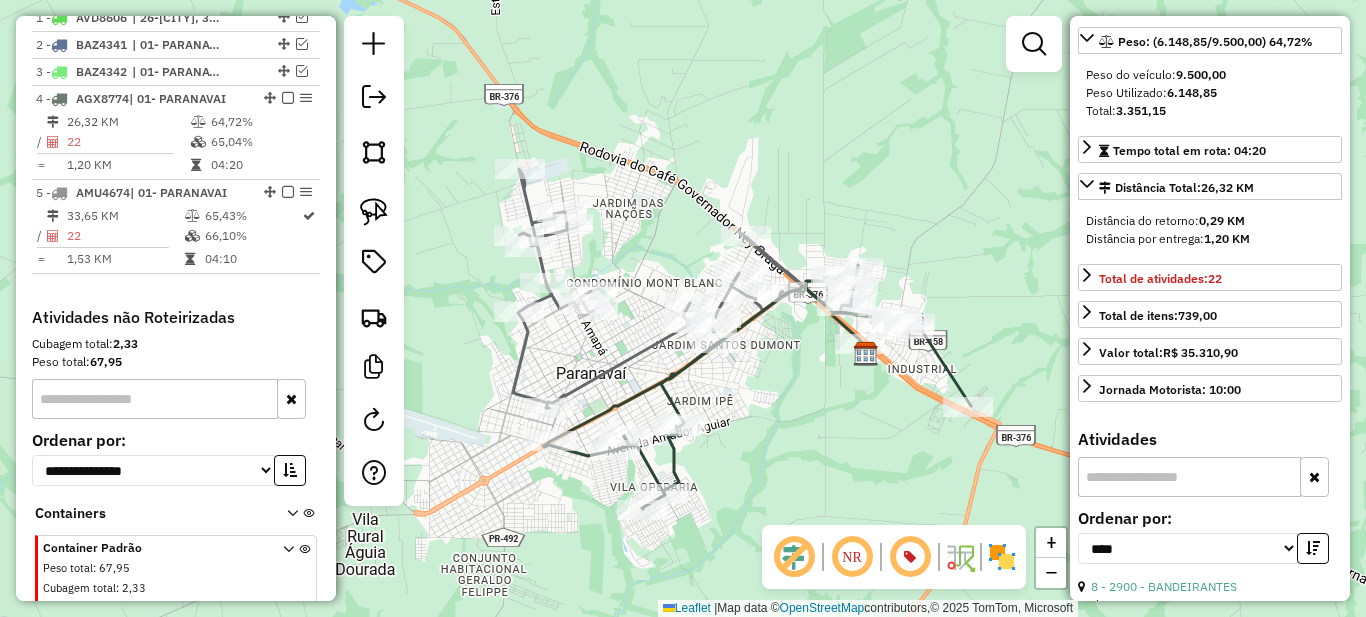 click 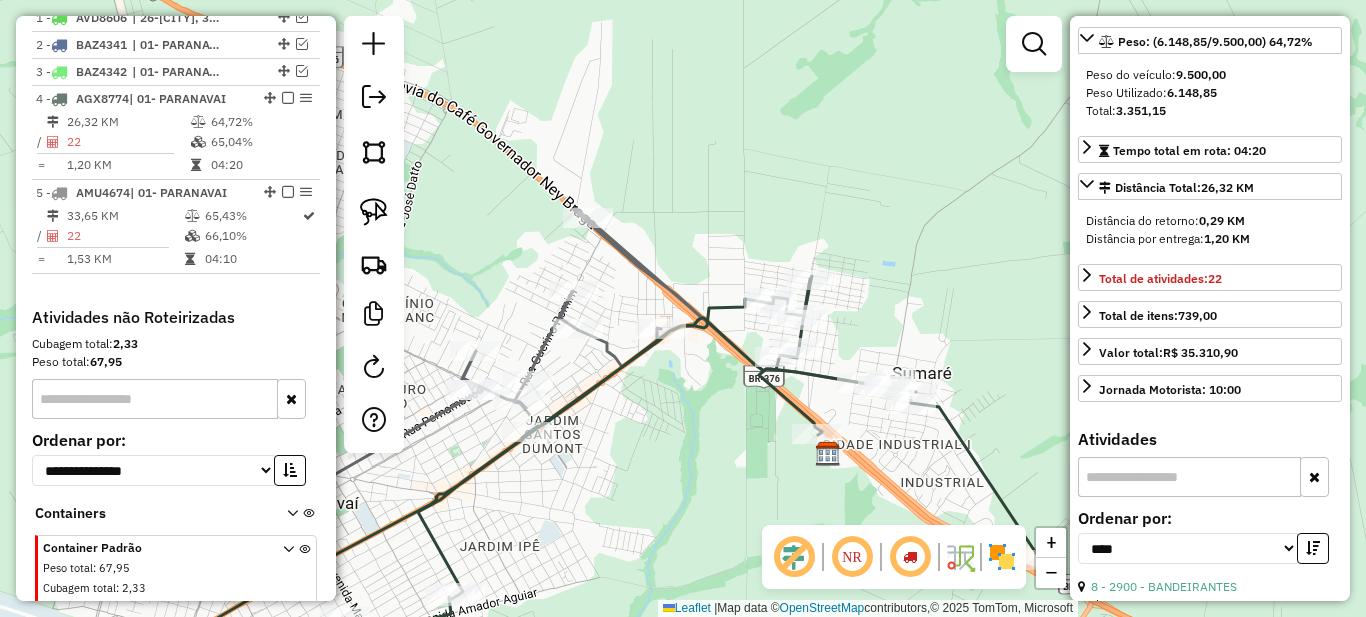 drag, startPoint x: 877, startPoint y: 388, endPoint x: 704, endPoint y: 469, distance: 191.02356 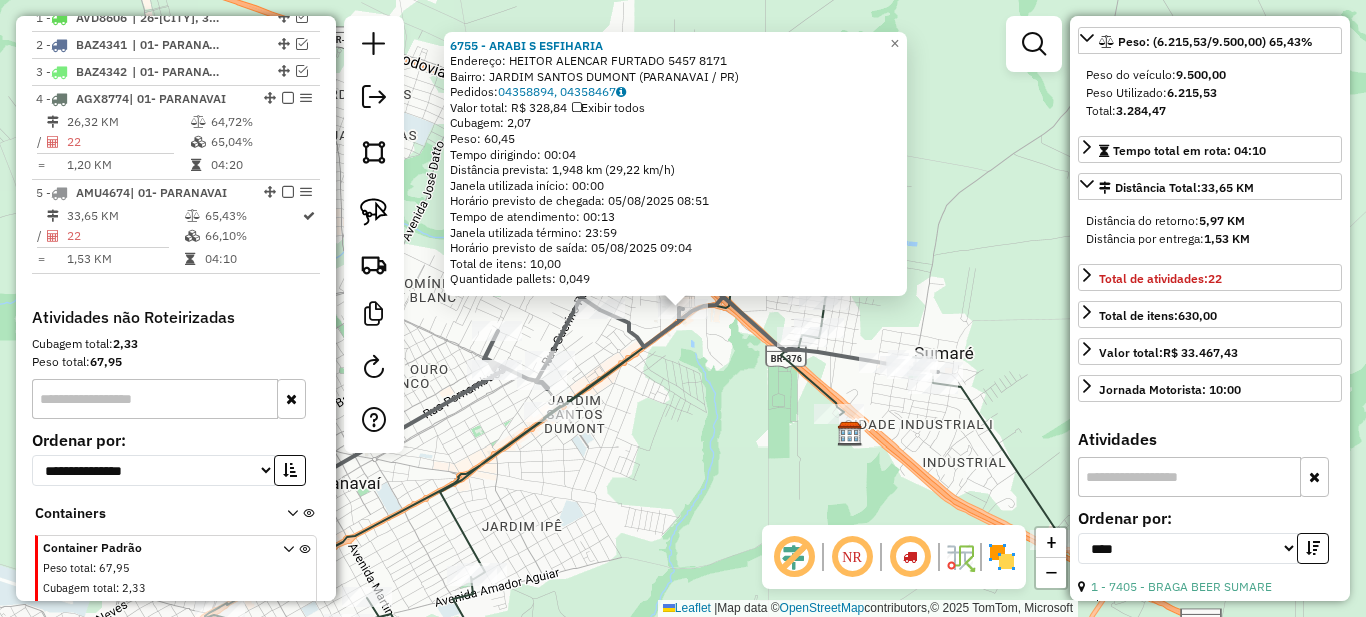 scroll, scrollTop: 877, scrollLeft: 0, axis: vertical 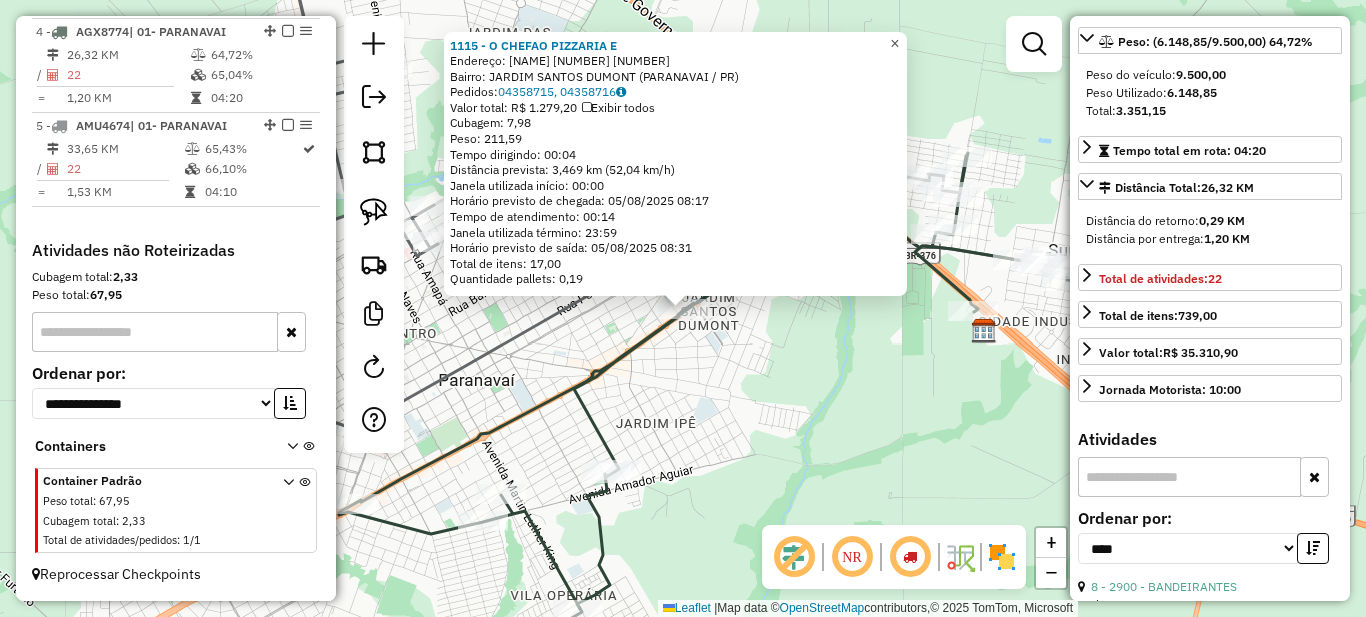 click on "×" 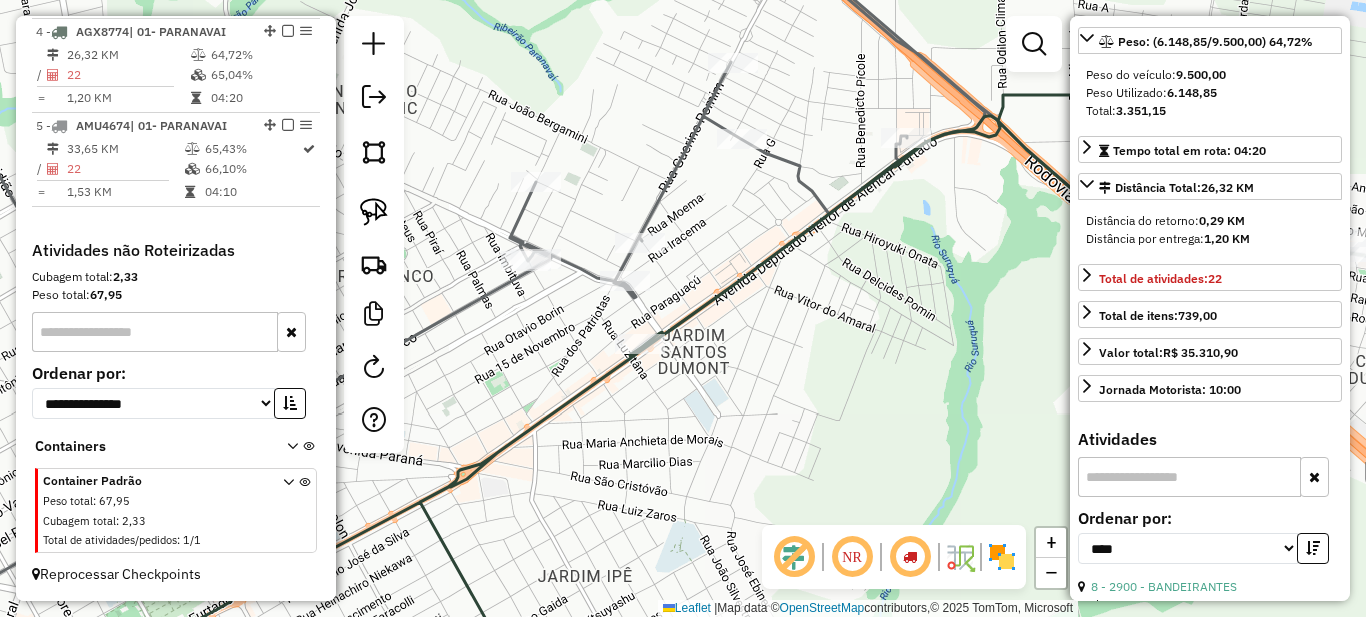 drag, startPoint x: 673, startPoint y: 320, endPoint x: 777, endPoint y: 327, distance: 104.23531 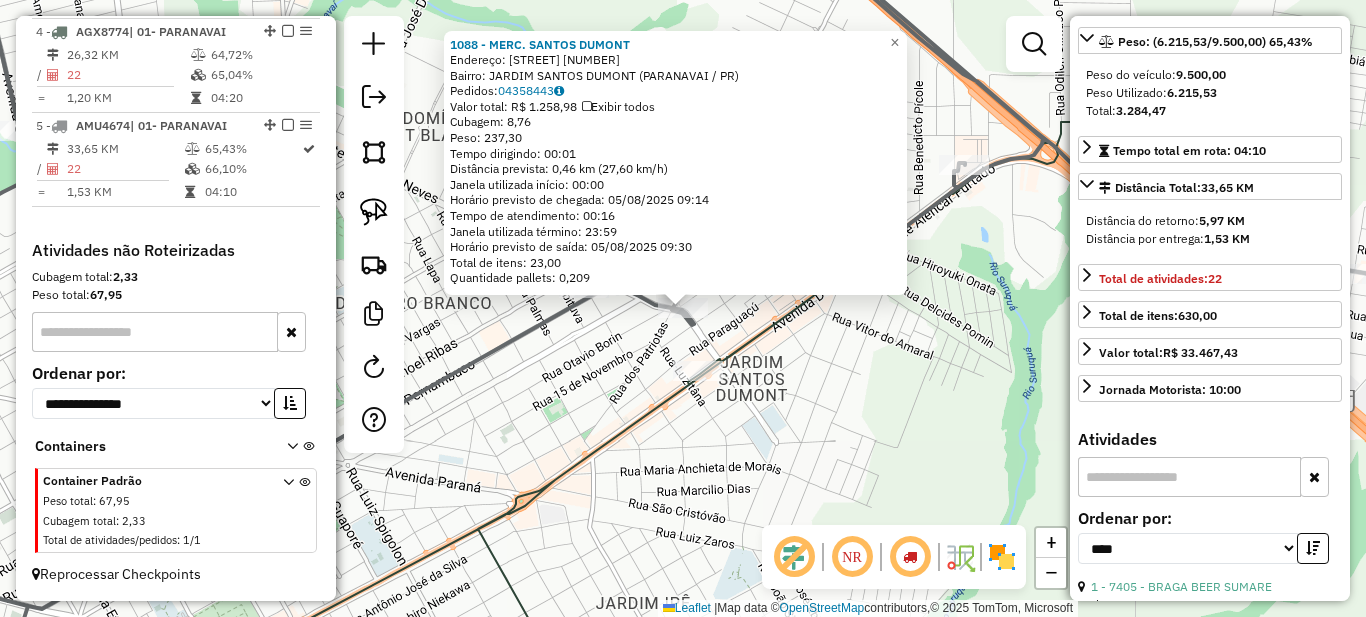 click on "1088 - [NAME]  Endereço:  [STREET]   Bairro: [NEIGHBORHOOD] ([CITY] / [STATE])   Pedidos:  04358443   Valor total: R$ 1.258,98   Exibir todos   Cubagem: 8,76  Peso: 237,30  Tempo dirigindo: 00:01   Distância prevista: 0,46 km (27,60 km/h)   Janela utilizada início: 00:00   Horário previsto de chegada: 05/08/2025 09:14   Tempo de atendimento: 00:16   Janela utilizada término: 23:59   Horário previsto de saída: 05/08/2025 09:30   Total de itens: 23,00   Quantidade pallets: 0,209  × Janela de atendimento Grade de atendimento Capacidade Transportadoras Veículos Cliente Pedidos  Rotas Selecione os dias de semana para filtrar as janelas de atendimento  Seg   Ter   Qua   Qui   Sex   Sáb   Dom  Informe o período da janela de atendimento: De: Até:  Filtrar exatamente a janela do cliente  Considerar janela de atendimento padrão  Selecione os dias de semana para filtrar as grades de atendimento  Seg   Ter   Qua   Qui   Sex   Sáb   Dom   Peso mínimo:   Peso máximo:   De:  De:" 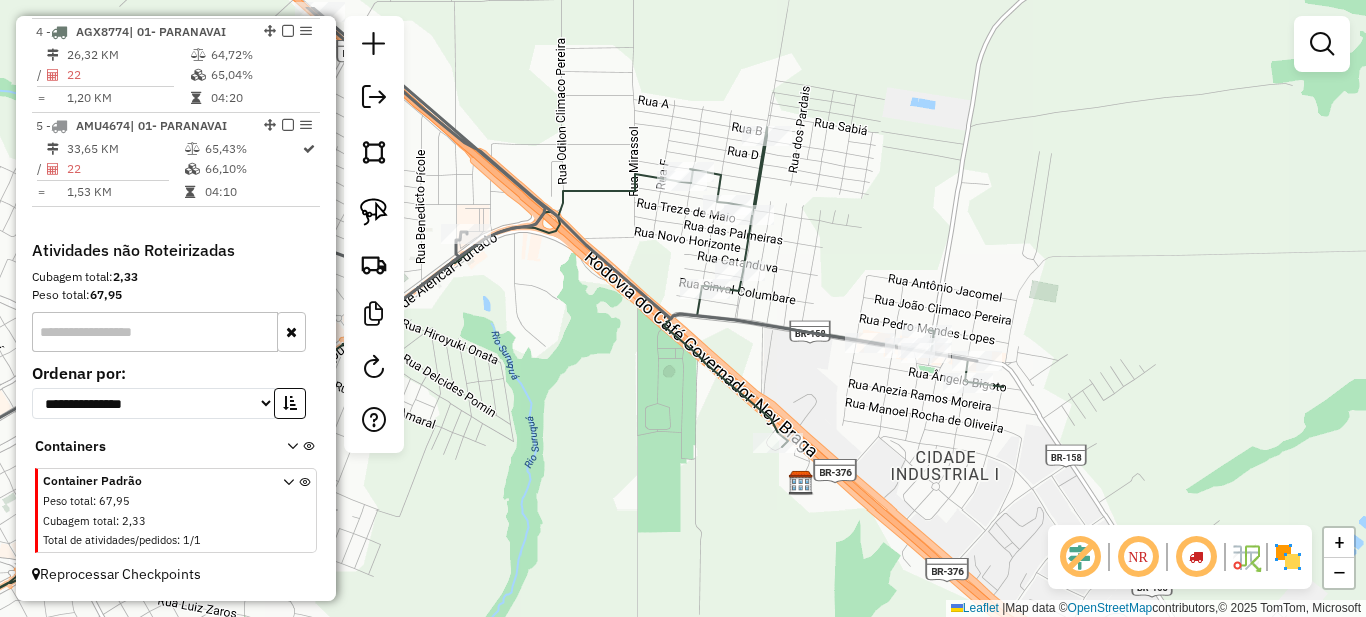 drag, startPoint x: 911, startPoint y: 351, endPoint x: 469, endPoint y: 420, distance: 447.35333 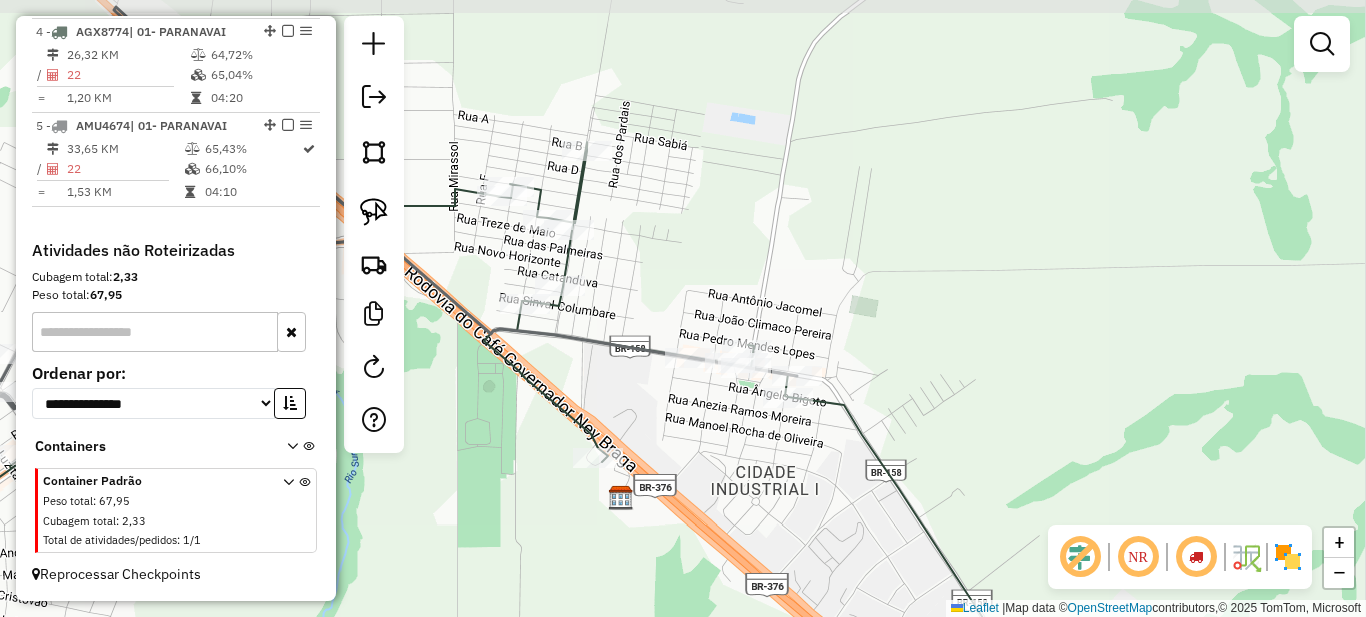 drag, startPoint x: 869, startPoint y: 385, endPoint x: 687, endPoint y: 403, distance: 182.88794 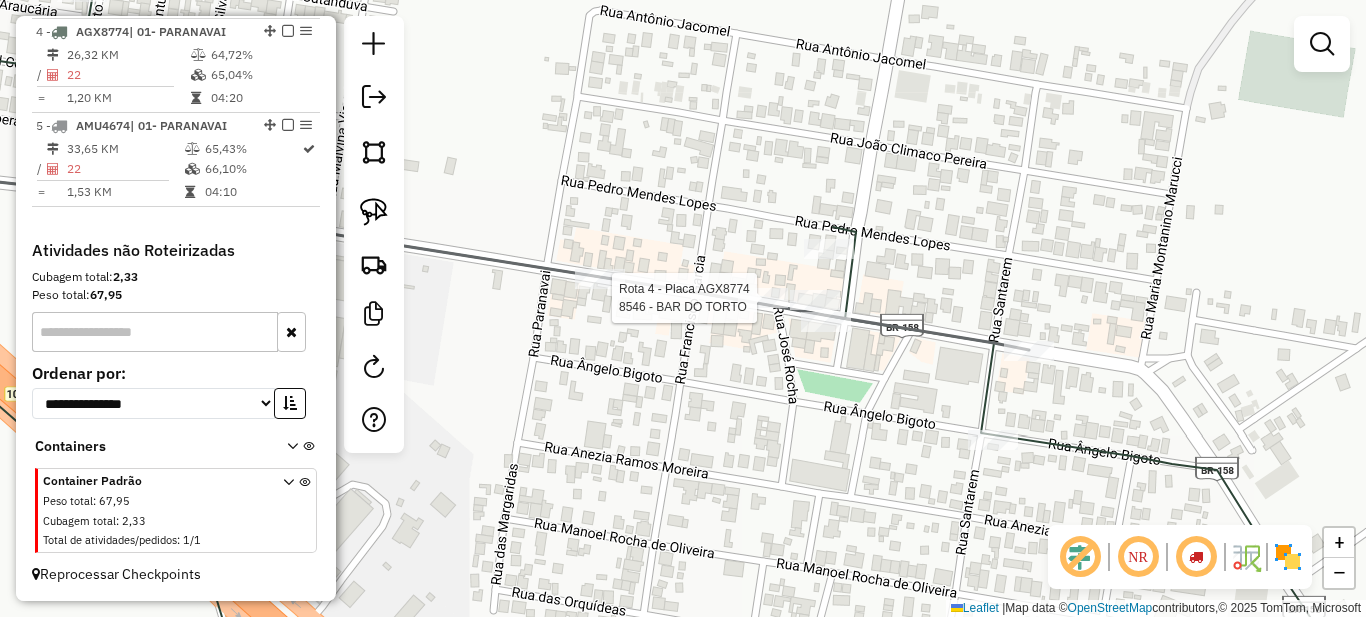 select on "*********" 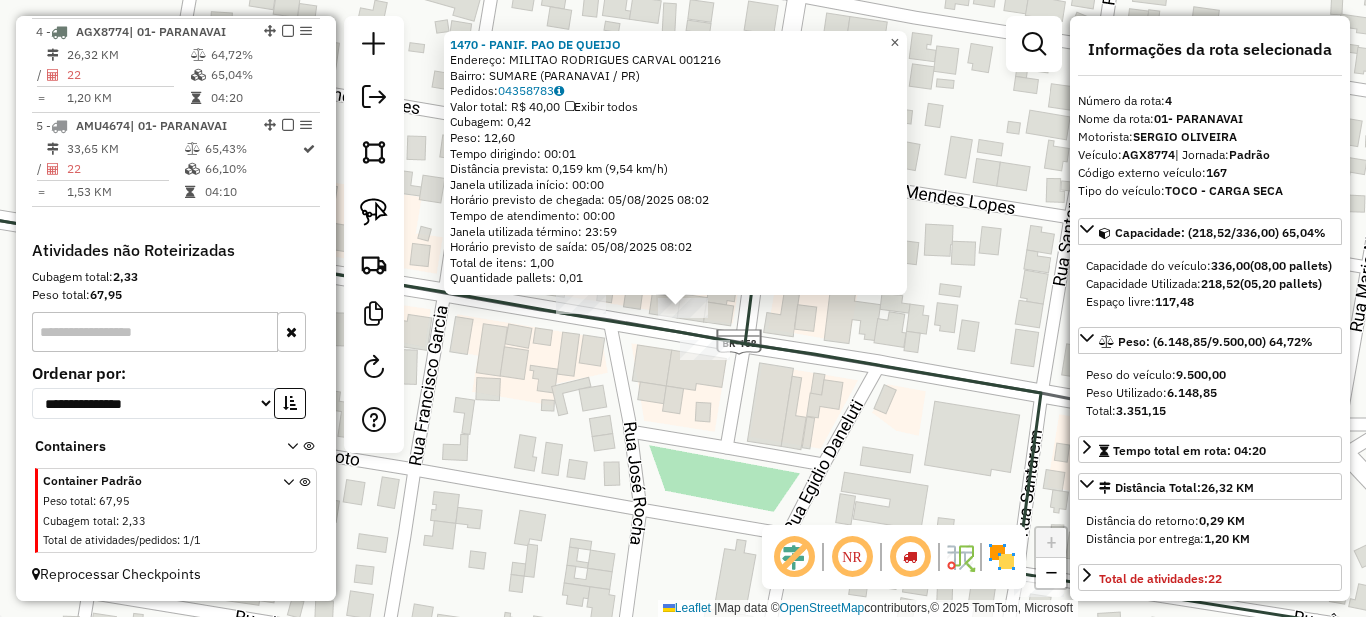 click on "×" 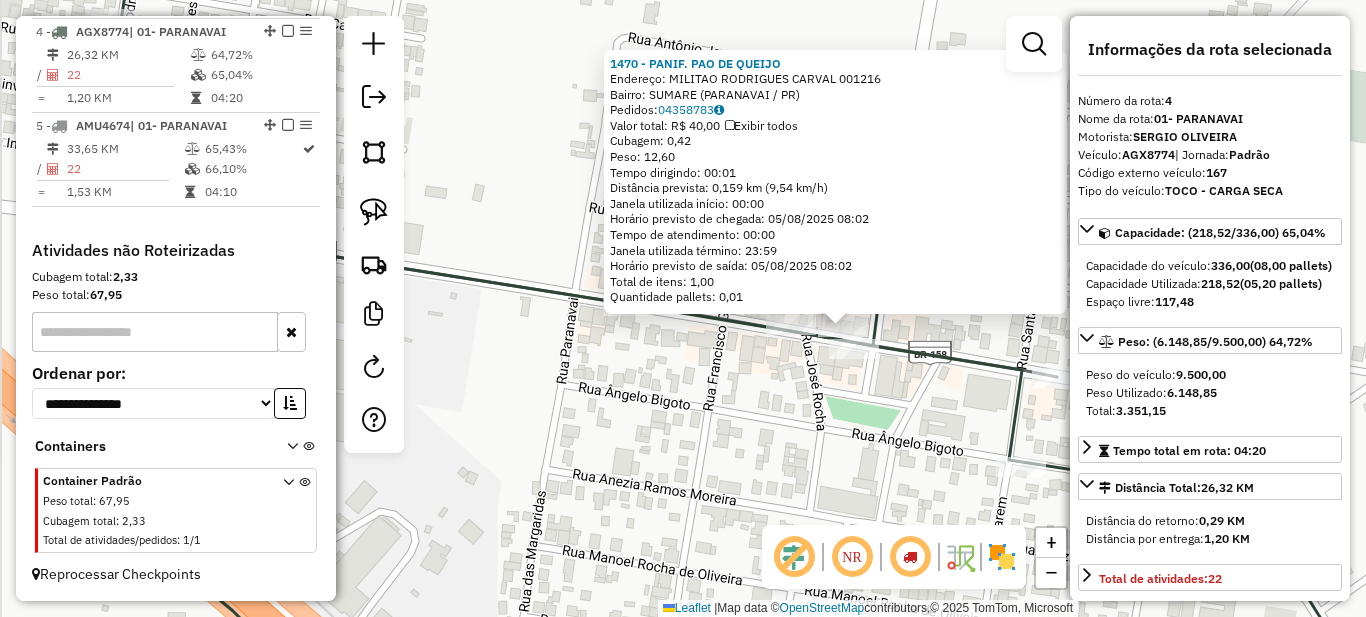 drag, startPoint x: 564, startPoint y: 391, endPoint x: 775, endPoint y: 390, distance: 211.00237 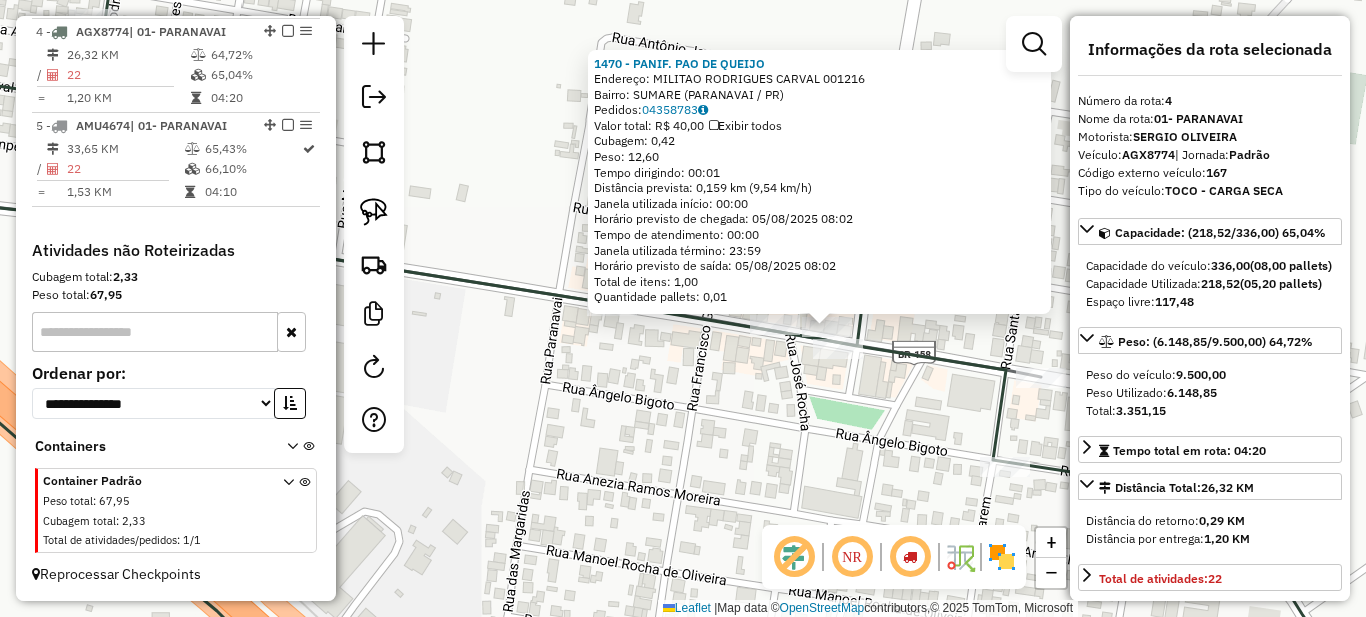 drag, startPoint x: 816, startPoint y: 404, endPoint x: 632, endPoint y: 405, distance: 184.00272 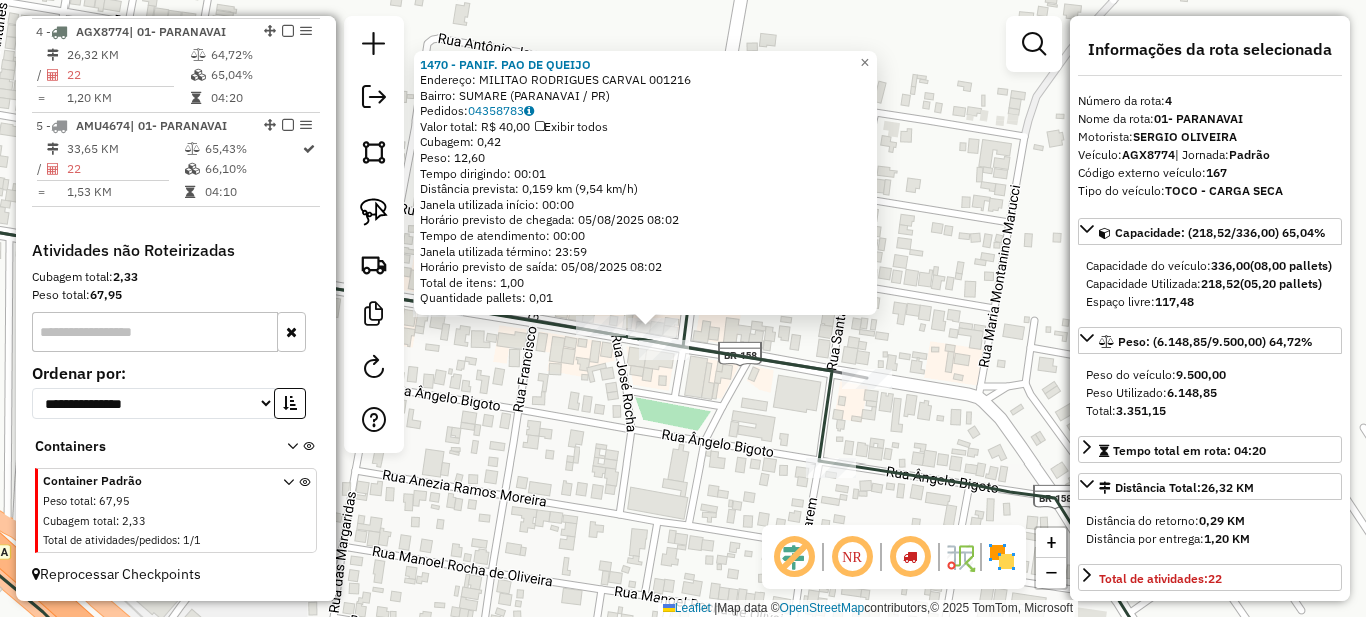 click on "[NUMBER] - [BUSINESS_NAME]  Endereço:  [STREET_NAME] [NUMBER]   Bairro: [NEIGHBORHOOD] ([CITY] / [STATE])   Pedidos:  [ORDER_ID]   Valor total: R$ [PRICE]   Exibir todos   Cubagem: [CUBAGE]  Peso: [WEIGHT]  Tempo dirigindo: [TIME]   Distância prevista: [DISTANCE] ([SPEED] km/h)   Janela utilizada início: [TIME]   Horário previsto de chegada: [DATE] [TIME]   Tempo de atendimento: [TIME]   Janela utilizada término: [TIME]   Horário previsto de saída: [DATE] [TIME]   Total de itens: [NUMBER]   Quantidade pallets: [CUBAGE]  × Janela de atendimento Grade de atendimento Capacidade Transportadoras Veículos Cliente Pedidos  Rotas Selecione os dias de semana para filtrar as janelas de atendimento  Seg   Ter   Qua   Qui   Sex   Sáb   Dom  Informe o período da janela de atendimento: De: [TIME] Até: [TIME]  Filtrar exatamente a janela do cliente  Considerar janela de atendimento padrão  Selecione os dias de semana para filtrar as grades de atendimento  Seg   Ter   Qua   Qui   Sex   Sáb   Dom   Clientes fora do dia de atendimento selecionado +" 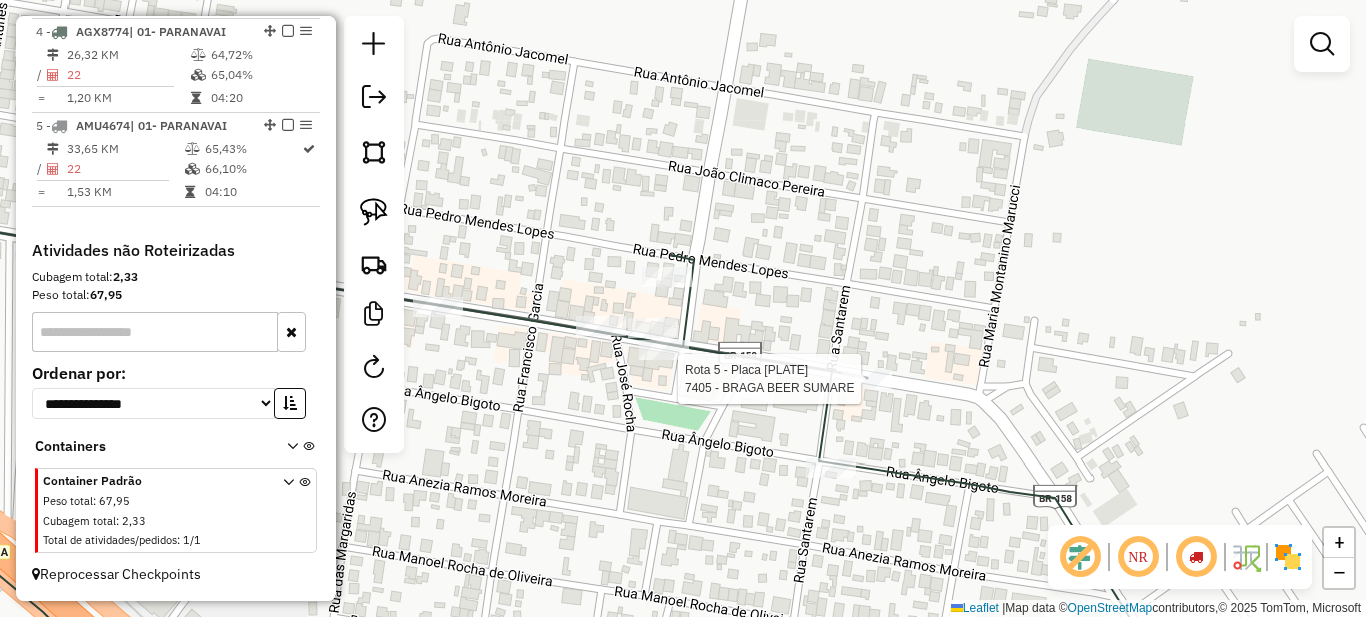 select on "*********" 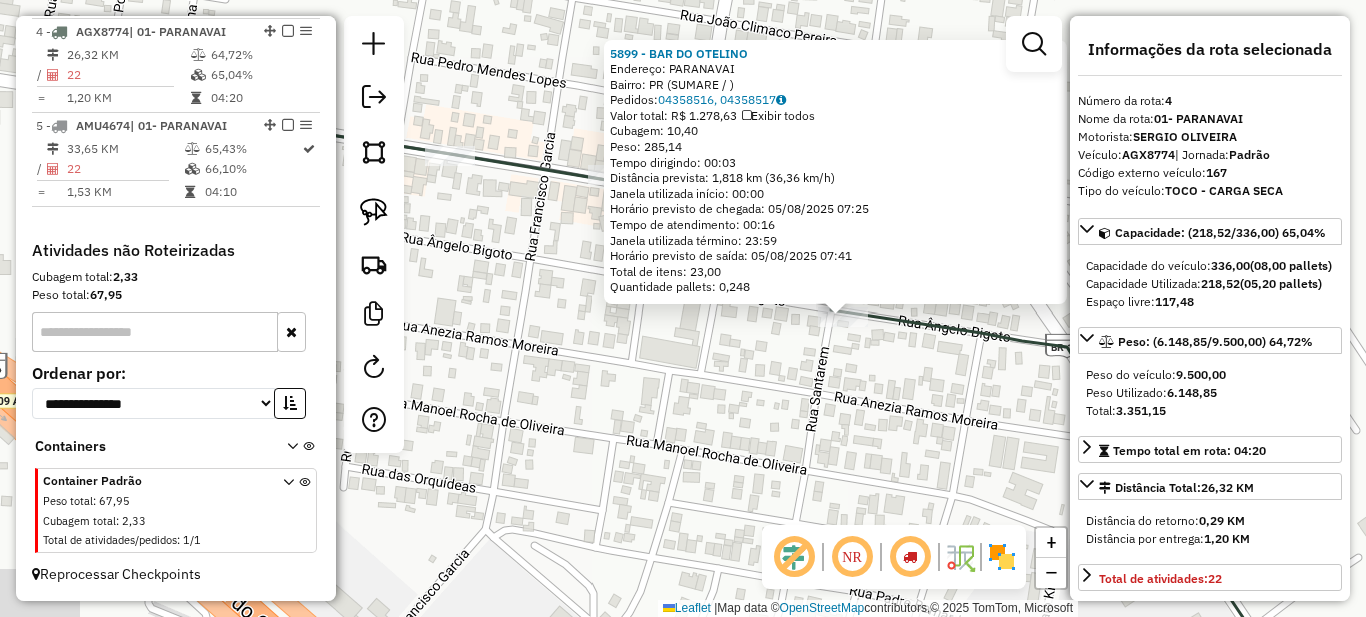 drag, startPoint x: 493, startPoint y: 381, endPoint x: 683, endPoint y: 397, distance: 190.6725 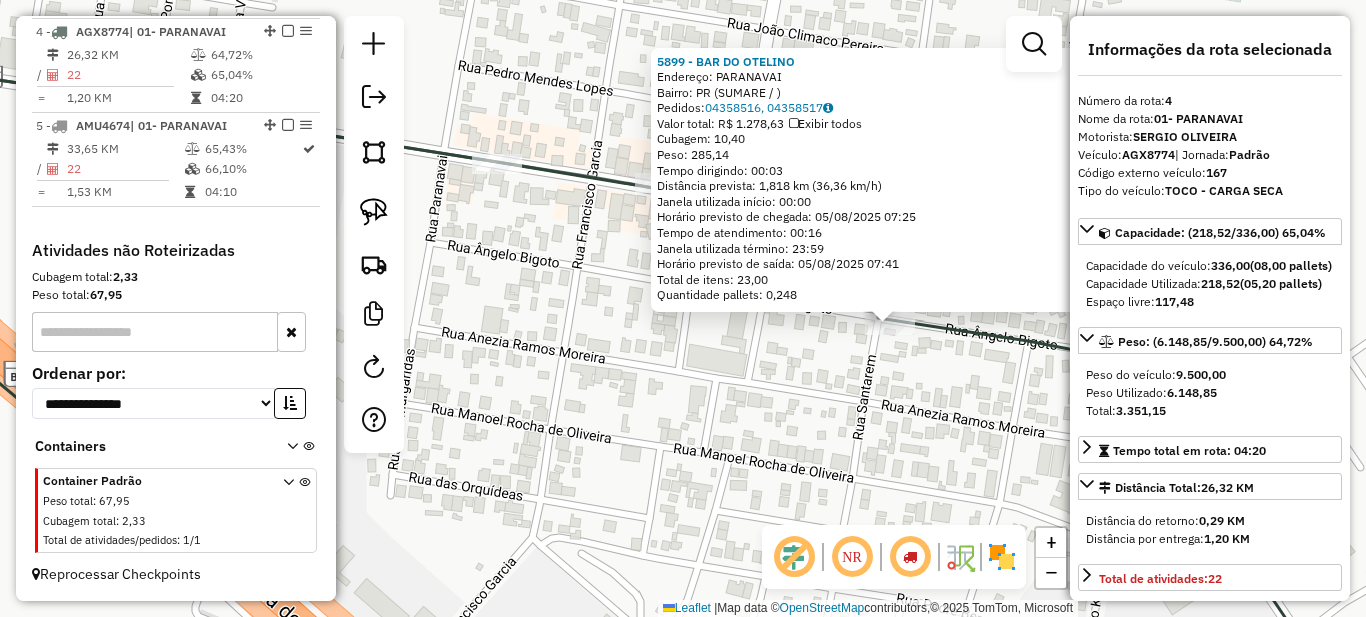 click on "5899 - BAR DO OTELINO  Endereço: PARANAVAI   Bairro: [STATE] (SUMARE / [STATE])   Pedidos:  04358516, 04358517   Valor total: R$ 1.278,63   Exibir todos   Cubagem: 10,40  Peso: 285,14  Tempo dirigindo: 00:03   Distância prevista: 1,818 km (36,36 km/h)   Janela utilizada início: 00:00   Horário previsto de chegada: 05/08/2025 07:25   Tempo de atendimento: 00:16   Janela utilizada término: 23:59   Horário previsto de saída: 05/08/2025 07:41   Total de itens: 23,00   Quantidade pallets: 0,248  × Janela de atendimento Grade de atendimento Capacidade Transportadoras Veículos Cliente Pedidos  Rotas Selecione os dias de semana para filtrar as janelas de atendimento  Seg   Ter   Qua   Qui   Sex   Sáb   Dom  Informe o período da janela de atendimento: De: Até:  Filtrar exatamente a janela do cliente  Considerar janela de atendimento padrão  Selecione os dias de semana para filtrar as grades de atendimento  Seg   Ter   Qua   Qui   Sex   Sáb   Dom   Considerar clientes sem dia de atendimento cadastrado  Peso mínimo:" 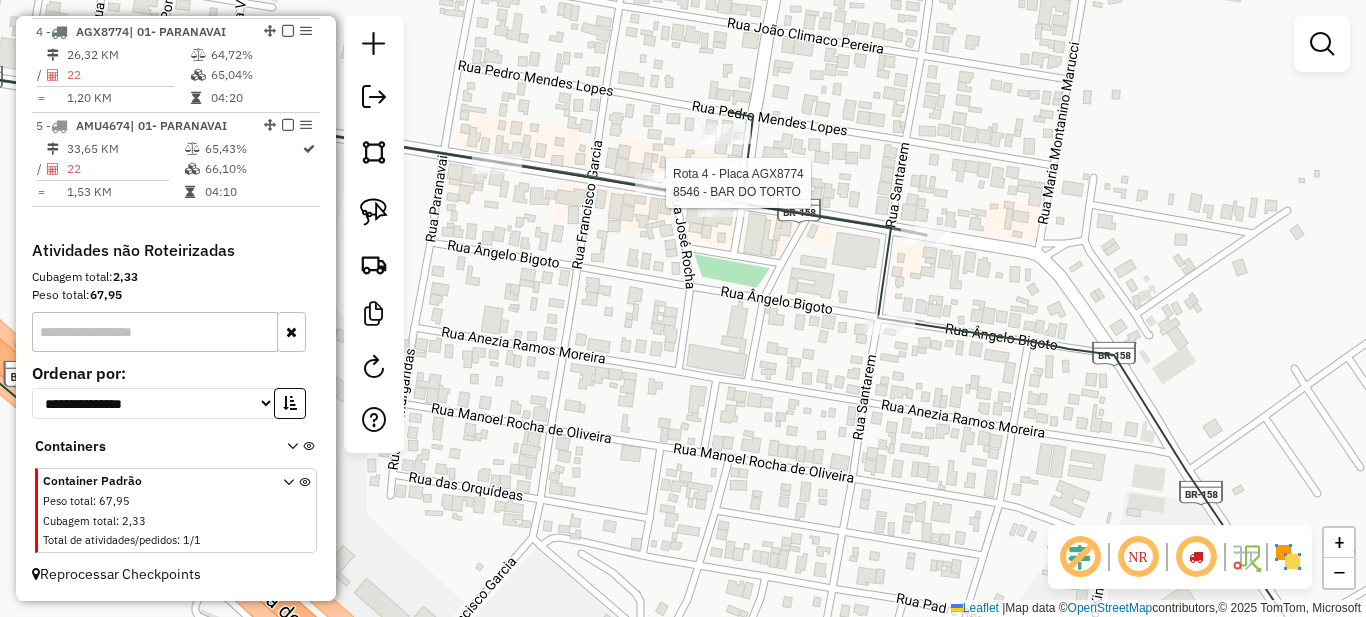 select on "*********" 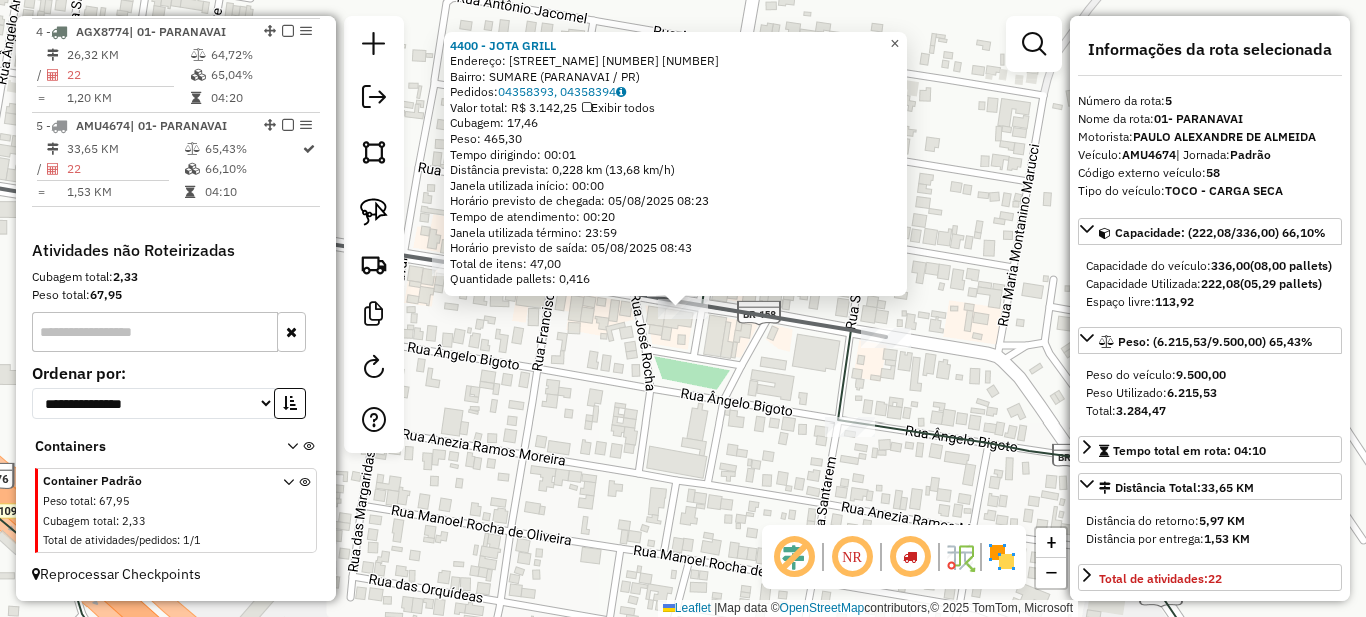 click on "×" 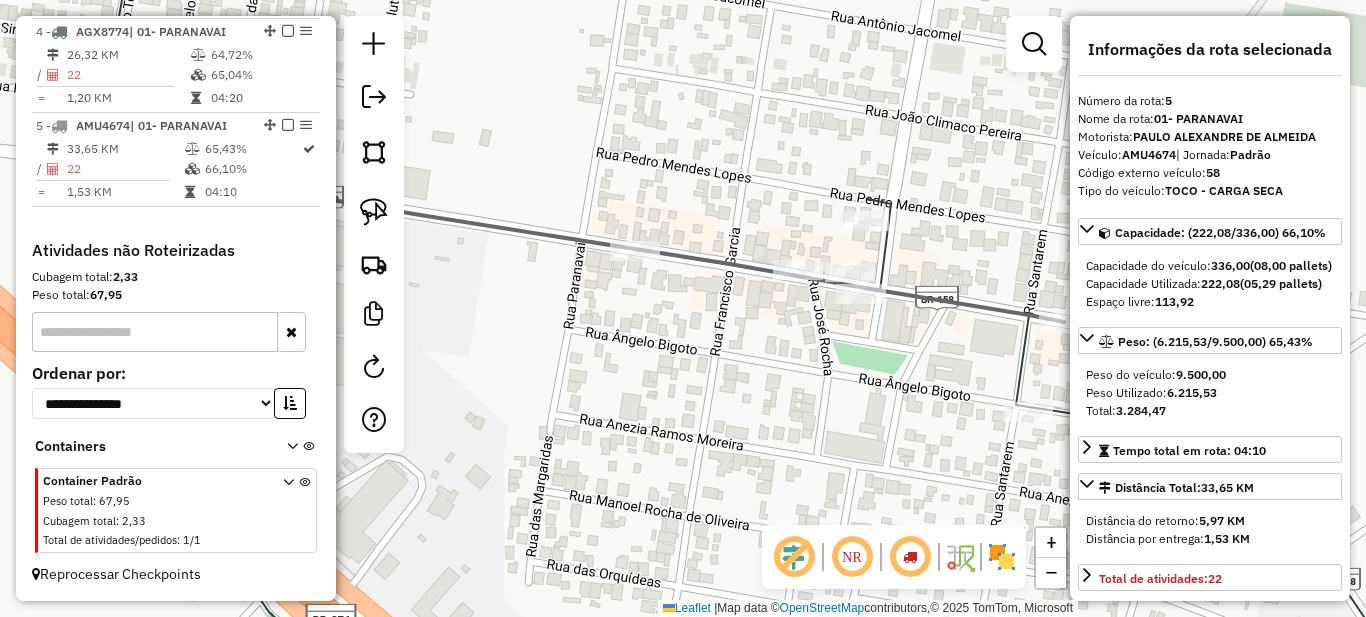 drag, startPoint x: 540, startPoint y: 310, endPoint x: 689, endPoint y: 267, distance: 155.08063 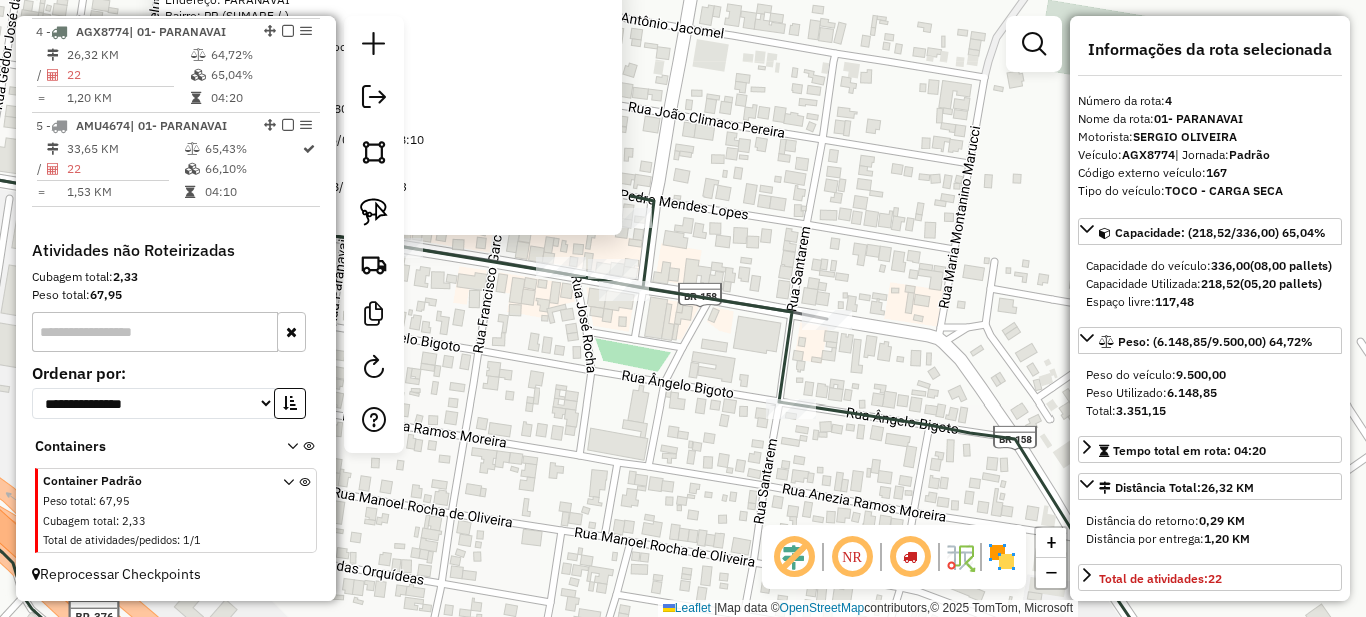 drag, startPoint x: 928, startPoint y: 454, endPoint x: 748, endPoint y: 394, distance: 189.73666 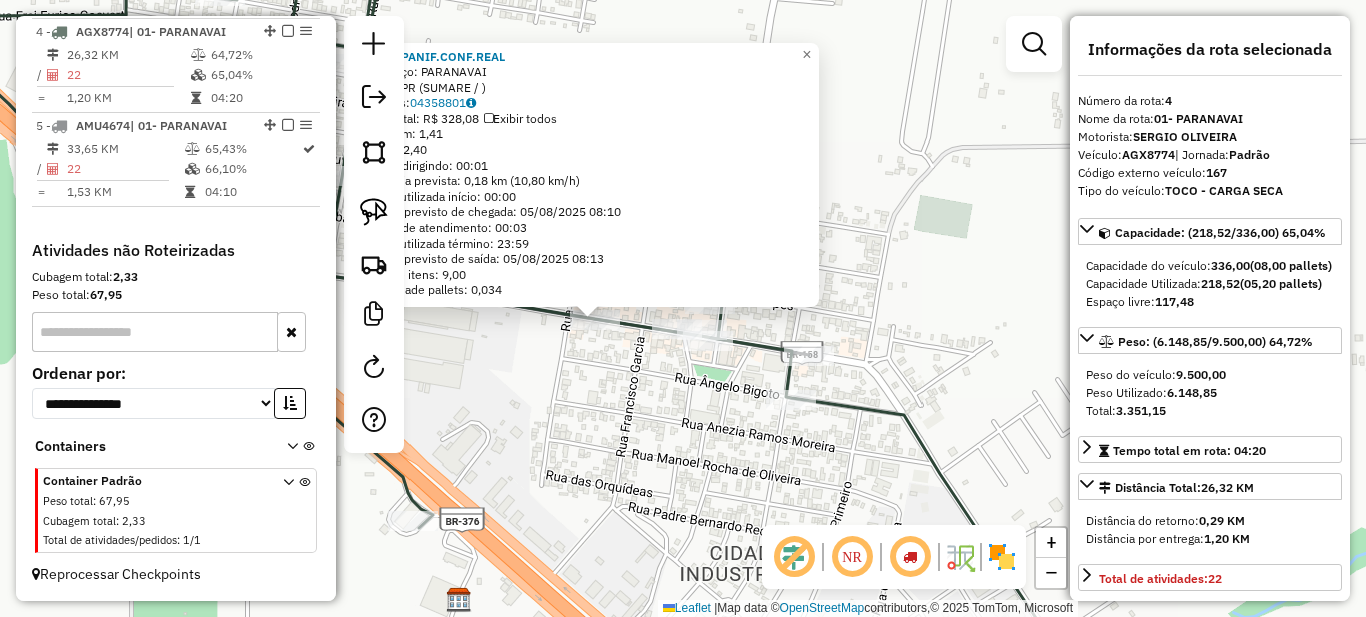drag, startPoint x: 578, startPoint y: 417, endPoint x: 810, endPoint y: 393, distance: 233.23808 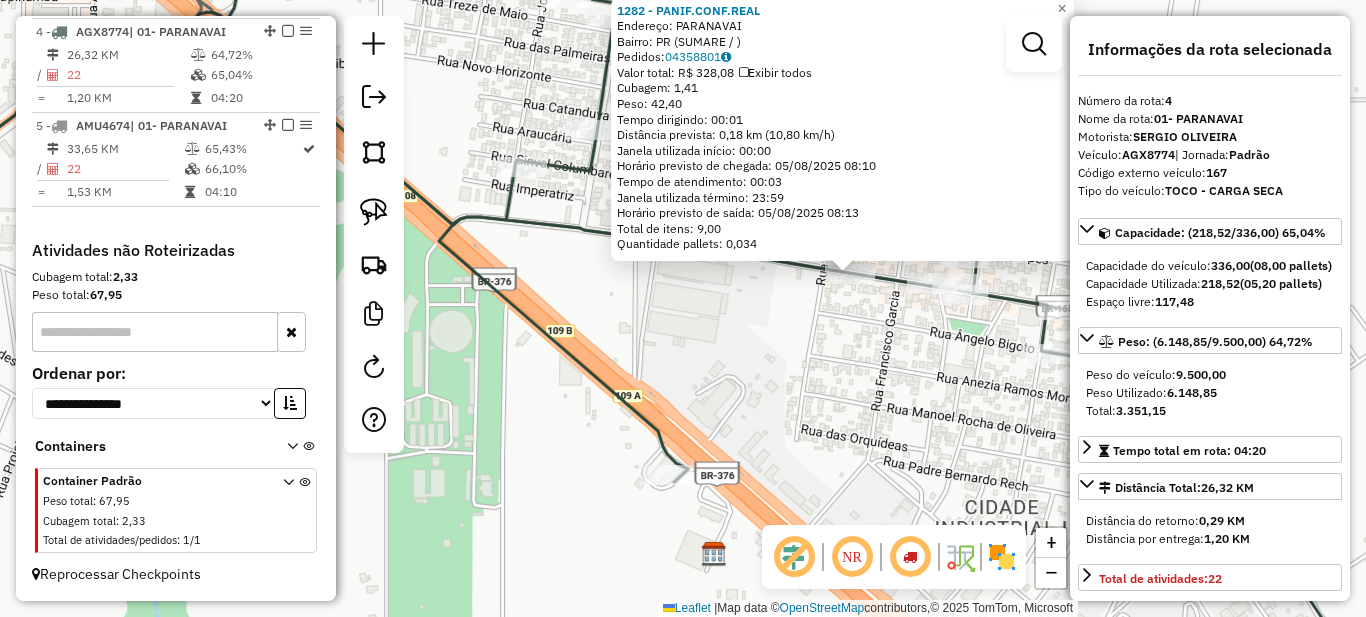 drag, startPoint x: 749, startPoint y: 405, endPoint x: 635, endPoint y: 413, distance: 114.28036 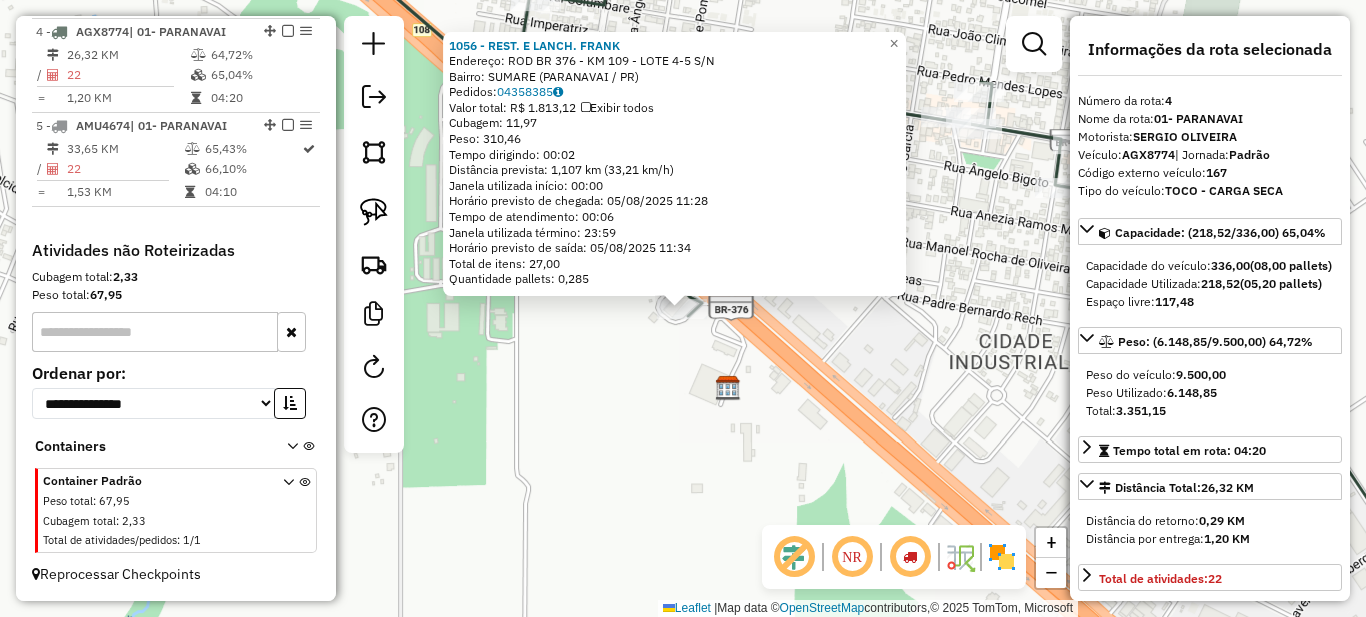 click on "1056 - REST. E LANCH. FRANK  Endereço:  ROD BR 376 - KM 109 - LOTE 4-5 S/N   Bairro: SUMARE ([CITY] / [STATE])   Pedidos:  04358385   Valor total: R$ 1.813,12   Exibir todos   Cubagem: 11,97  Peso: 310,46  Tempo dirigindo: 00:02   Distância prevista: 1,107 km (33,21 km/h)   Janela utilizada início: 00:00   Horário previsto de chegada: 05/08/2025 11:28   Tempo de atendimento: 00:06   Janela utilizada término: 23:59   Horário previsto de saída: 05/08/2025 11:34   Total de itens: 27,00   Quantidade pallets: 0,285  × Janela de atendimento Grade de atendimento Capacidade Transportadoras Veículos Cliente Pedidos  Rotas Selecione os dias de semana para filtrar as janelas de atendimento  Seg   Ter   Qua   Qui   Sex   Sáb   Dom  Informe o período da janela de atendimento: De: Até:  Filtrar exatamente a janela do cliente  Considerar janela de atendimento padrão  Selecione os dias de semana para filtrar as grades de atendimento  Seg   Ter   Qua   Qui   Sex   Sáb   Dom   Peso mínimo:   Peso máximo:   De:  +" 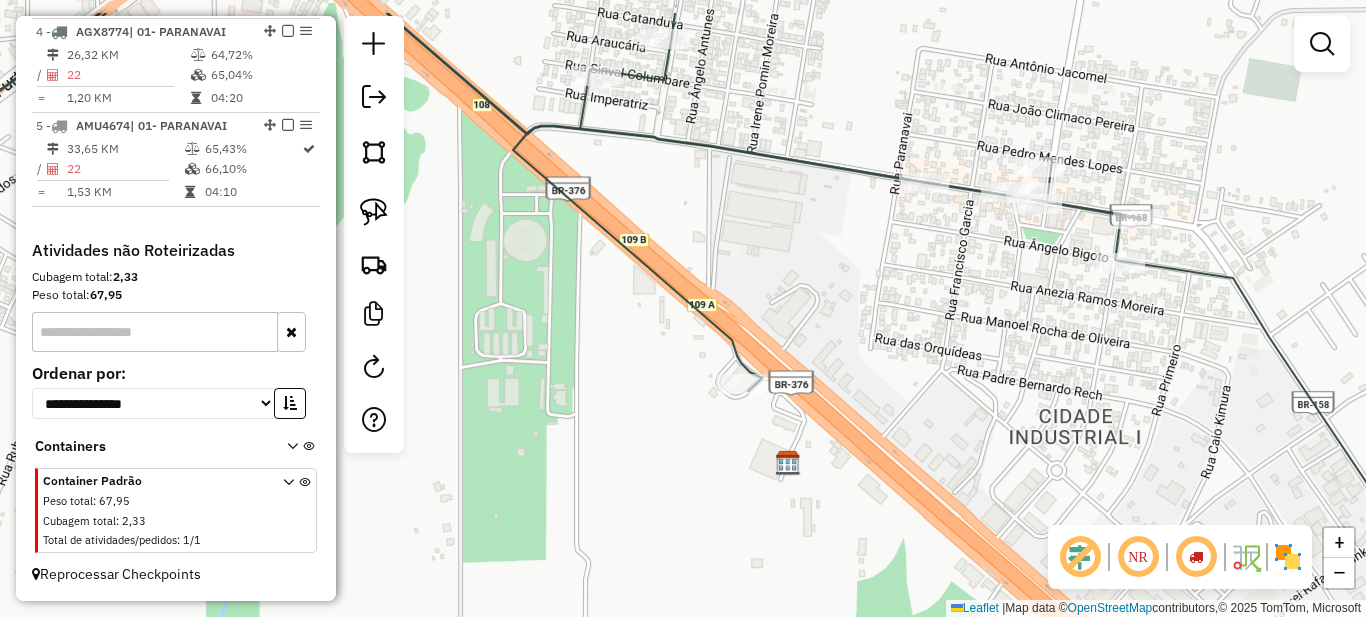drag, startPoint x: 906, startPoint y: 240, endPoint x: 1075, endPoint y: 301, distance: 179.67192 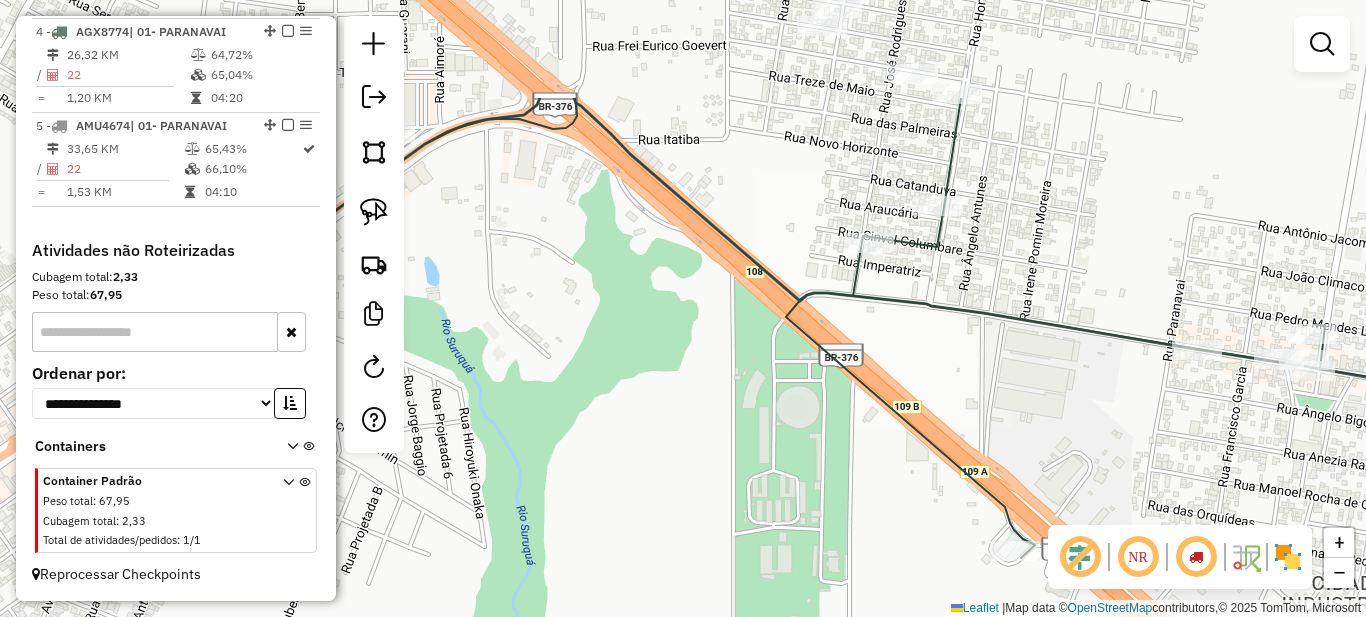 drag, startPoint x: 769, startPoint y: 293, endPoint x: 994, endPoint y: 456, distance: 277.83807 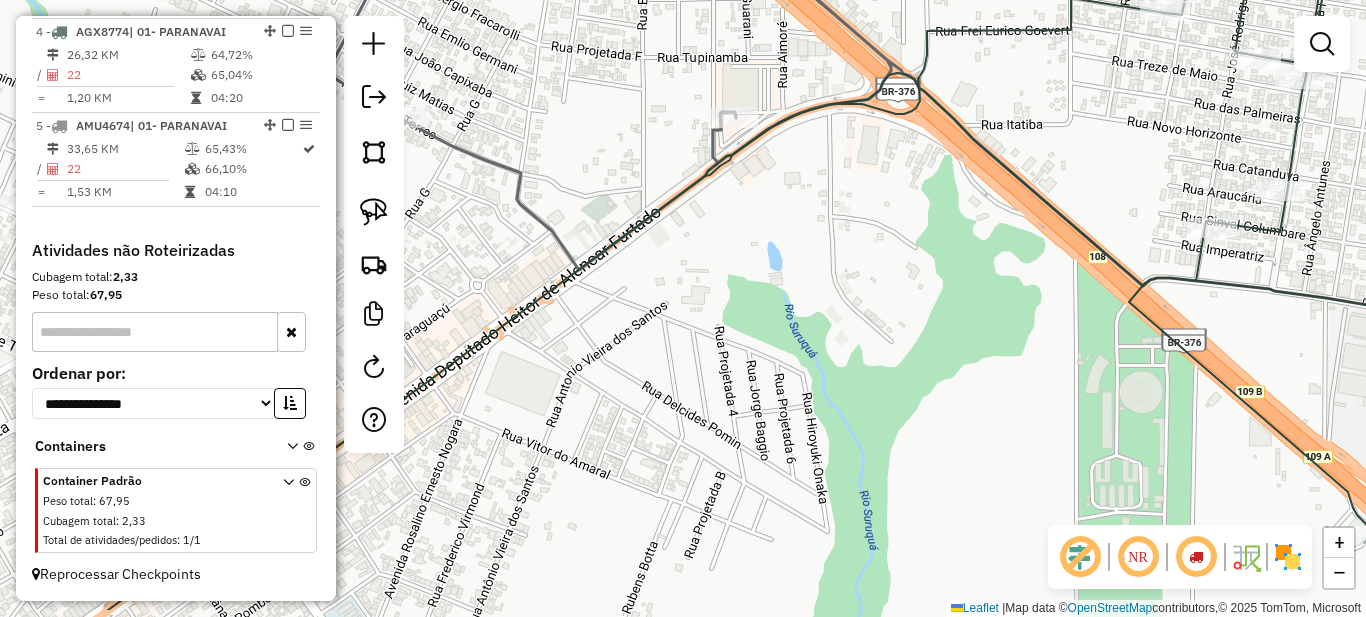 drag, startPoint x: 693, startPoint y: 410, endPoint x: 1000, endPoint y: 449, distance: 309.4673 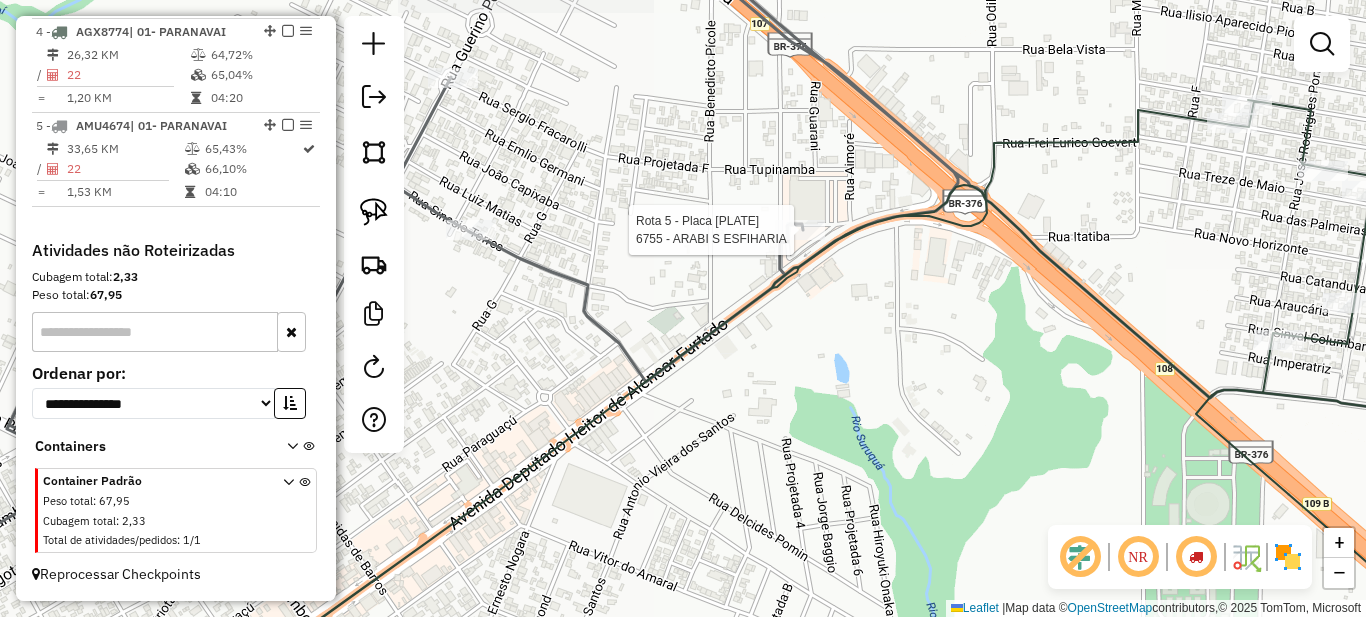 select on "*********" 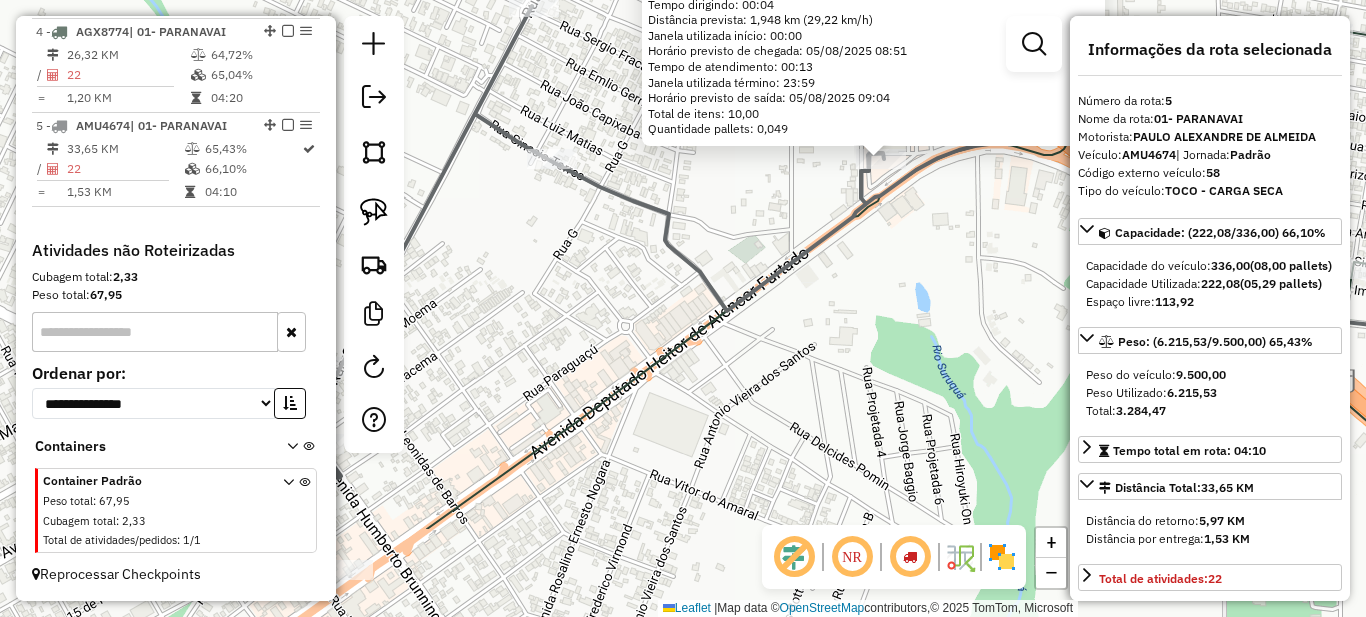 drag, startPoint x: 541, startPoint y: 362, endPoint x: 770, endPoint y: 107, distance: 342.73312 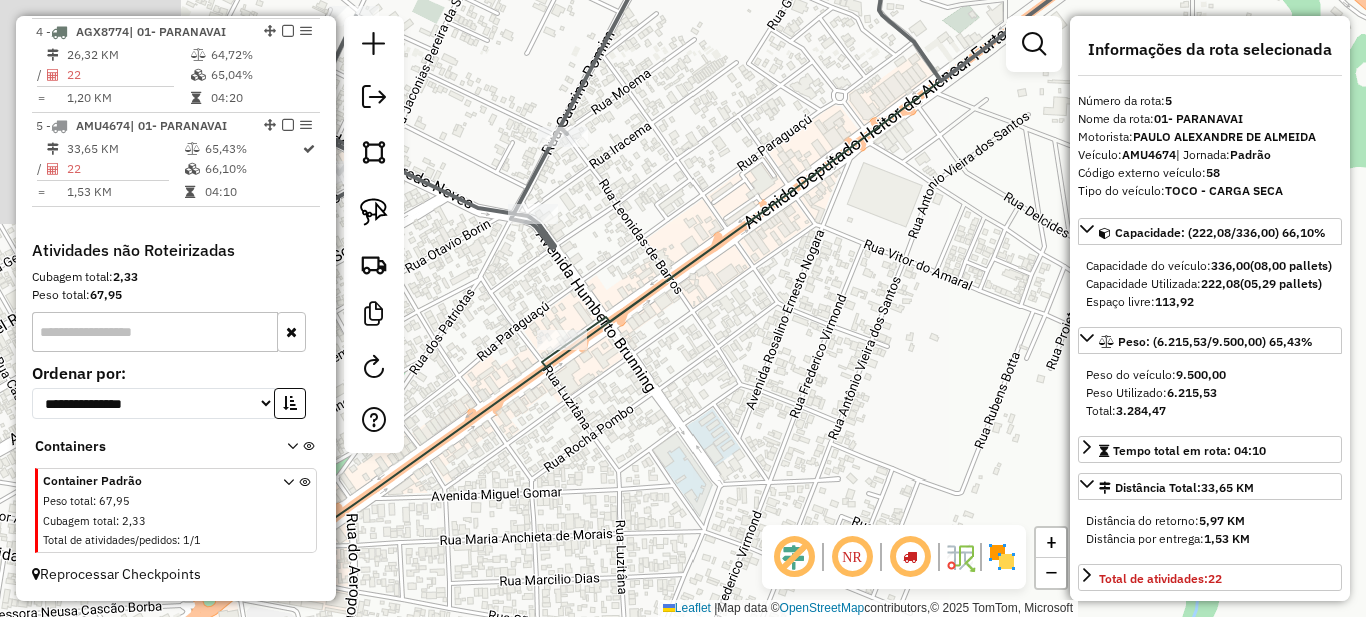 drag, startPoint x: 604, startPoint y: 333, endPoint x: 787, endPoint y: 221, distance: 214.55302 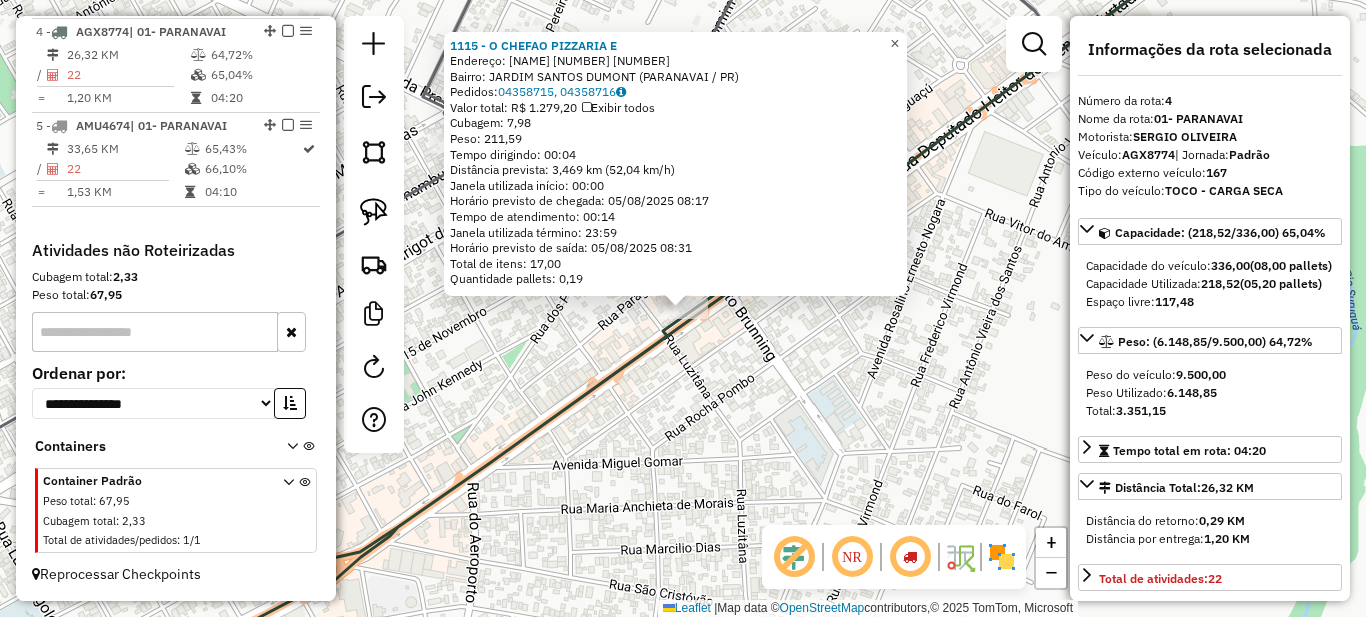click on "×" 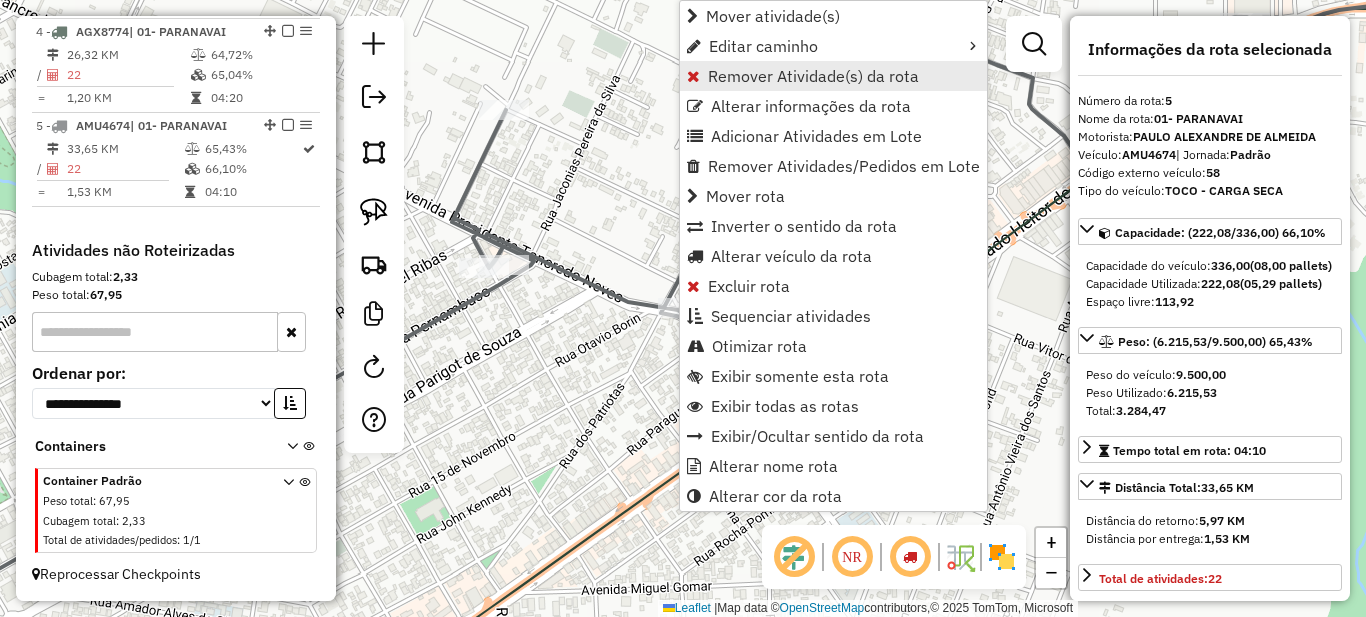 click on "Remover Atividade(s) da rota" at bounding box center (813, 76) 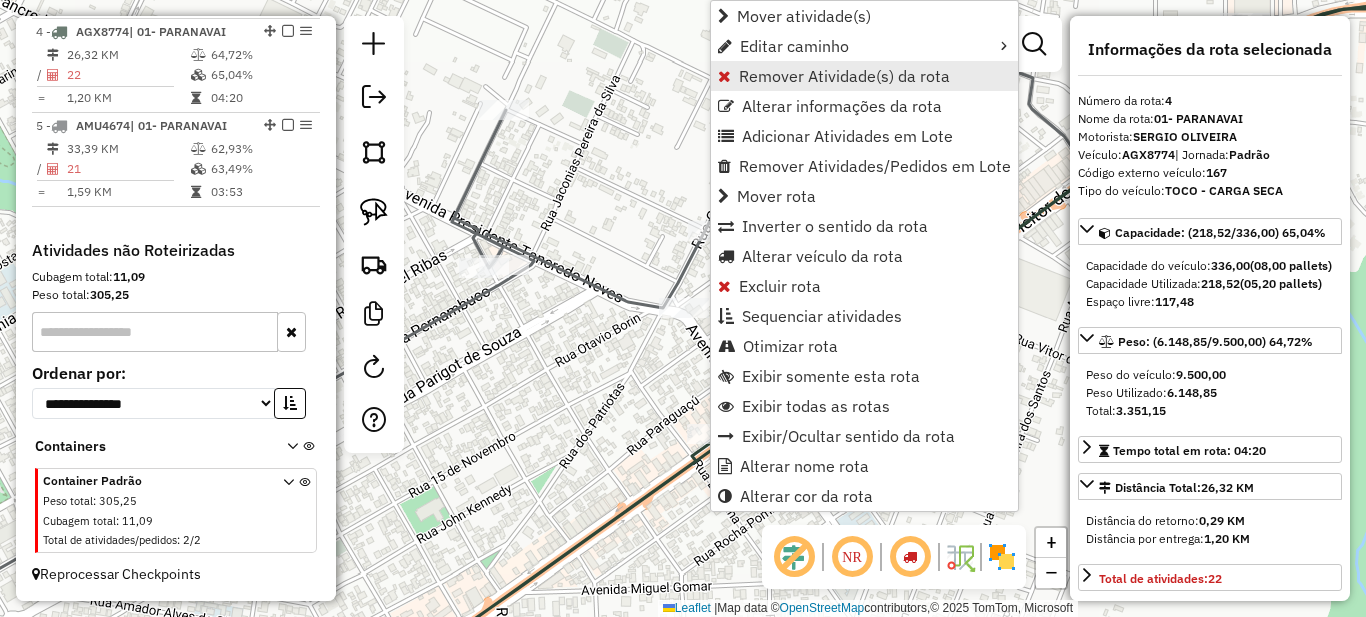 click on "Remover Atividade(s) da rota" at bounding box center (844, 76) 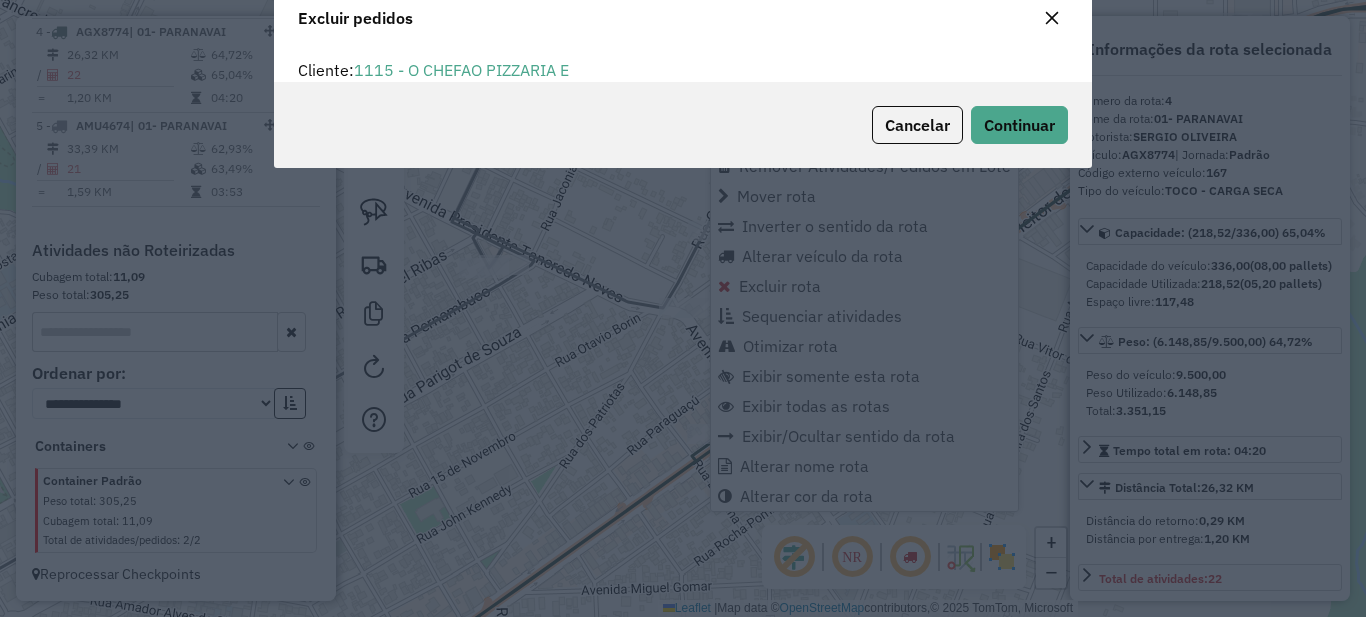scroll, scrollTop: 12, scrollLeft: 6, axis: both 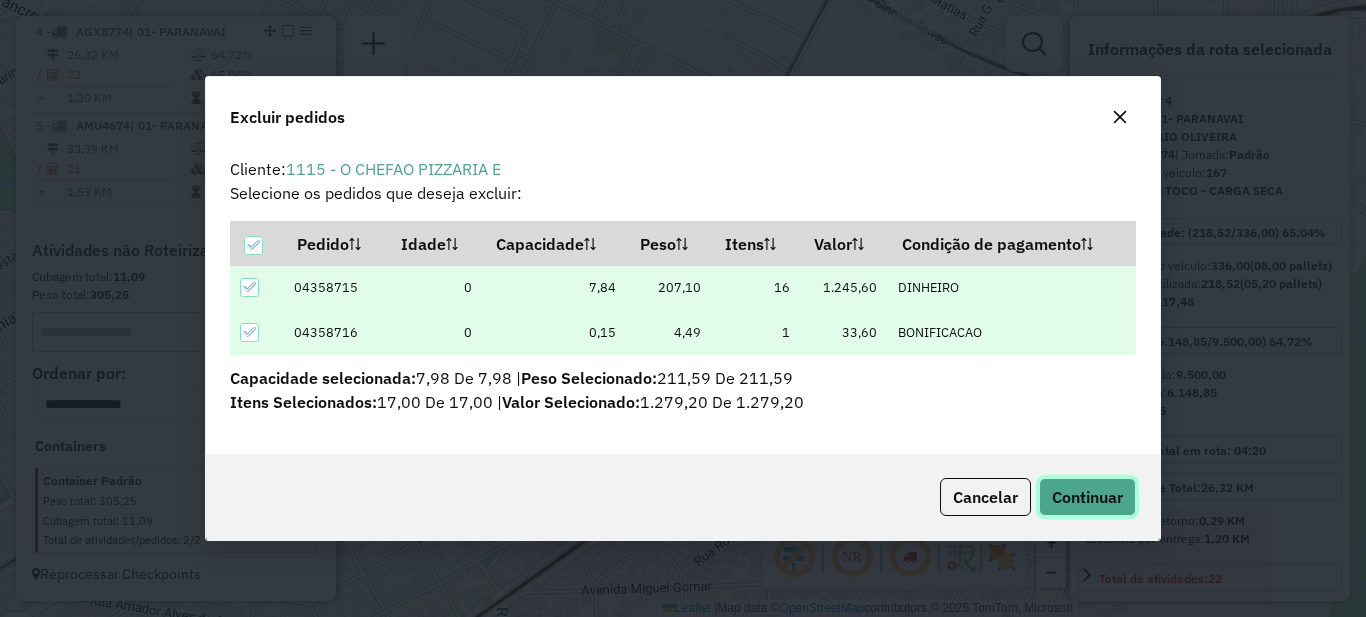 click on "Continuar" 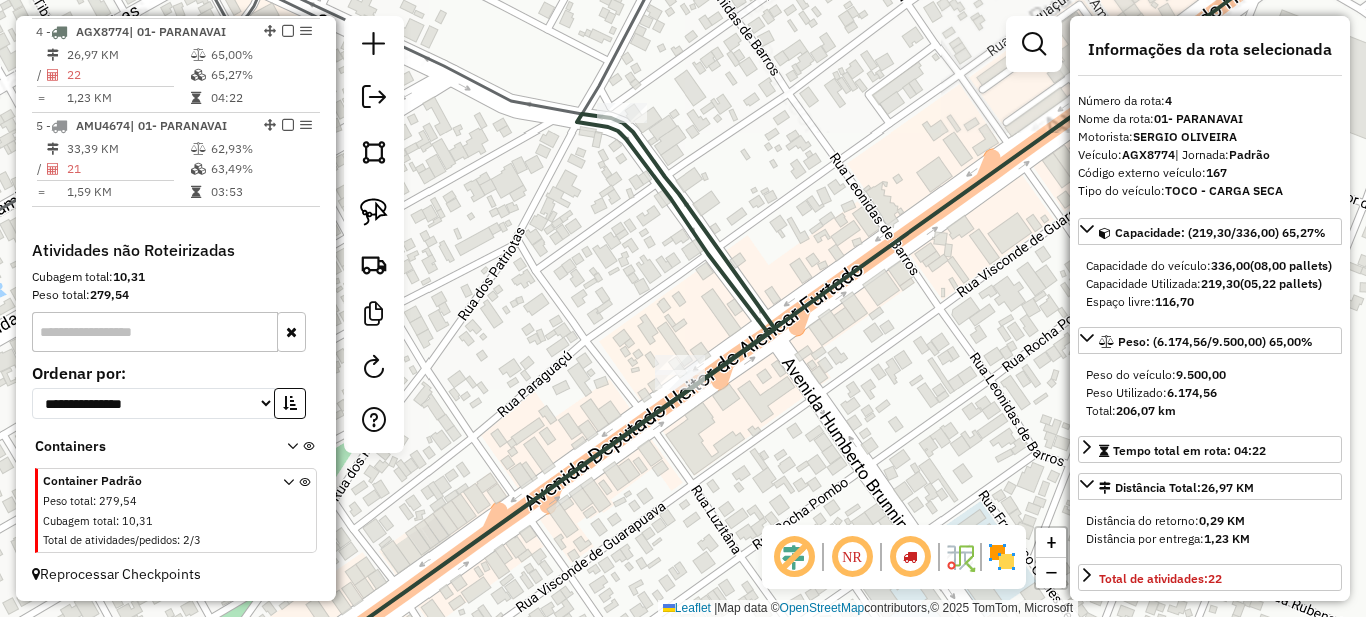 drag, startPoint x: 731, startPoint y: 495, endPoint x: 746, endPoint y: 405, distance: 91.24144 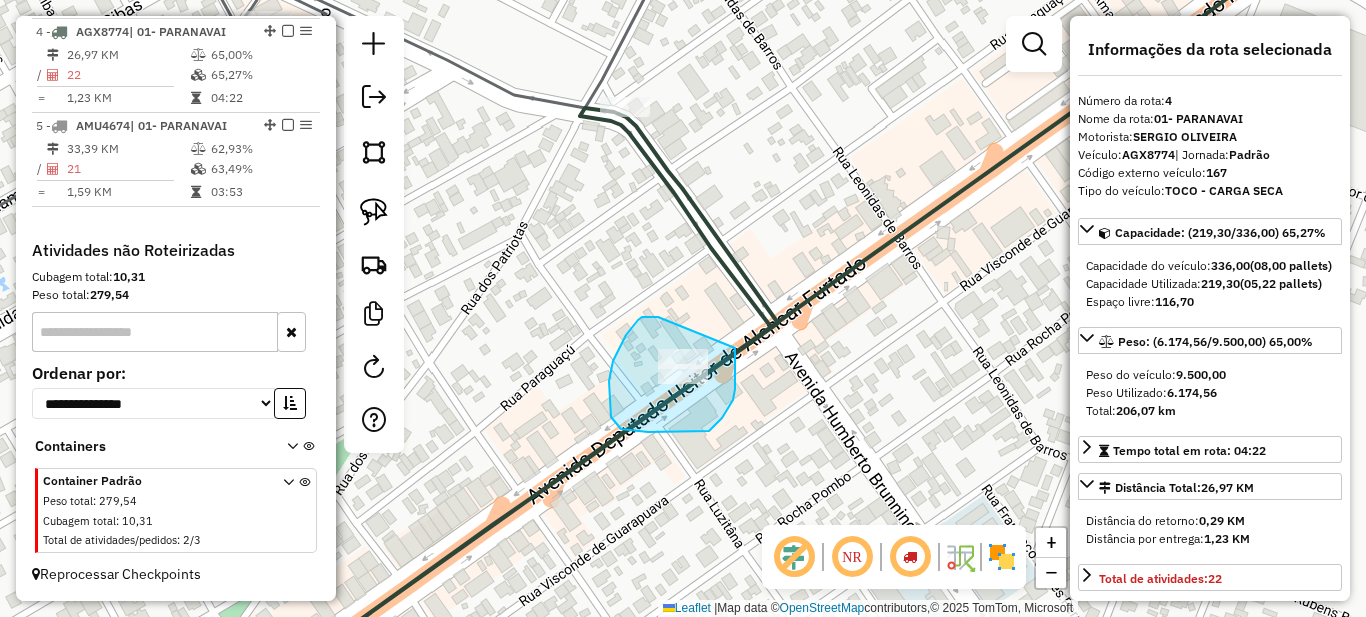 drag, startPoint x: 653, startPoint y: 317, endPoint x: 735, endPoint y: 348, distance: 87.66413 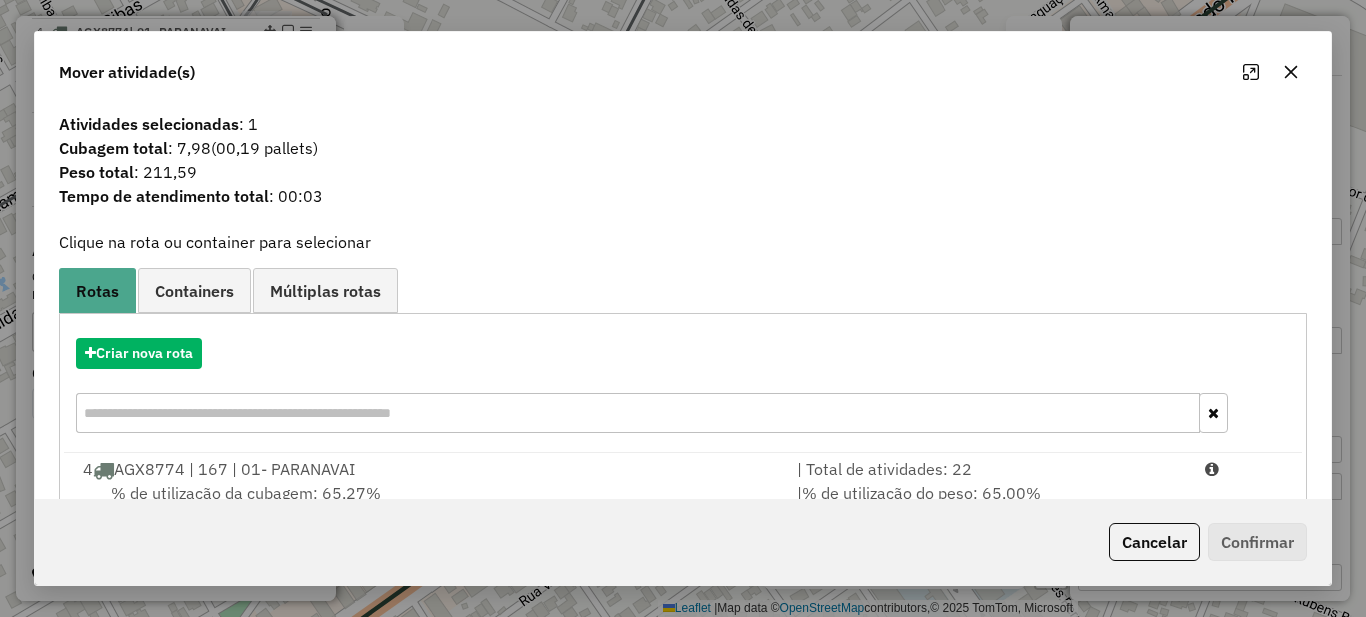 scroll, scrollTop: 151, scrollLeft: 0, axis: vertical 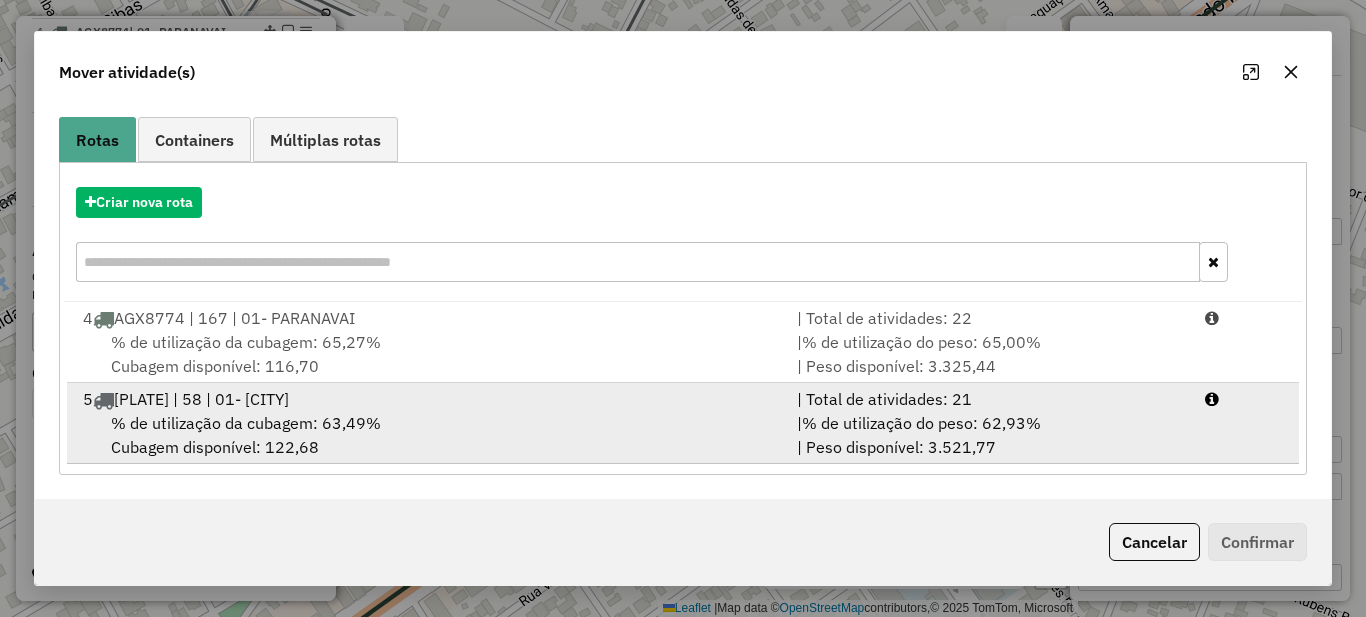 click on "% de utilização da cubagem: 63,49%  Cubagem disponível: 122,68" at bounding box center [428, 435] 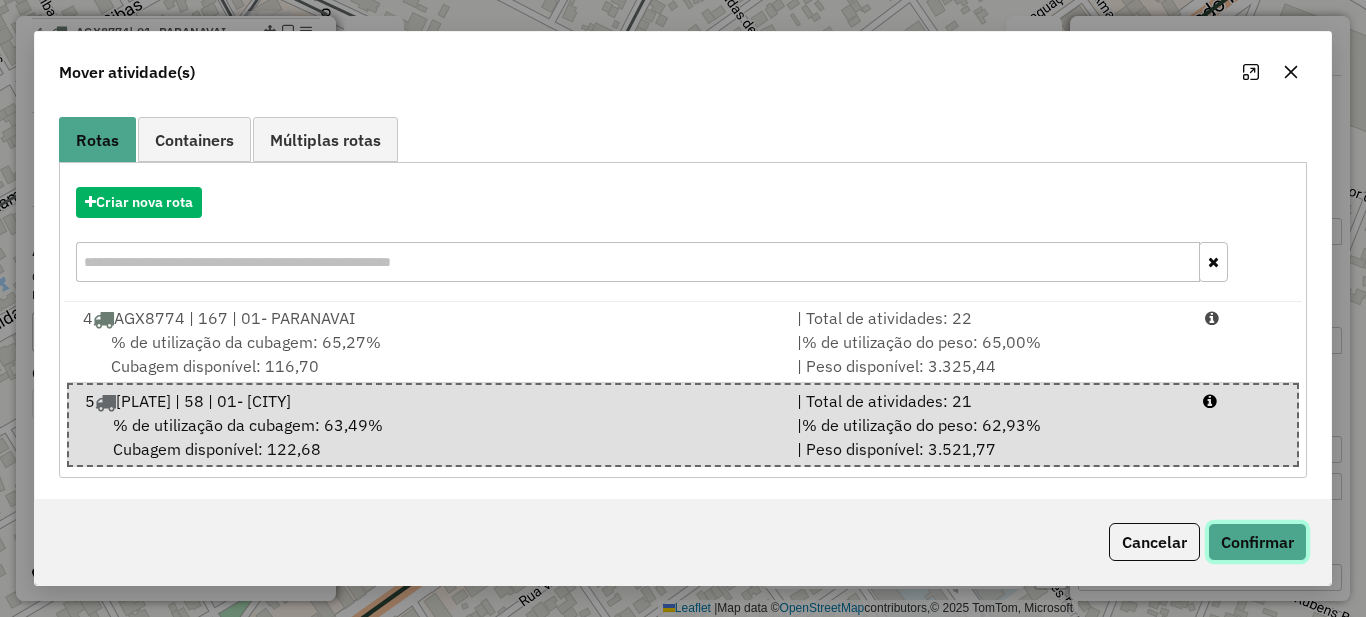 click on "Confirmar" 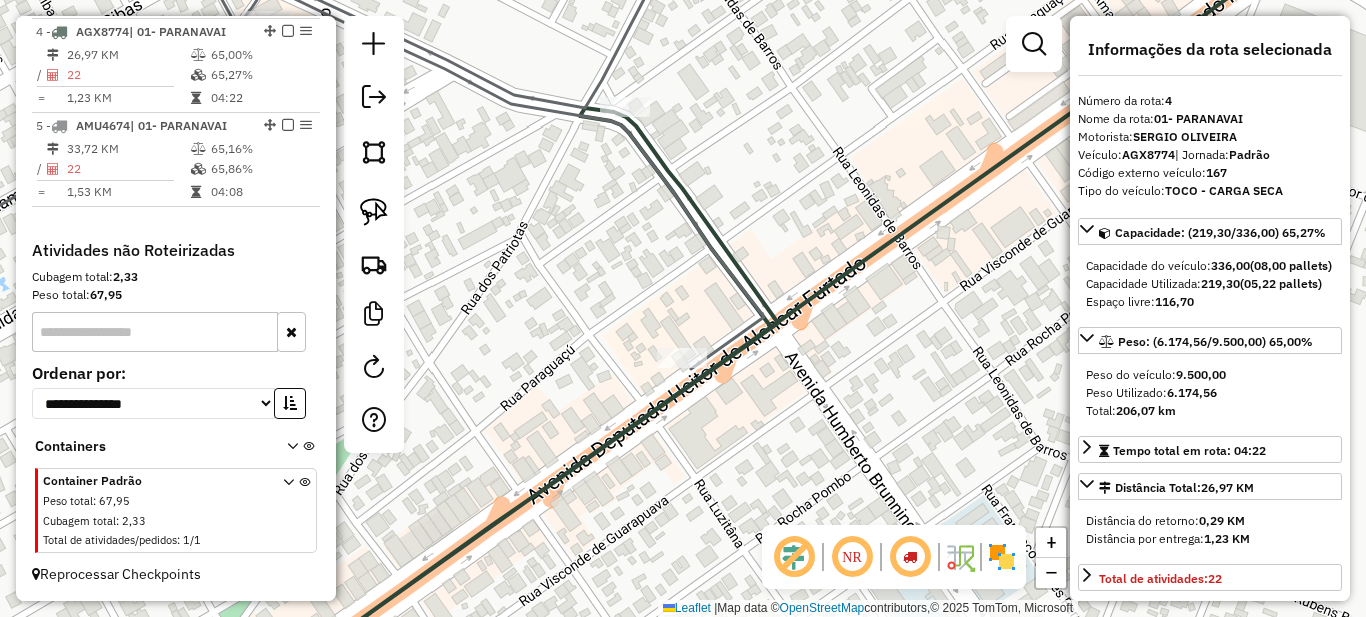 scroll, scrollTop: 0, scrollLeft: 0, axis: both 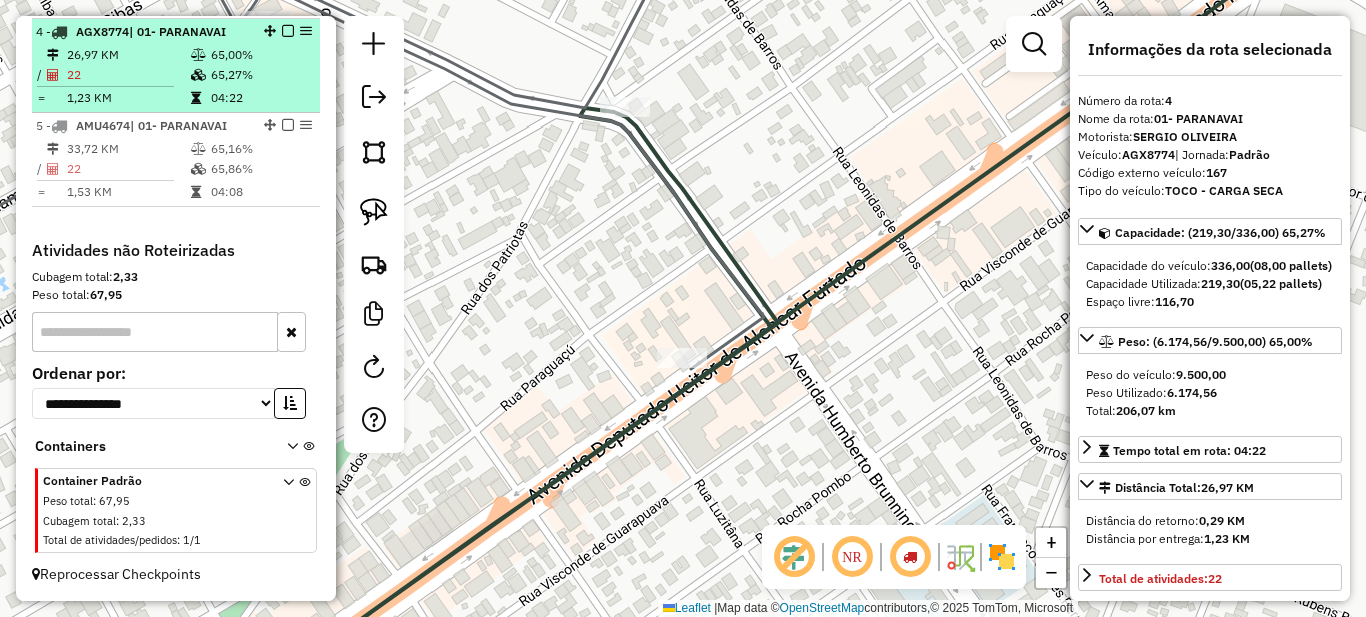 click on "26,97 KM   65,00%  /  22   65,27%     =  1,23 KM   04:22" at bounding box center (176, 76) 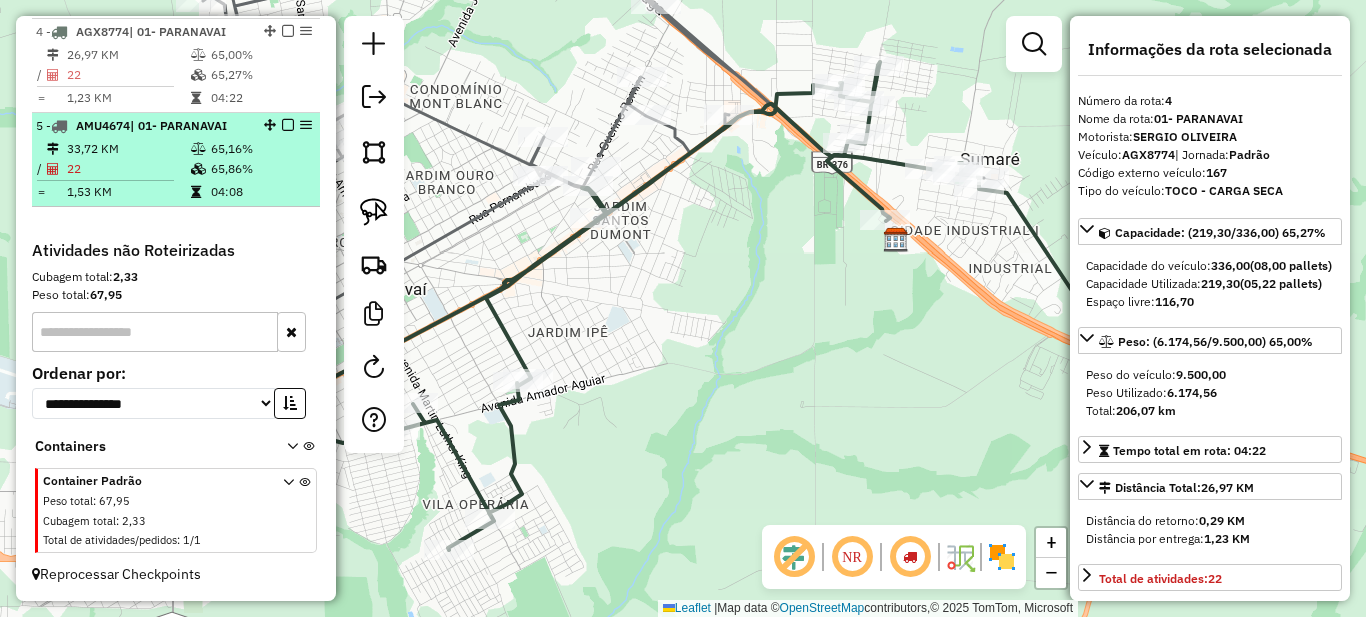 click on "[NUMBER] -     [PLATE_NUMBER]   | [NUMBER] - [CITY]" at bounding box center [142, 126] 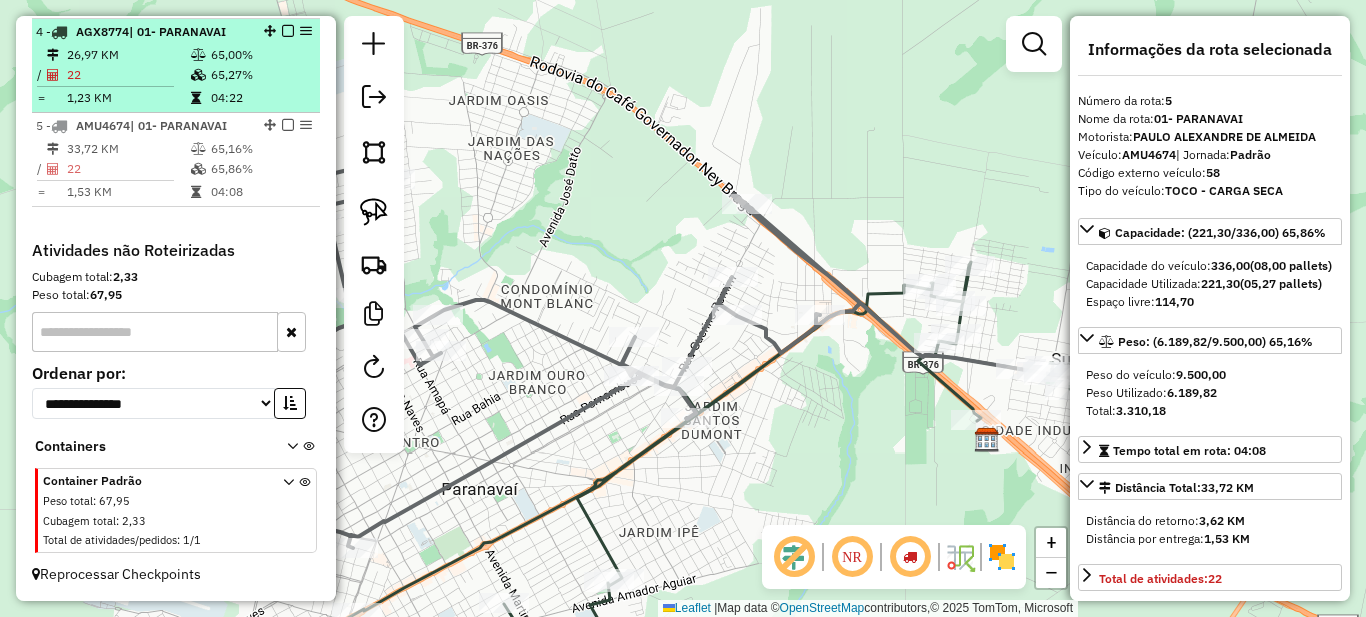 click at bounding box center [288, 31] 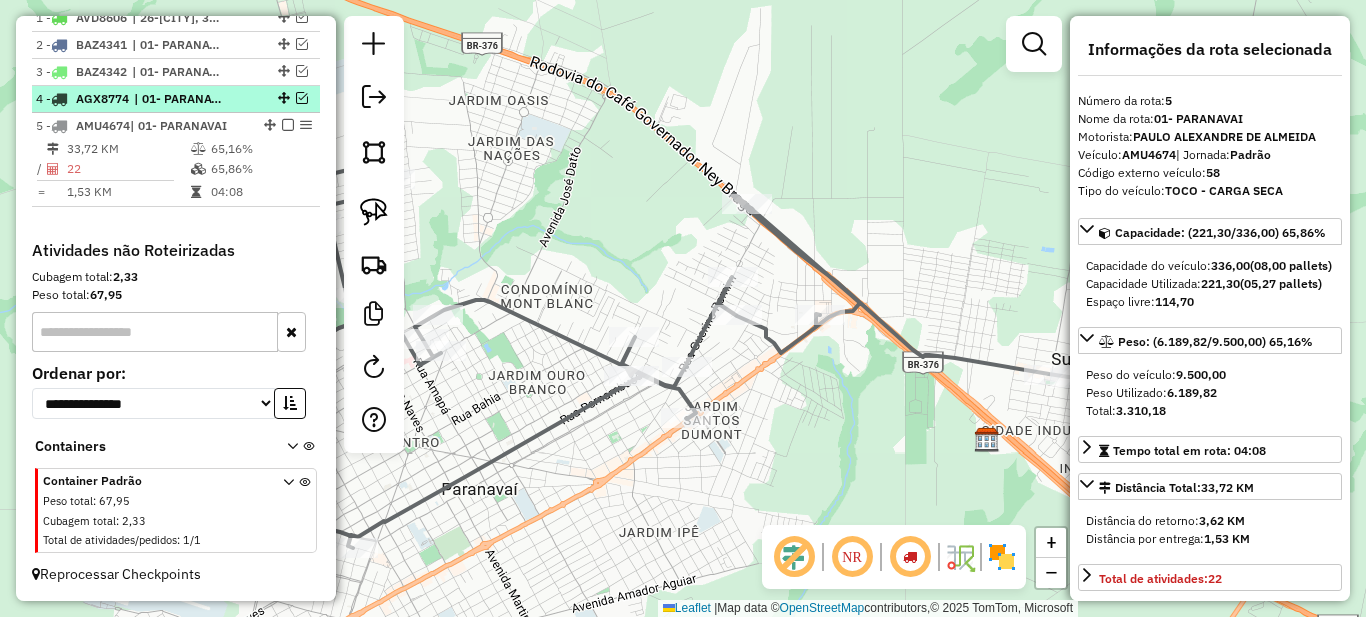 scroll, scrollTop: 810, scrollLeft: 0, axis: vertical 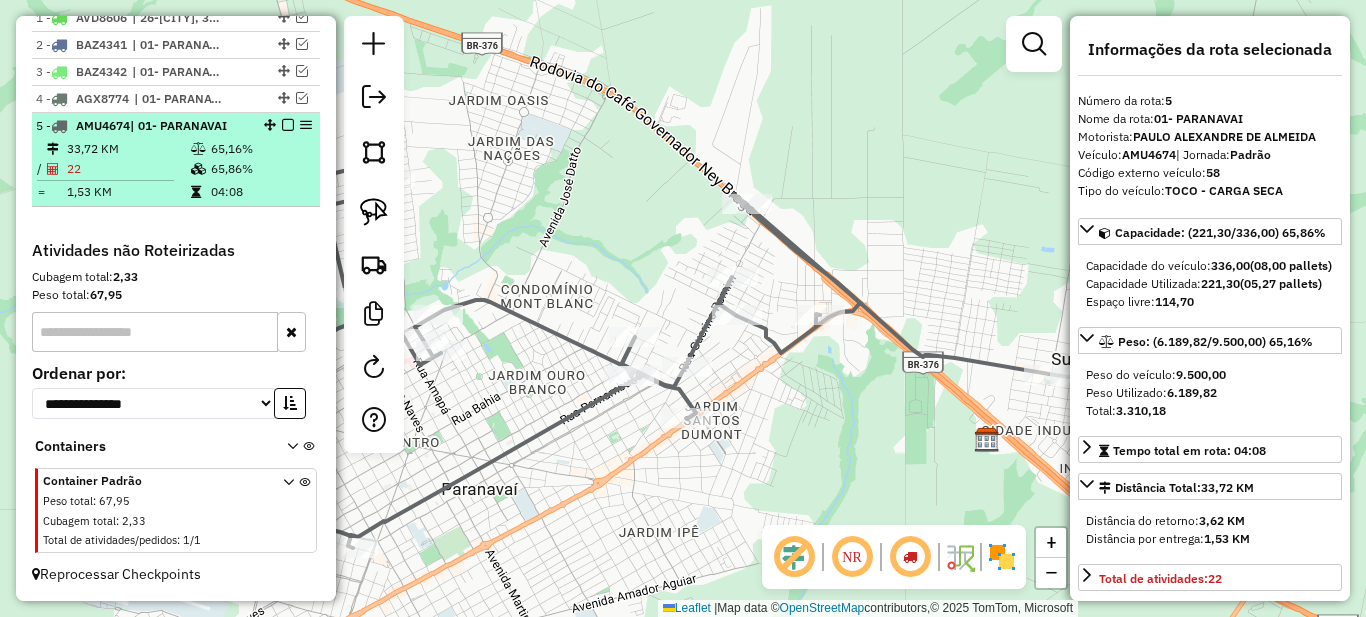 click at bounding box center (288, 125) 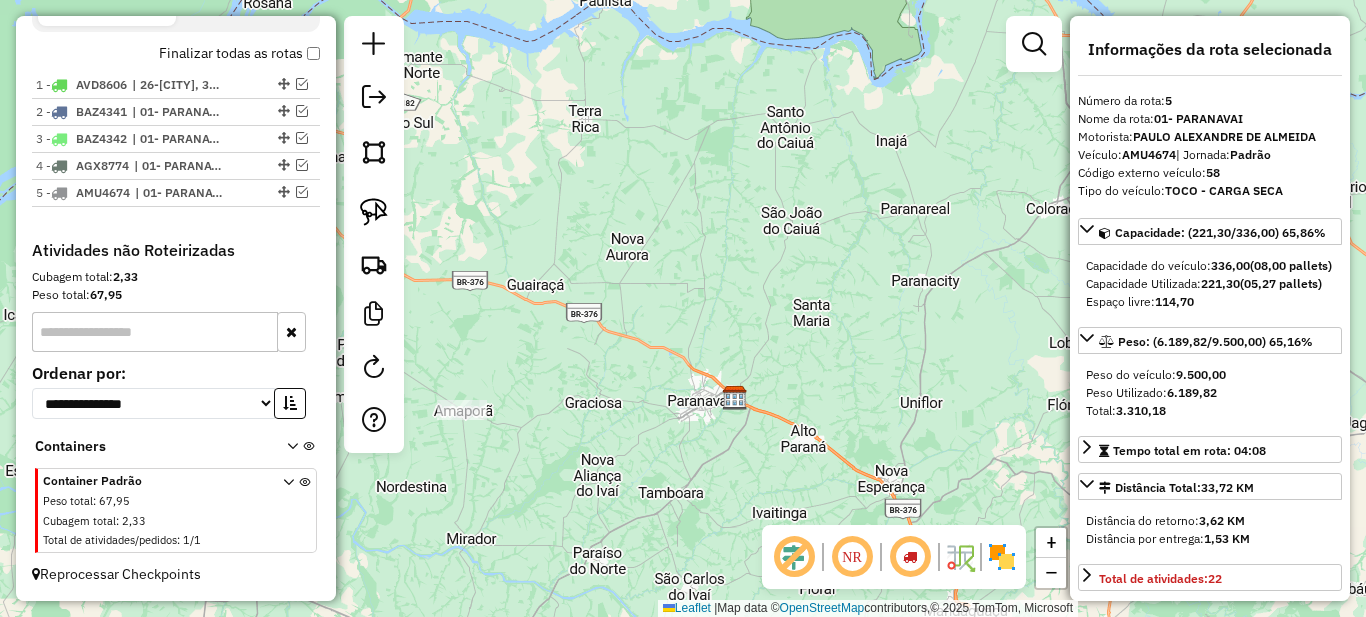 drag, startPoint x: 740, startPoint y: 376, endPoint x: 630, endPoint y: 404, distance: 113.507706 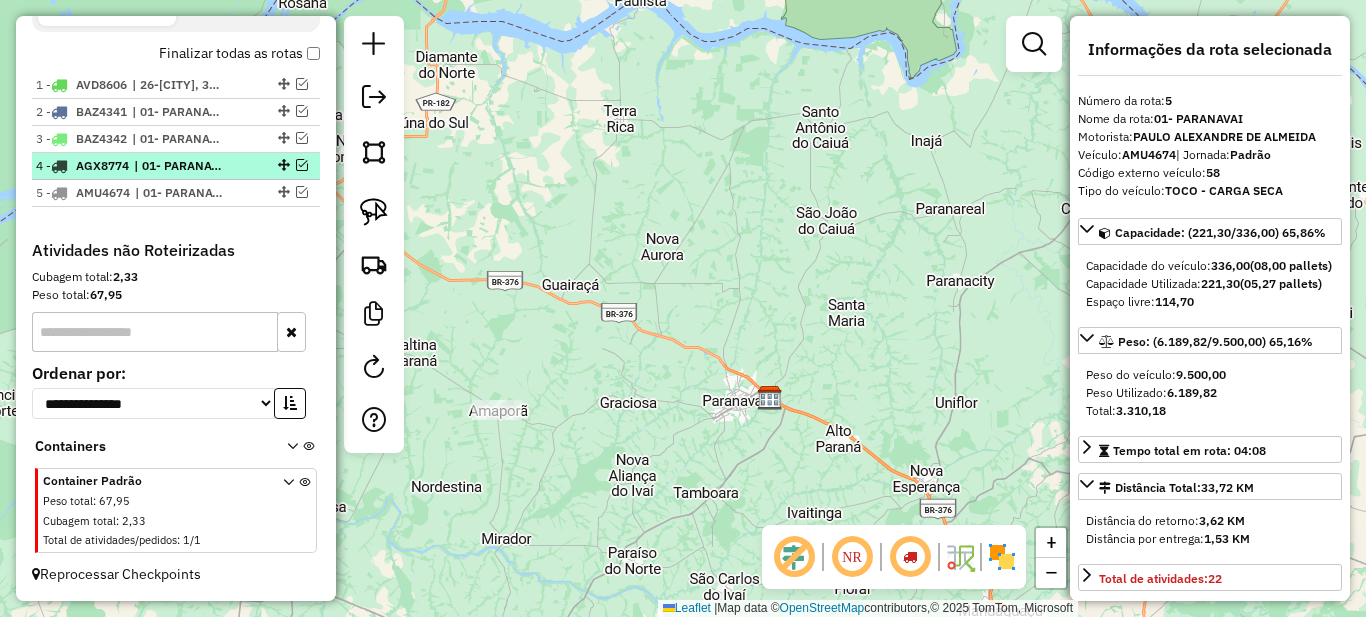 scroll, scrollTop: 543, scrollLeft: 0, axis: vertical 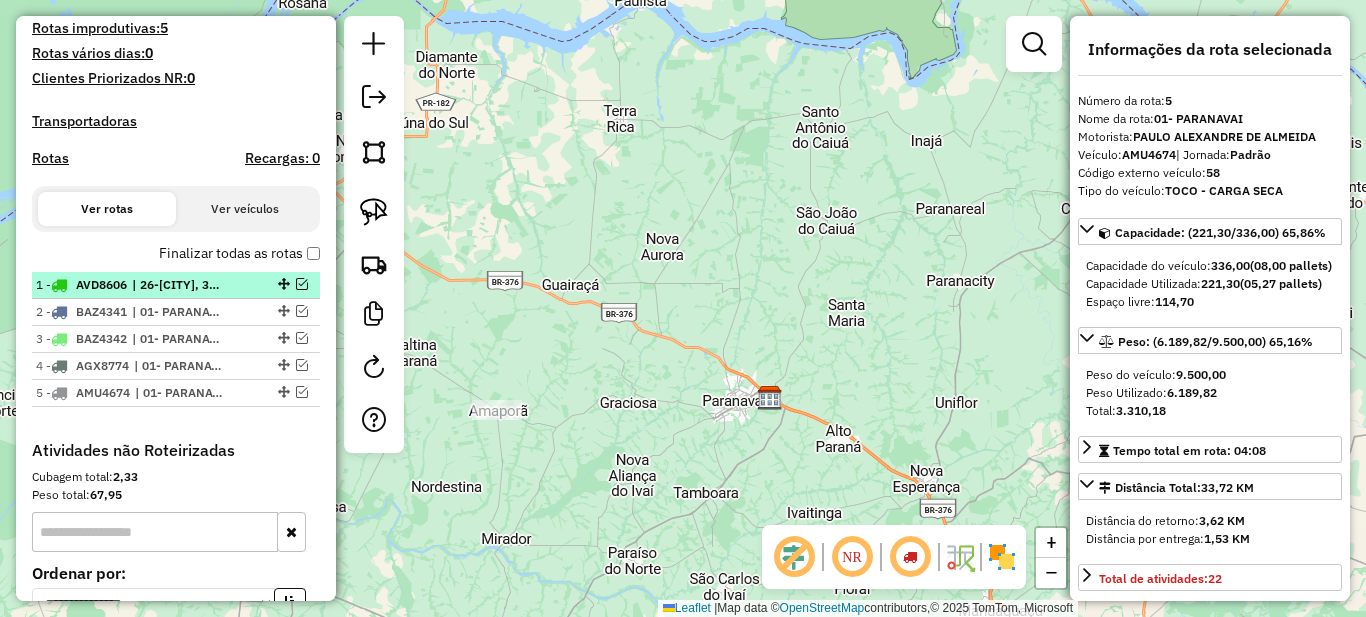 click on "| 26-[CITY], 35-[CITY]" at bounding box center (178, 285) 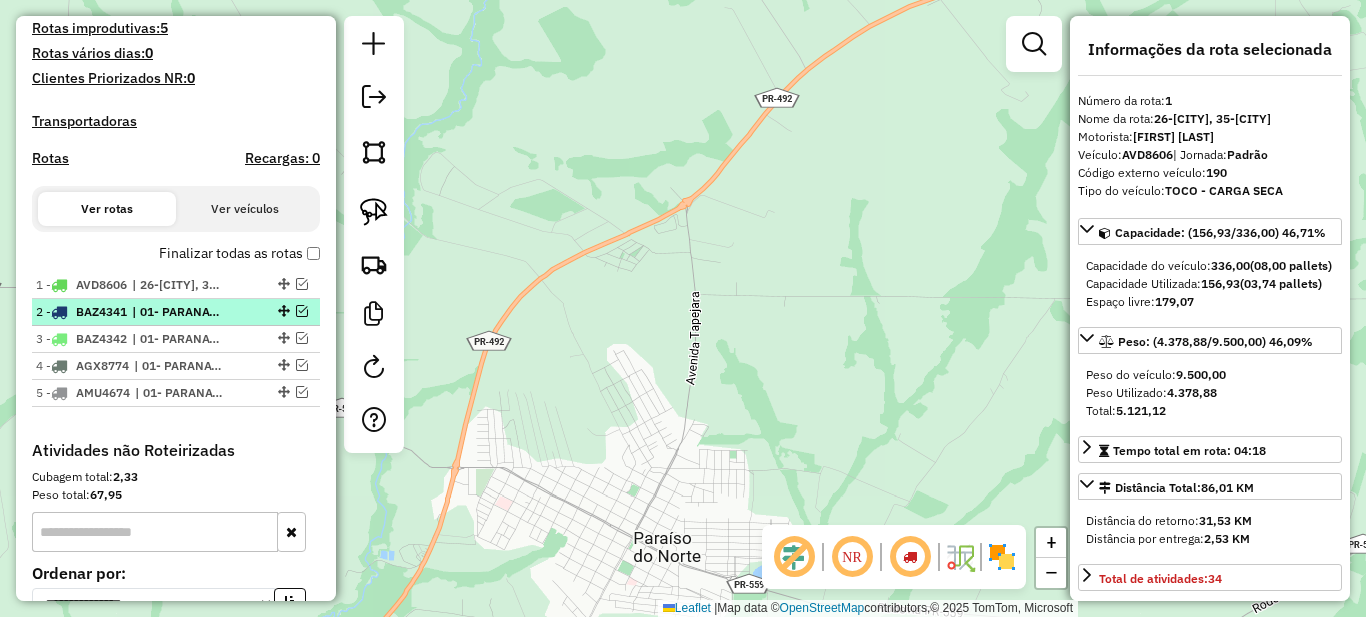 click on "| 01- PARANAVAI" at bounding box center [178, 312] 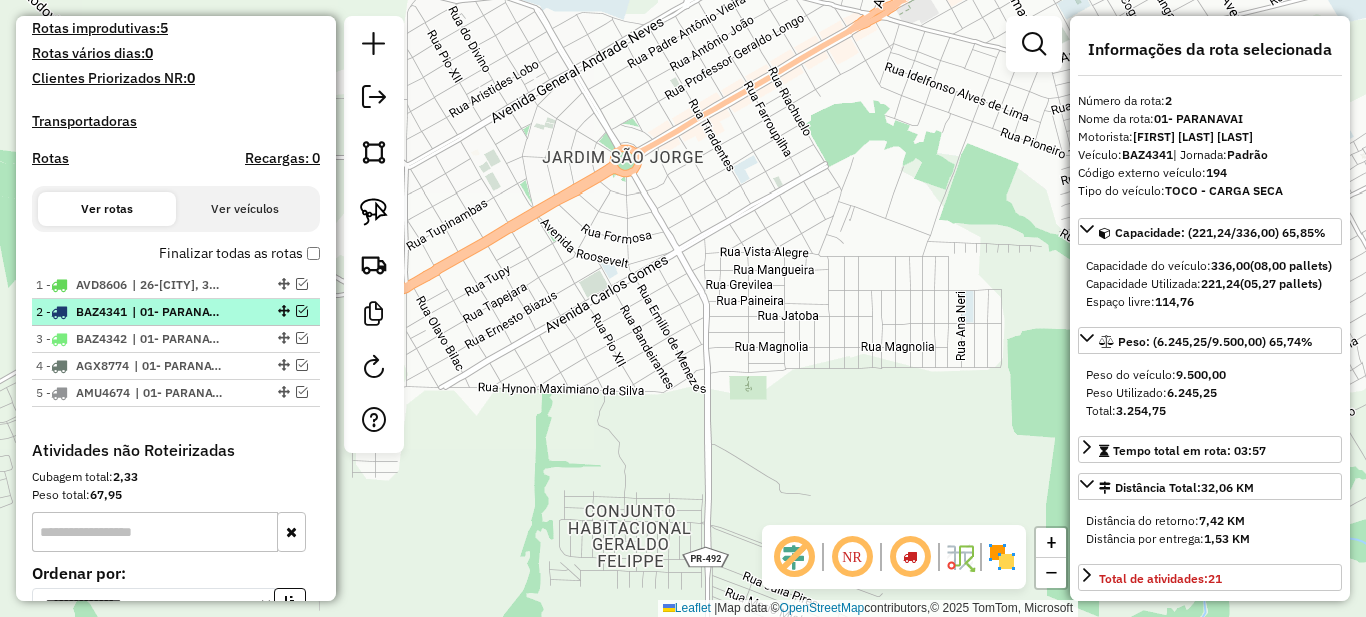 click on "| 01- PARANAVAI" at bounding box center [178, 312] 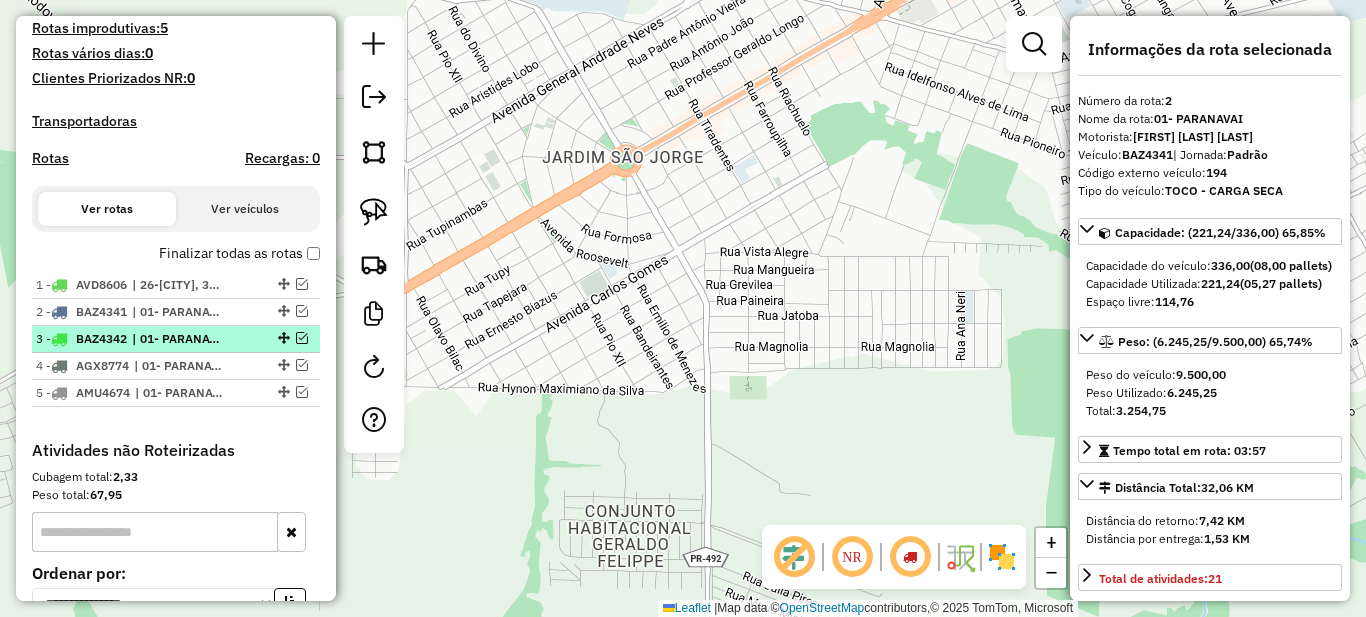 click on "| 01- PARANAVAI" at bounding box center [178, 339] 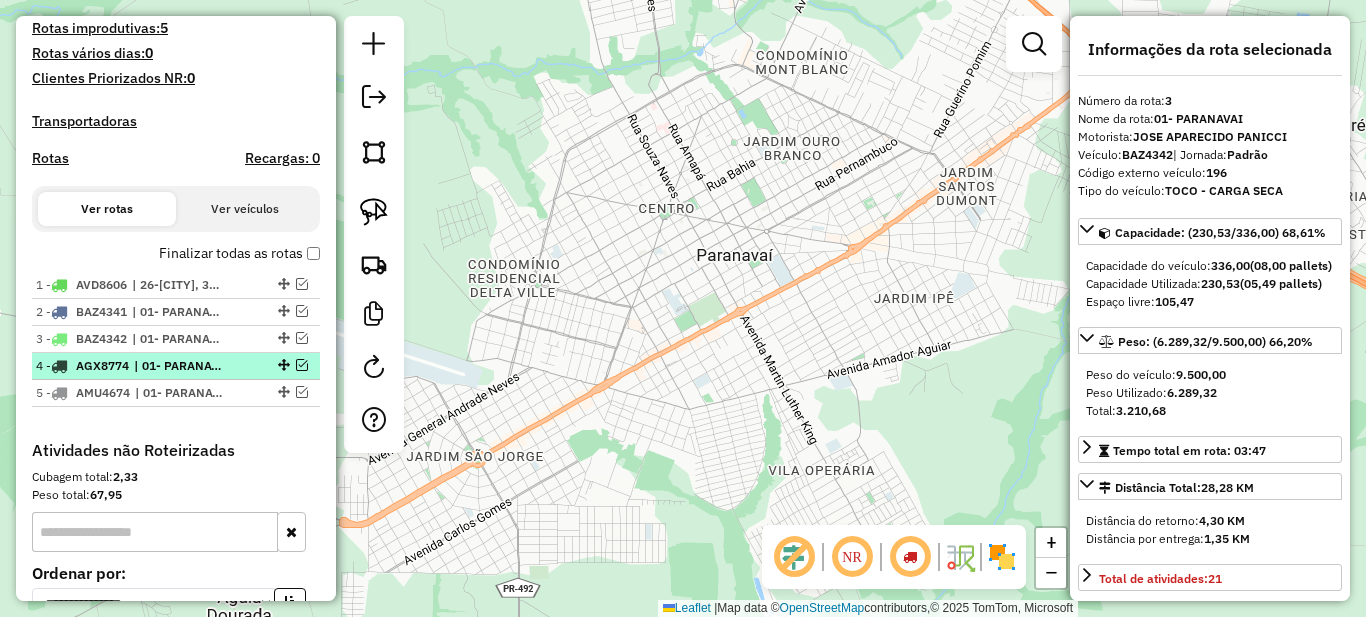 click on "| 01- PARANAVAI" at bounding box center [180, 366] 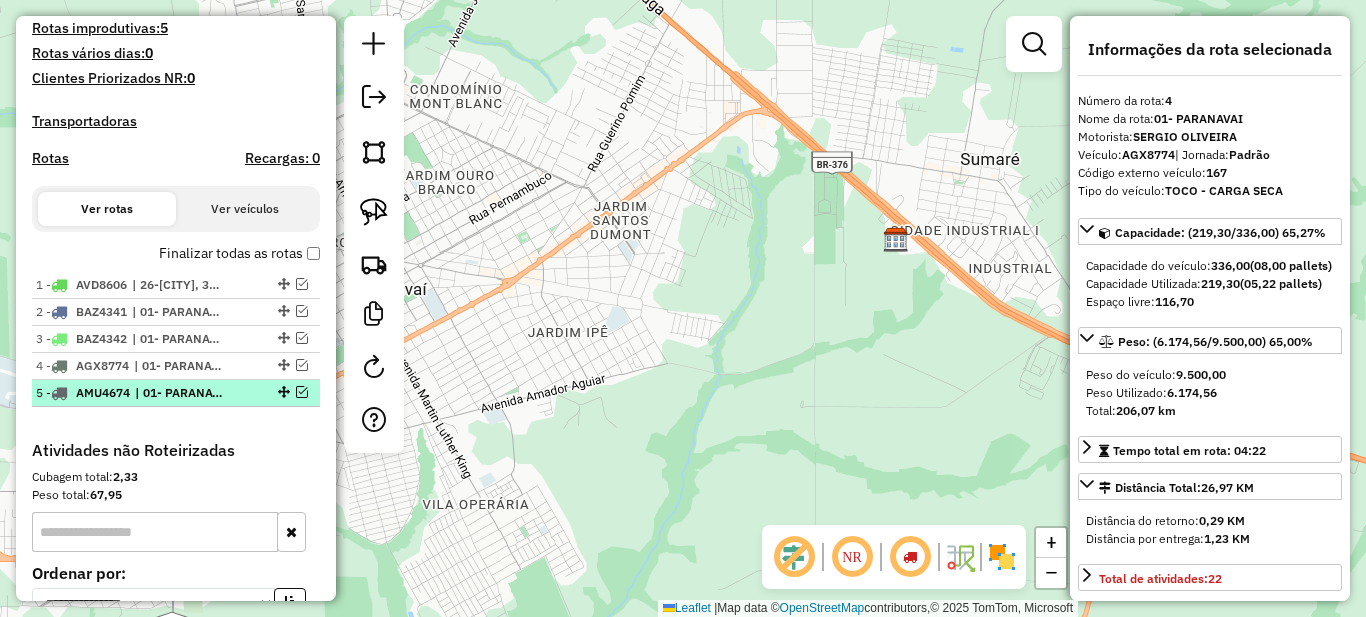 click on "| 01- PARANAVAI" at bounding box center (181, 393) 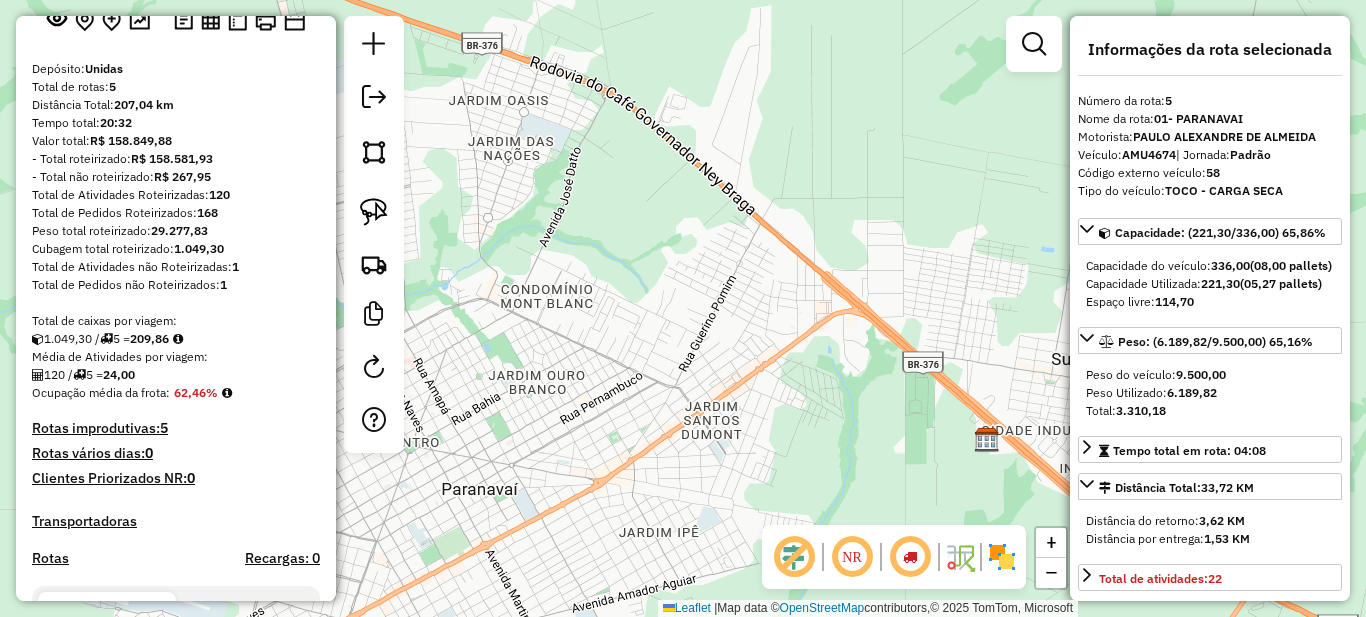 scroll, scrollTop: 0, scrollLeft: 0, axis: both 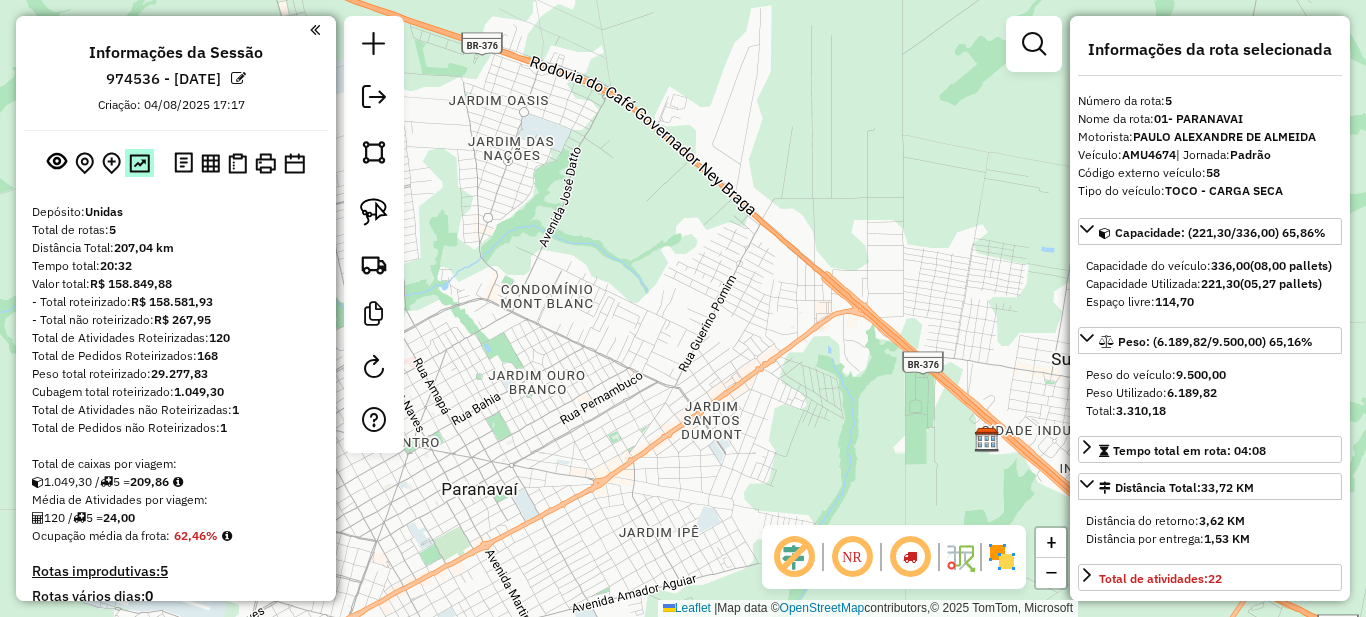 click at bounding box center (139, 163) 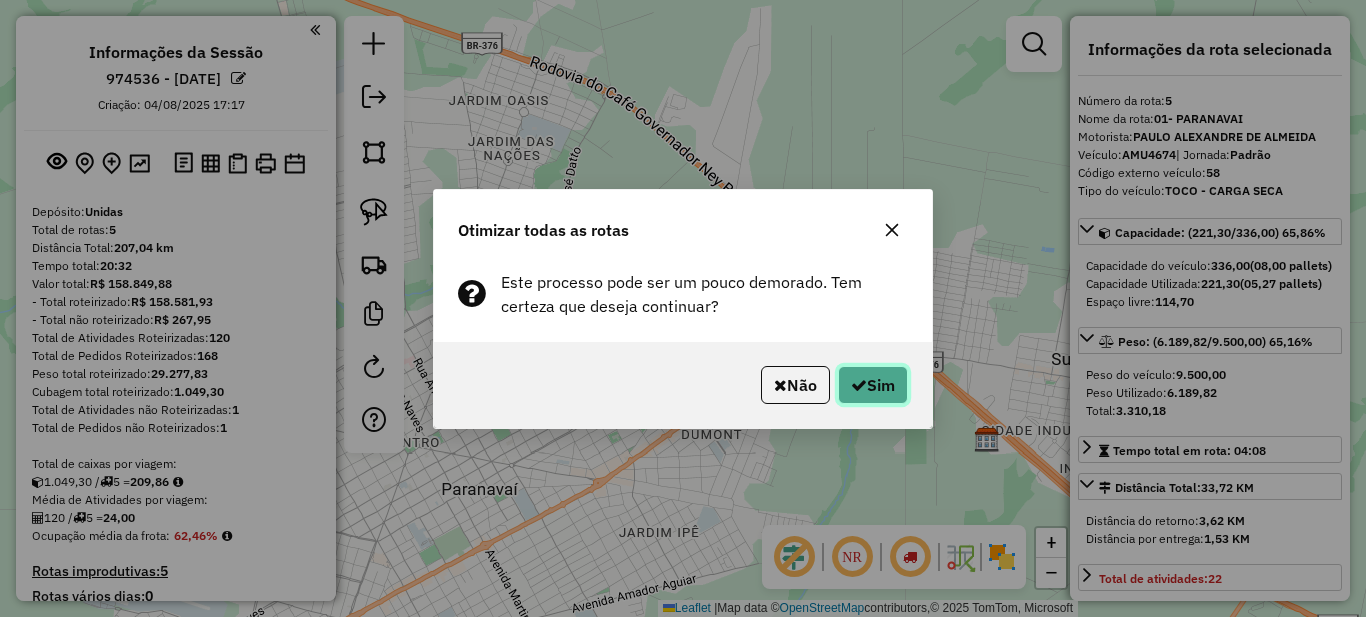 click on "Sim" 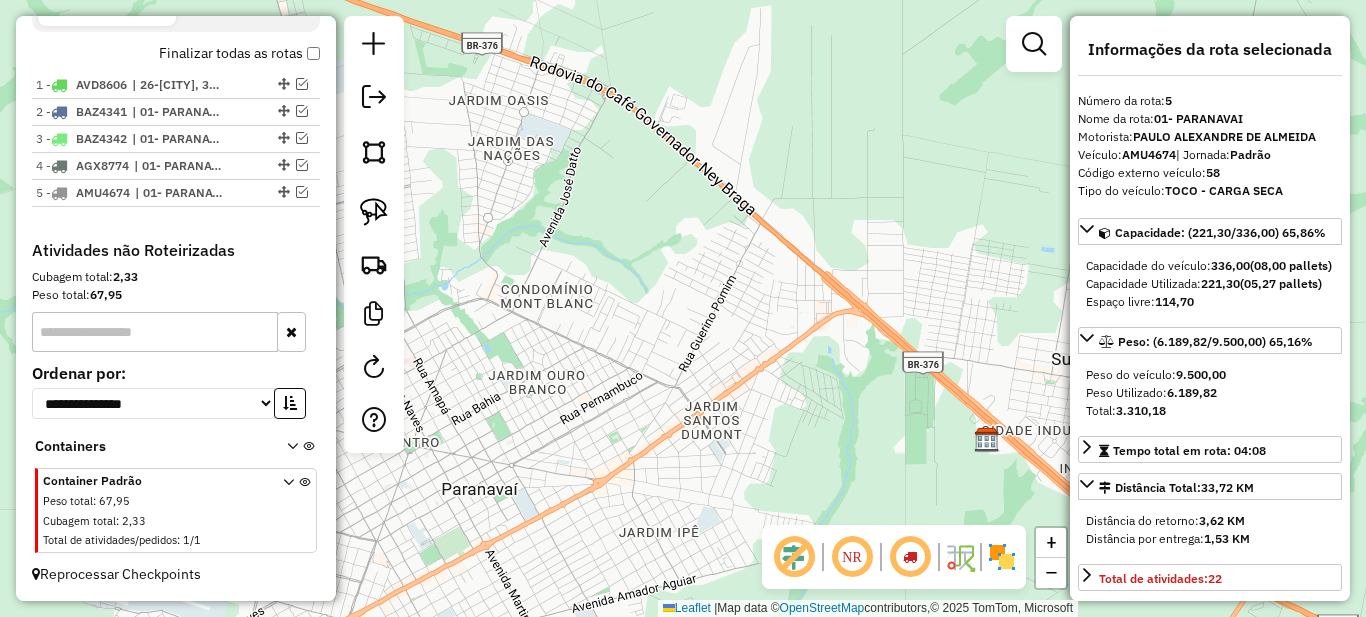 scroll, scrollTop: 0, scrollLeft: 0, axis: both 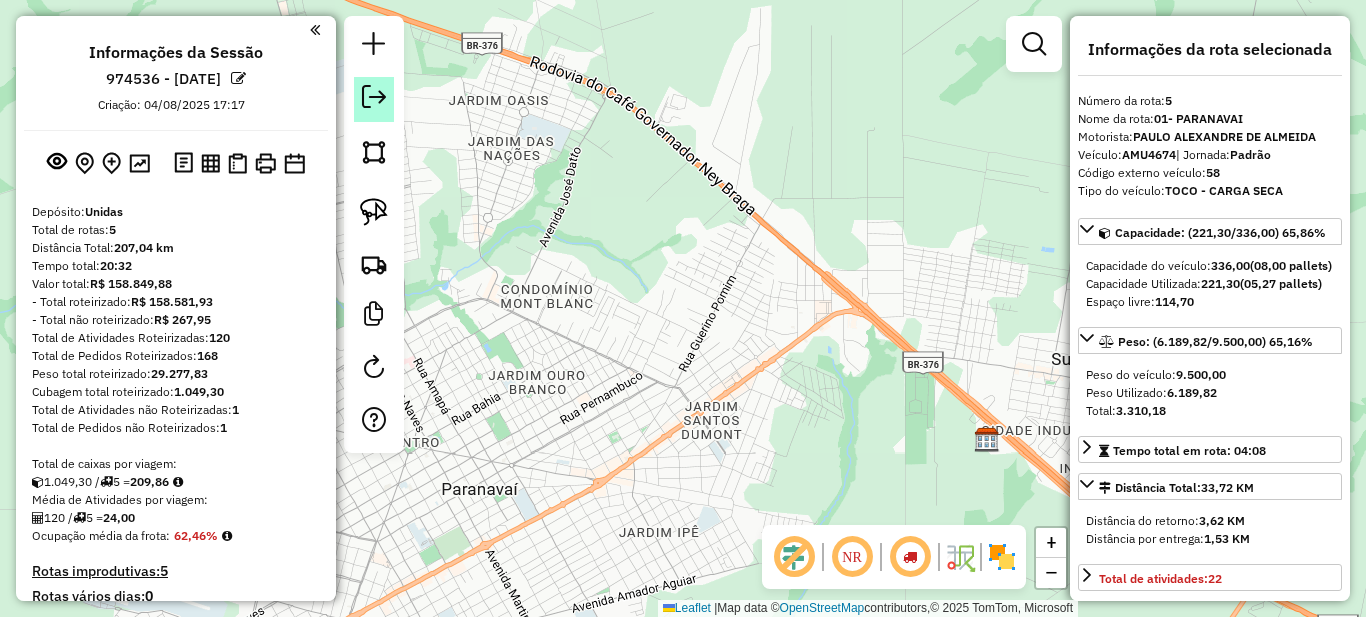 click 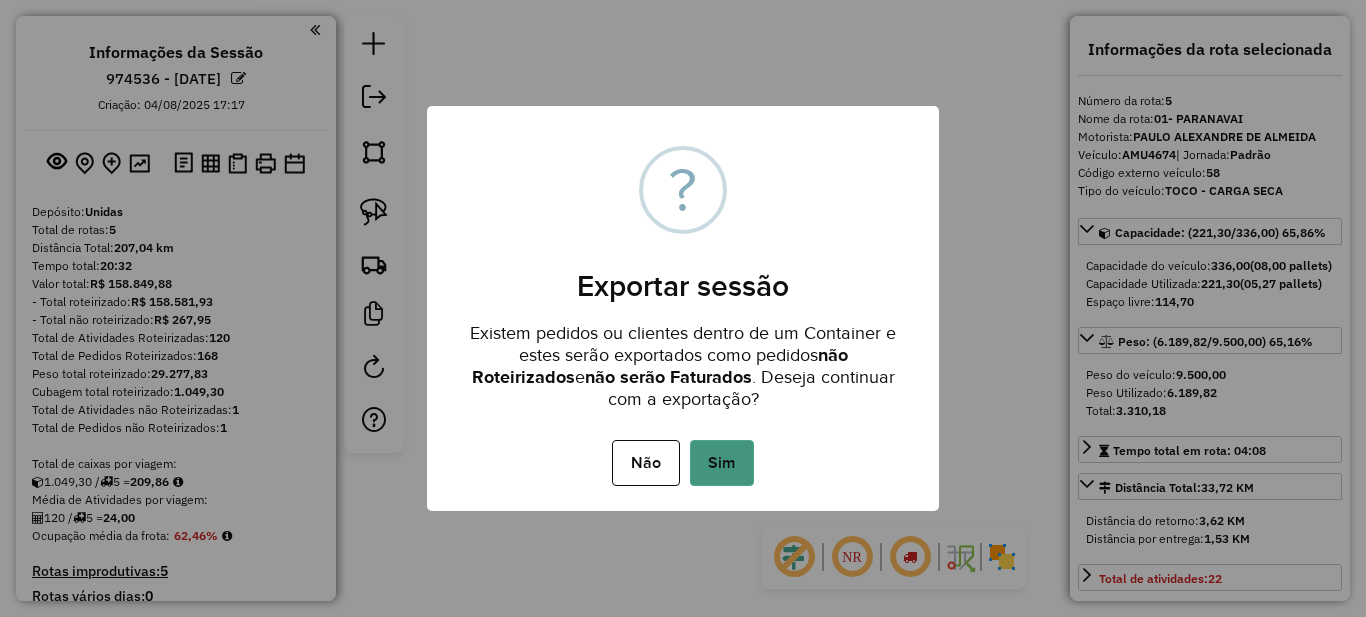 click on "Sim" at bounding box center (722, 463) 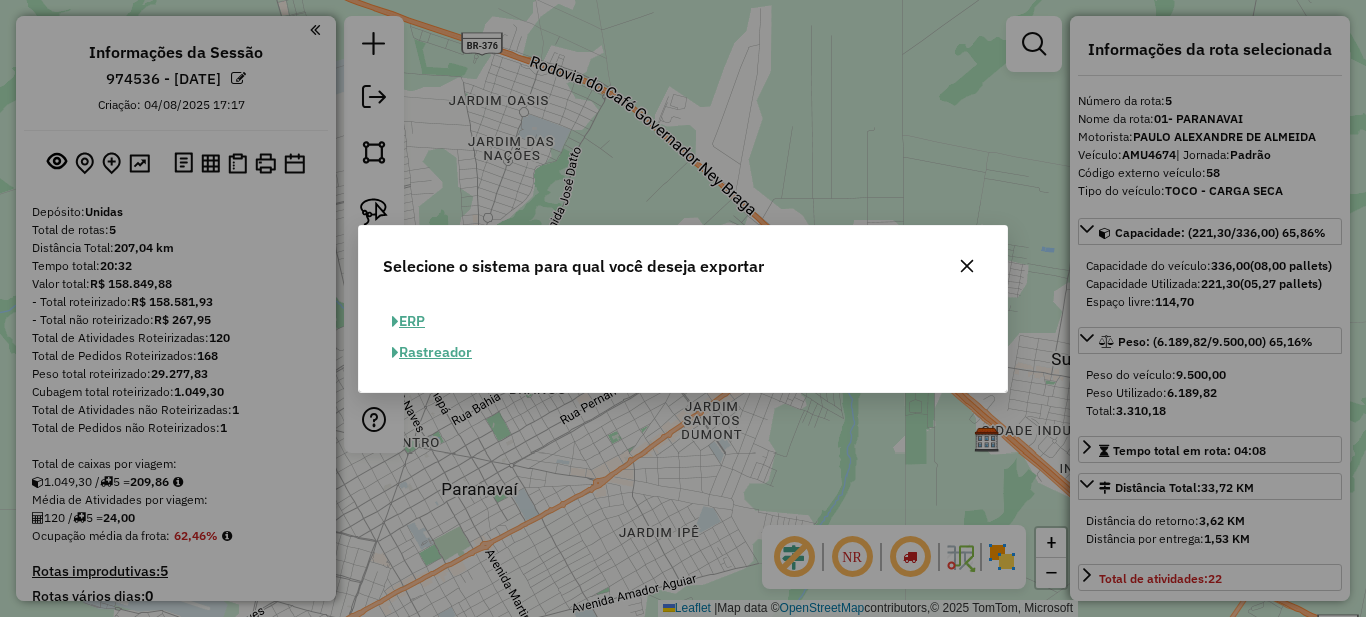 click on "ERP" 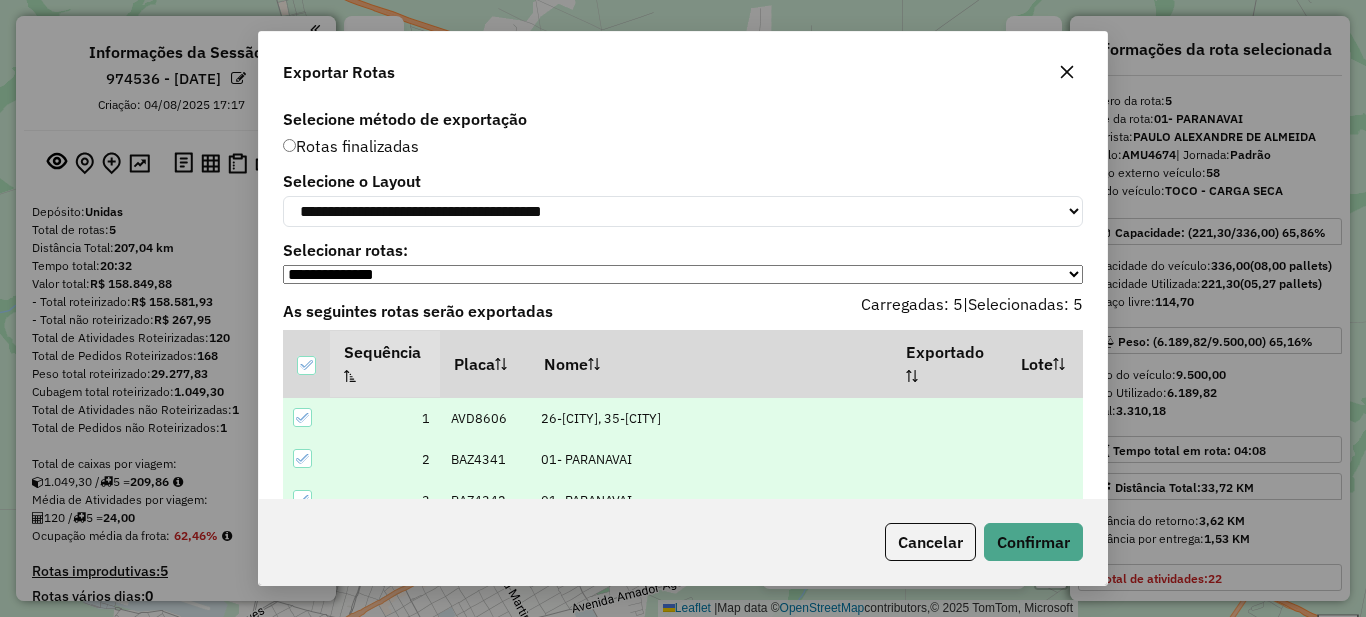 scroll, scrollTop: 103, scrollLeft: 0, axis: vertical 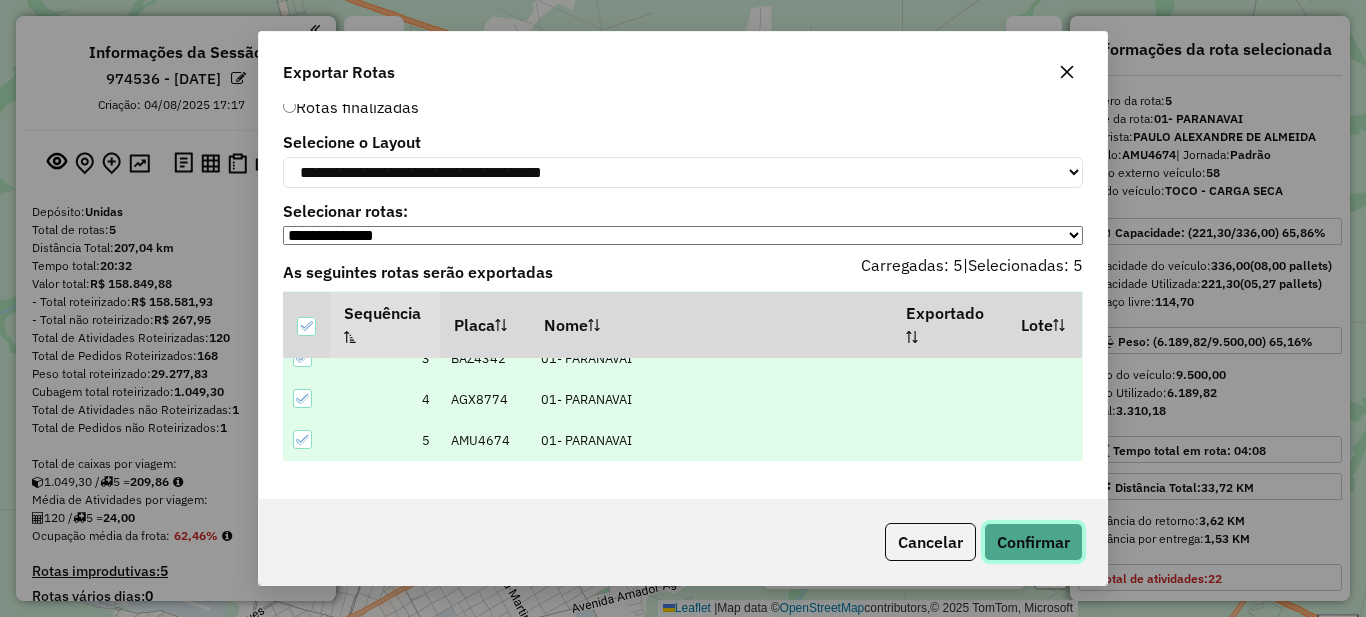 click on "Confirmar" 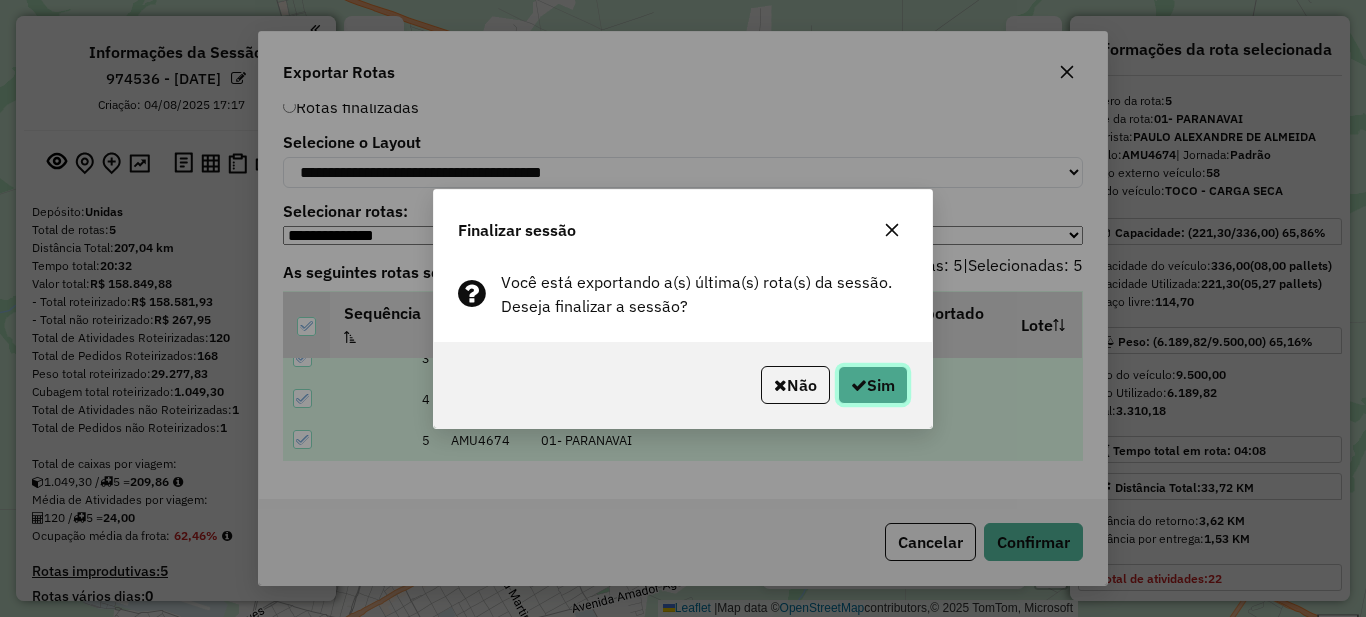 click on "Sim" 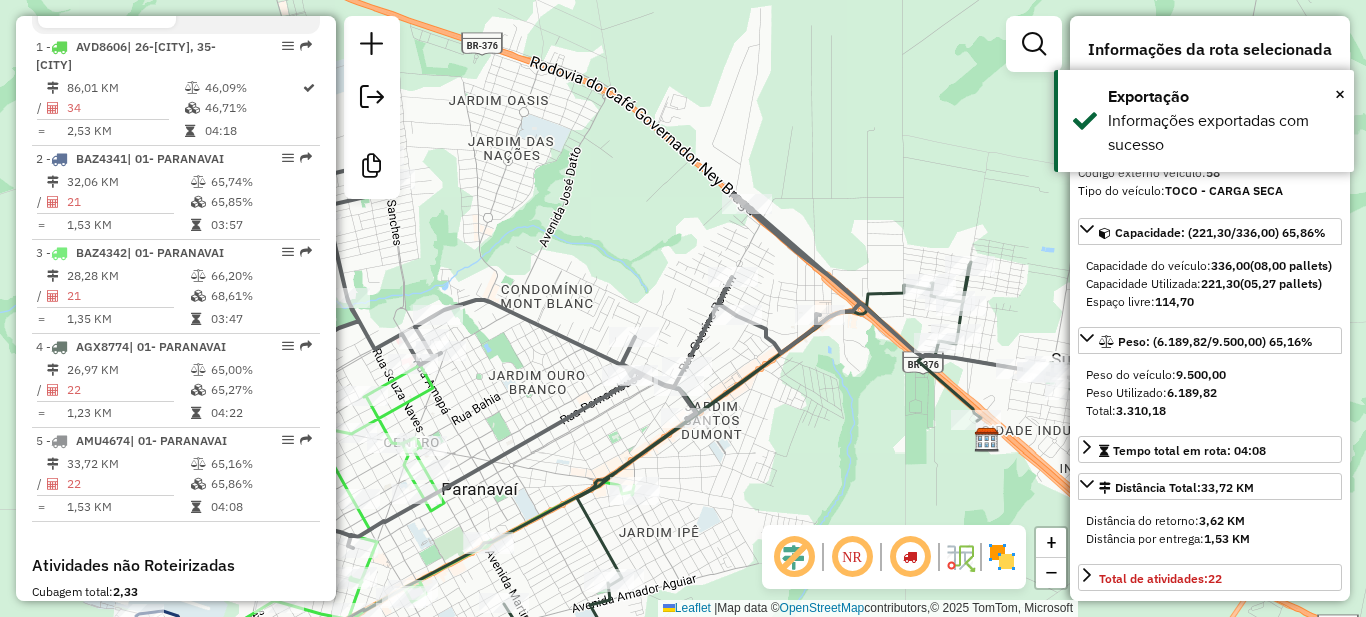 scroll, scrollTop: 1083, scrollLeft: 0, axis: vertical 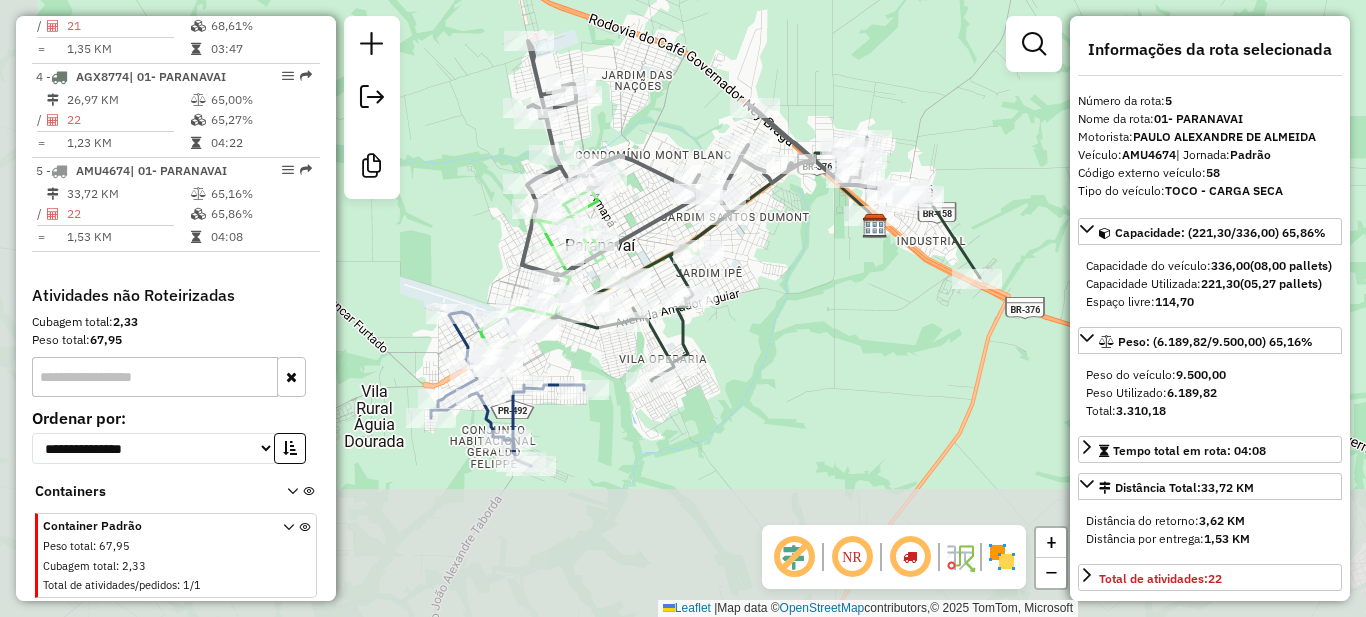 drag, startPoint x: 698, startPoint y: 473, endPoint x: 792, endPoint y: 302, distance: 195.13329 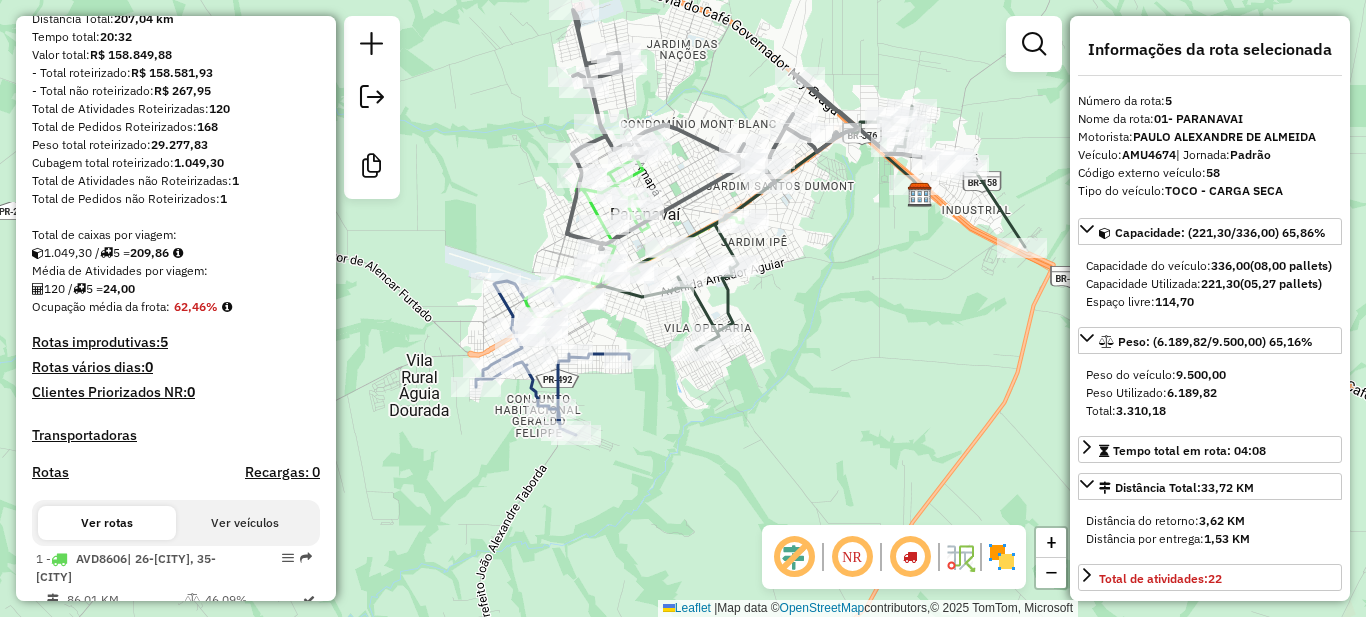 scroll, scrollTop: 0, scrollLeft: 0, axis: both 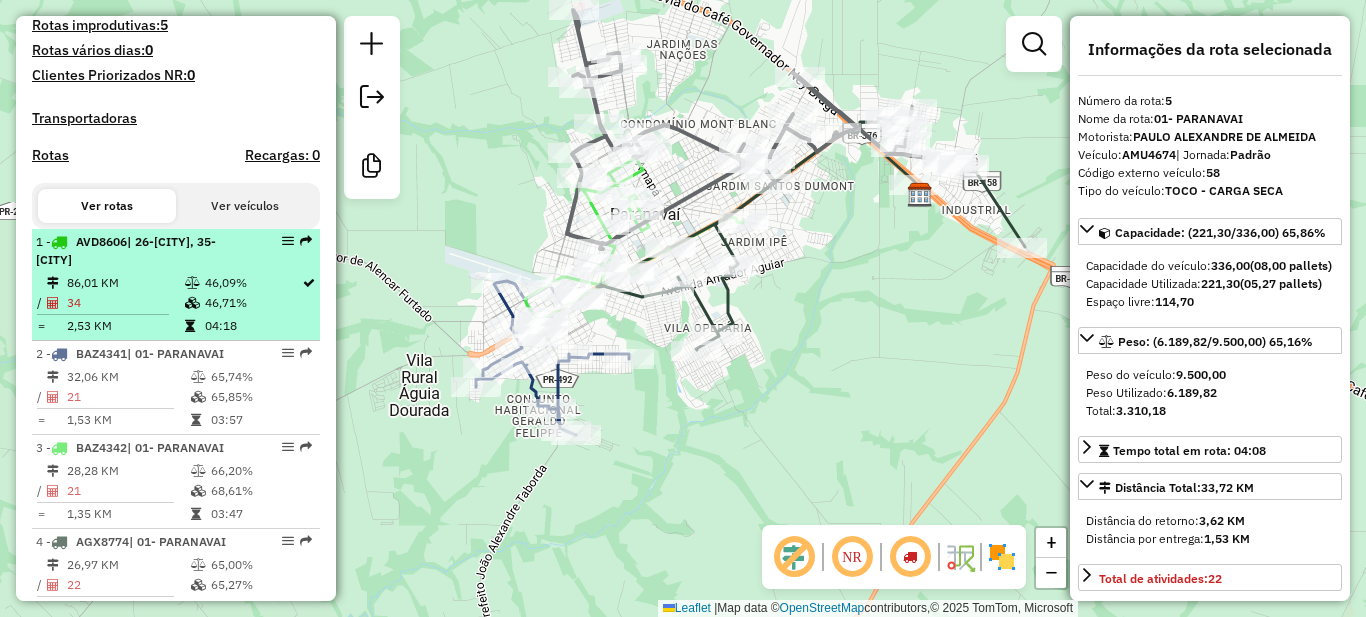 click on "46,09%" at bounding box center [252, 283] 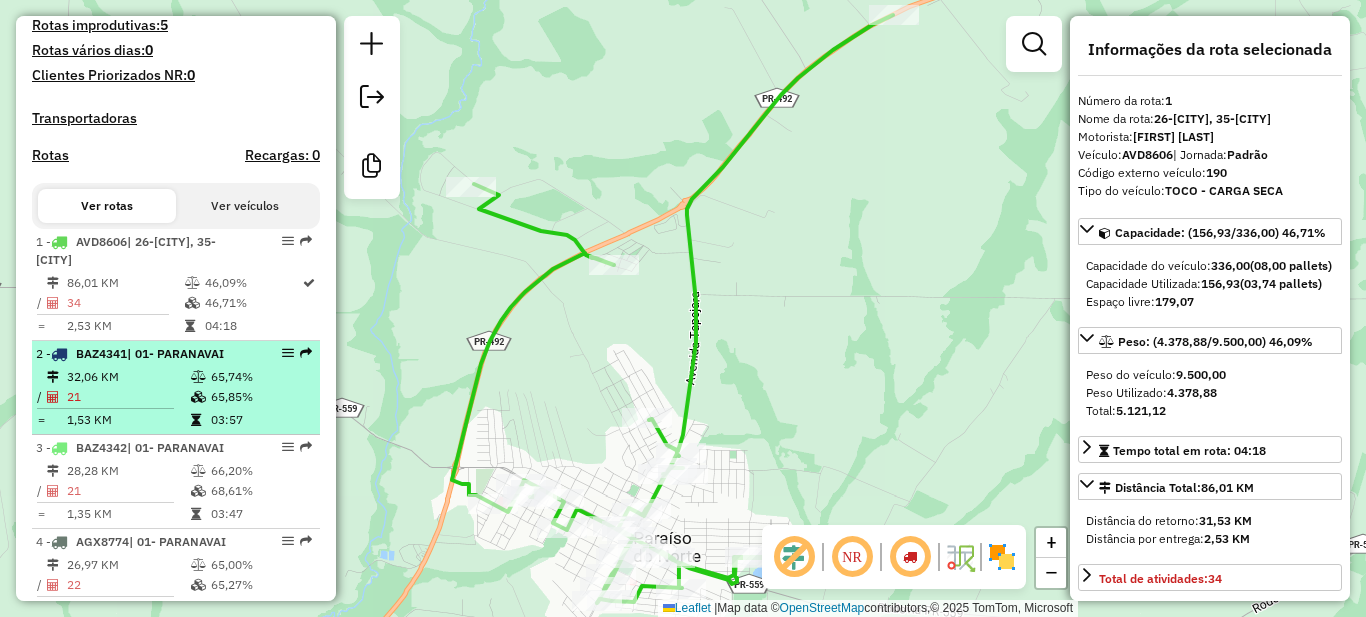 click on "65,74%" at bounding box center [260, 377] 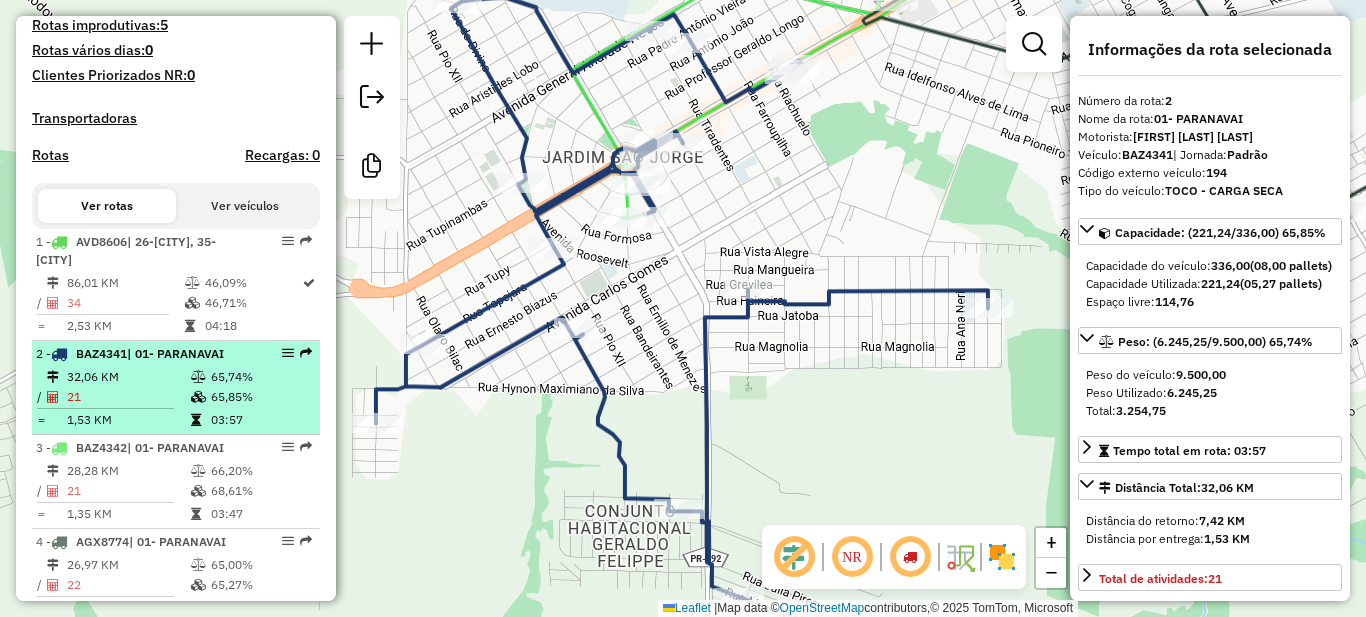 click at bounding box center [198, 397] 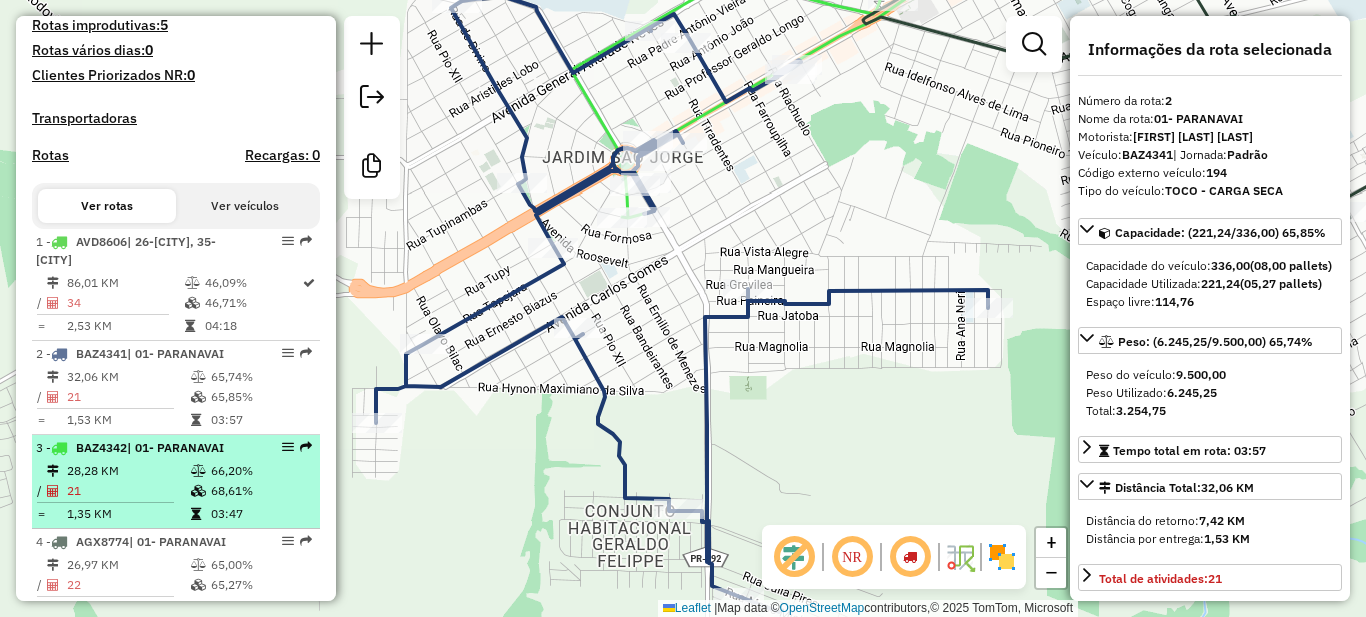click on "3 -    BAZ4342   | 01- PARANAVAI" at bounding box center [142, 448] 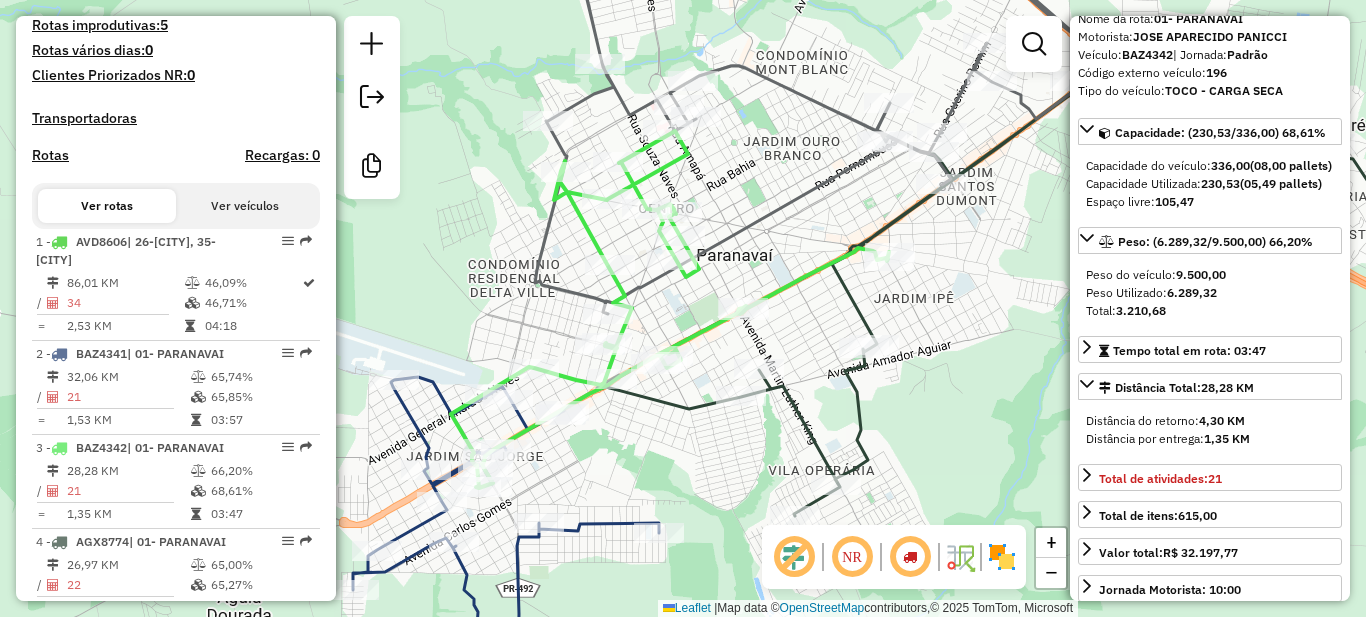 scroll, scrollTop: 200, scrollLeft: 0, axis: vertical 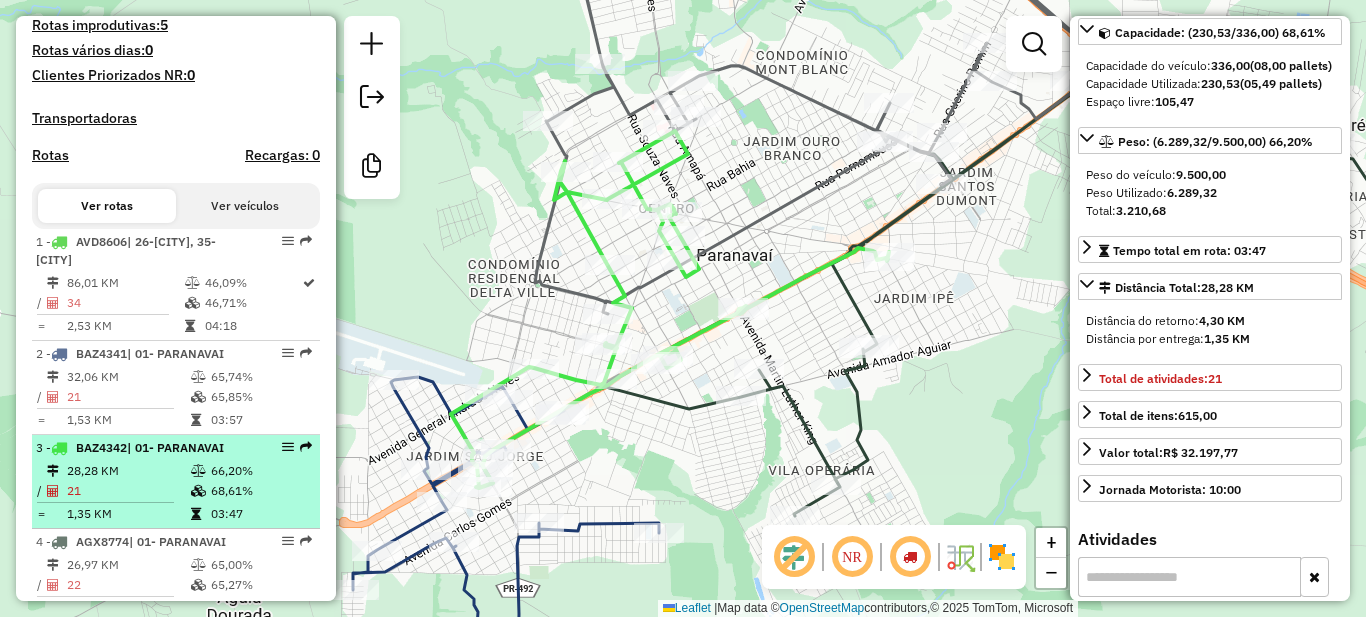 click on "66,20%" at bounding box center (260, 471) 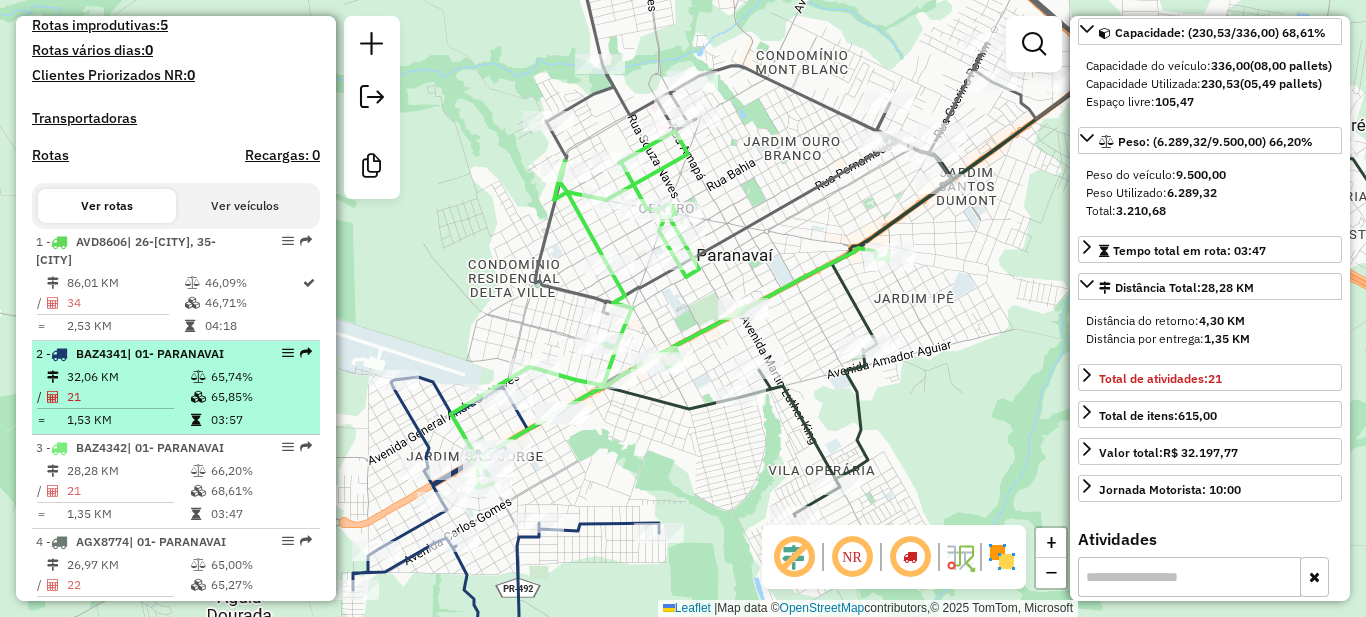 scroll, scrollTop: 700, scrollLeft: 0, axis: vertical 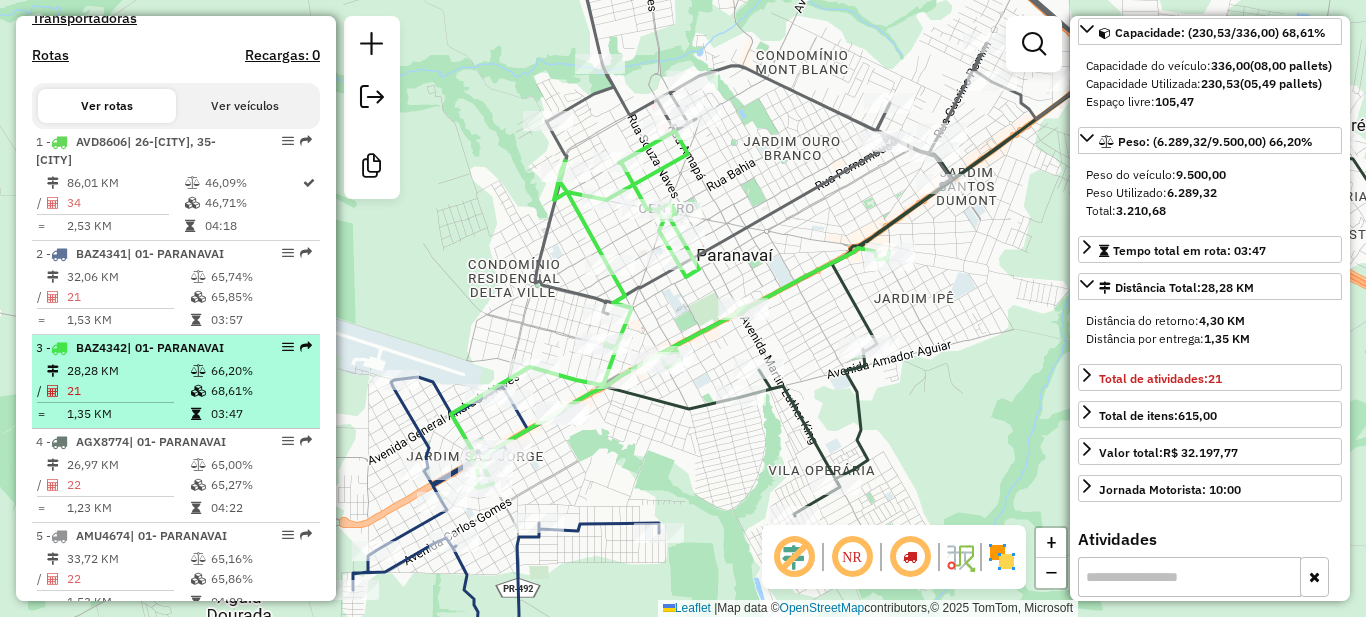 click on "68,61%" at bounding box center (260, 391) 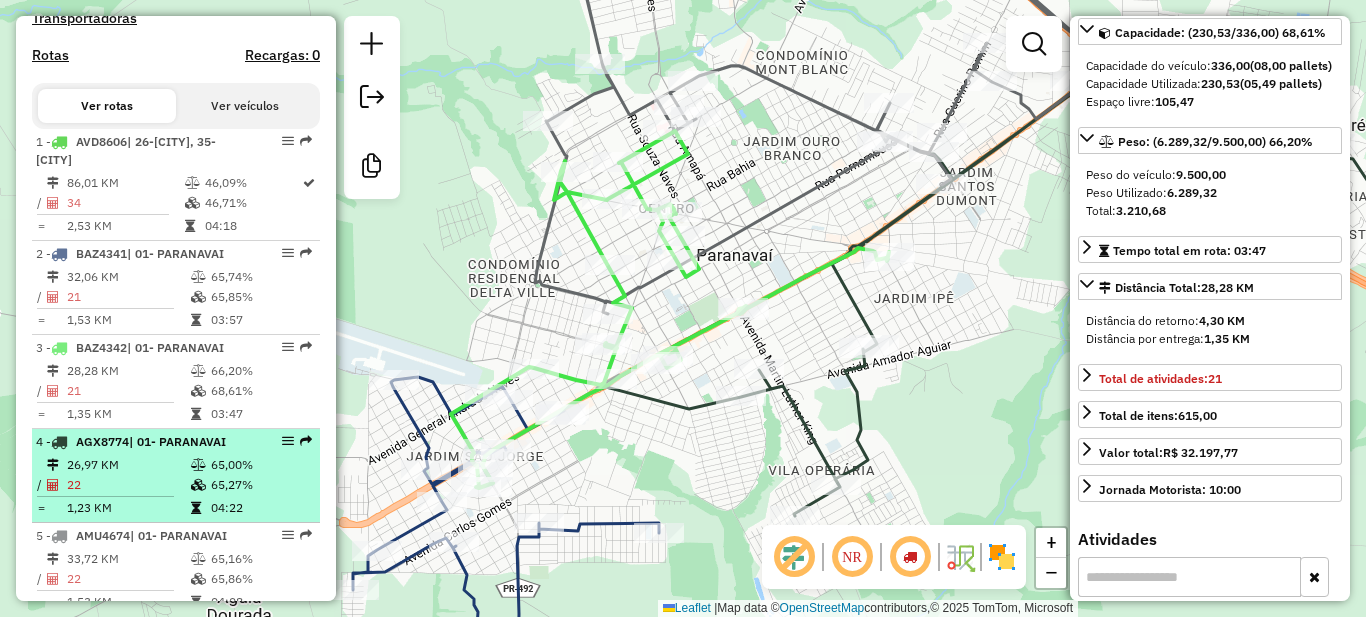 click on "| 01- PARANAVAI" at bounding box center [177, 441] 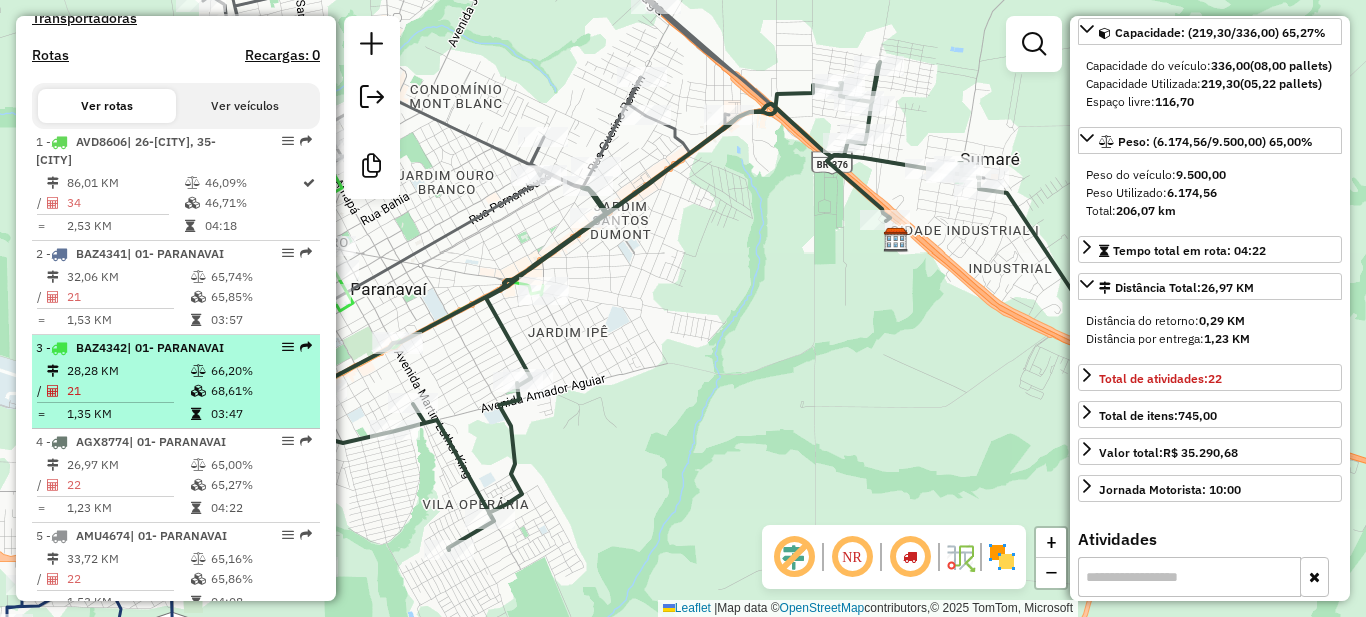 scroll, scrollTop: 900, scrollLeft: 0, axis: vertical 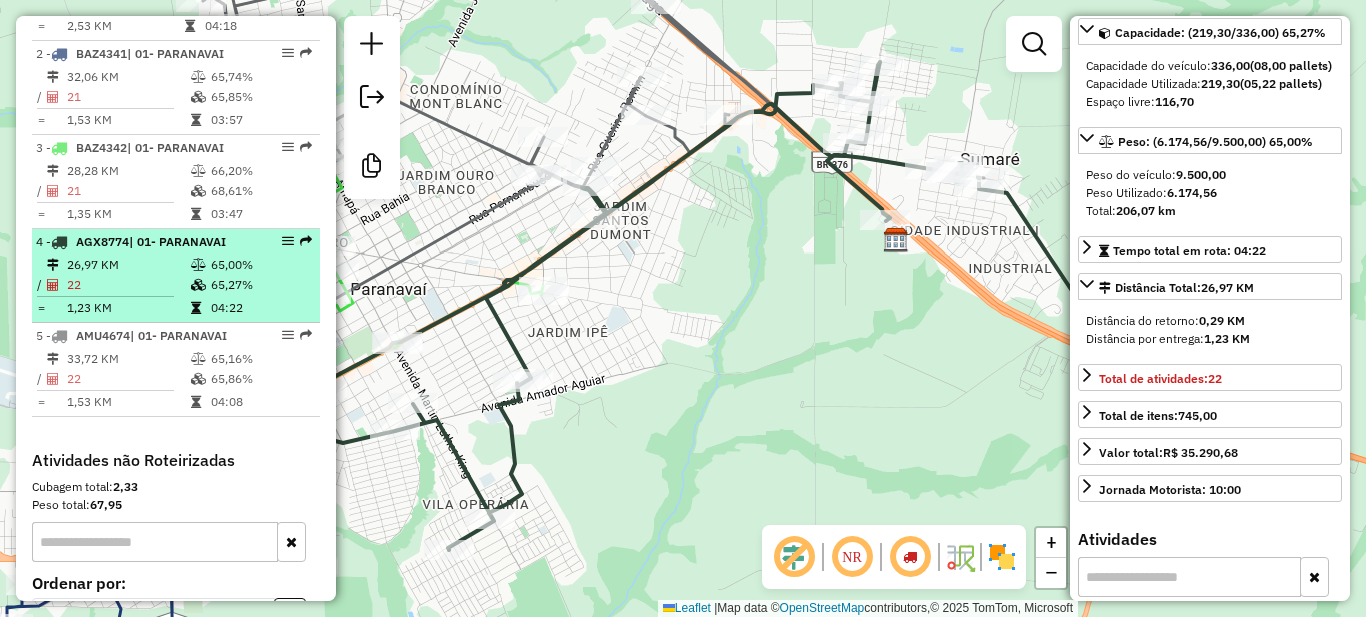 click on "65,27%" at bounding box center (260, 285) 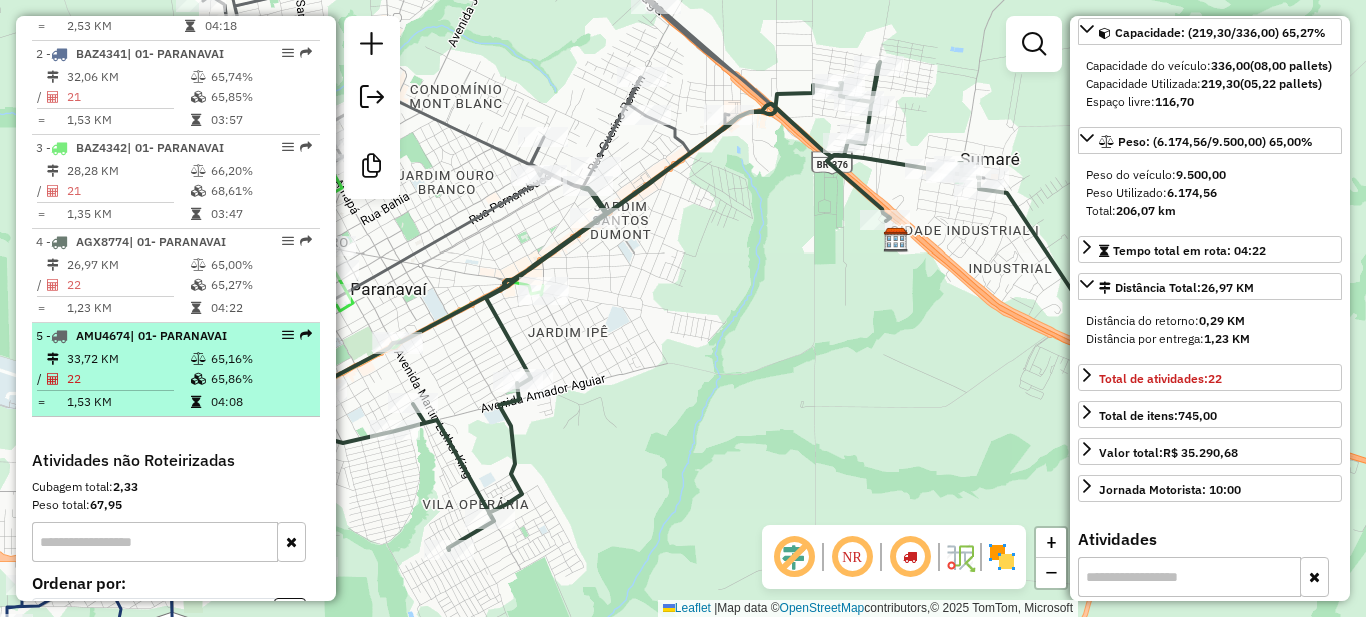click on "| 01- PARANAVAI" at bounding box center [178, 335] 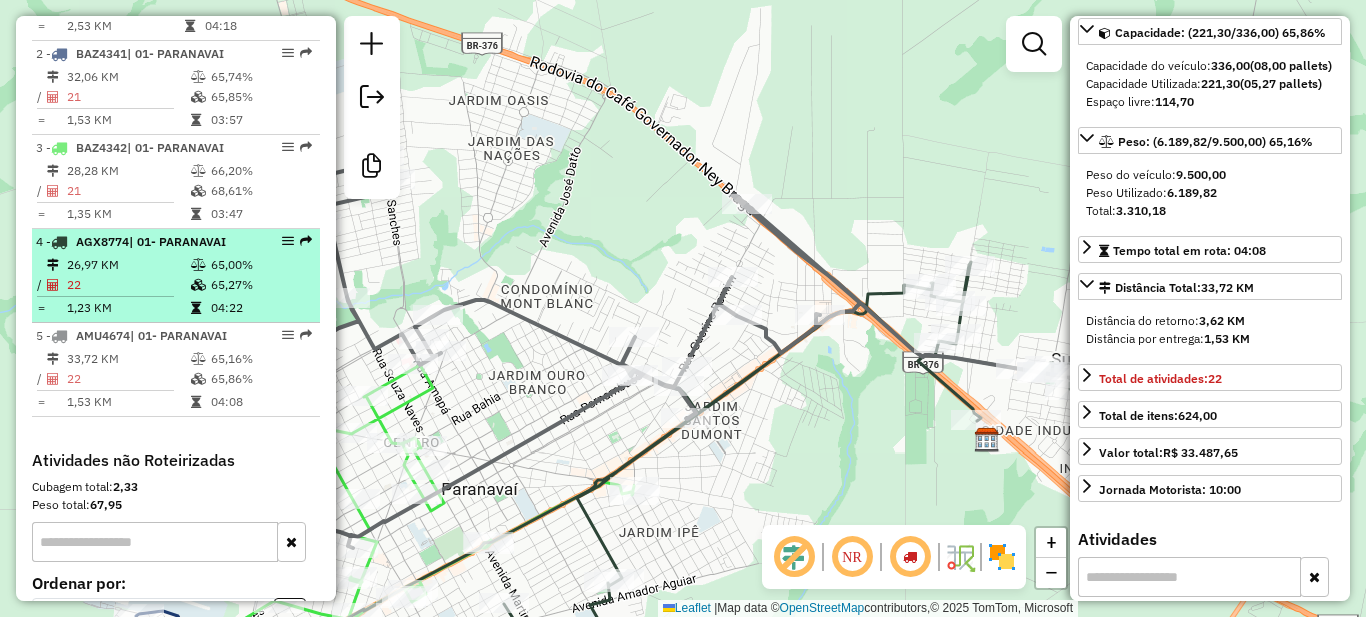 click on "65,27%" at bounding box center [260, 285] 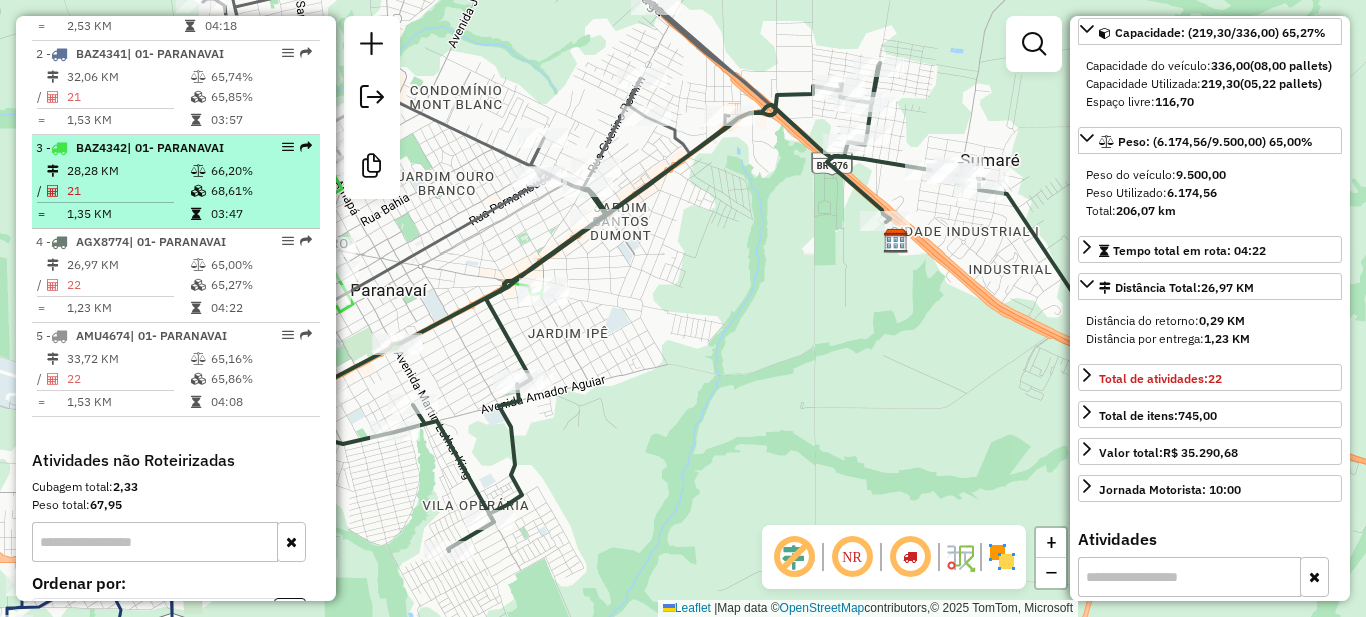 click at bounding box center (200, 191) 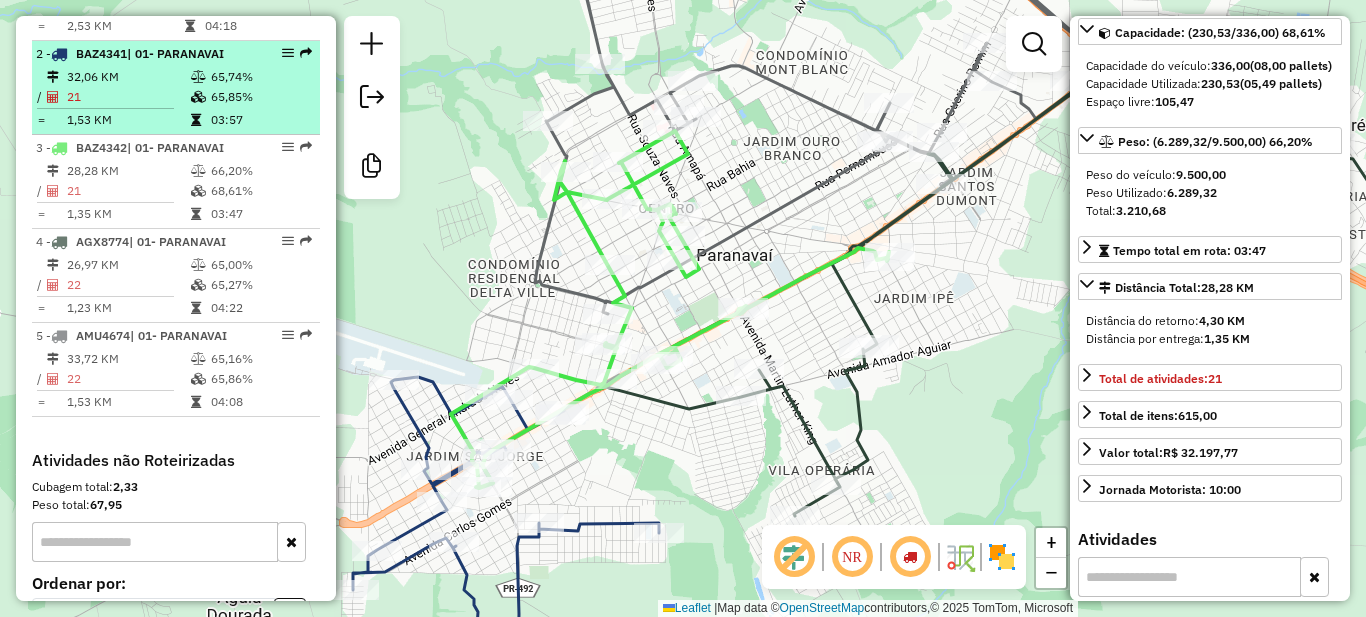 click on "65,85%" at bounding box center [260, 97] 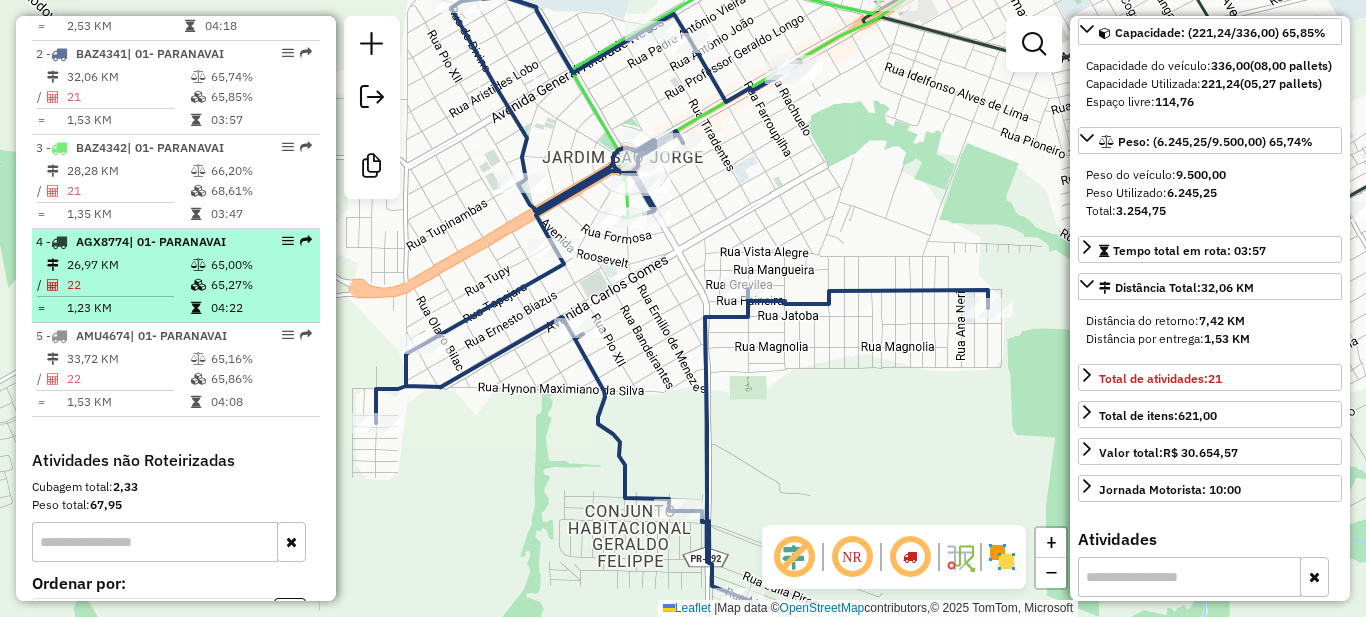 scroll, scrollTop: 800, scrollLeft: 0, axis: vertical 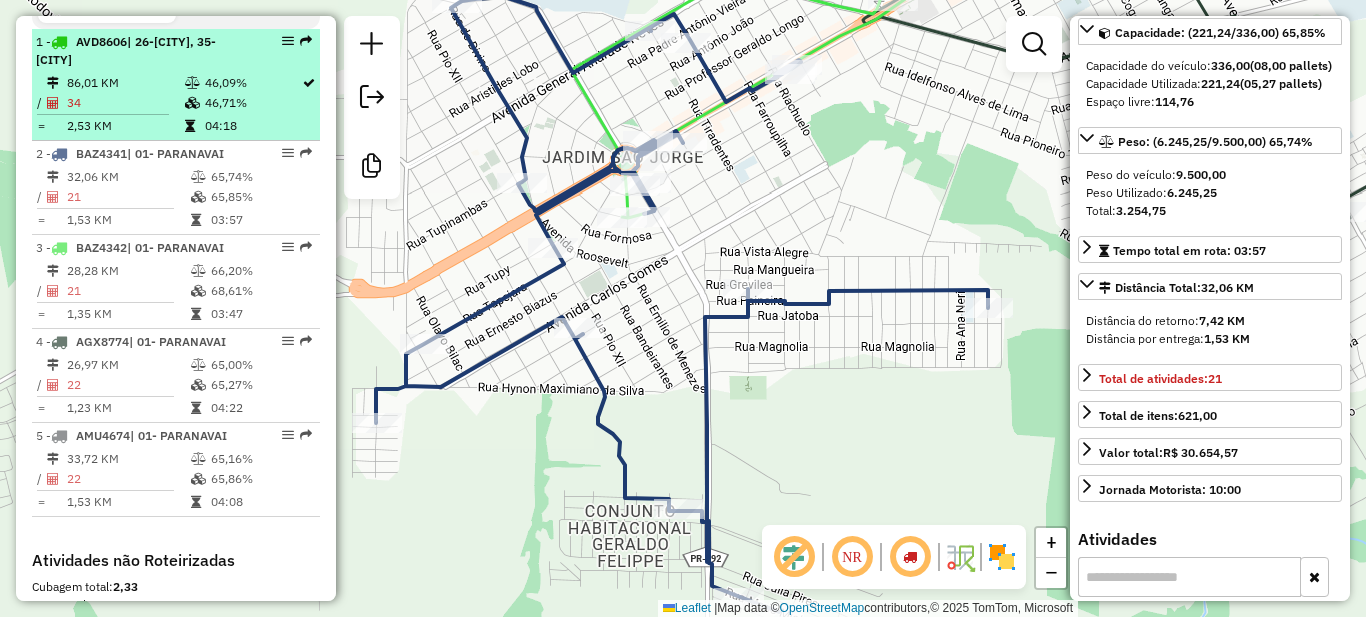 click on "1 - [PLATE] | 26-[CITY], [CITY] [DISTANCE] KM [PERCENTAGE]% / [NUMBER] [PERCENTAGE]% = [DISTANCE] KM [TIME]" at bounding box center [176, 85] 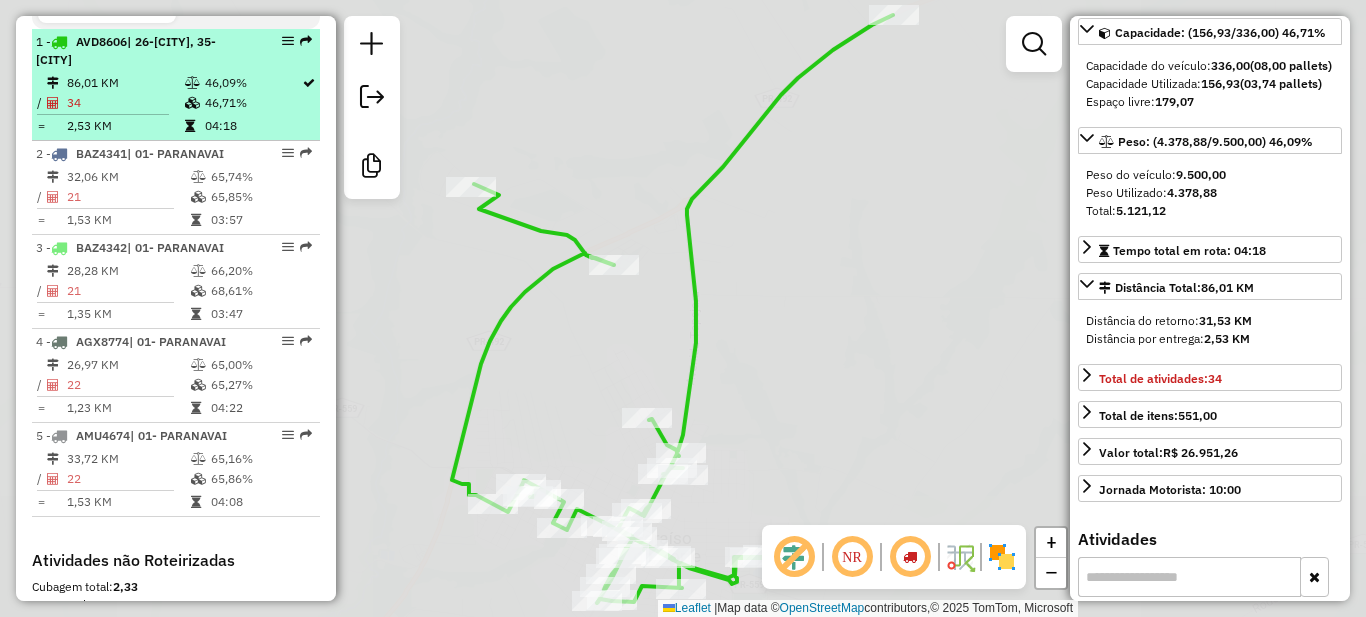 scroll, scrollTop: 218, scrollLeft: 0, axis: vertical 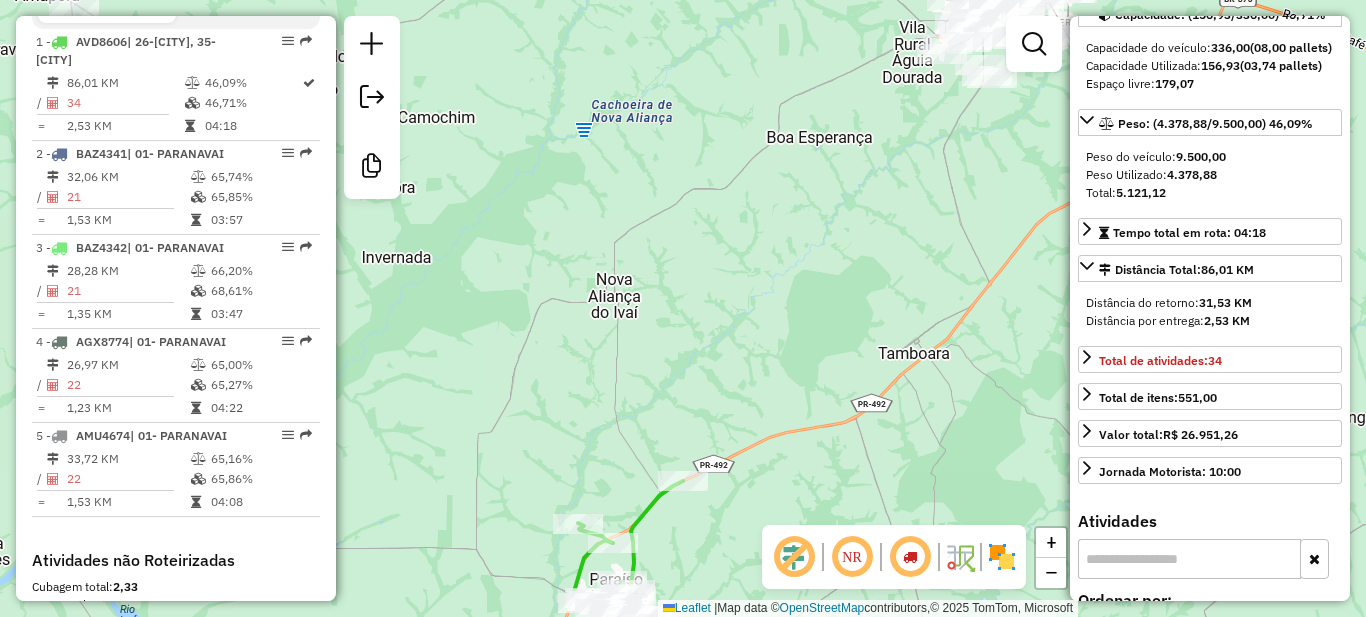 drag, startPoint x: 675, startPoint y: 269, endPoint x: 672, endPoint y: 440, distance: 171.0263 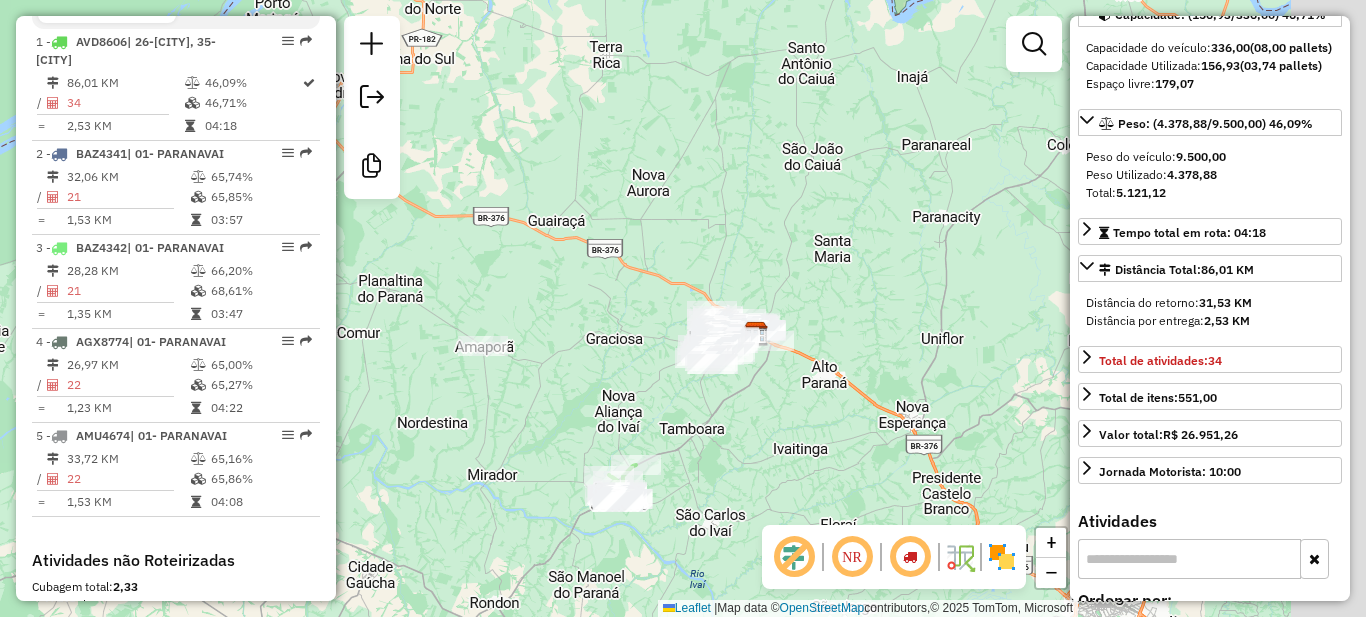 drag, startPoint x: 768, startPoint y: 248, endPoint x: 594, endPoint y: 460, distance: 274.26263 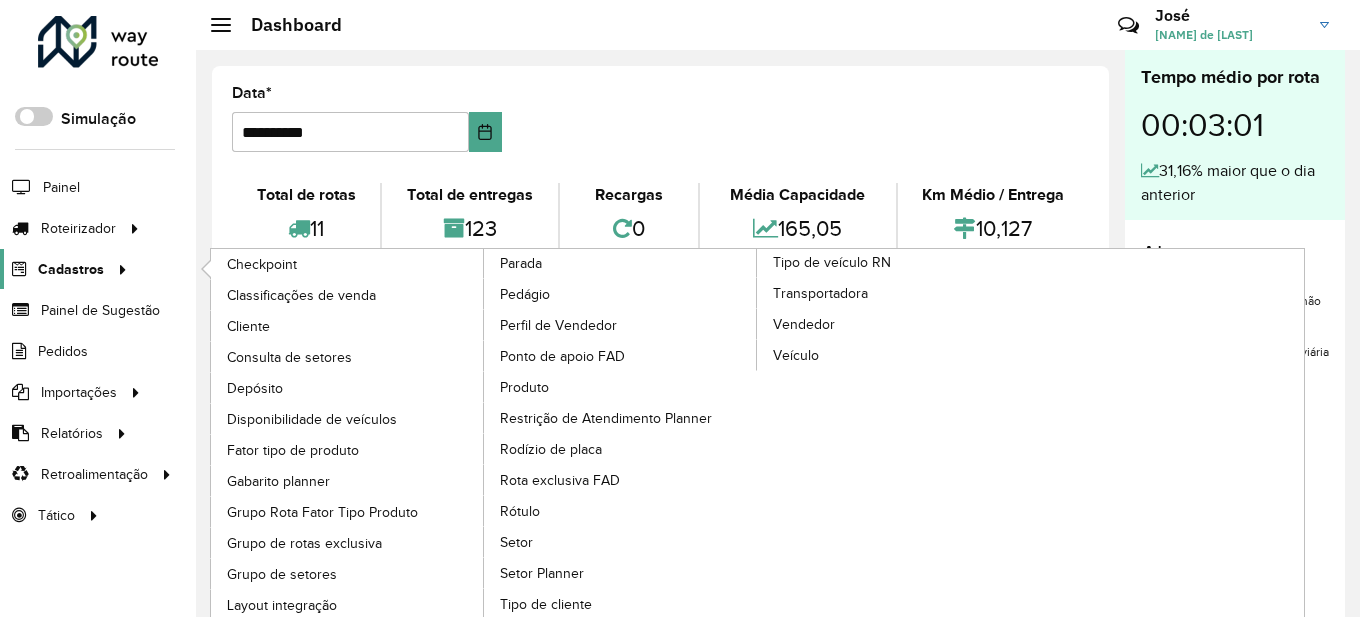 scroll, scrollTop: 0, scrollLeft: 0, axis: both 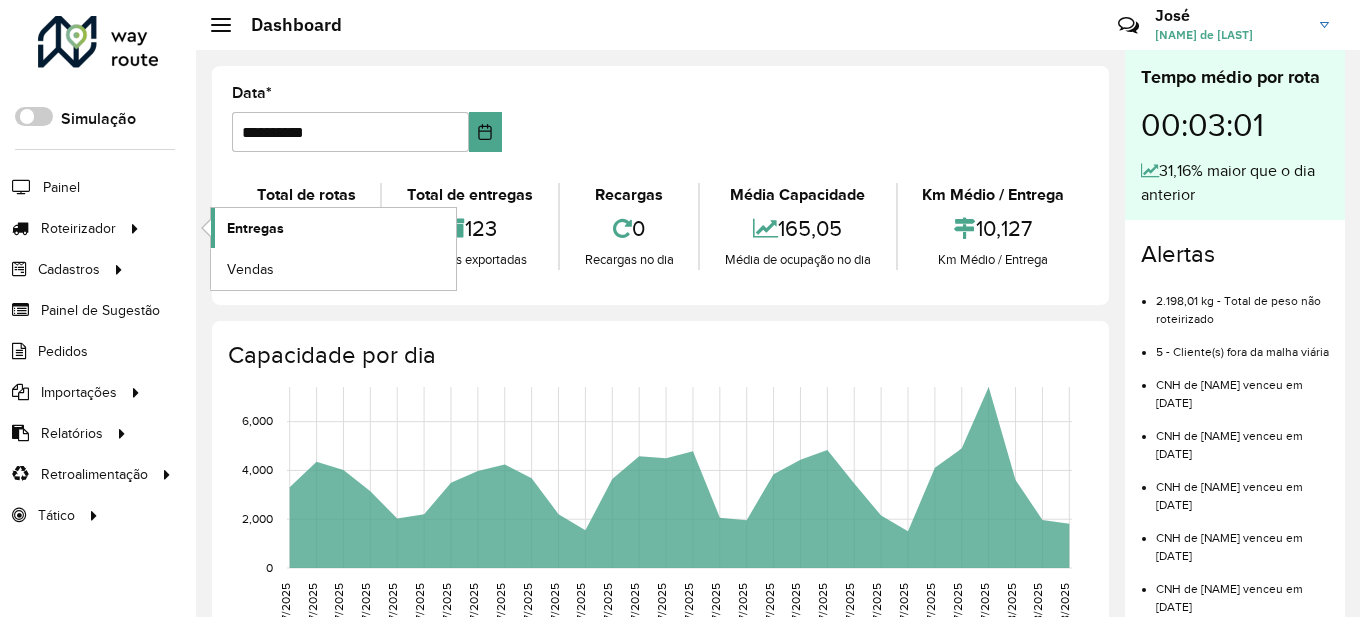 click on "Entregas" 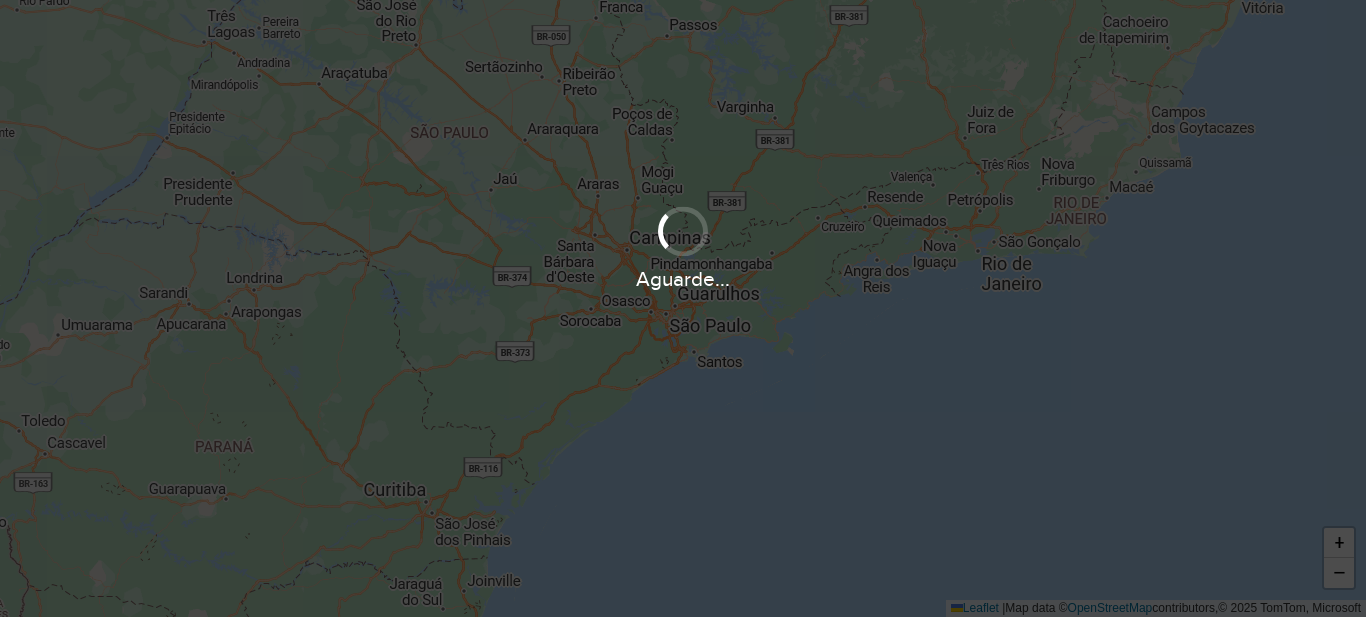 scroll, scrollTop: 0, scrollLeft: 0, axis: both 